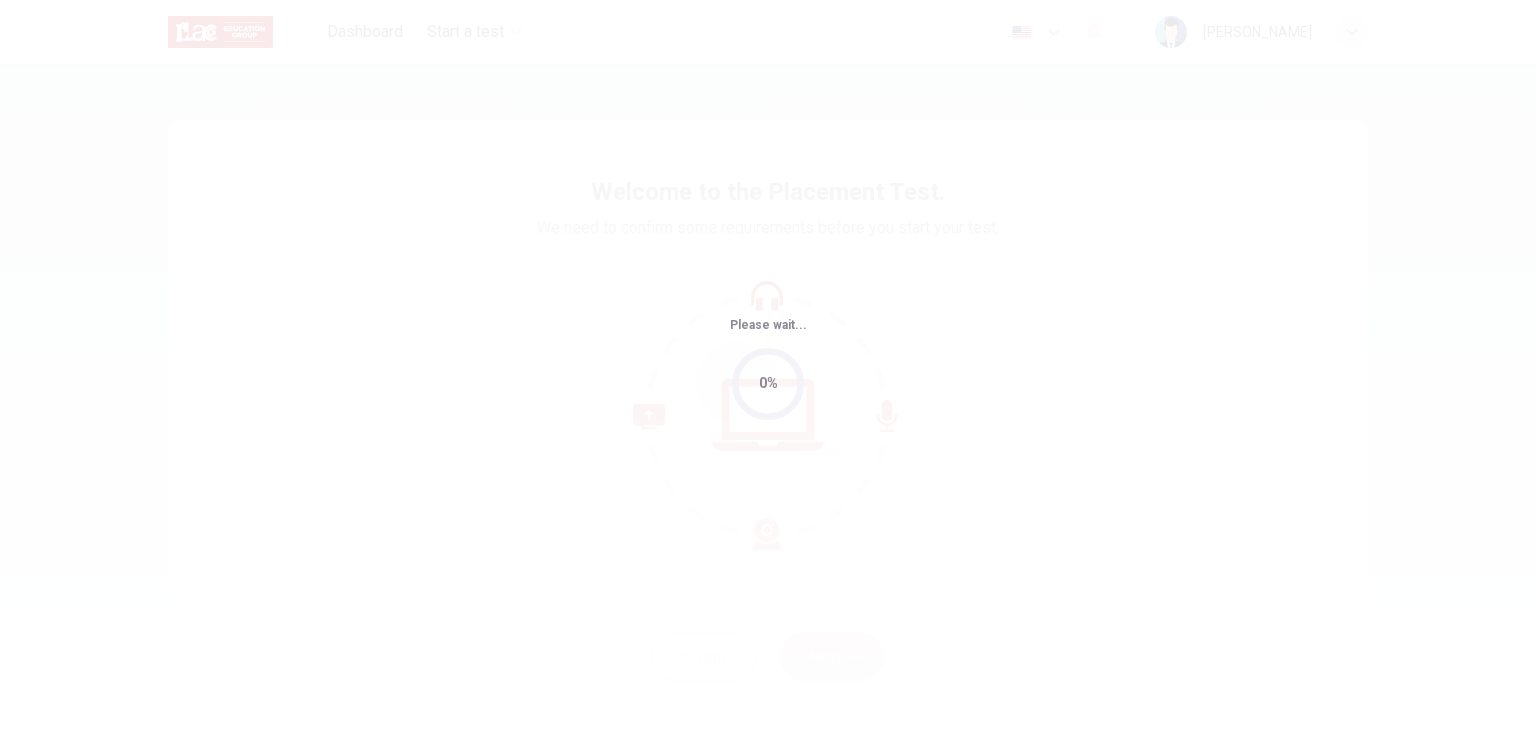 scroll, scrollTop: 0, scrollLeft: 0, axis: both 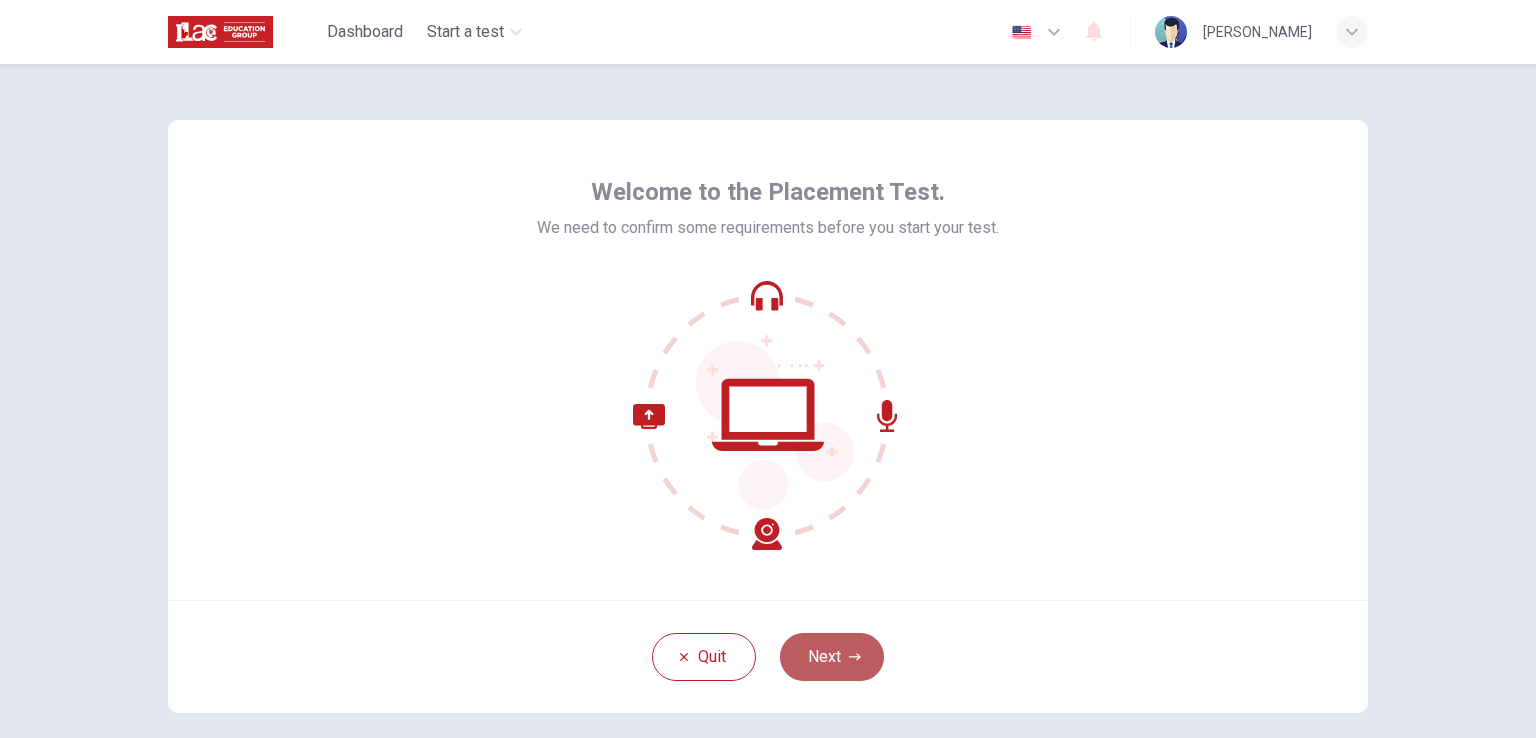 click on "Next" at bounding box center [832, 657] 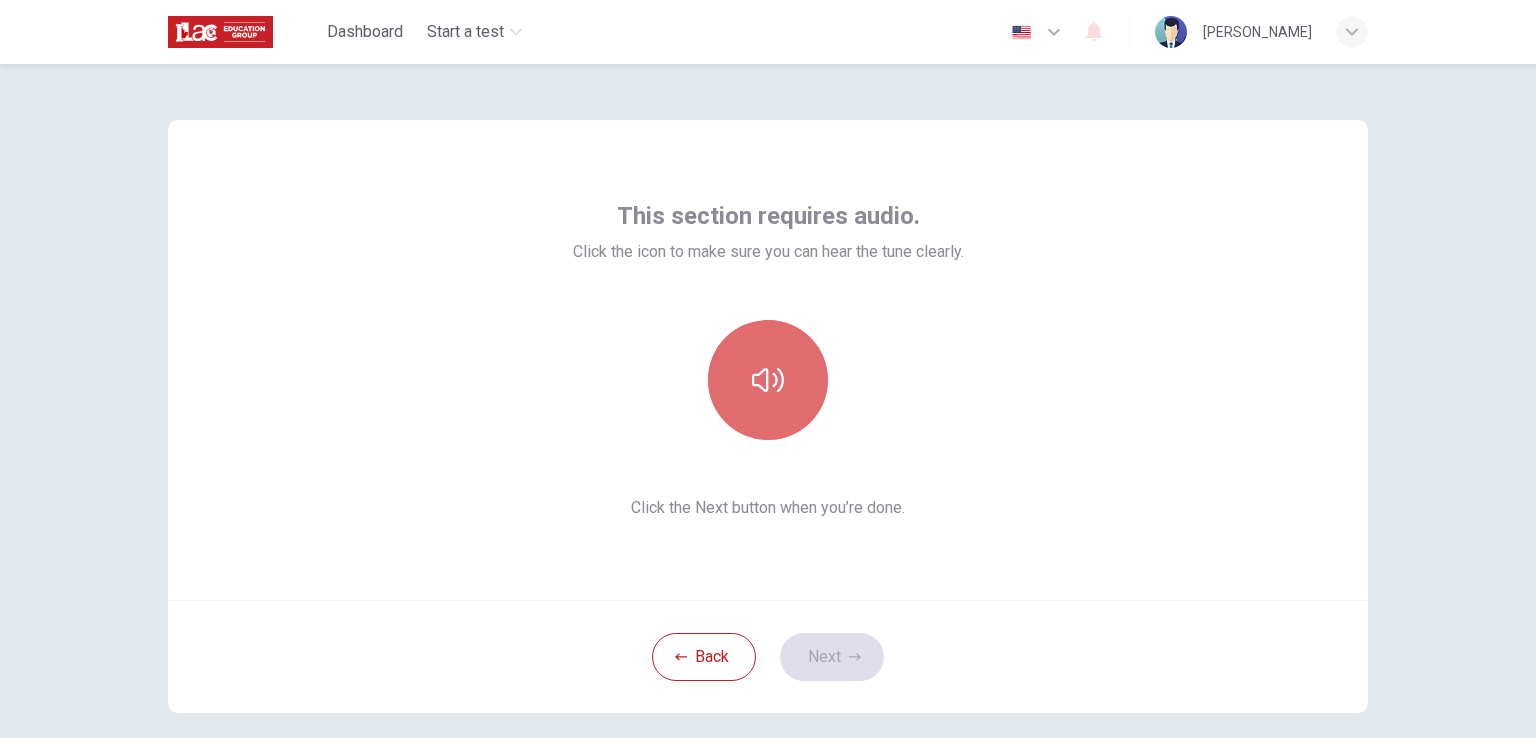 click 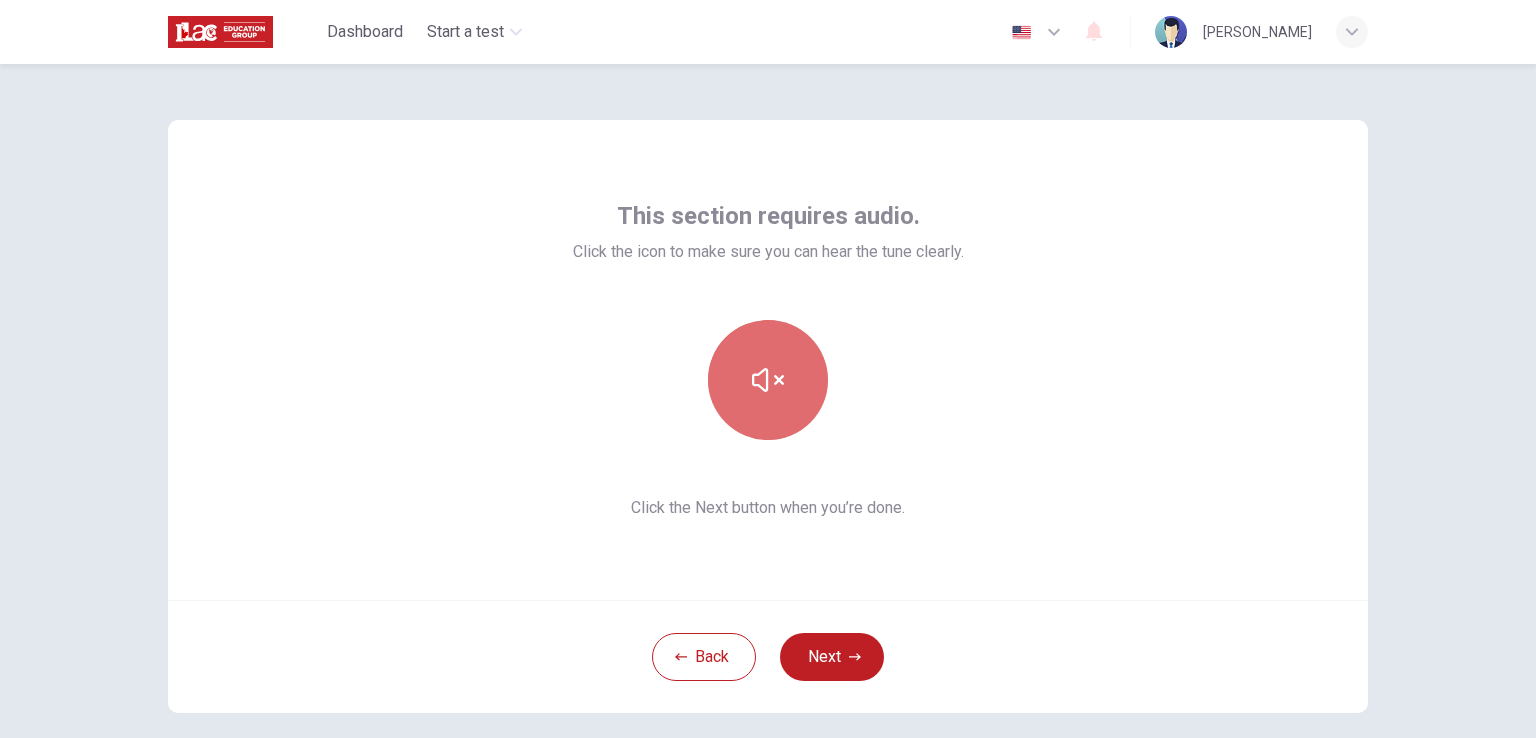 click 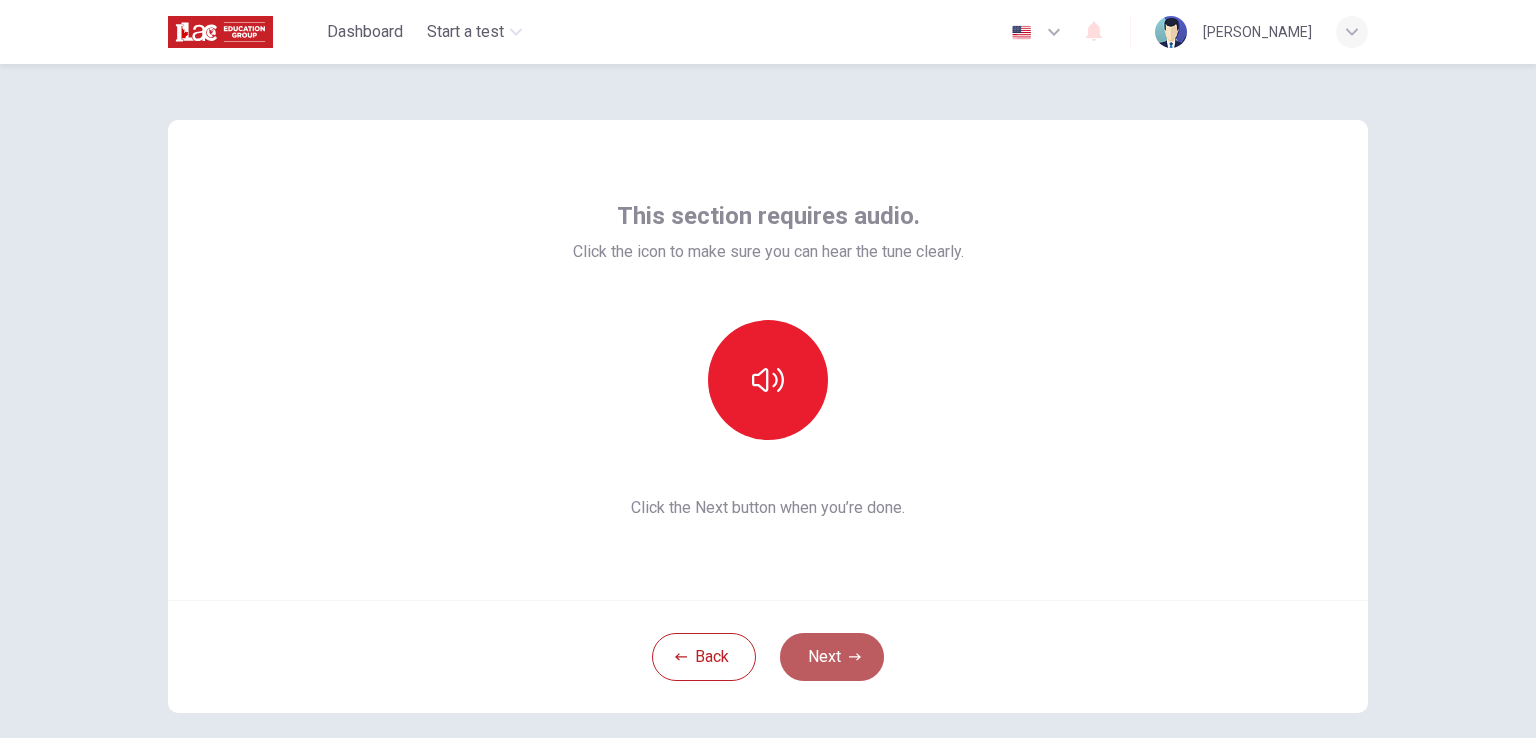 click on "Next" at bounding box center [832, 657] 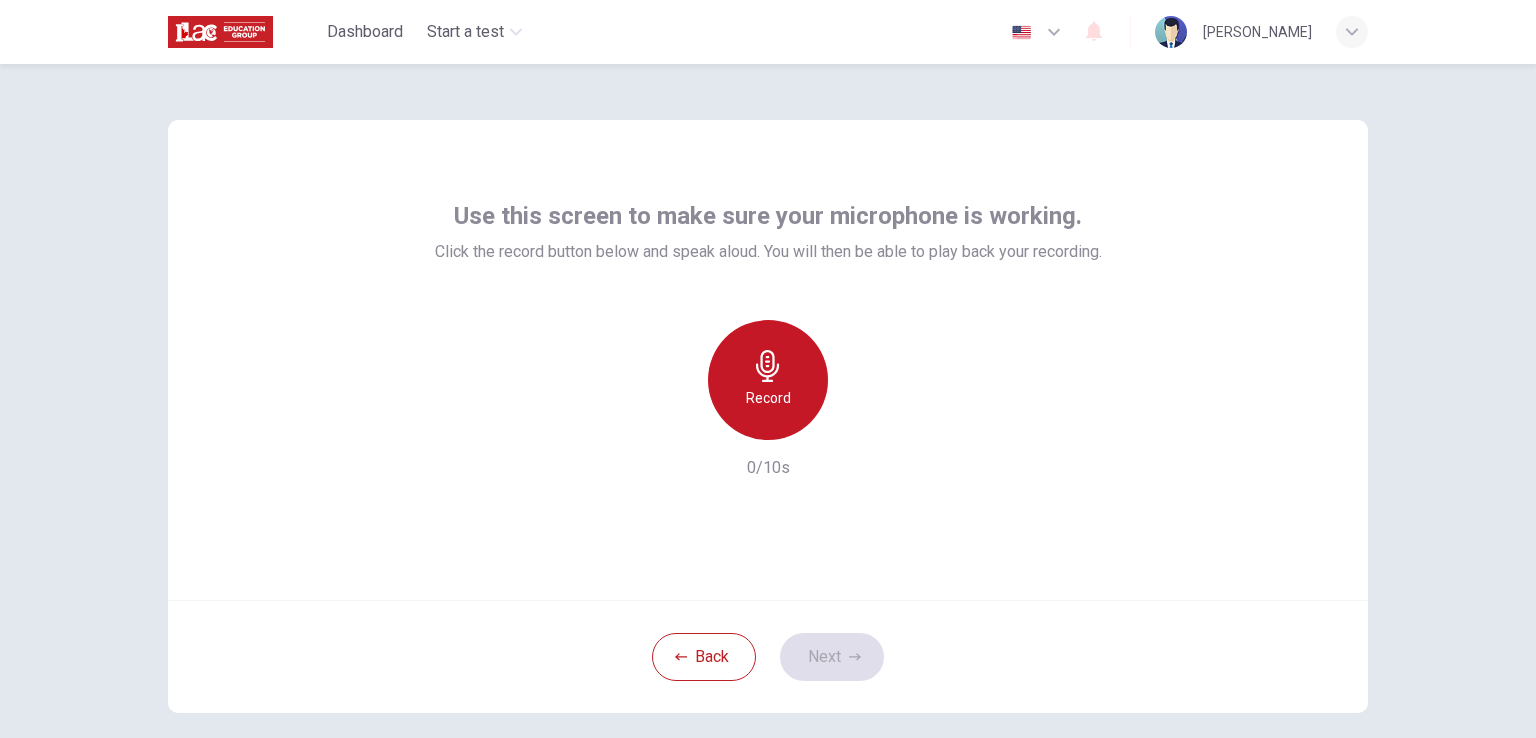 click on "Record" at bounding box center (768, 380) 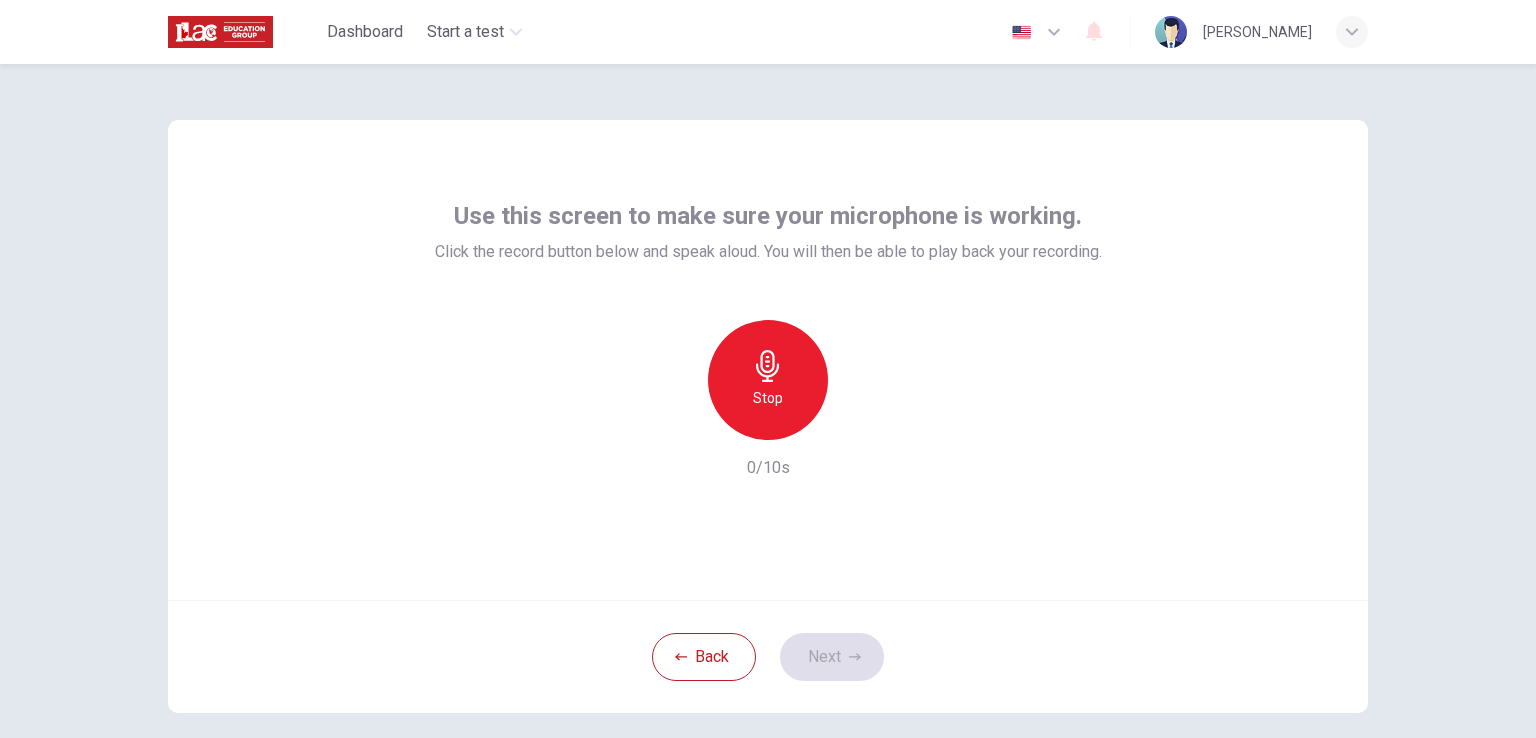 click on "Stop" at bounding box center (768, 380) 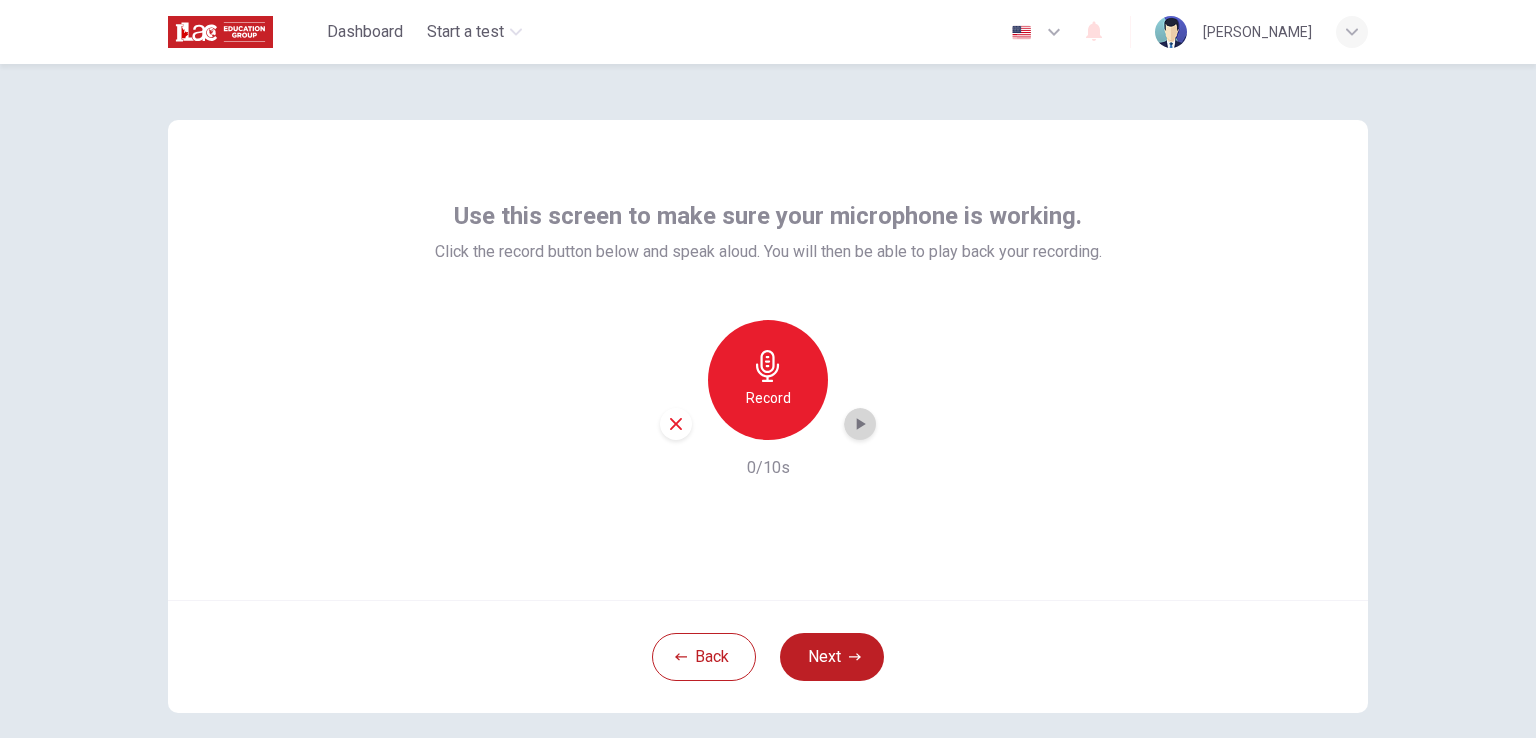 click 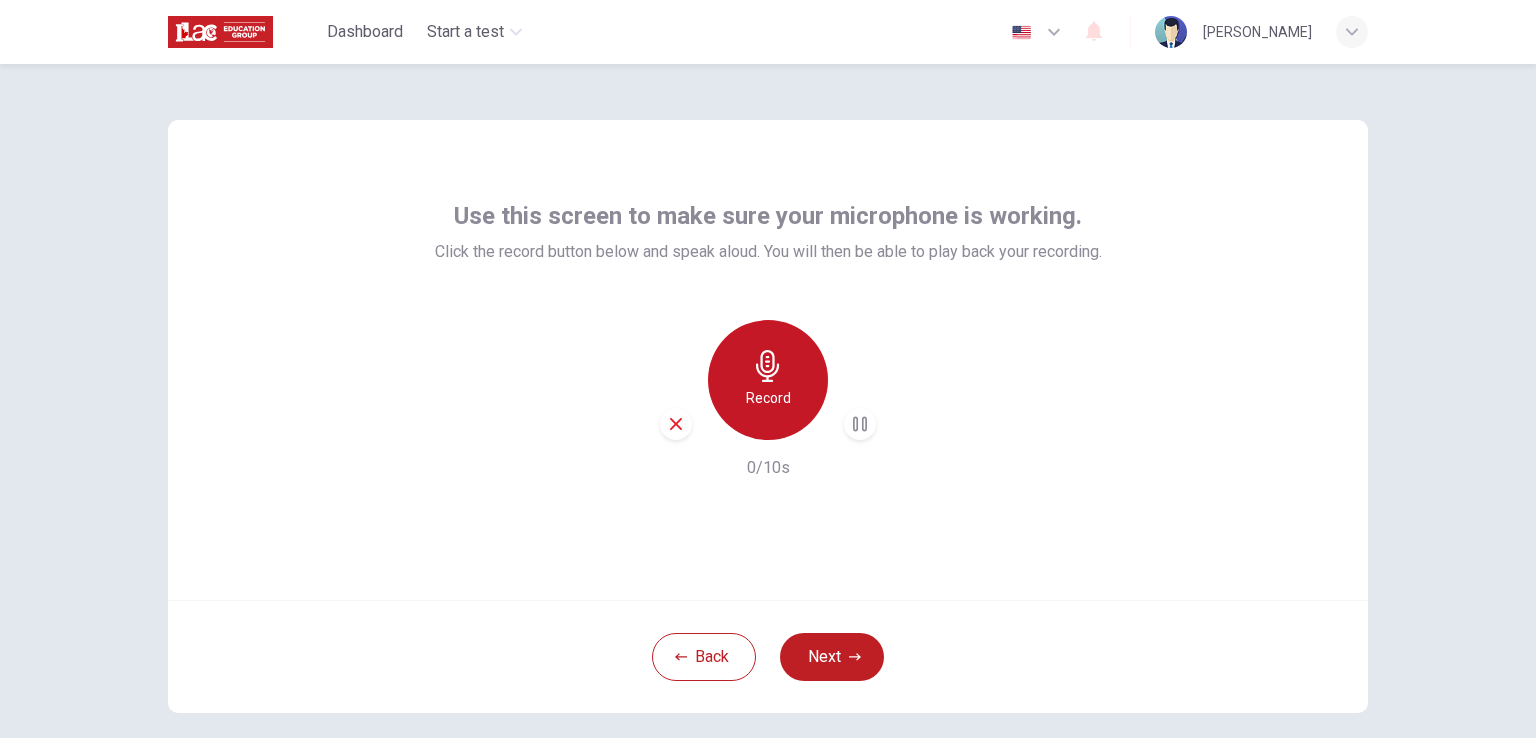 click 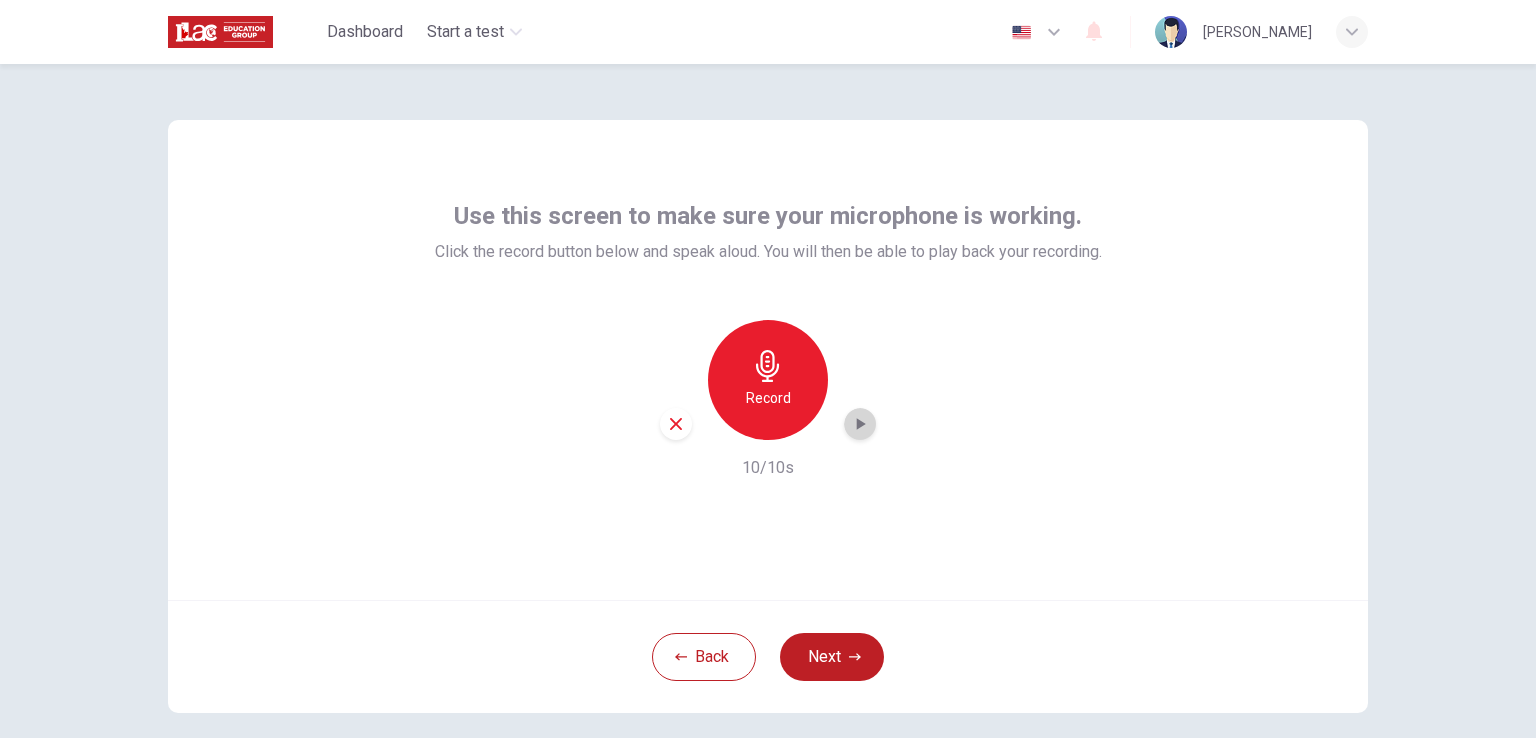 click 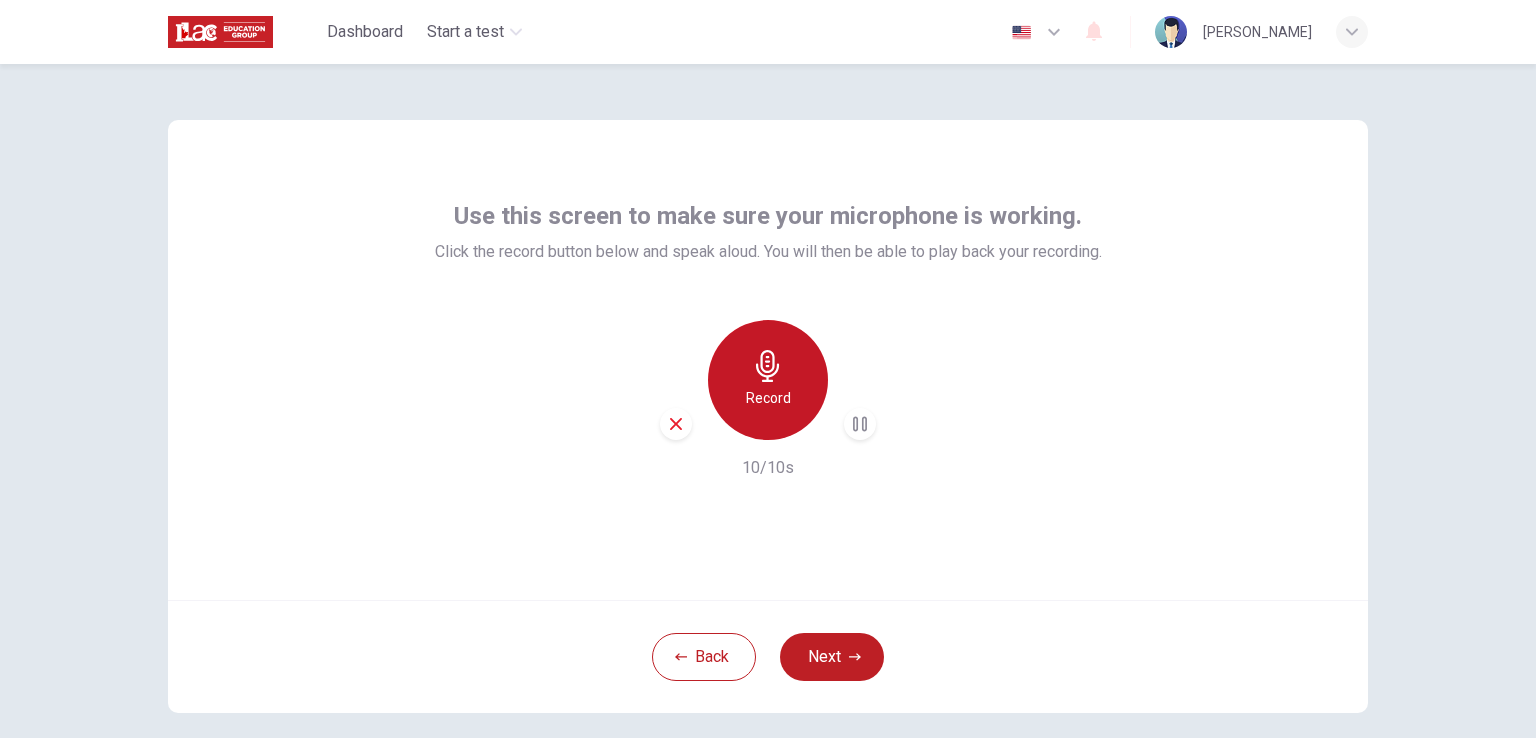click 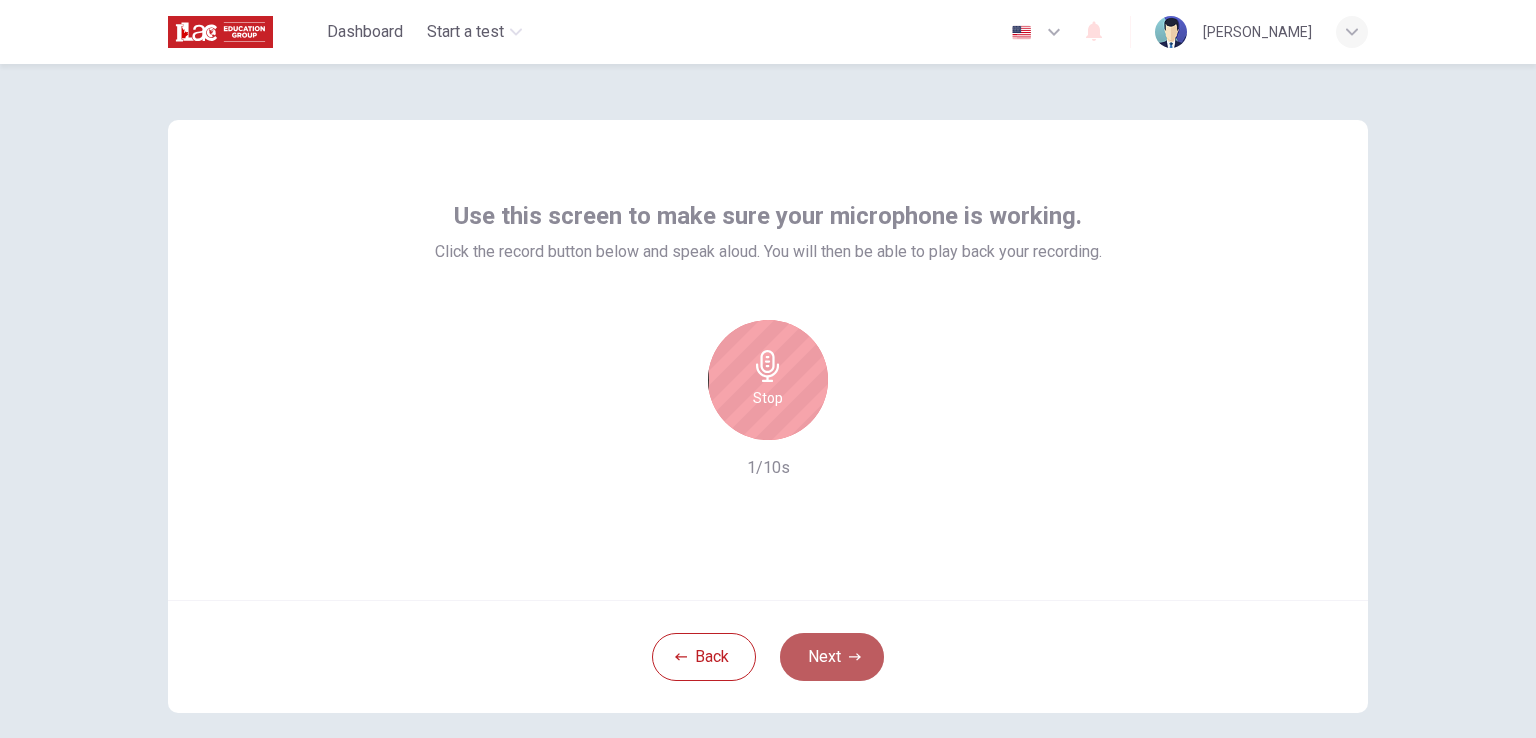 click on "Next" at bounding box center (832, 657) 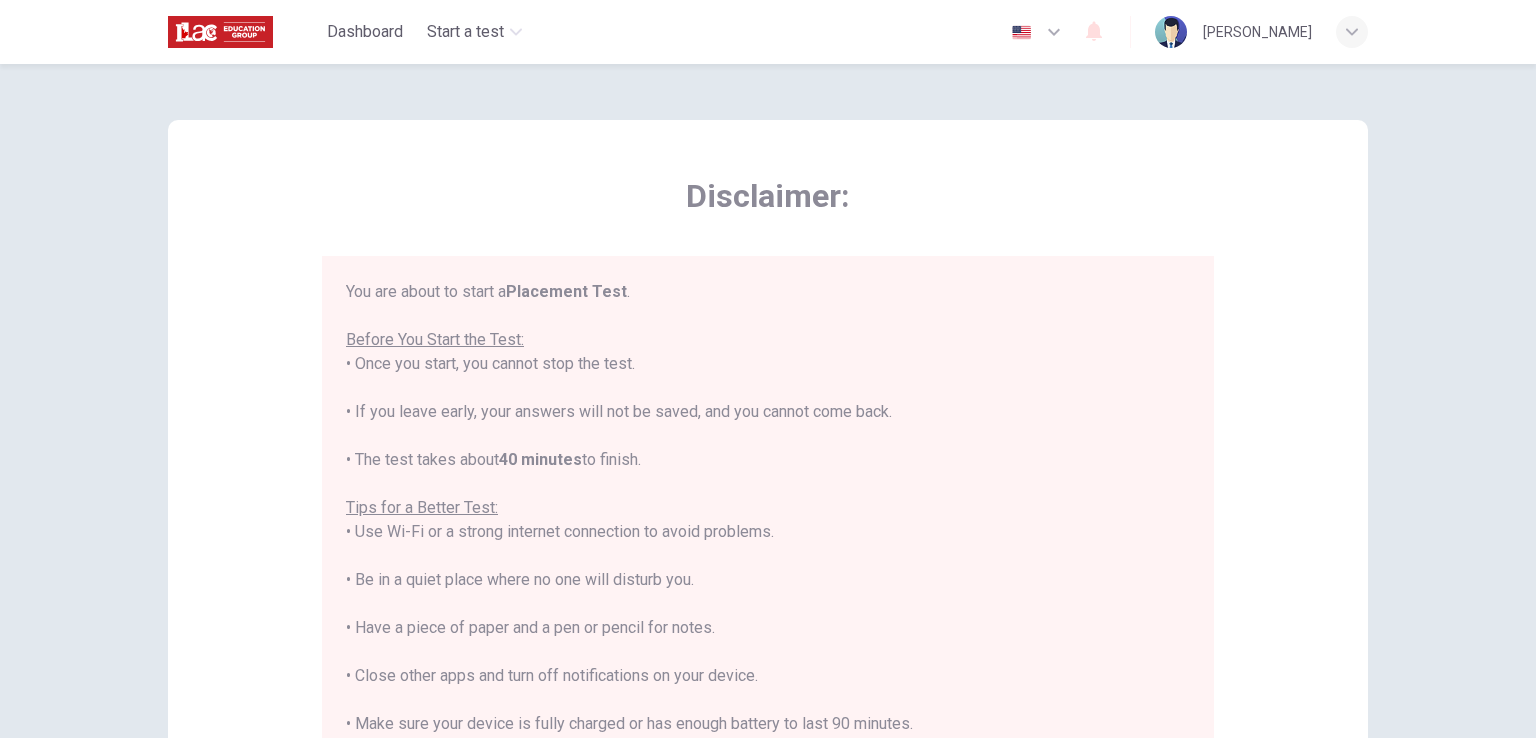 scroll, scrollTop: 23, scrollLeft: 0, axis: vertical 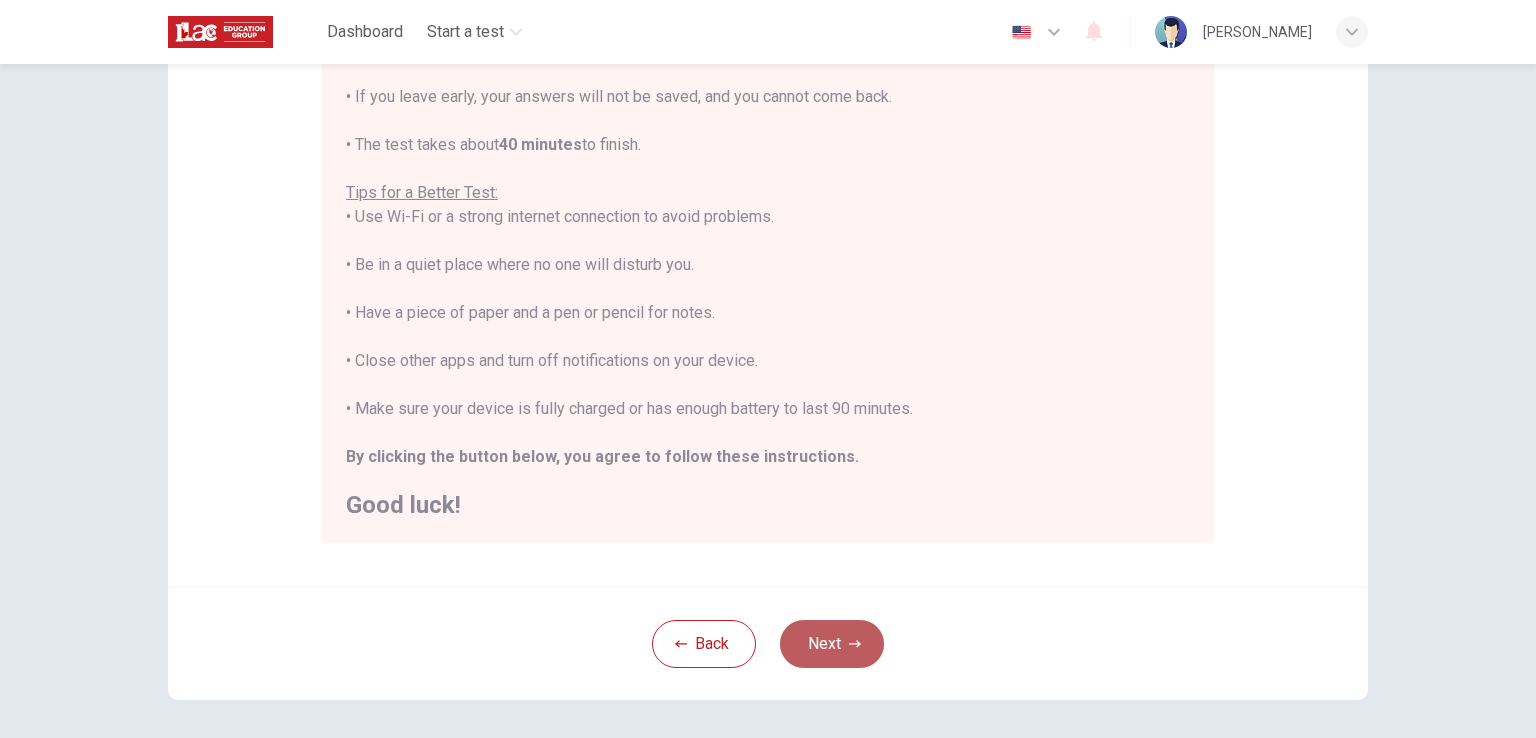 click on "Next" at bounding box center [832, 644] 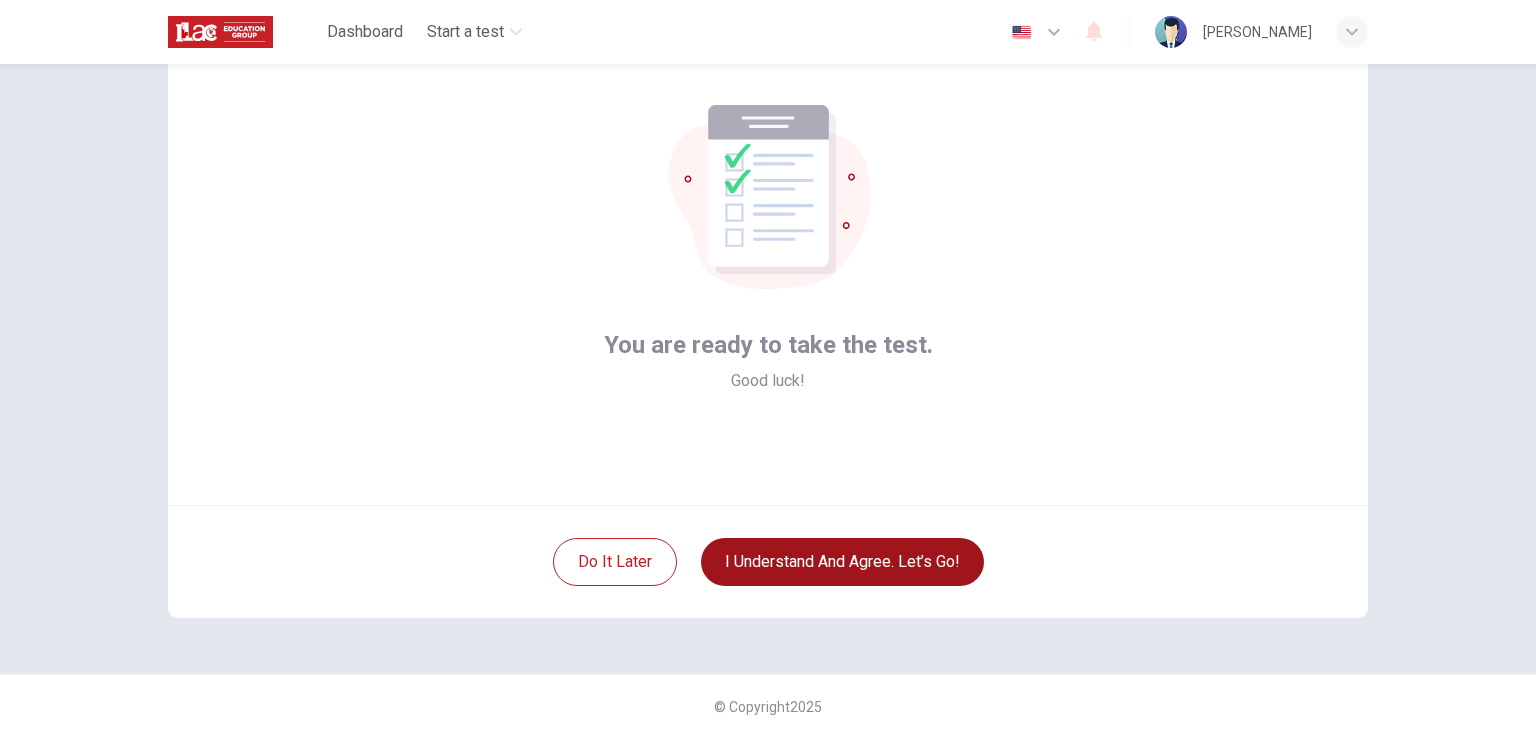 scroll, scrollTop: 95, scrollLeft: 0, axis: vertical 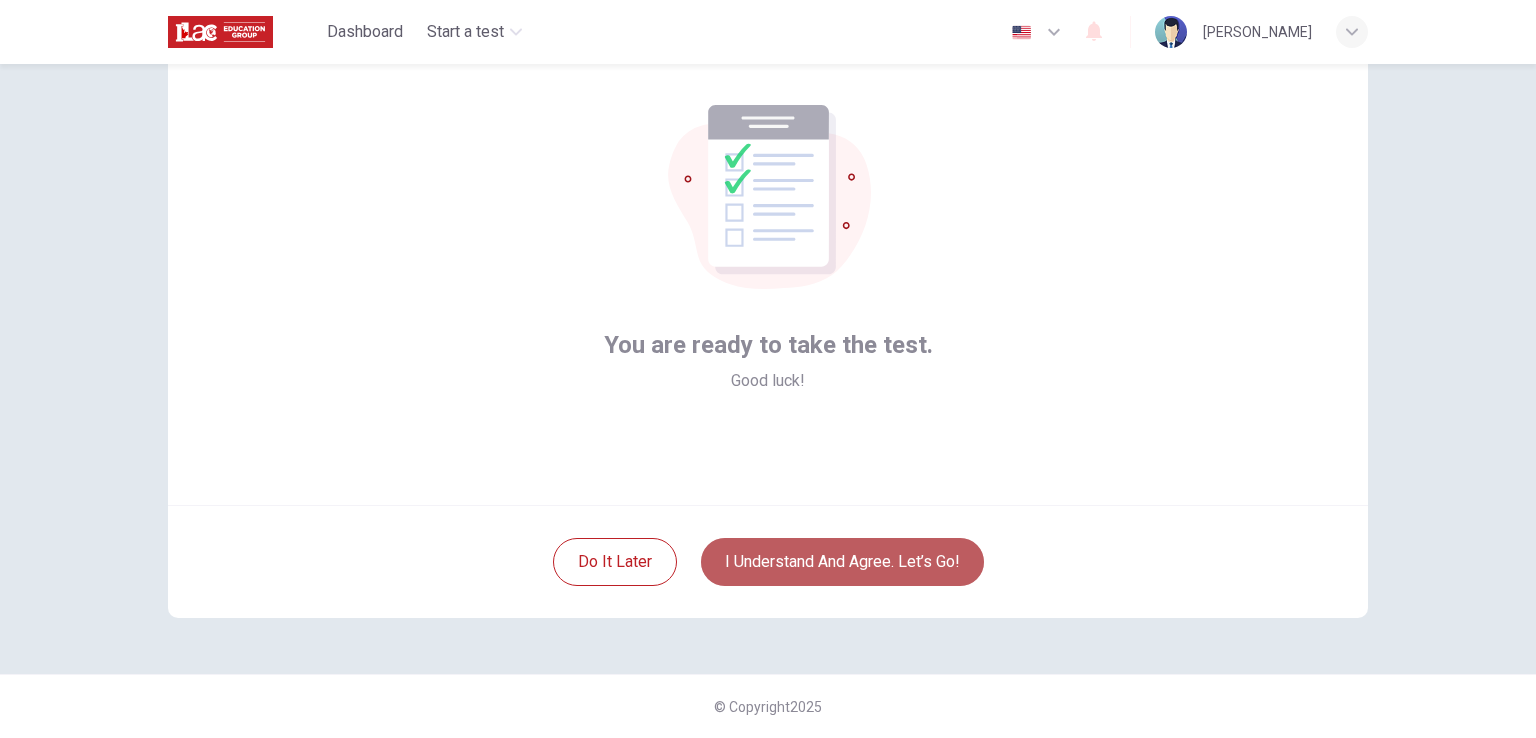 click on "I understand and agree. Let’s go!" at bounding box center (842, 562) 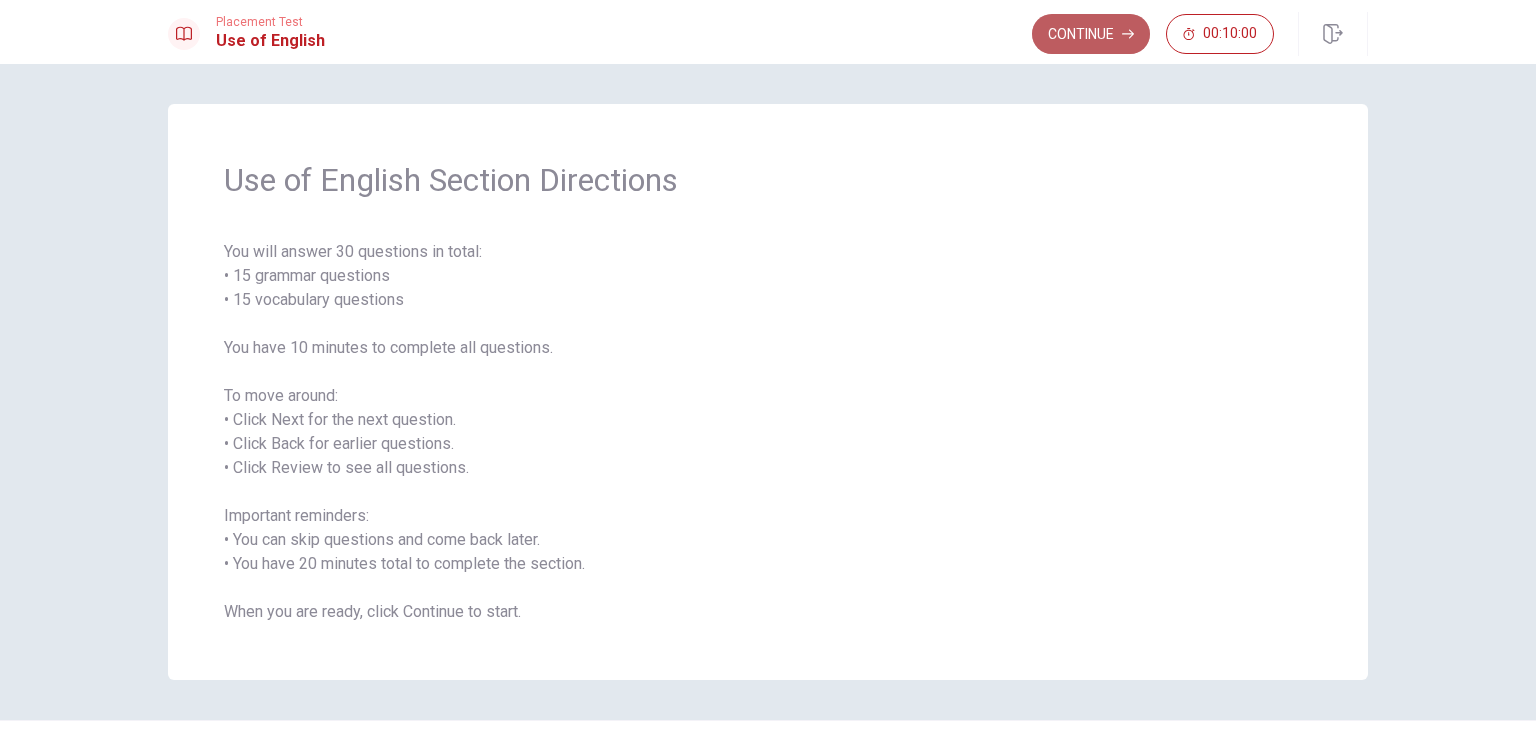 click on "Continue" at bounding box center (1091, 34) 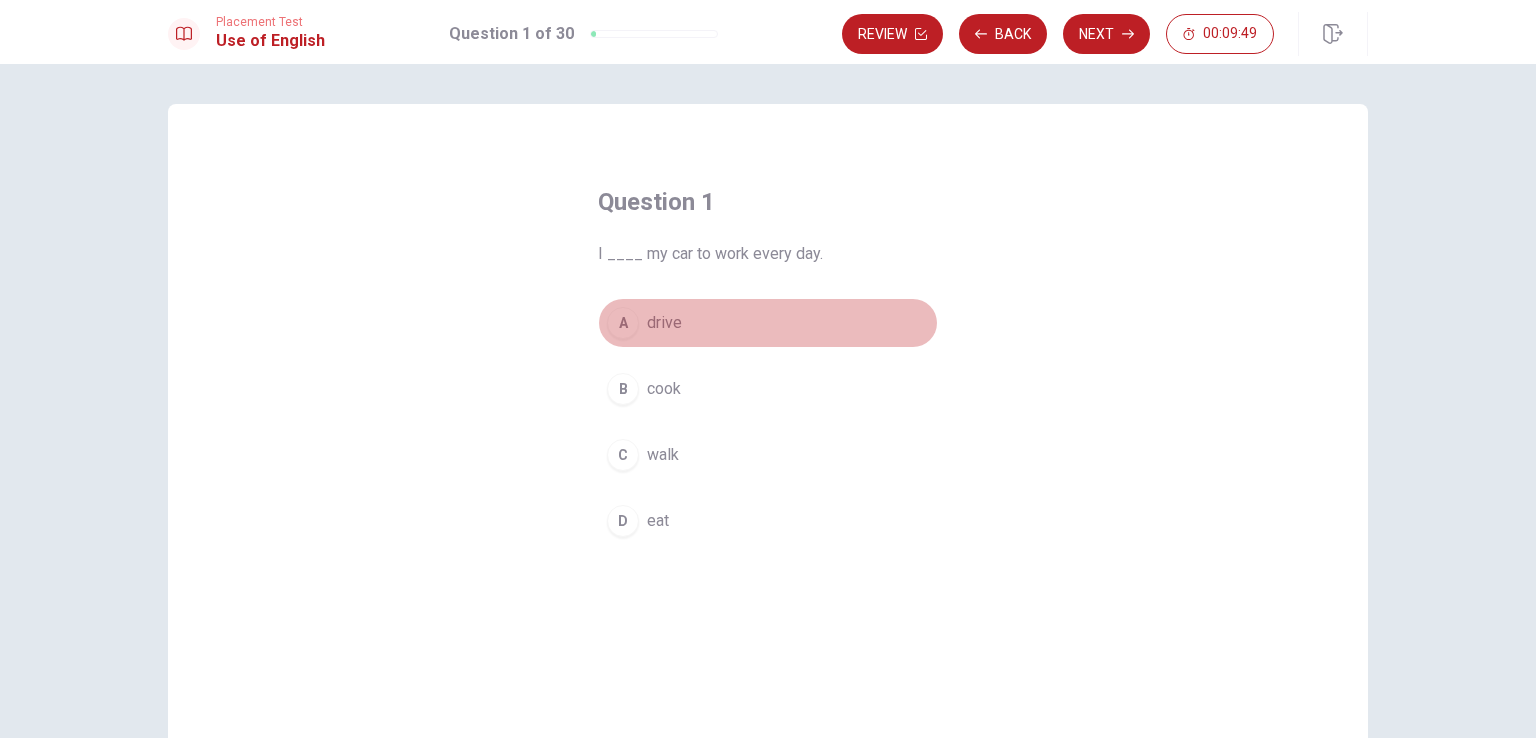 click on "drive" at bounding box center [664, 323] 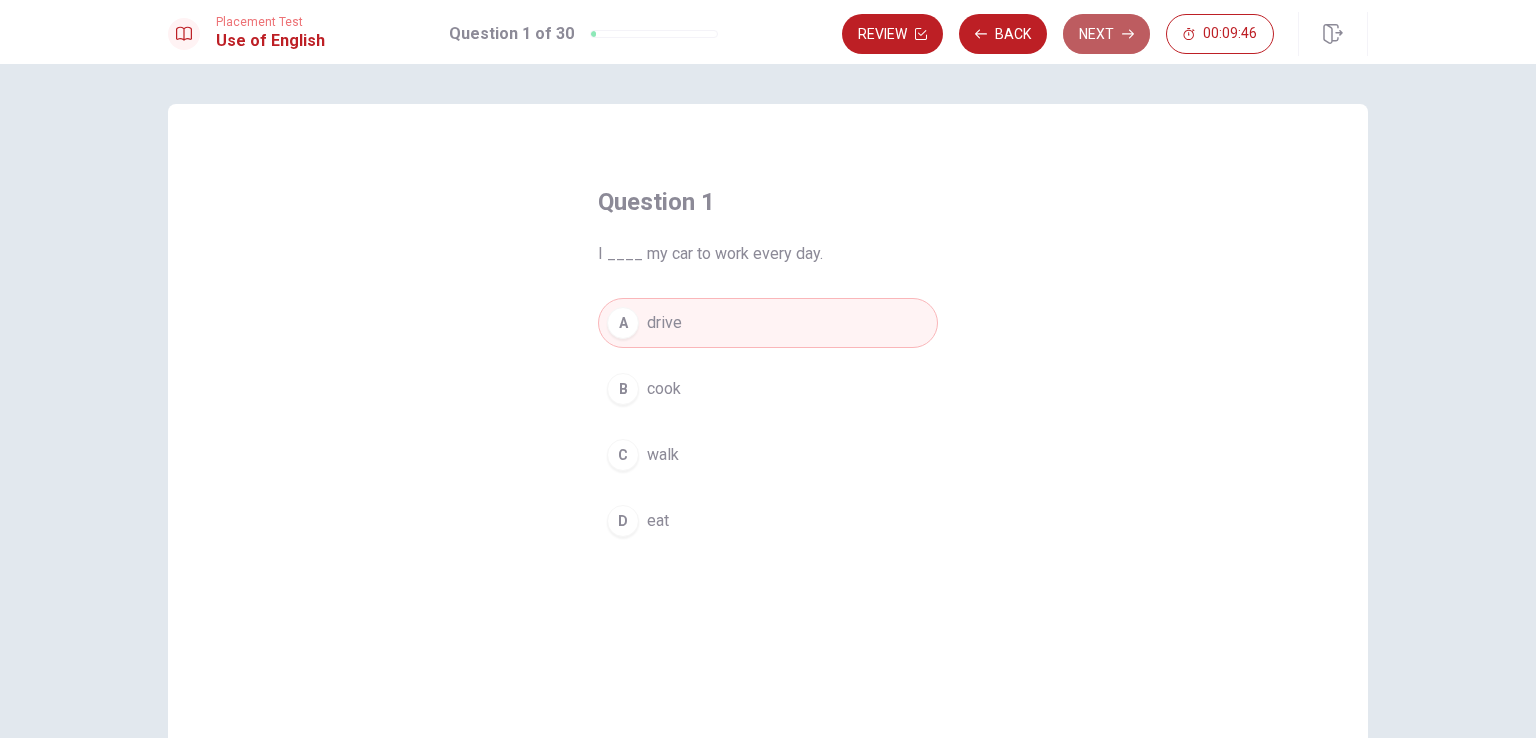 click on "Next" at bounding box center (1106, 34) 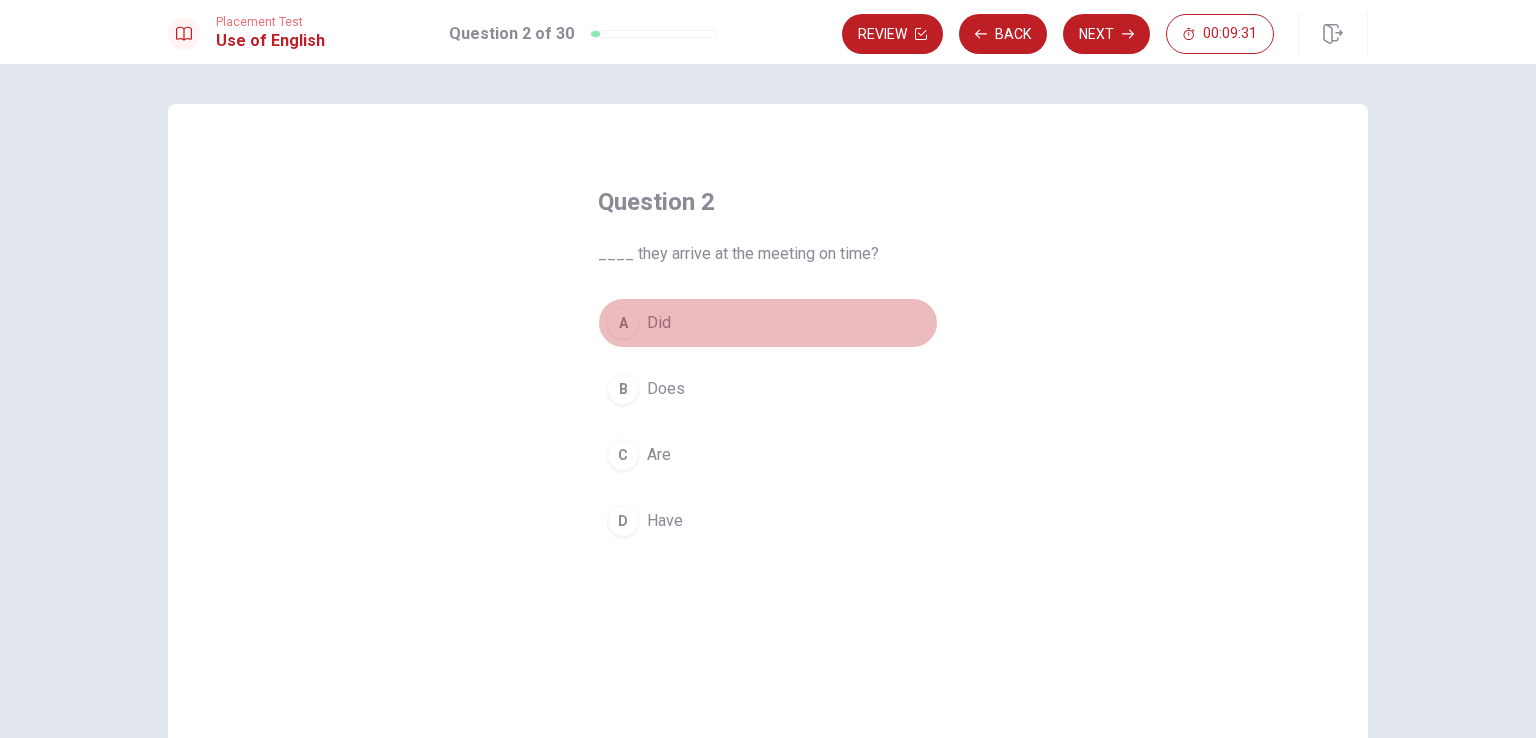 click on "Did" at bounding box center [659, 323] 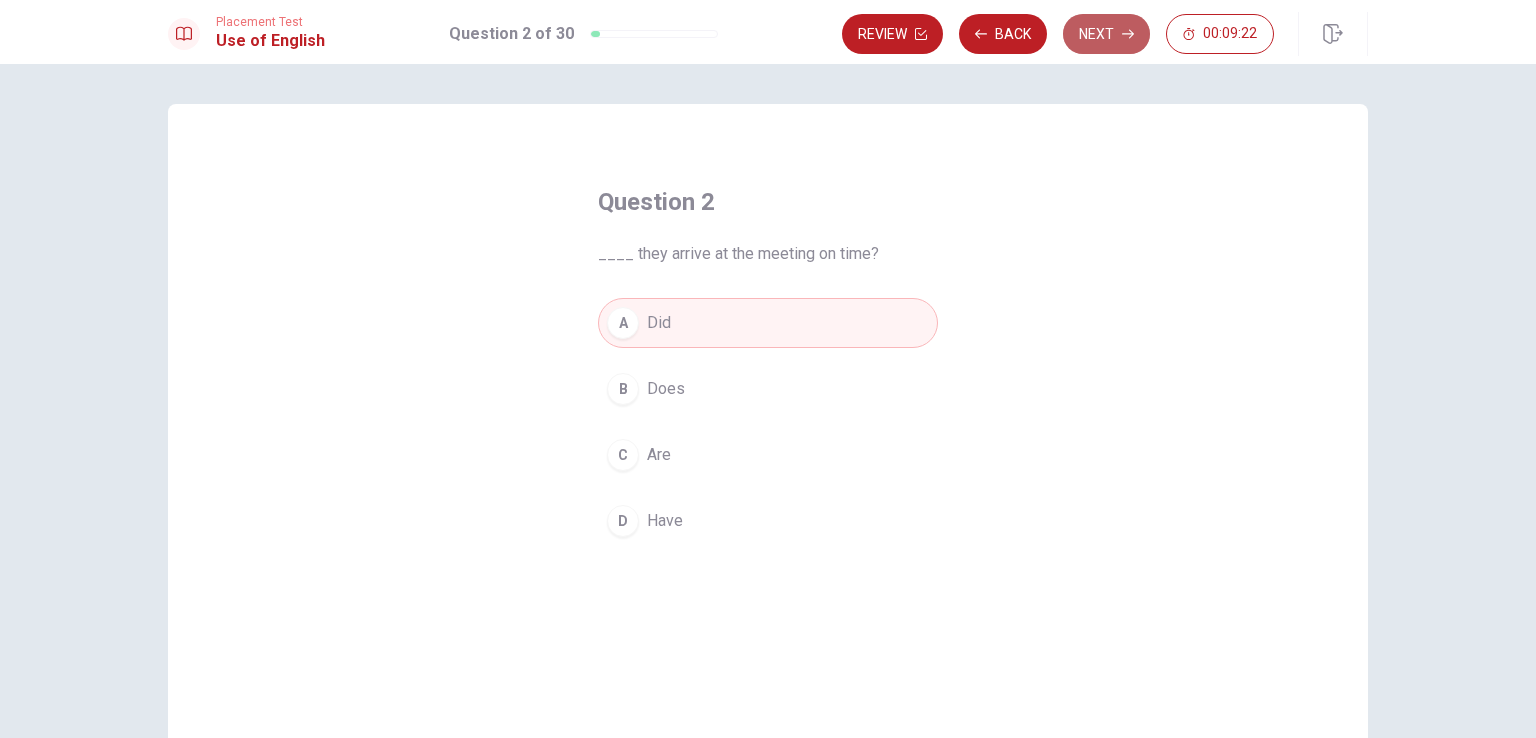 click on "Next" at bounding box center [1106, 34] 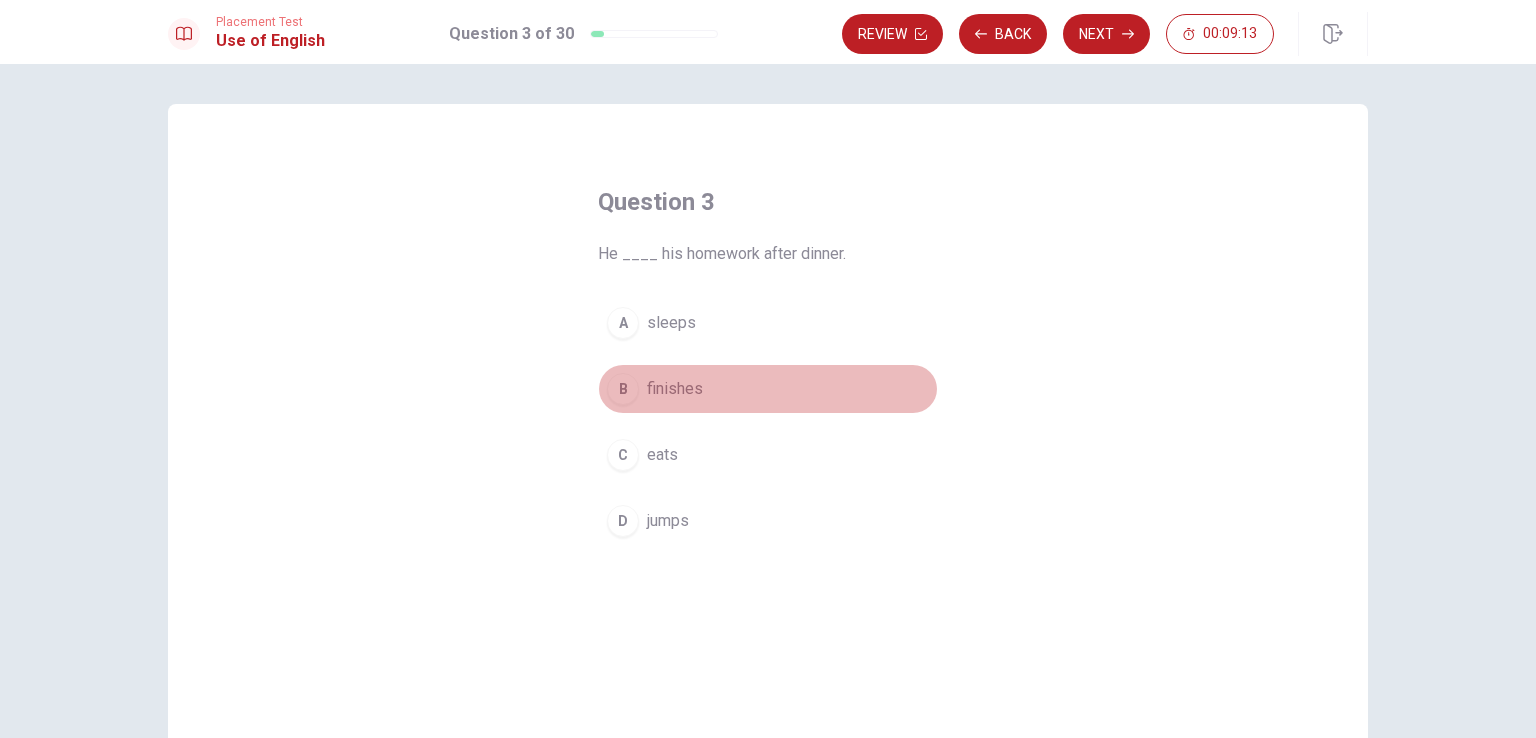 click on "B finishes" at bounding box center [768, 389] 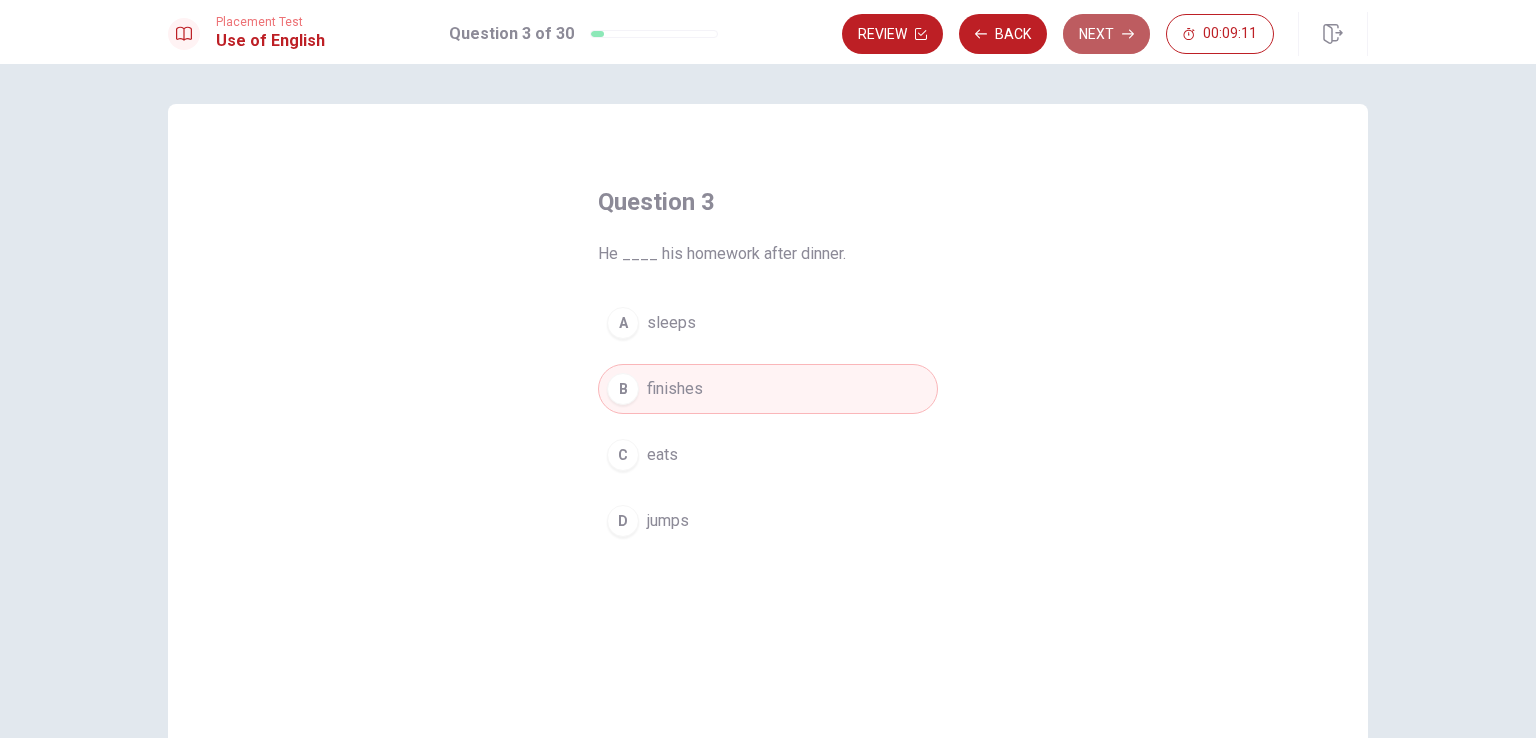 click on "Next" at bounding box center (1106, 34) 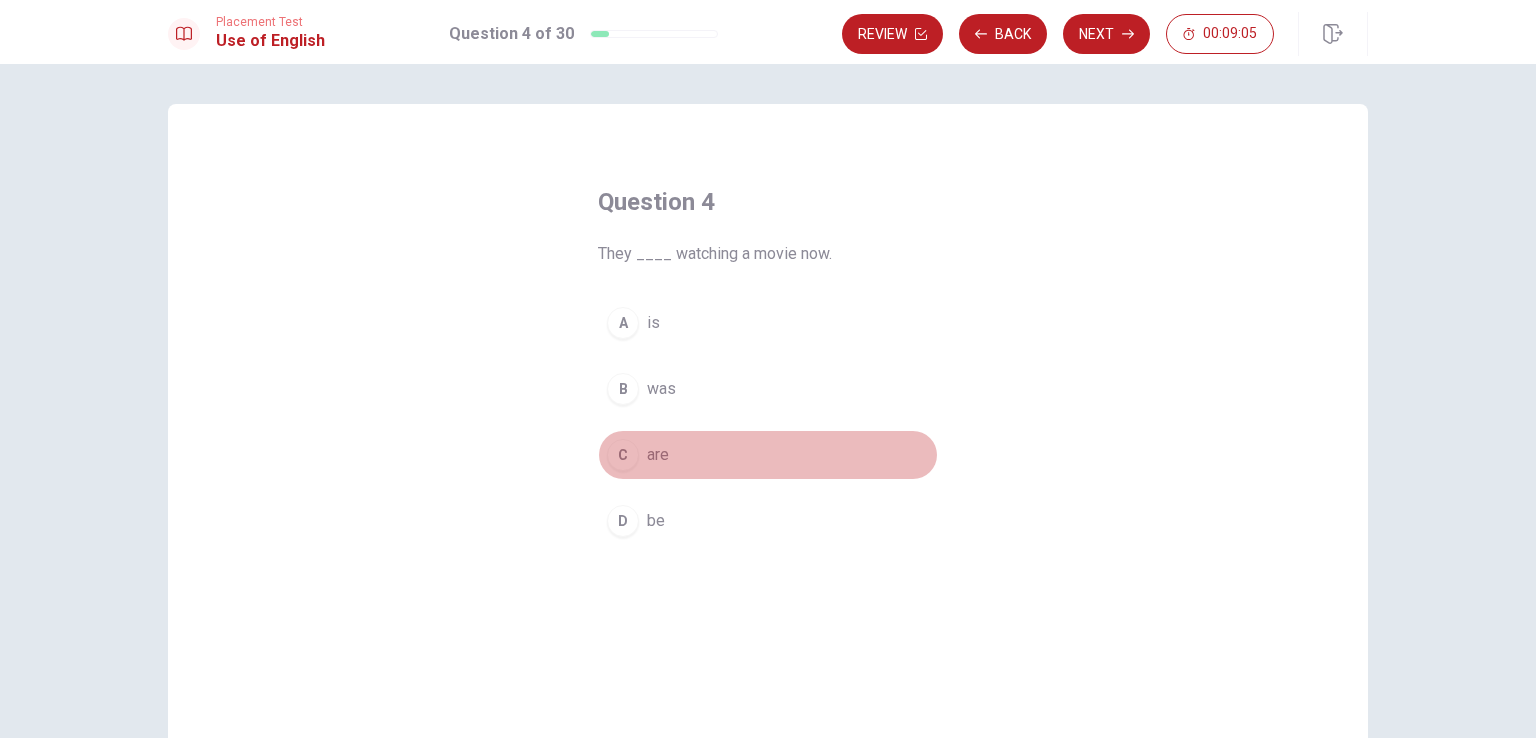 click on "are" at bounding box center [658, 455] 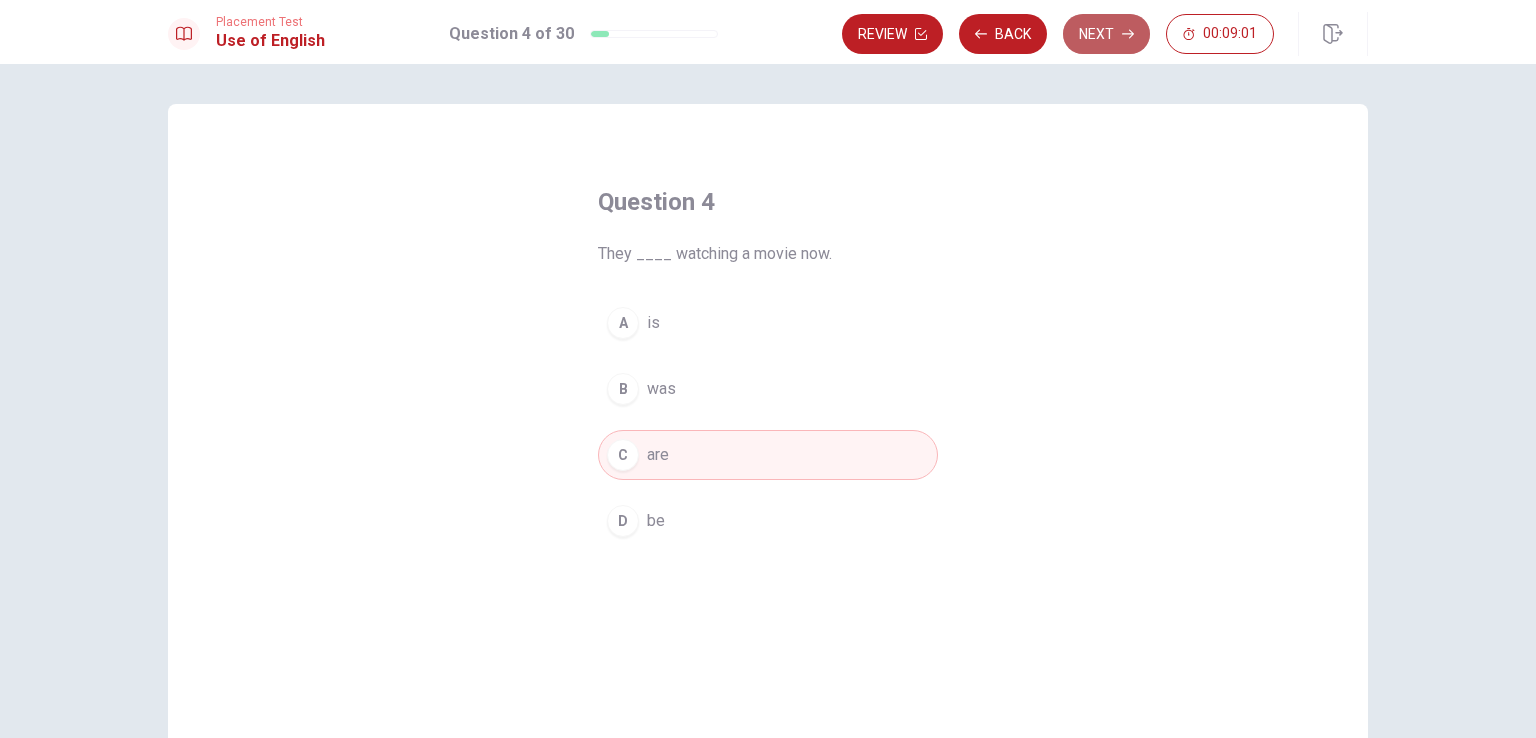 click on "Next" at bounding box center (1106, 34) 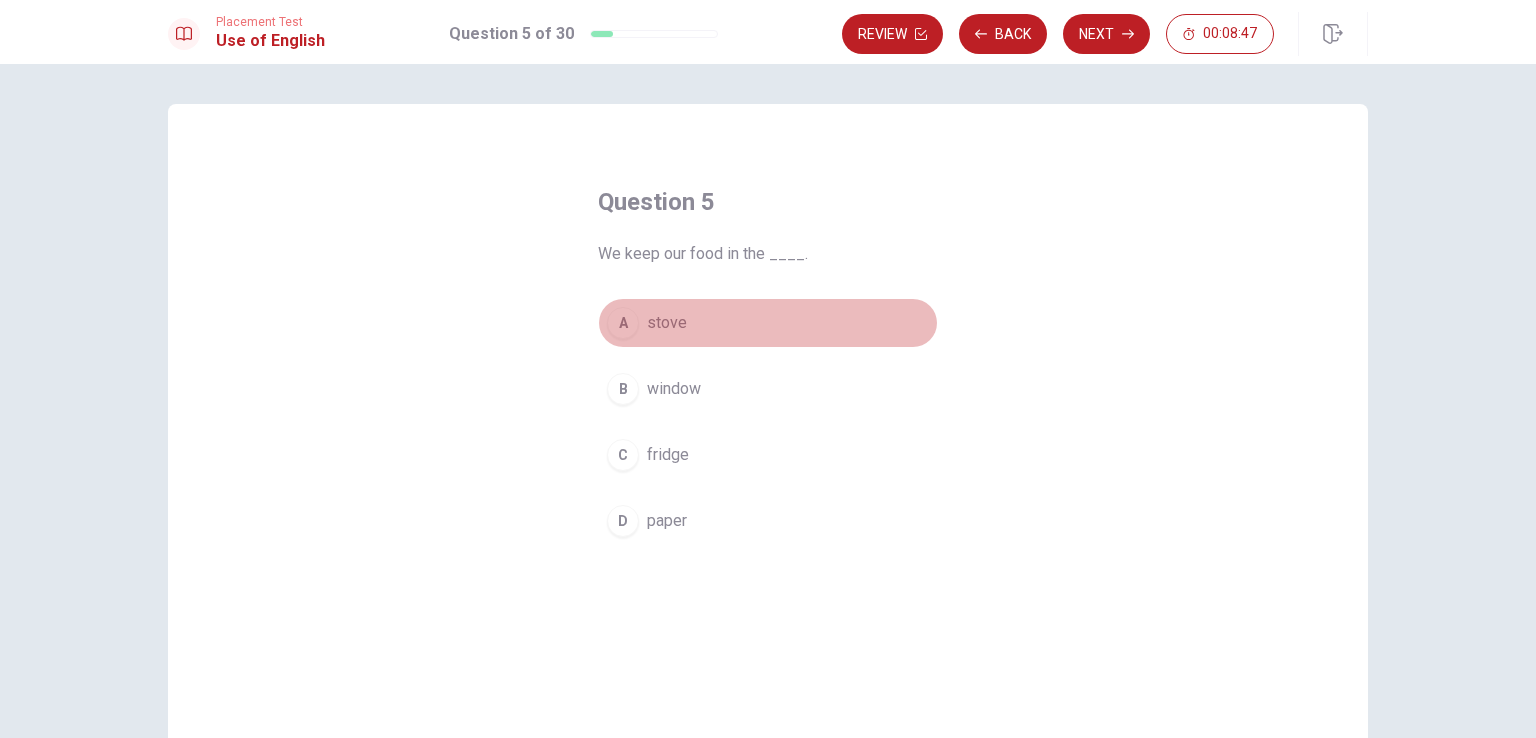 click on "stove" at bounding box center [667, 323] 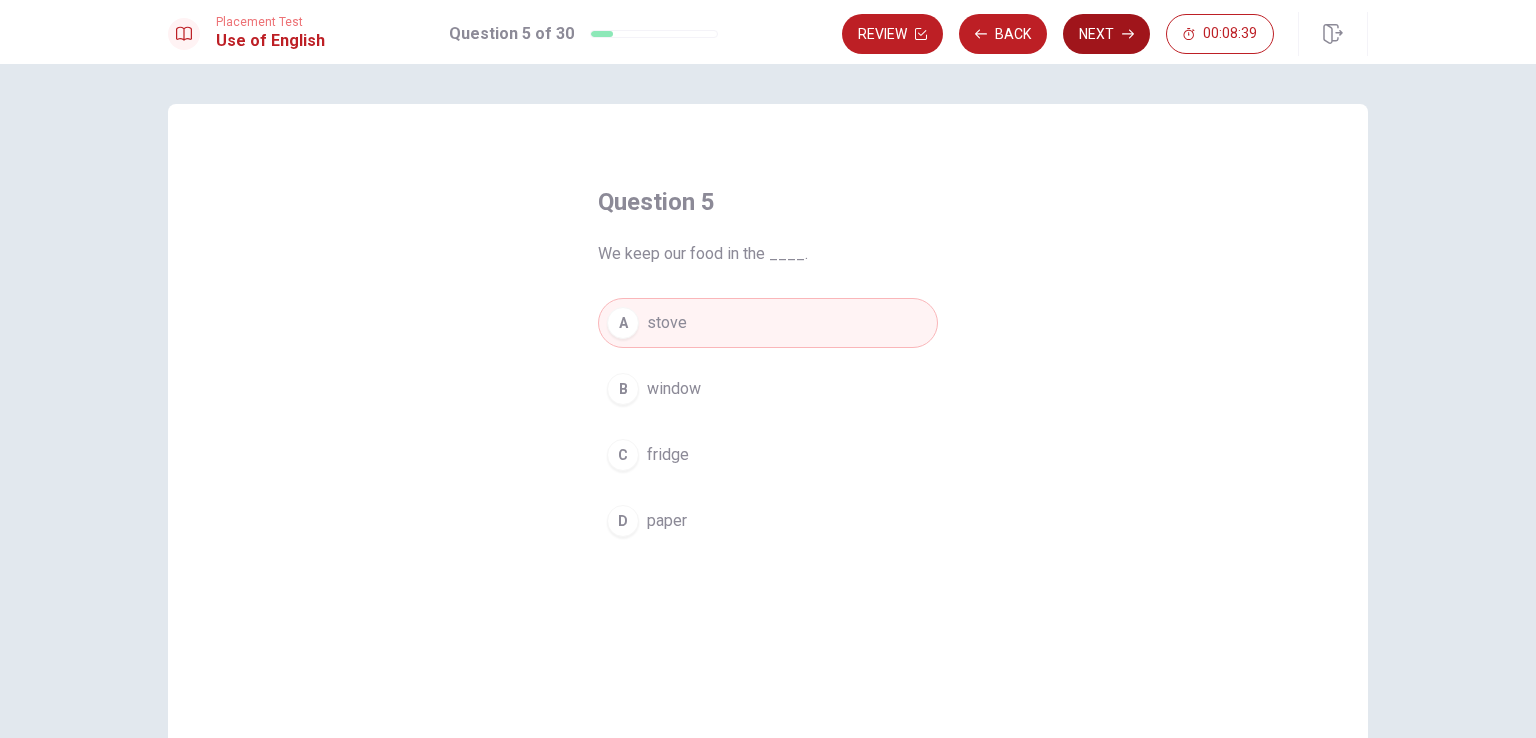 click on "Next" at bounding box center (1106, 34) 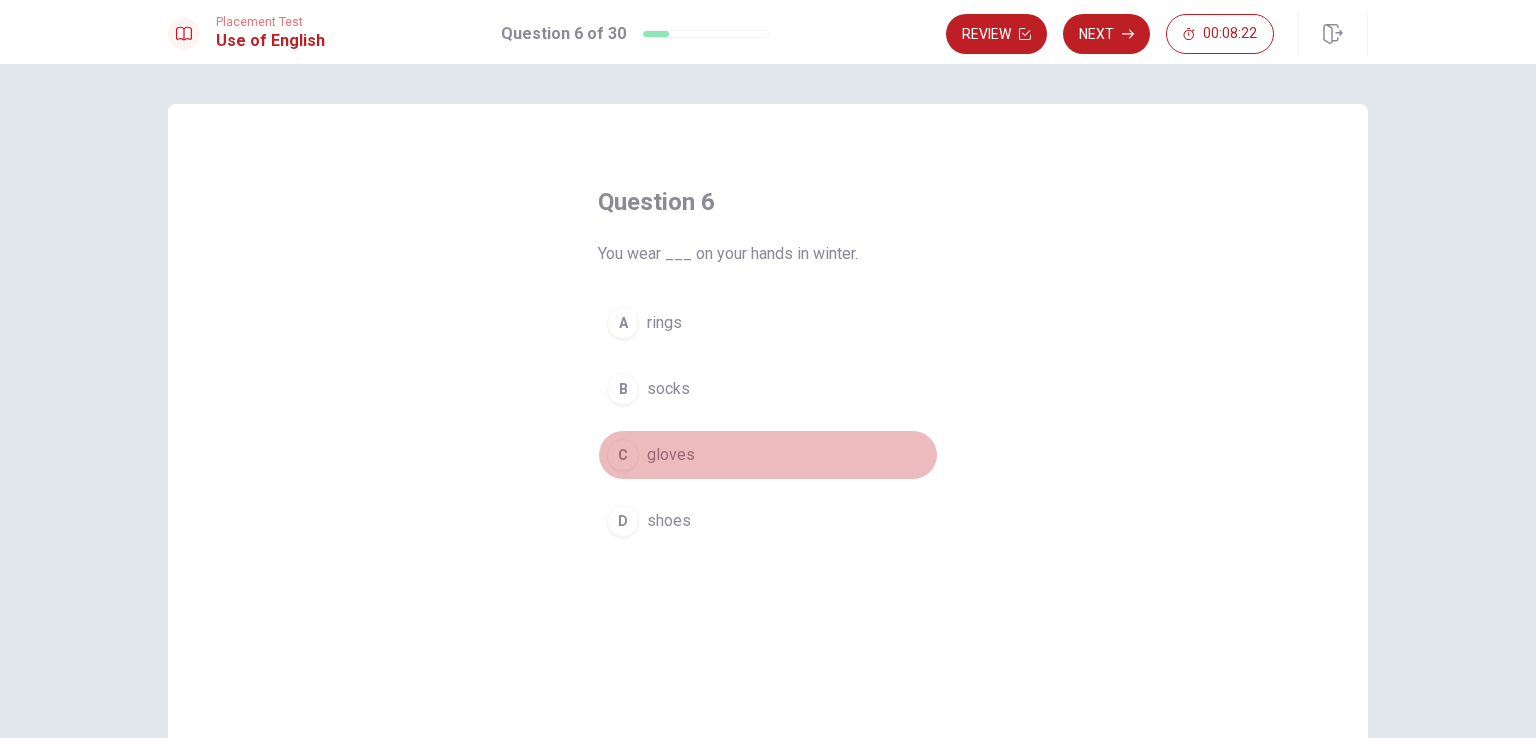 click on "gloves" at bounding box center [671, 455] 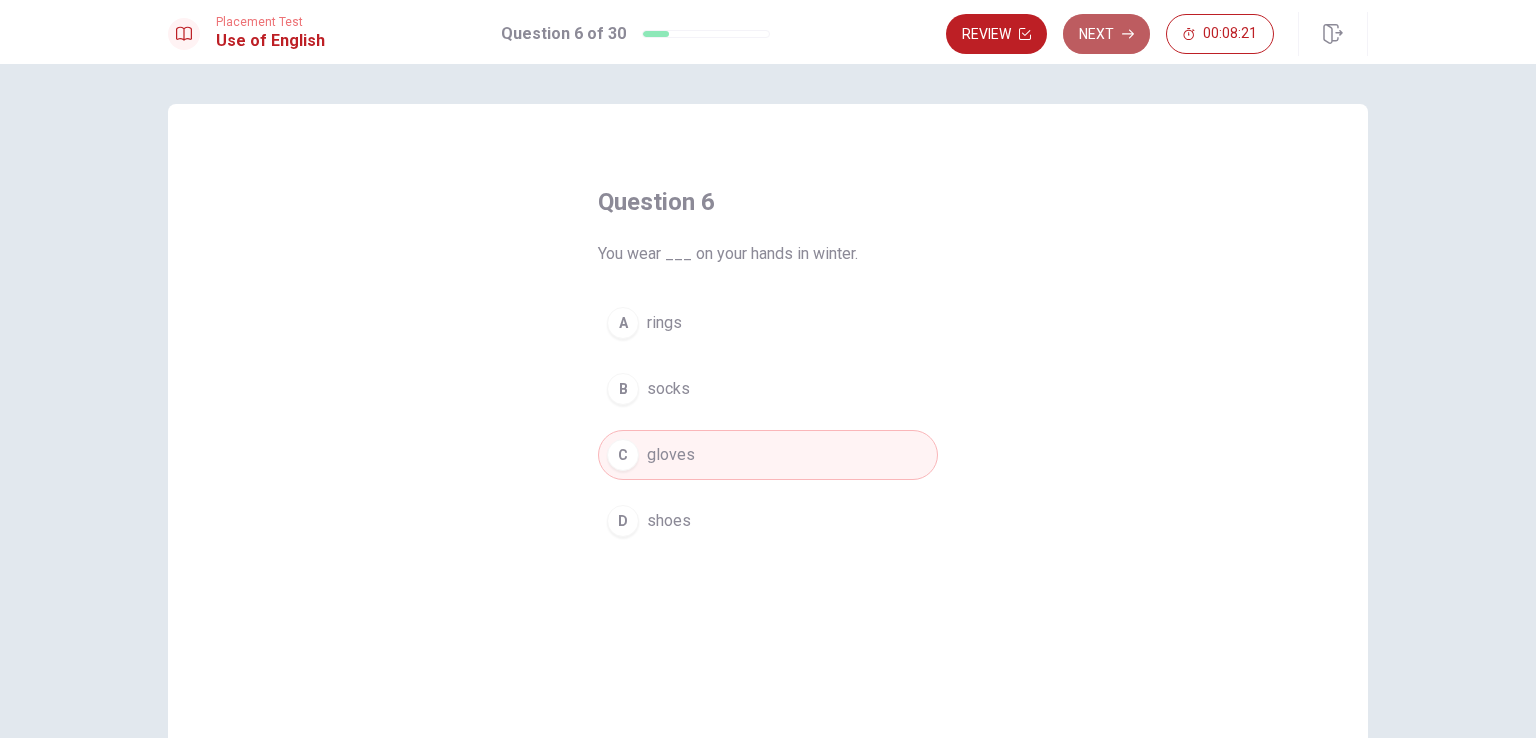 click on "Next" at bounding box center [1106, 34] 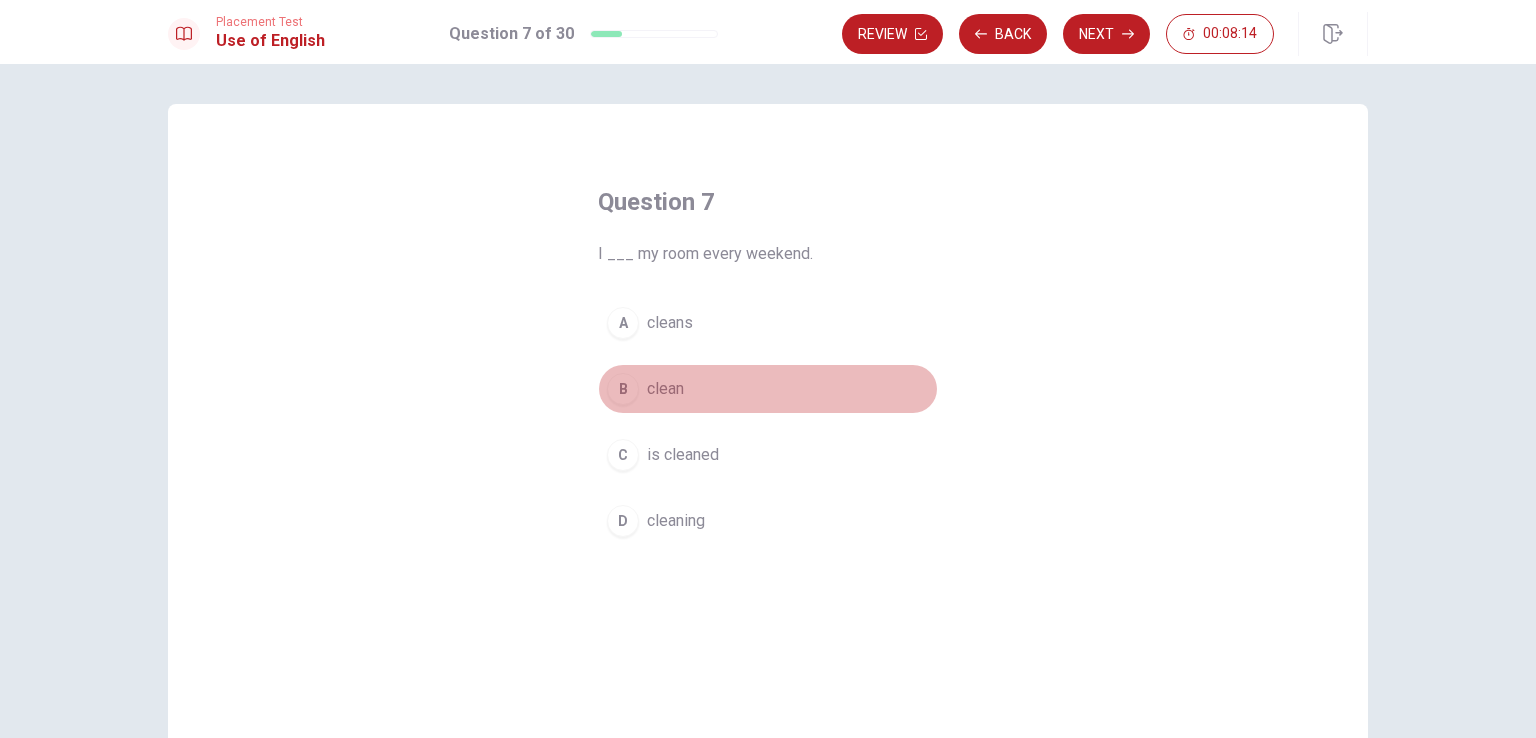 click on "clean" at bounding box center (665, 389) 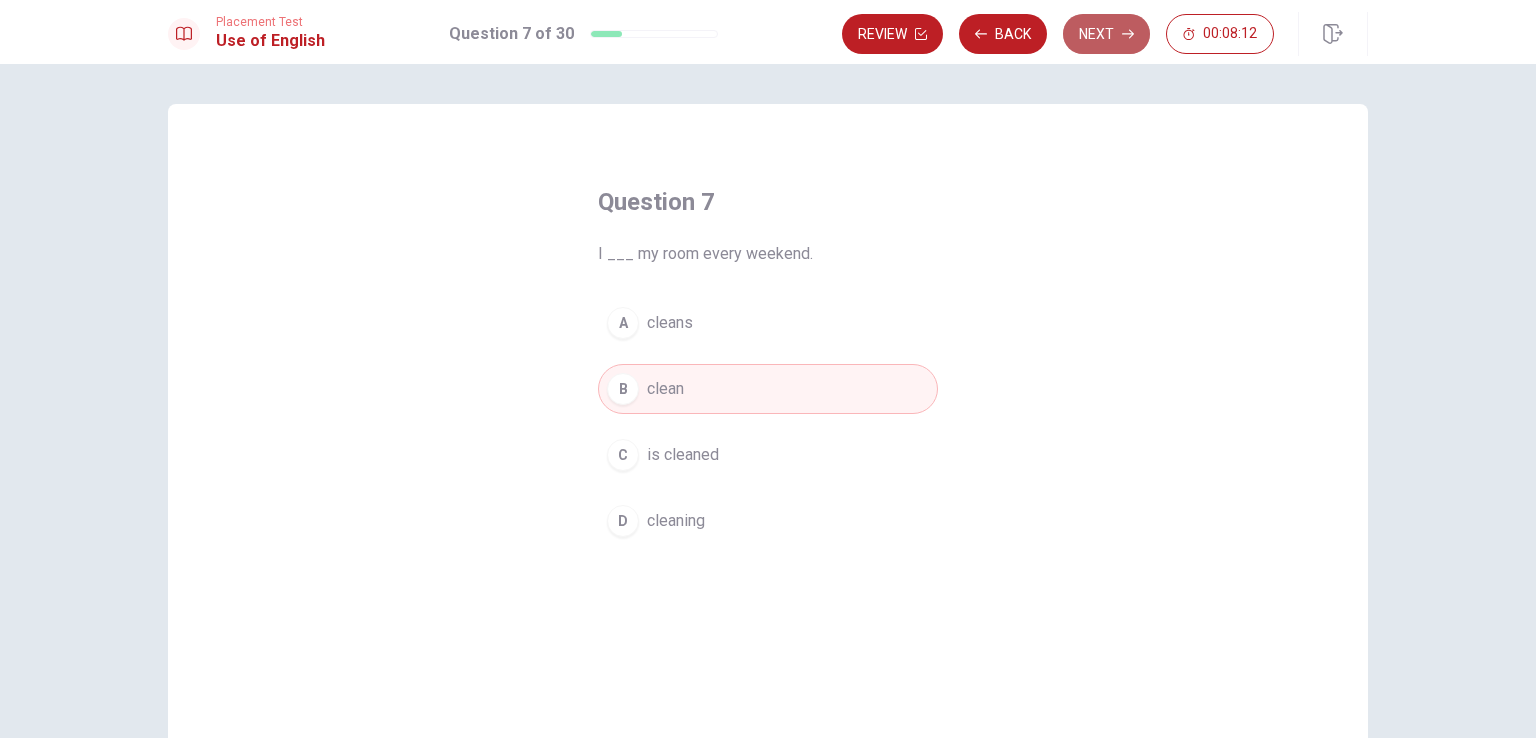 click on "Next" at bounding box center [1106, 34] 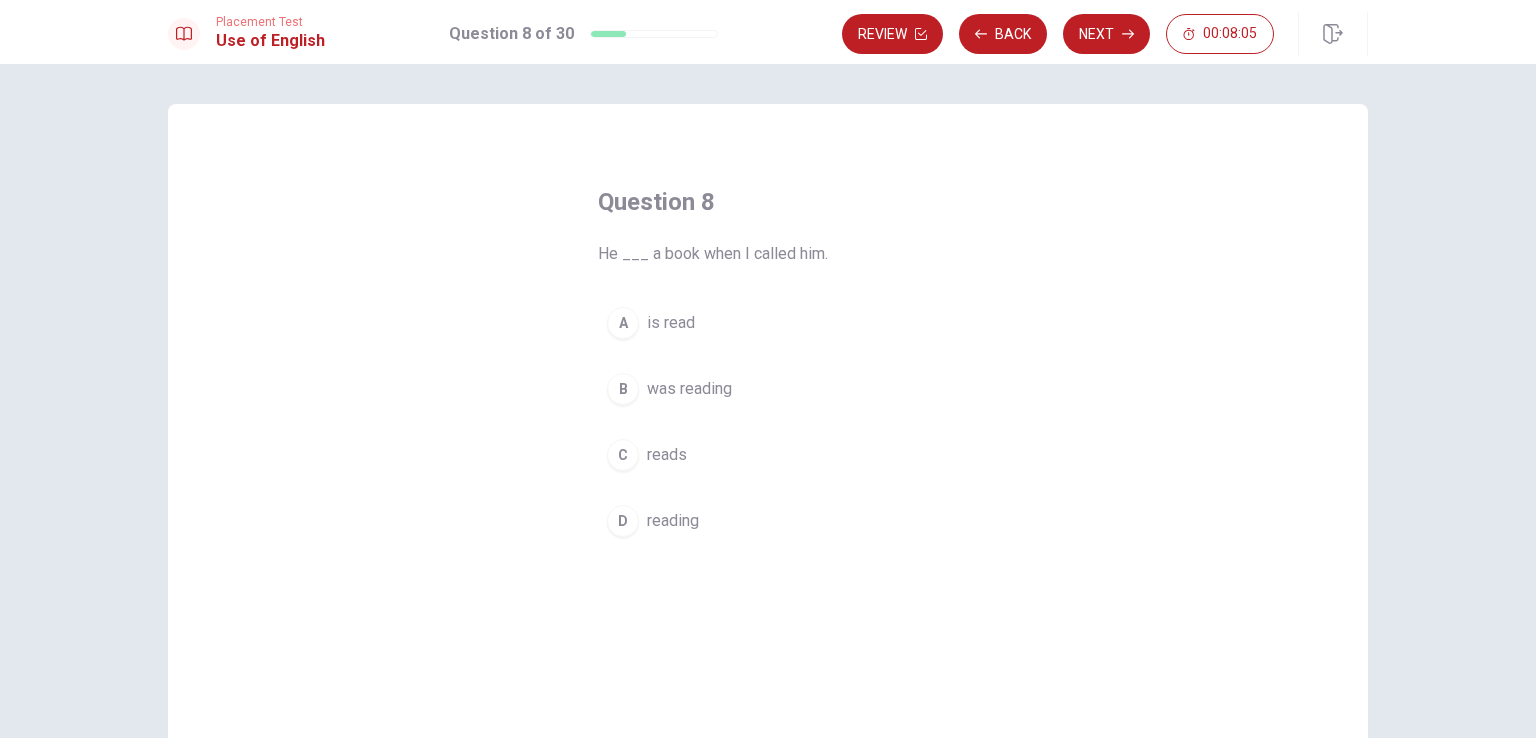 click on "was reading" at bounding box center (689, 389) 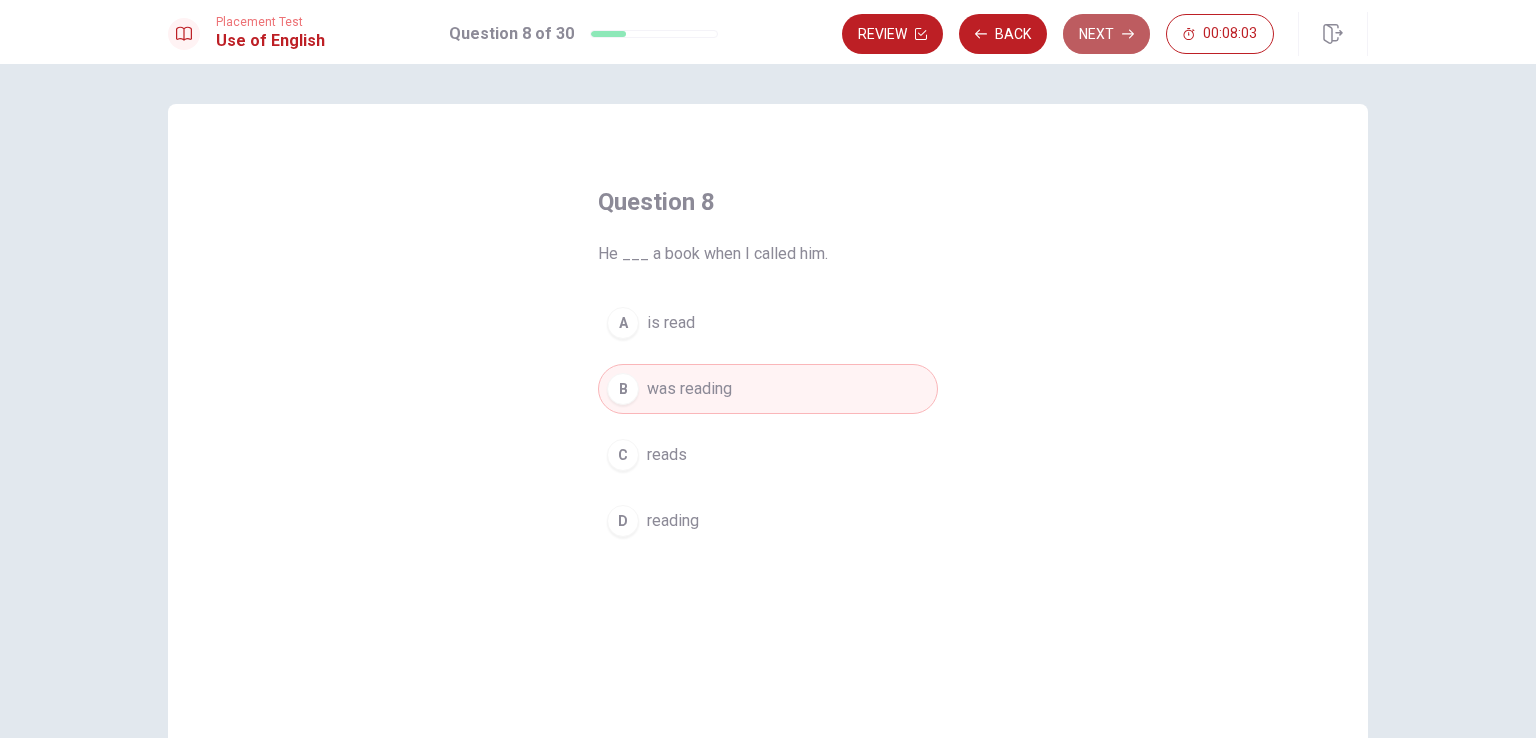 click on "Next" at bounding box center (1106, 34) 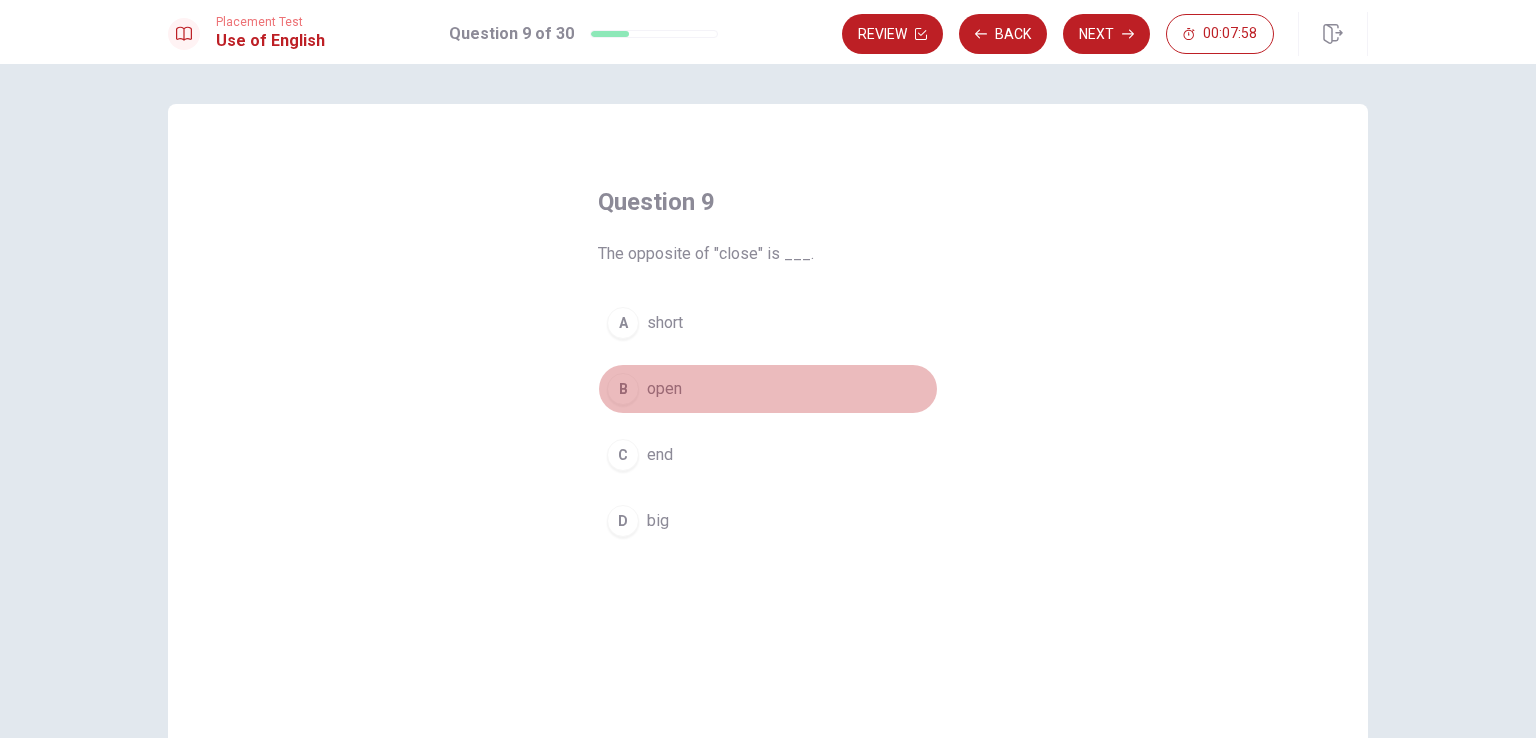 click on "B open" at bounding box center (768, 389) 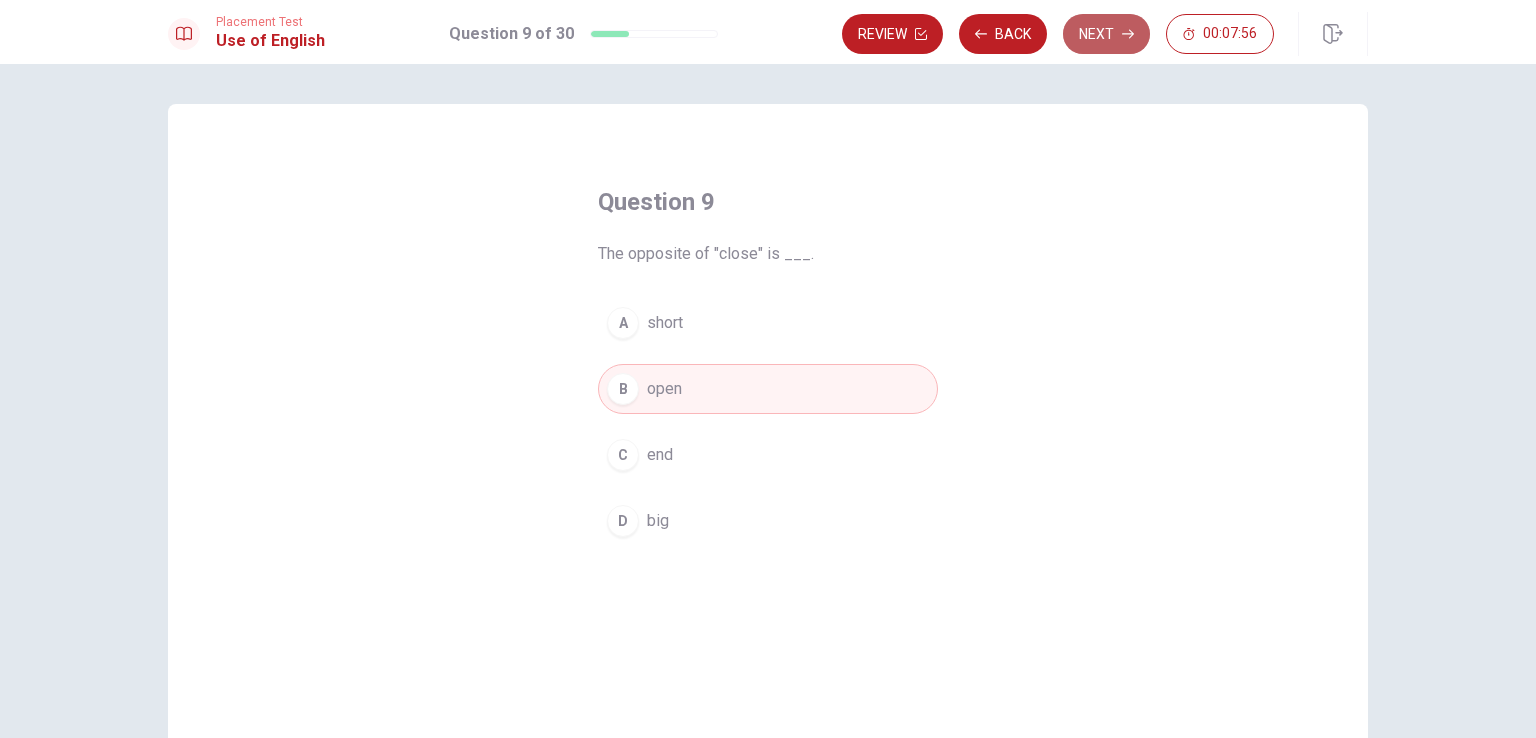 click on "Next" at bounding box center (1106, 34) 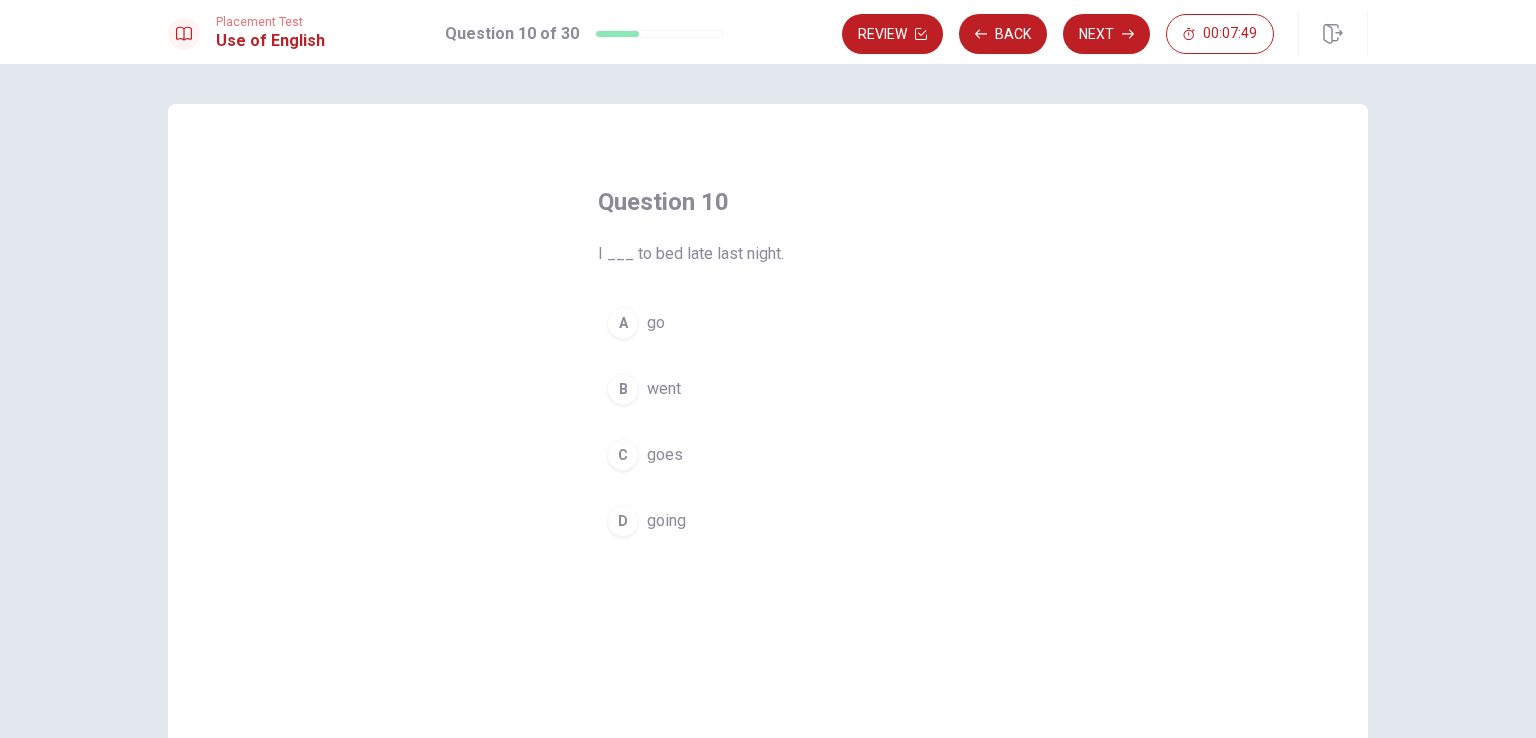 click on "went" at bounding box center [664, 389] 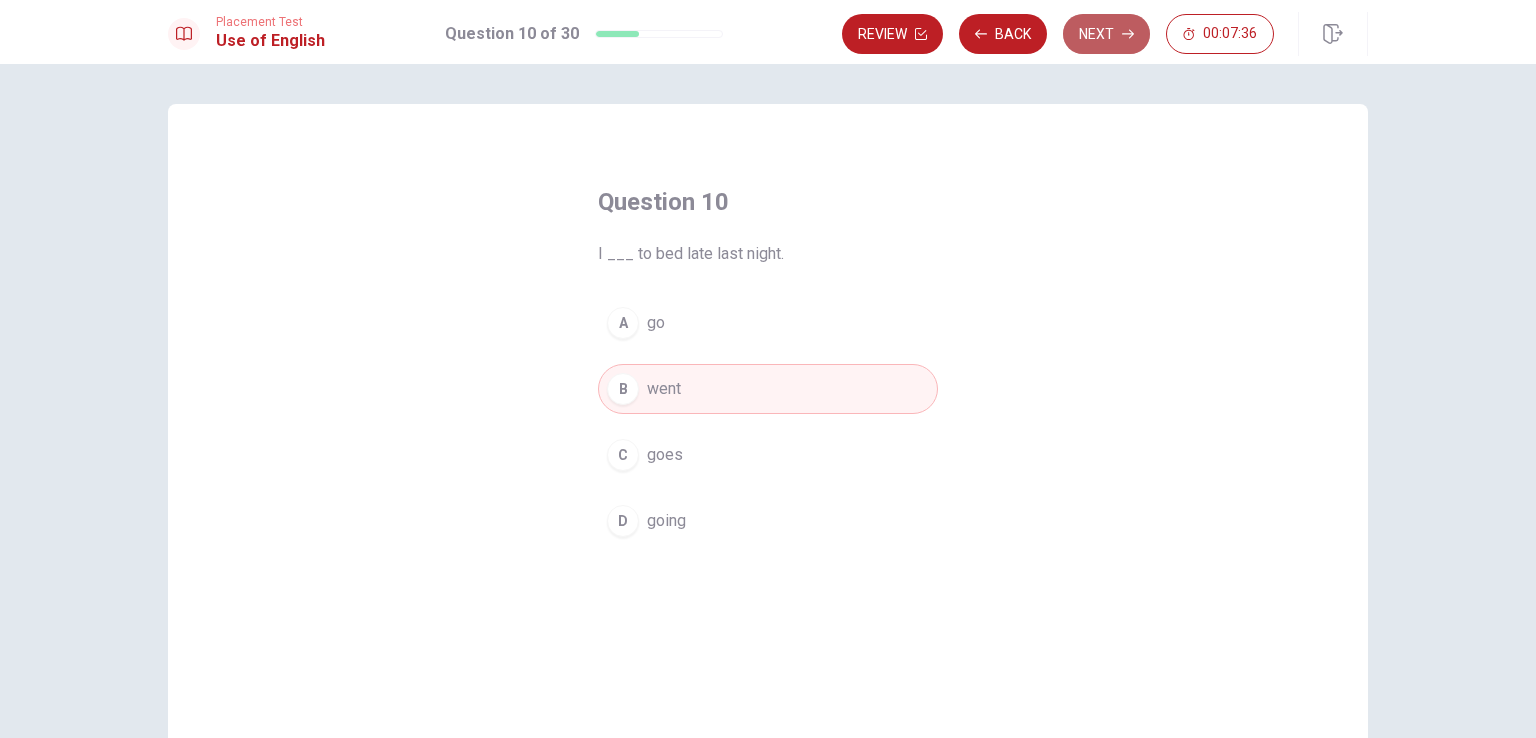 click on "Next" at bounding box center (1106, 34) 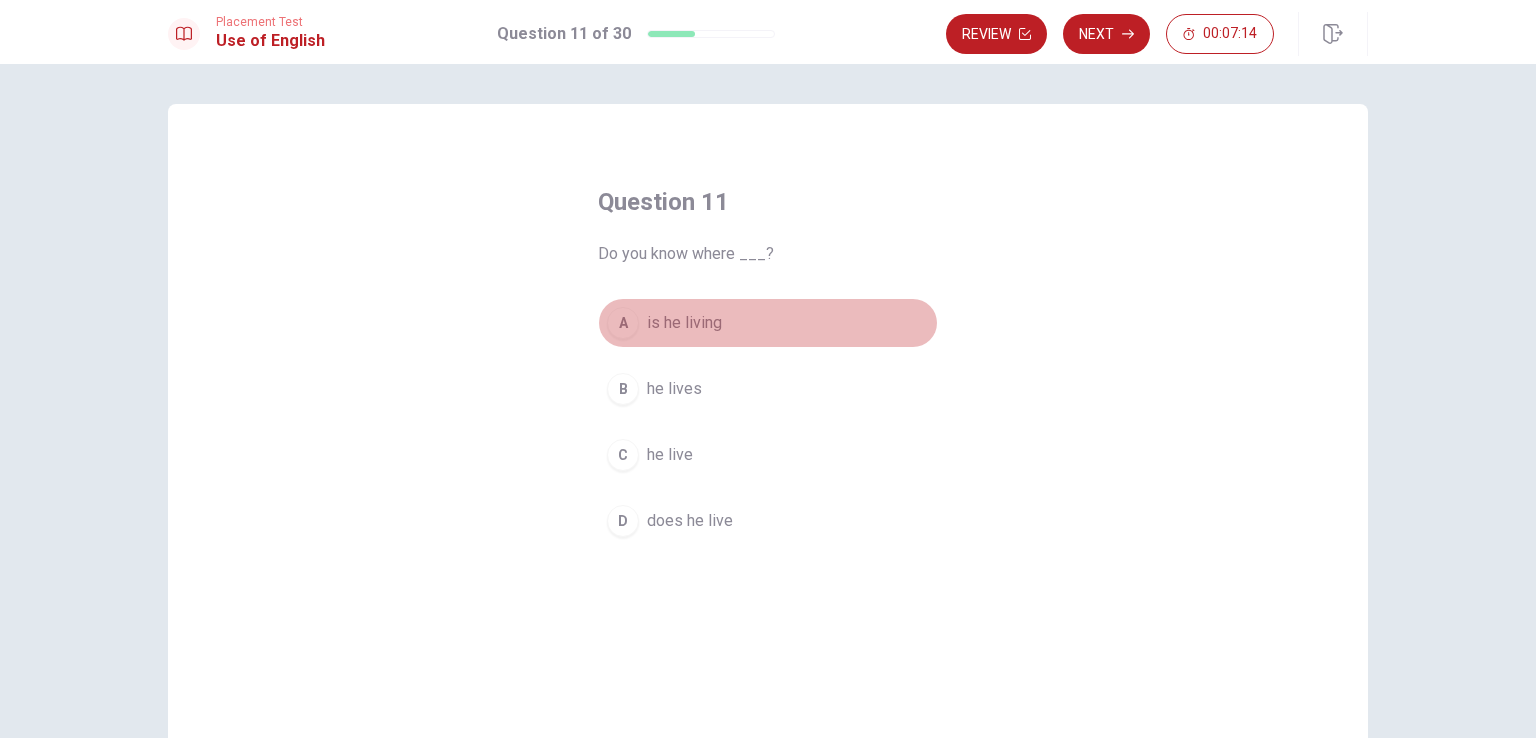 click on "is he living" at bounding box center [684, 323] 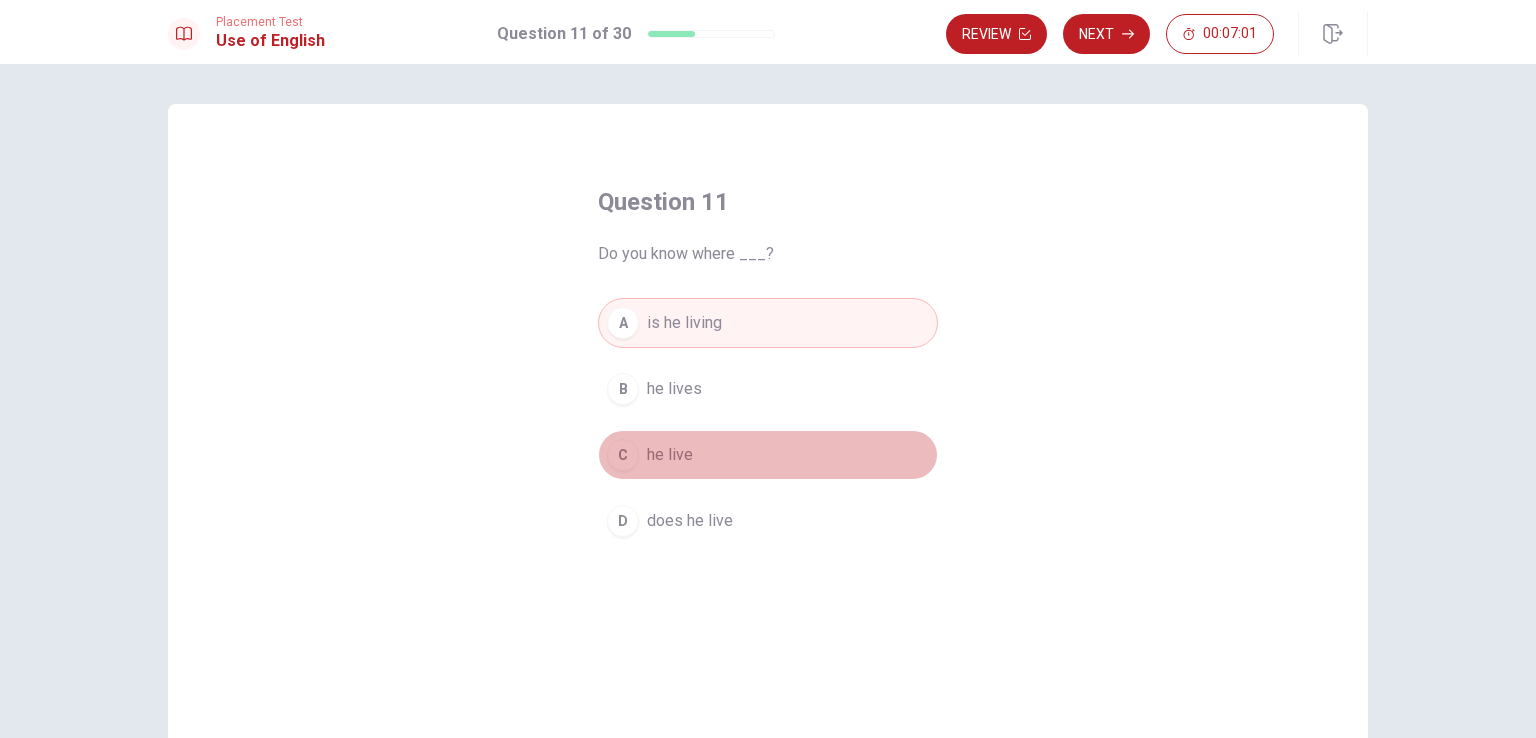 click on "he live" at bounding box center [670, 455] 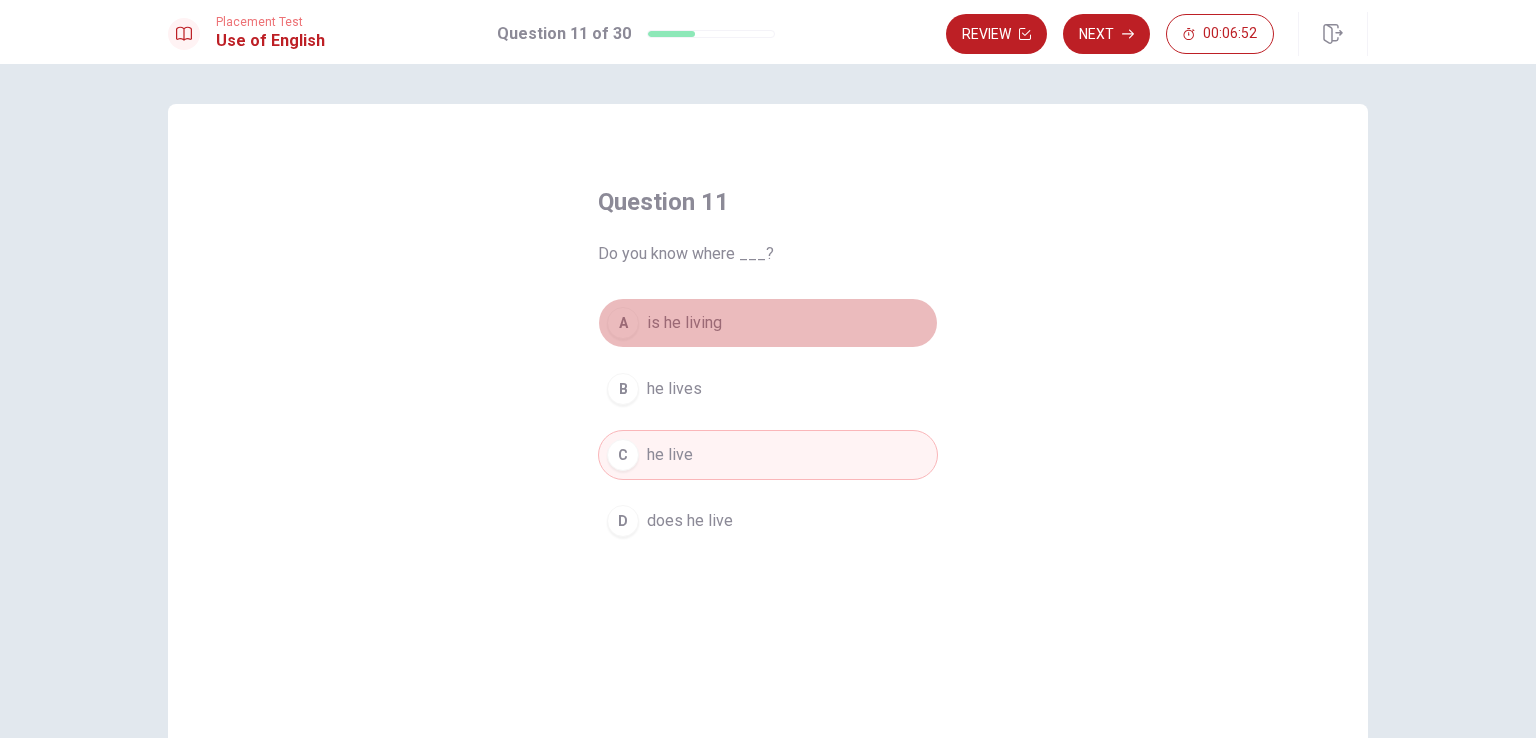 click on "A is he living" at bounding box center [768, 323] 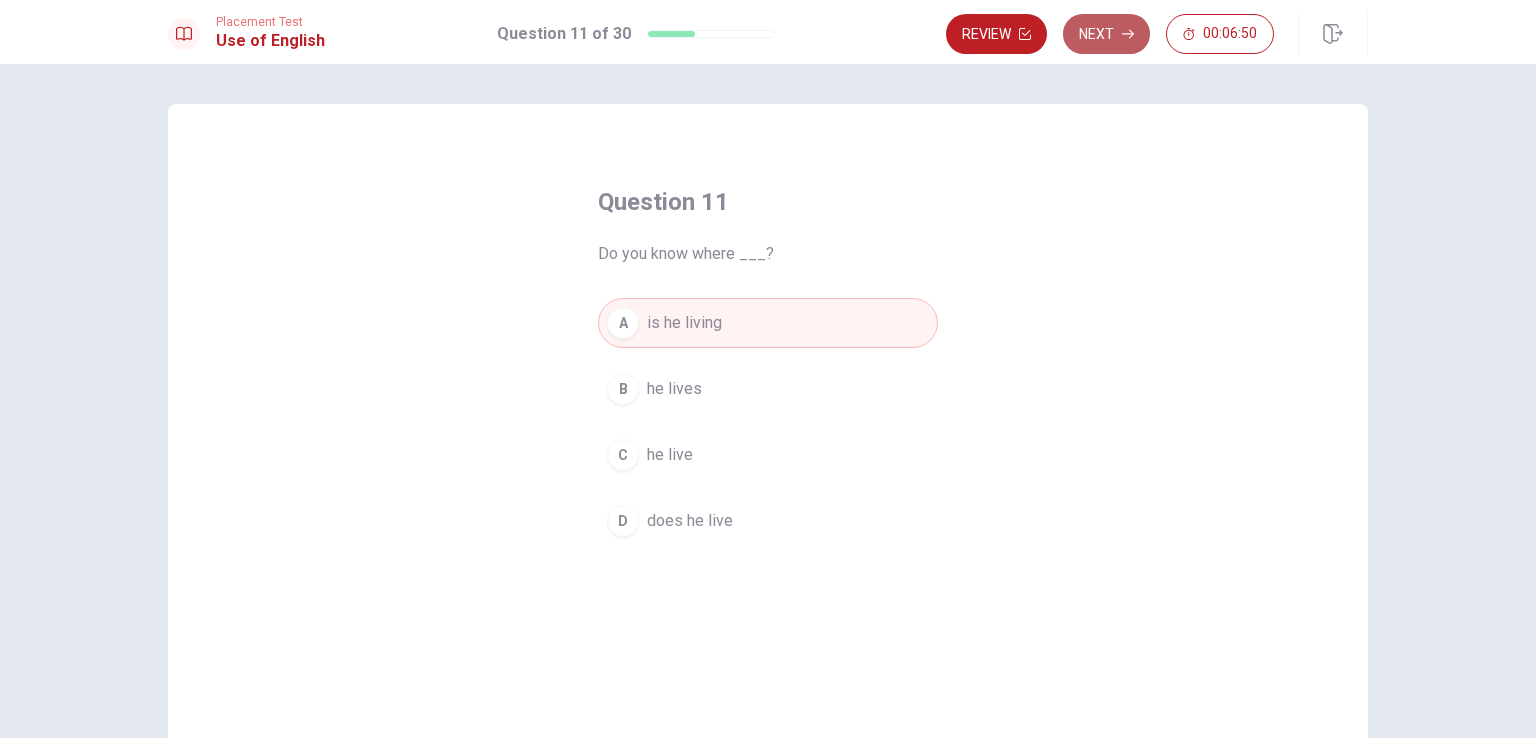 click on "Next" at bounding box center (1106, 34) 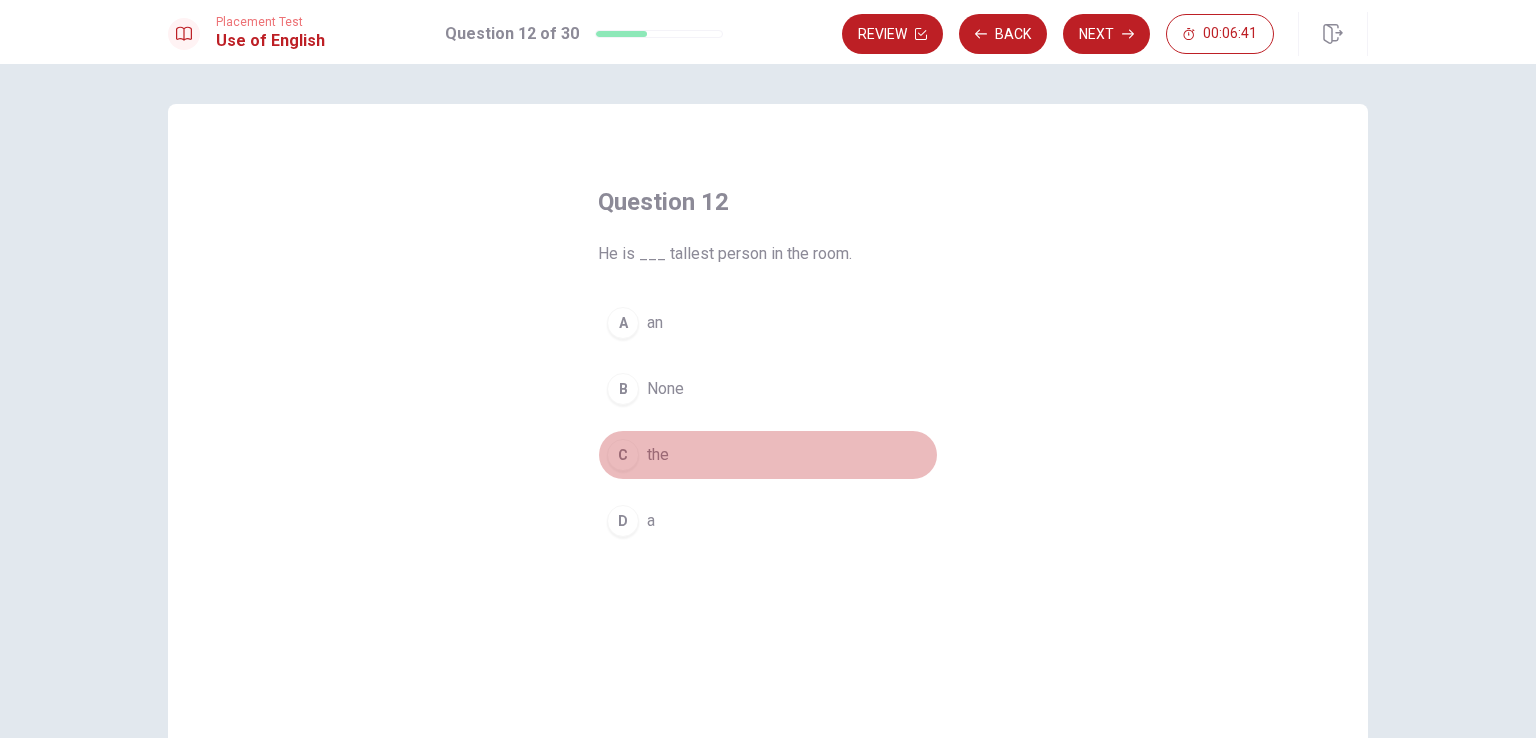 click on "C the" at bounding box center (768, 455) 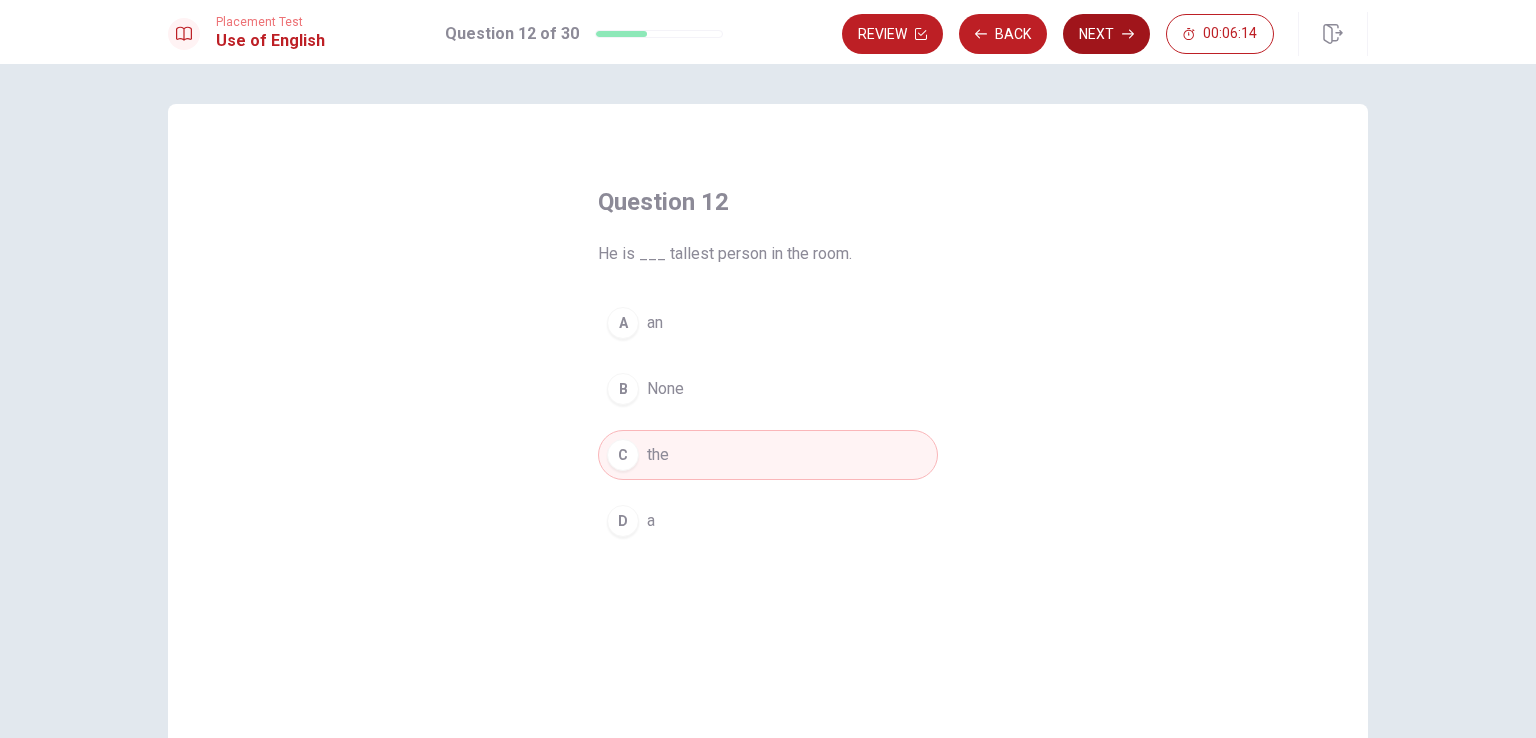 click on "Next" at bounding box center [1106, 34] 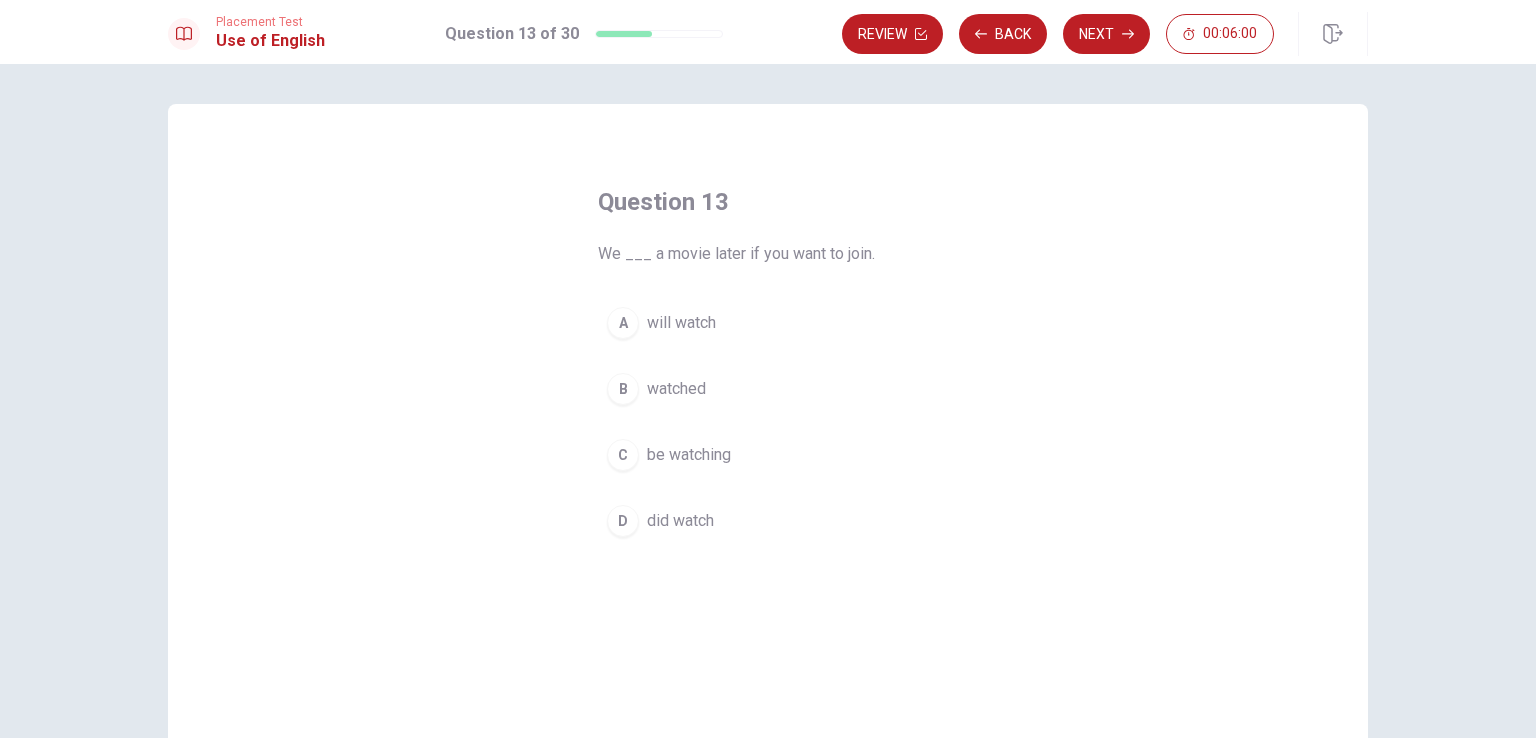 click on "will watch" at bounding box center (681, 323) 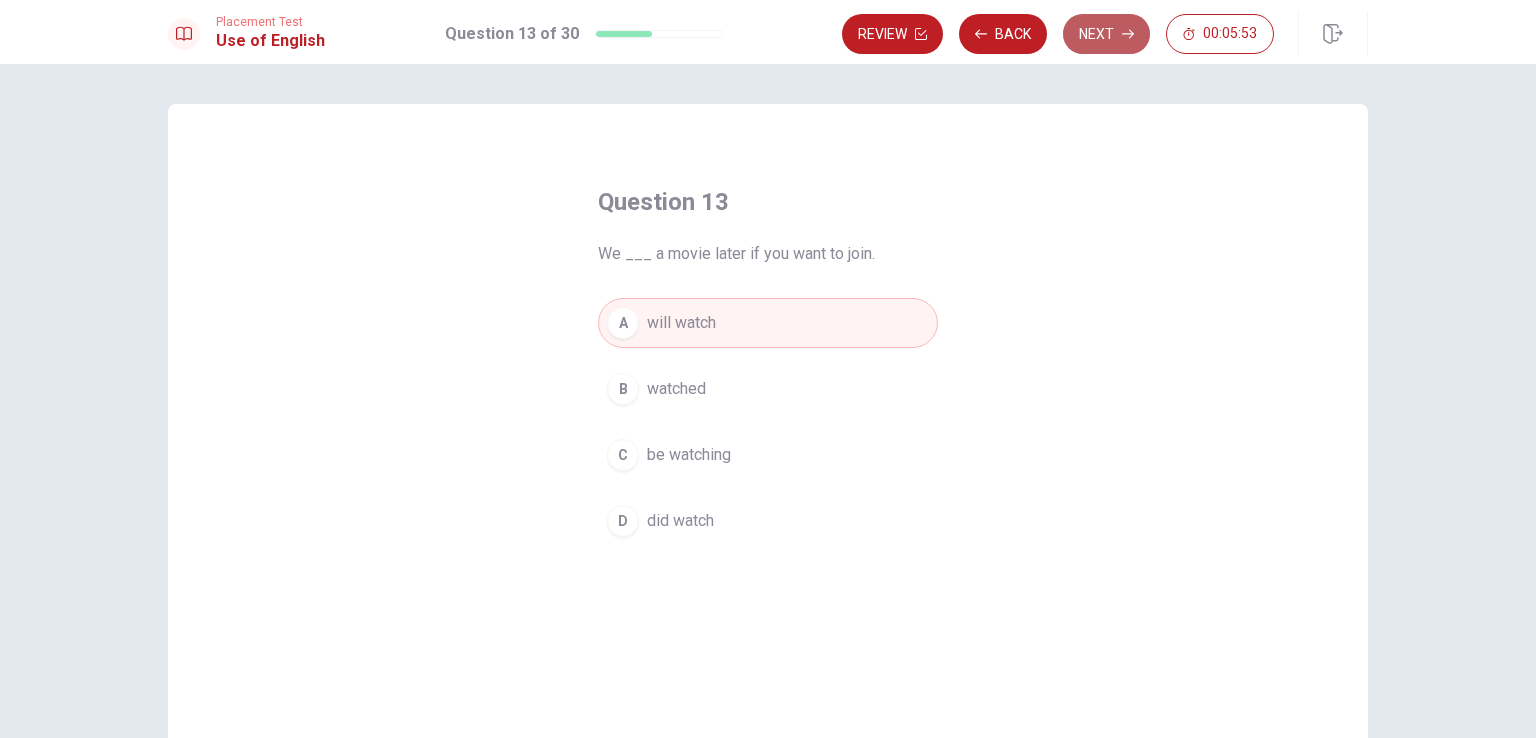 click on "Next" at bounding box center (1106, 34) 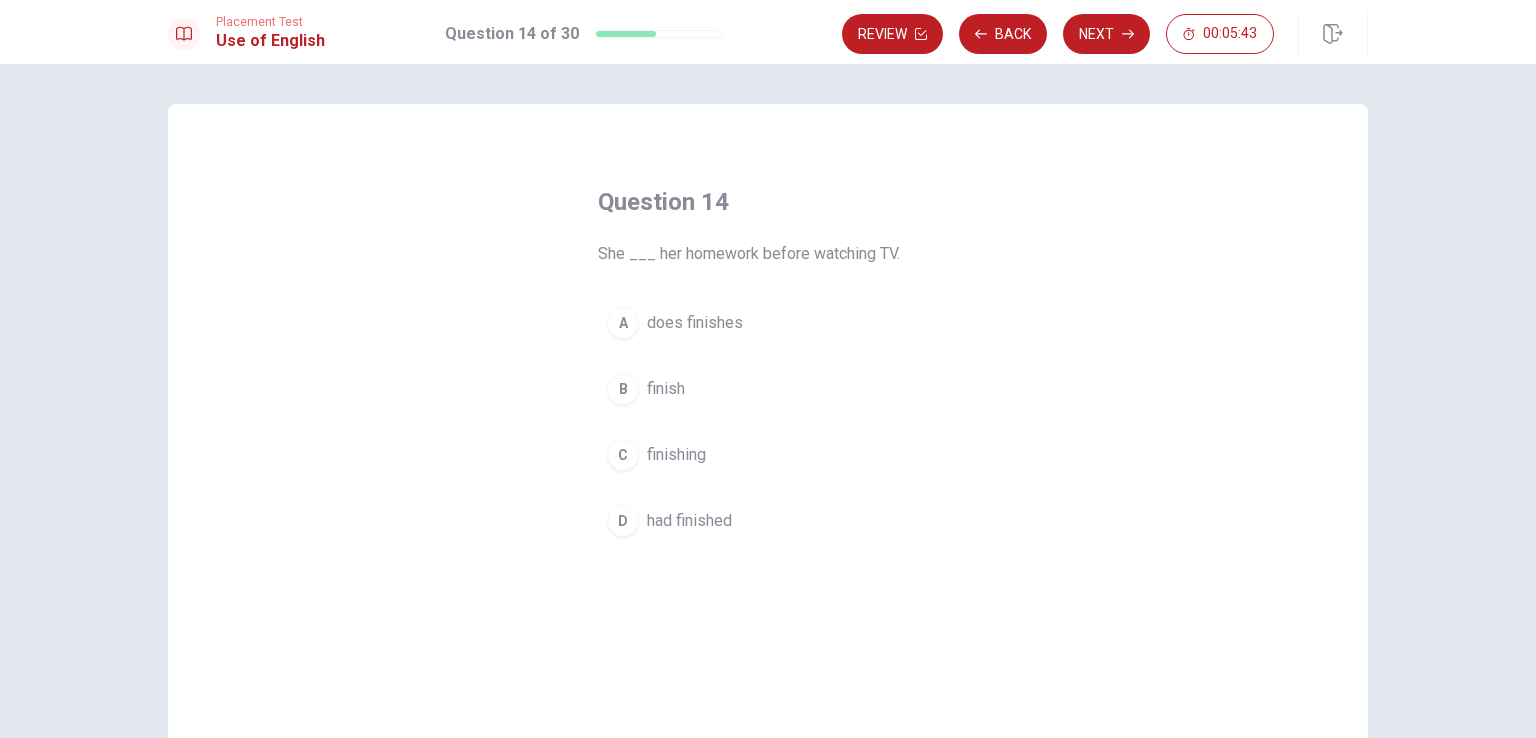 drag, startPoint x: 737, startPoint y: 447, endPoint x: 692, endPoint y: 533, distance: 97.06184 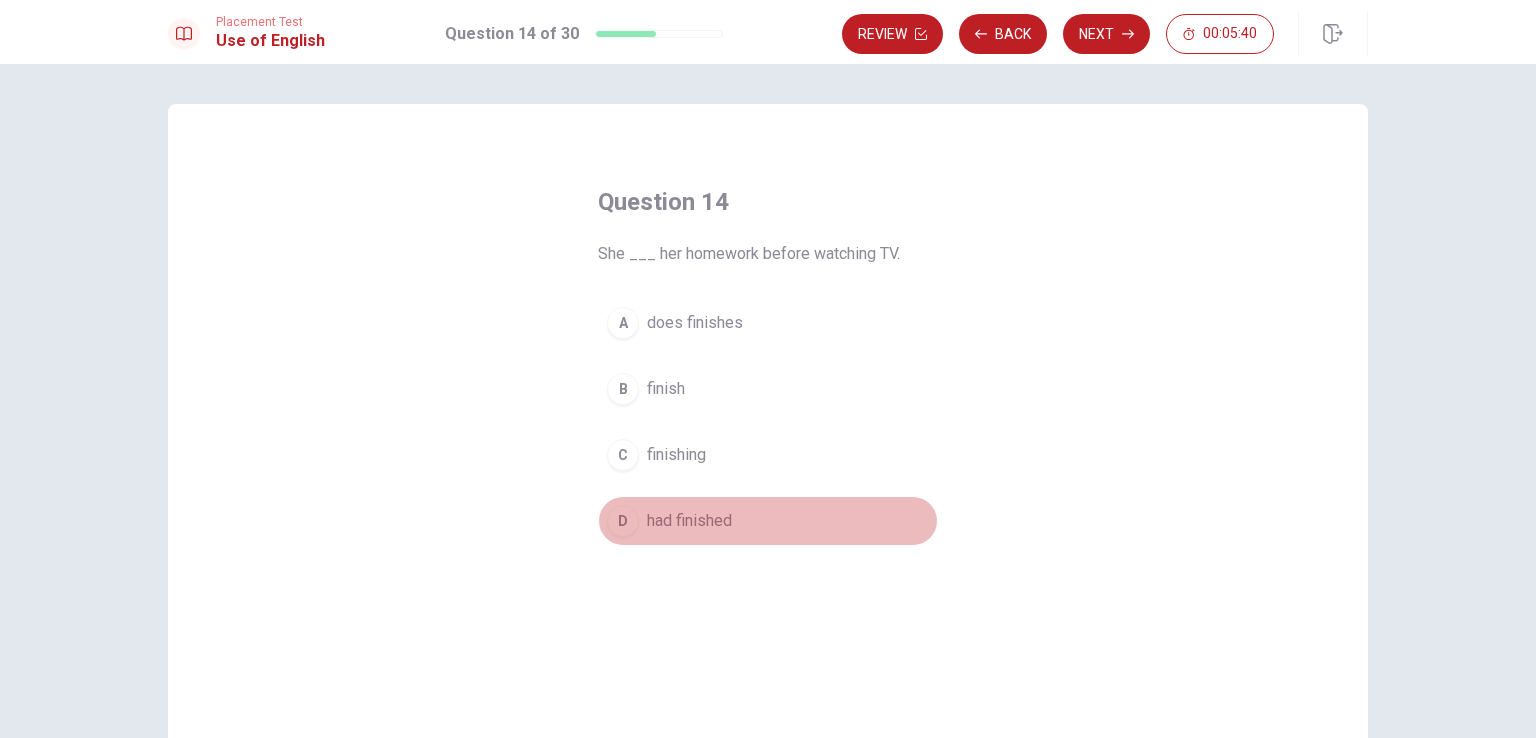 click on "had finished" at bounding box center (689, 521) 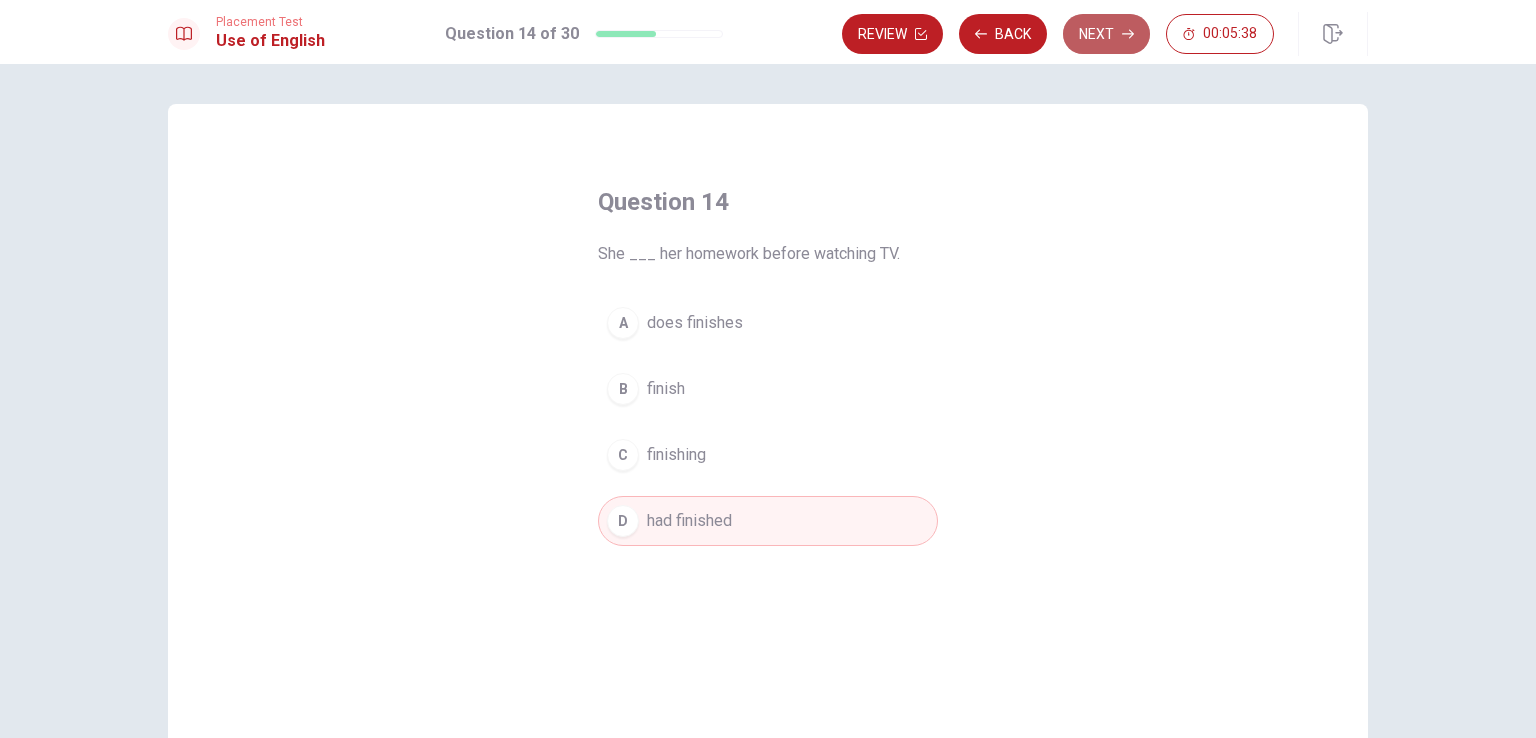 click on "Next" at bounding box center (1106, 34) 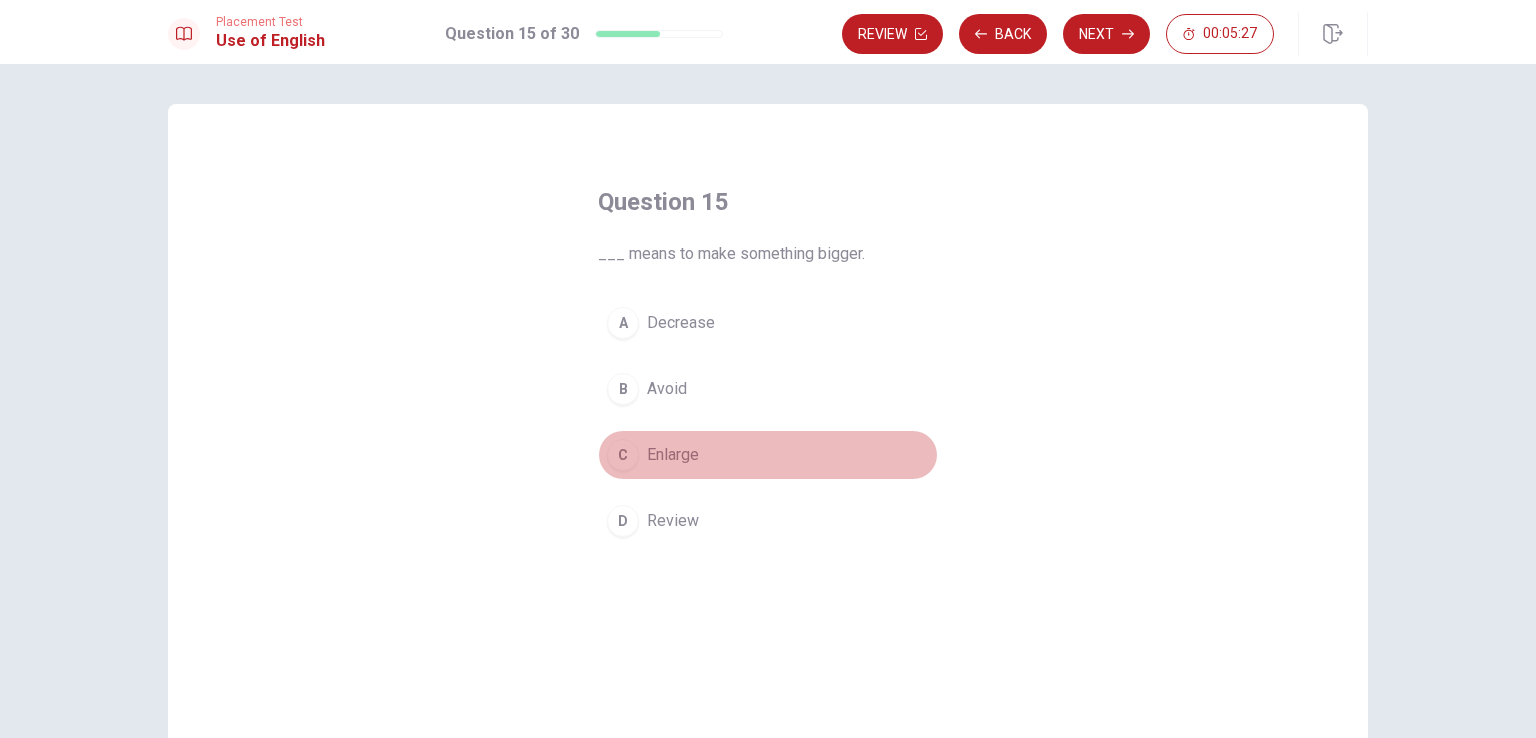 click on "Enlarge" at bounding box center (673, 455) 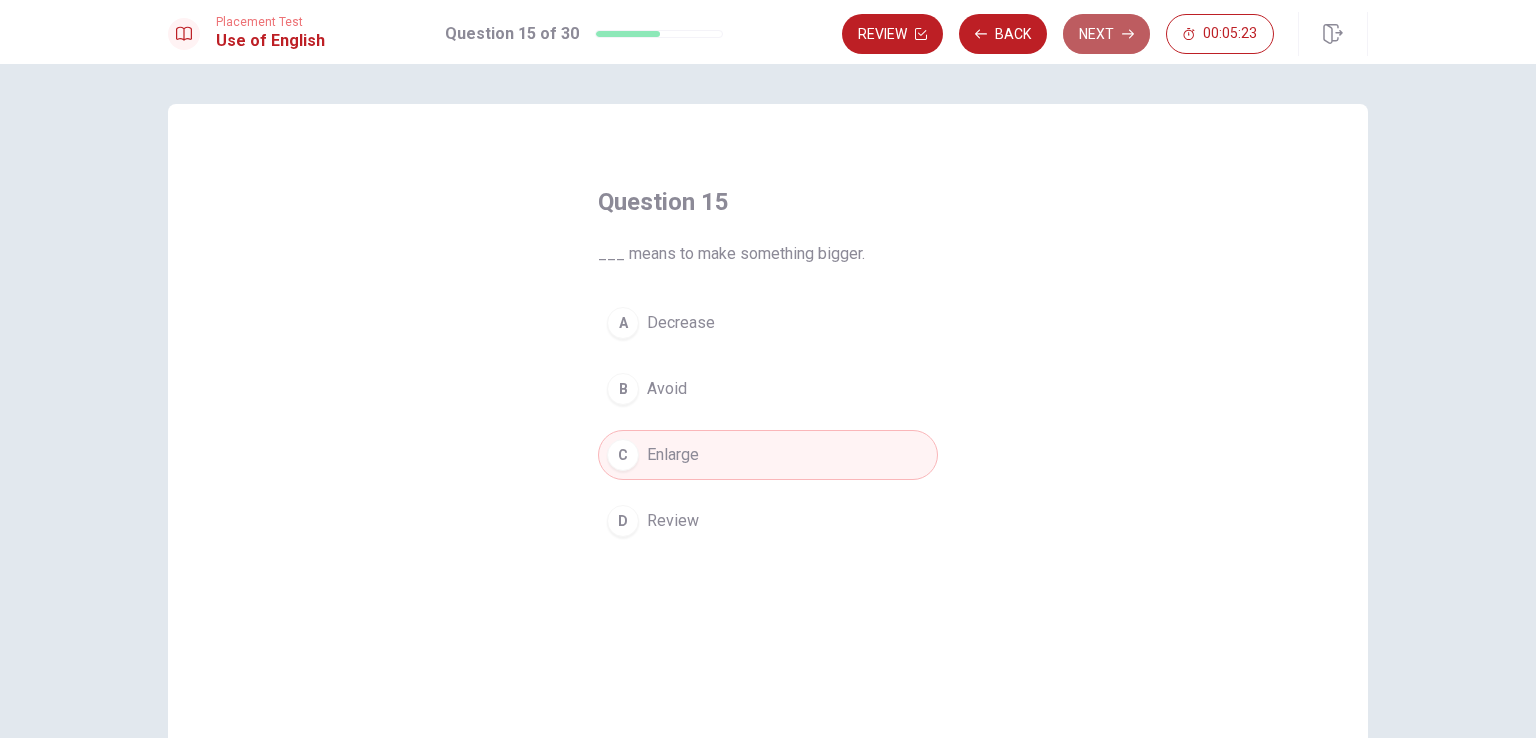 click on "Next" at bounding box center (1106, 34) 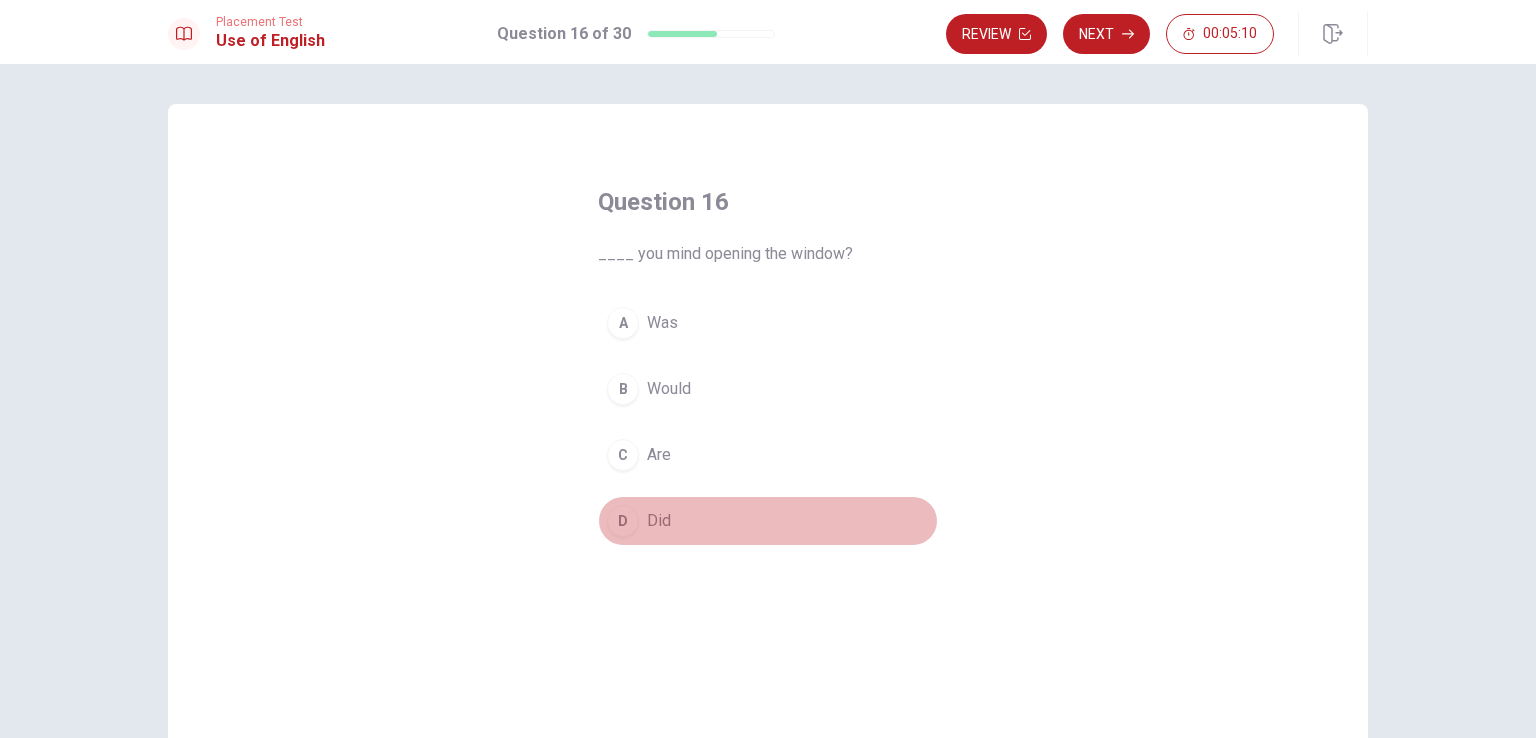 click on "Did" at bounding box center [659, 521] 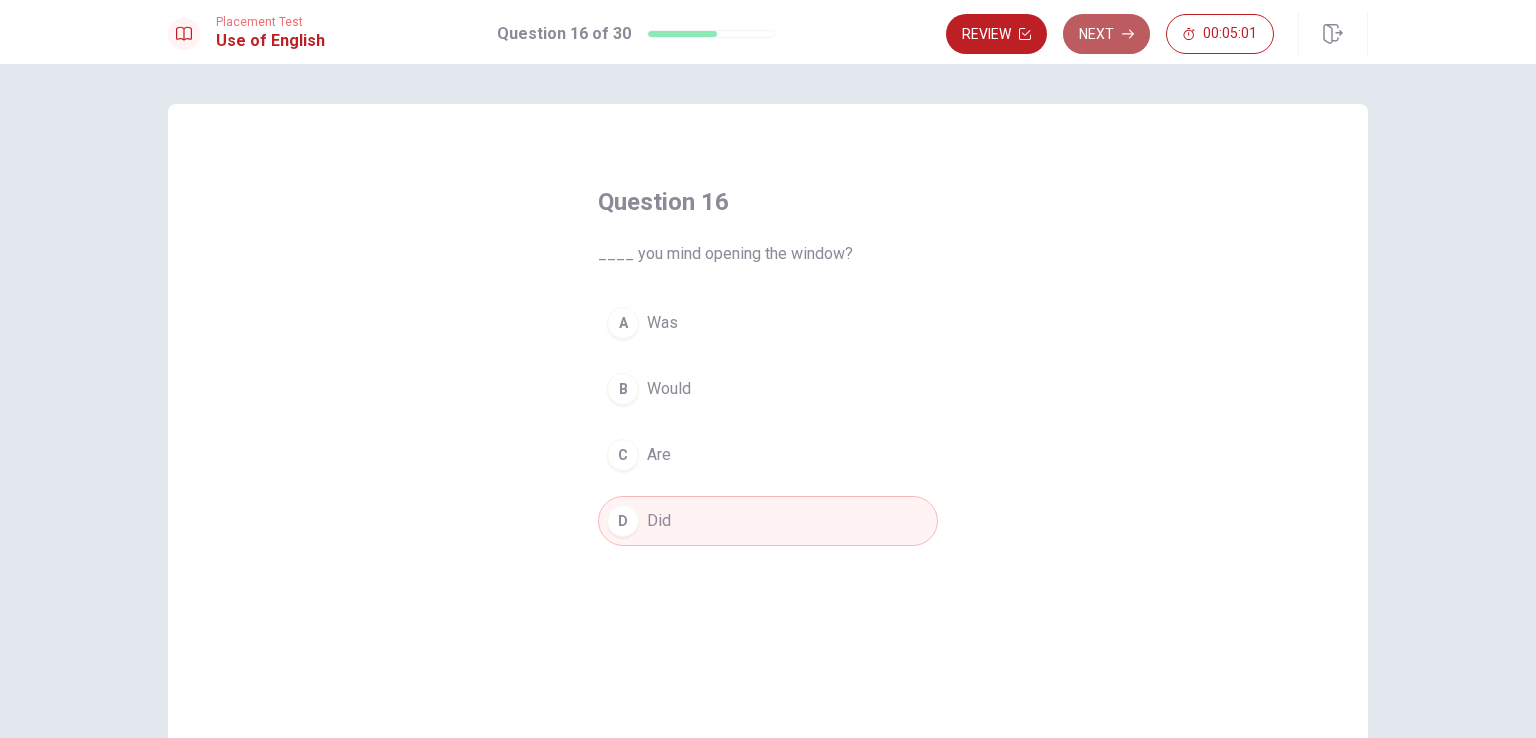 click on "Next" at bounding box center (1106, 34) 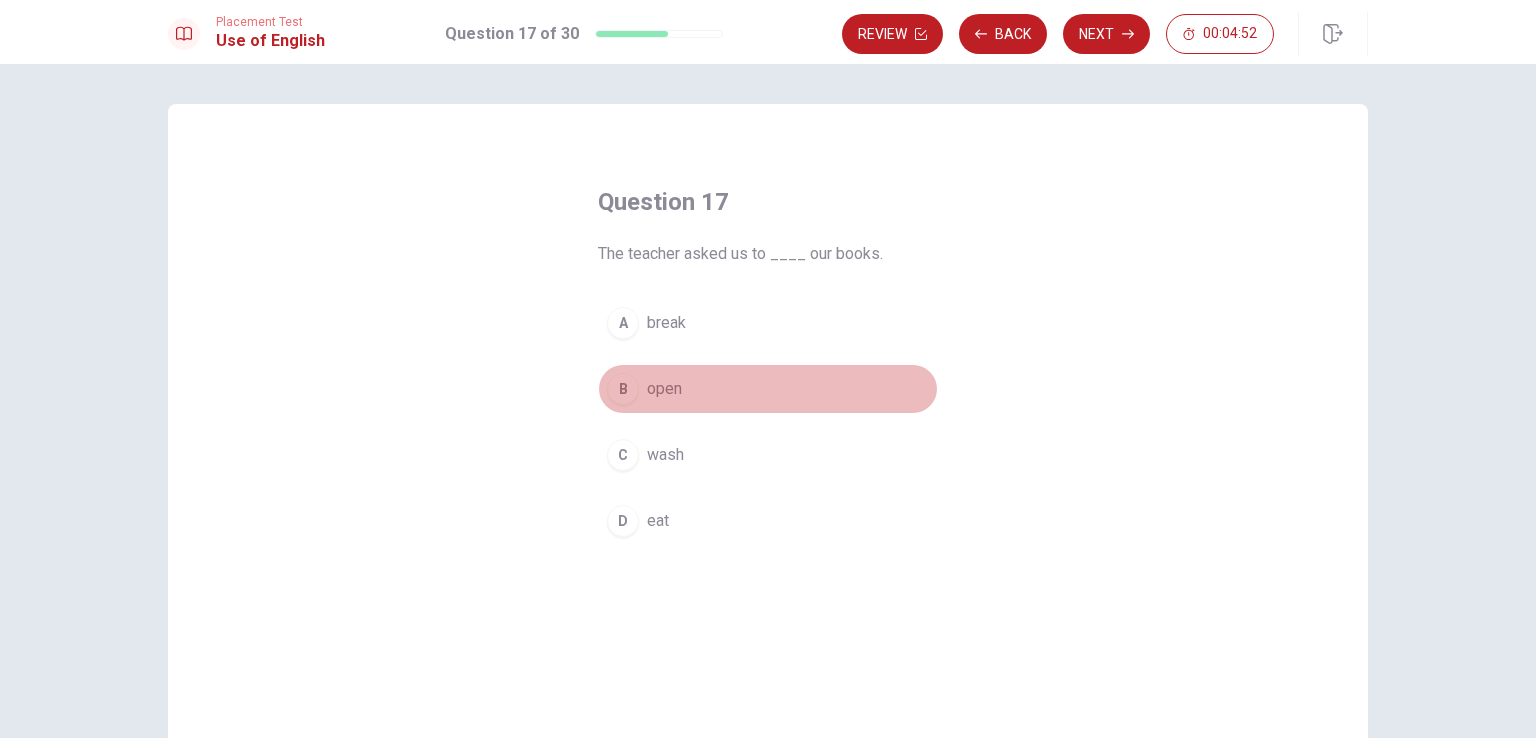 click on "open" at bounding box center [664, 389] 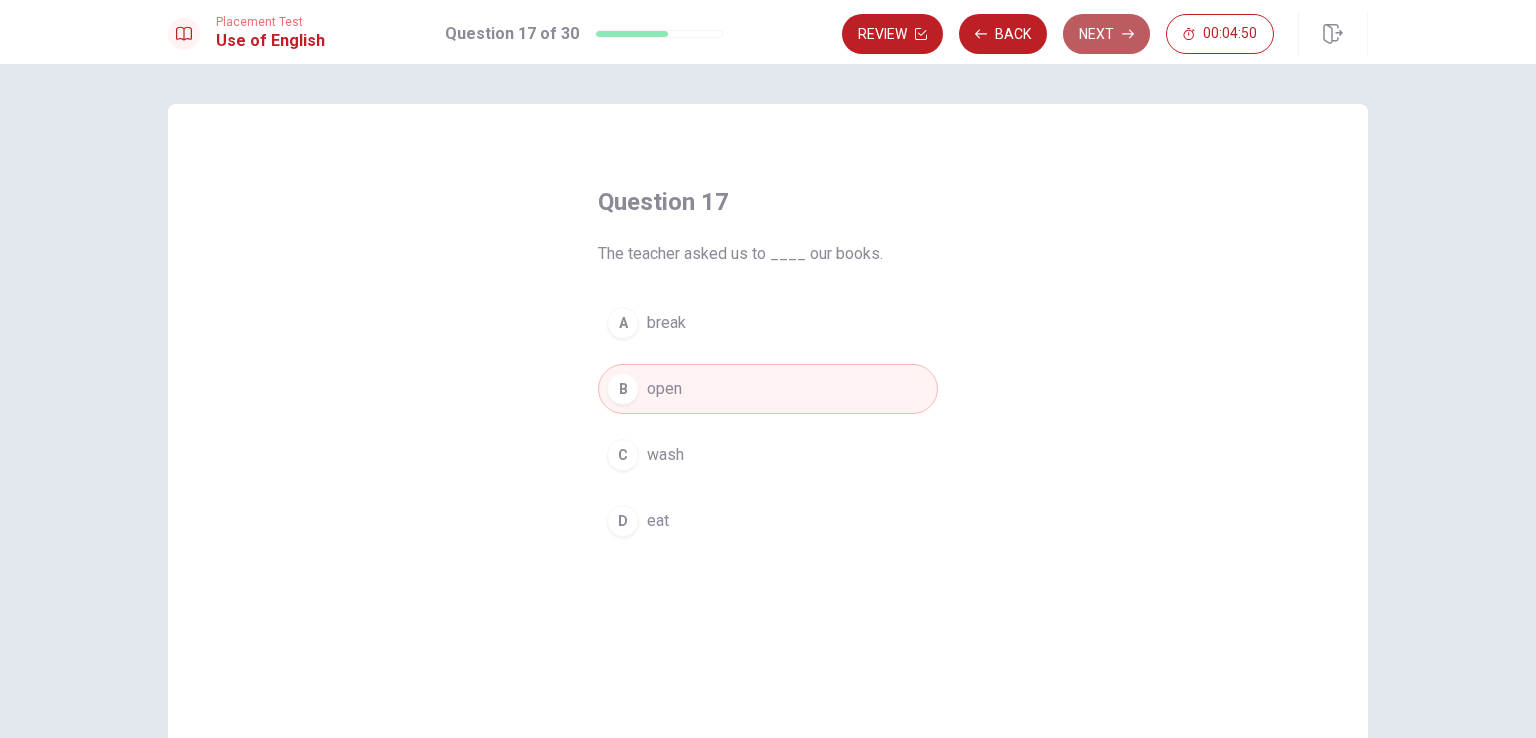 click on "Next" at bounding box center (1106, 34) 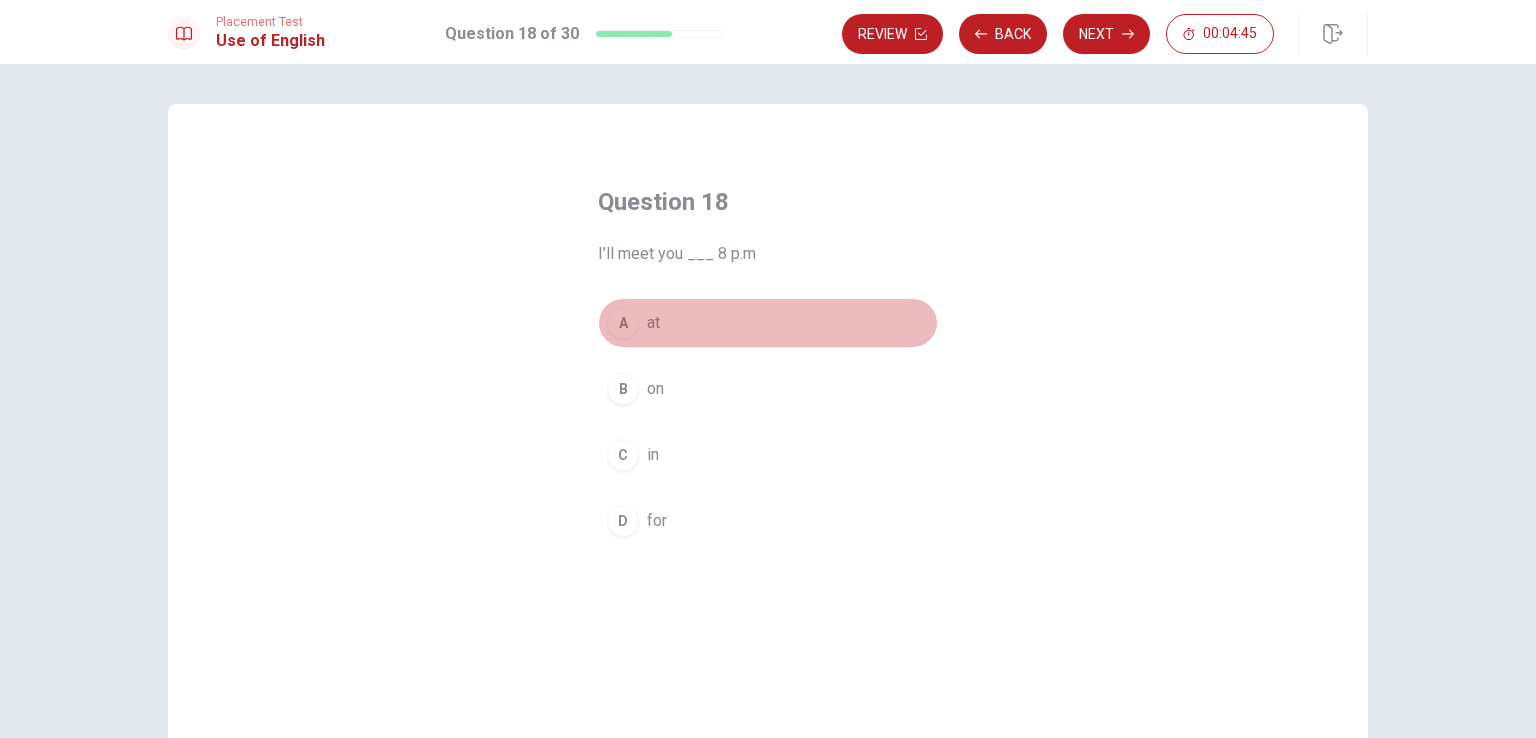 click on "at" at bounding box center [653, 323] 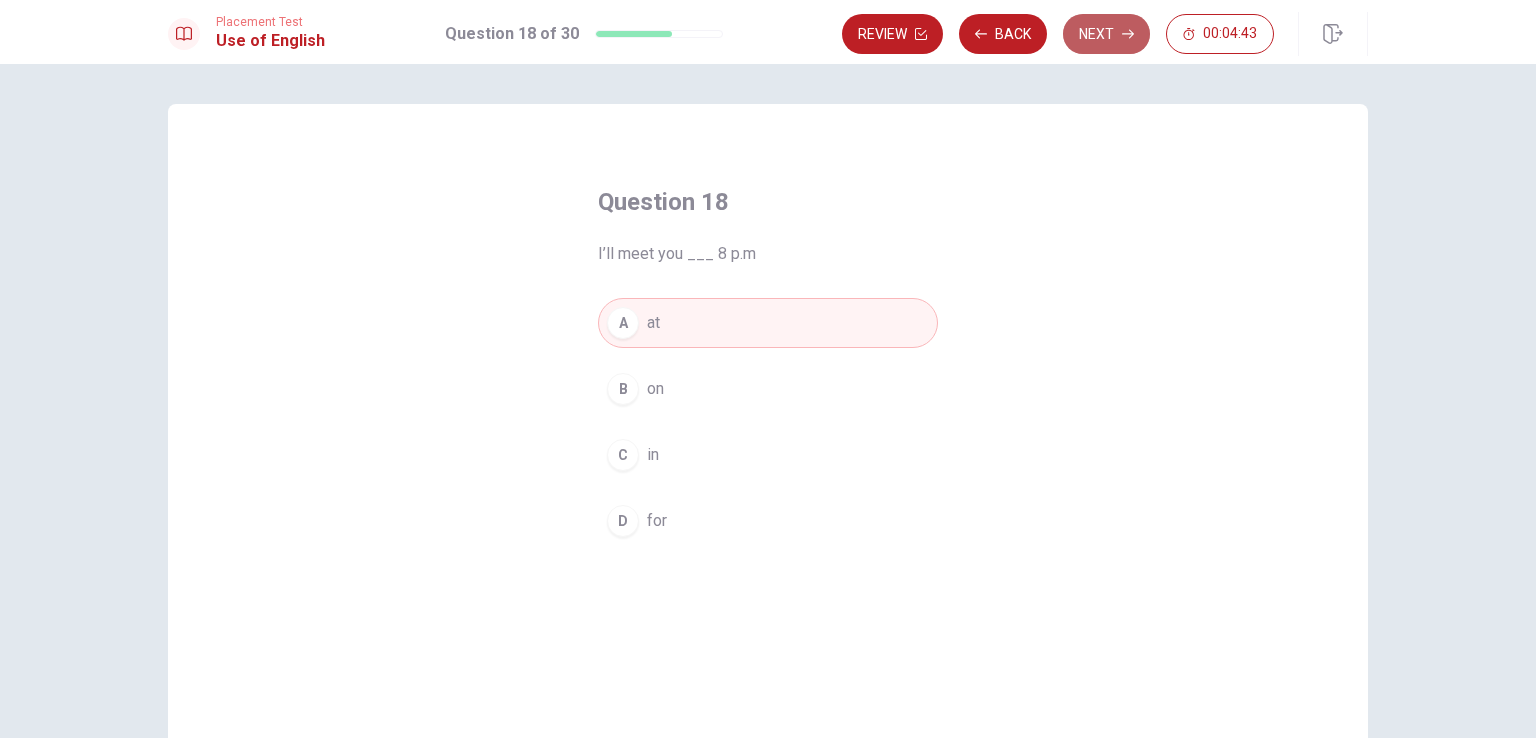 click on "Next" at bounding box center [1106, 34] 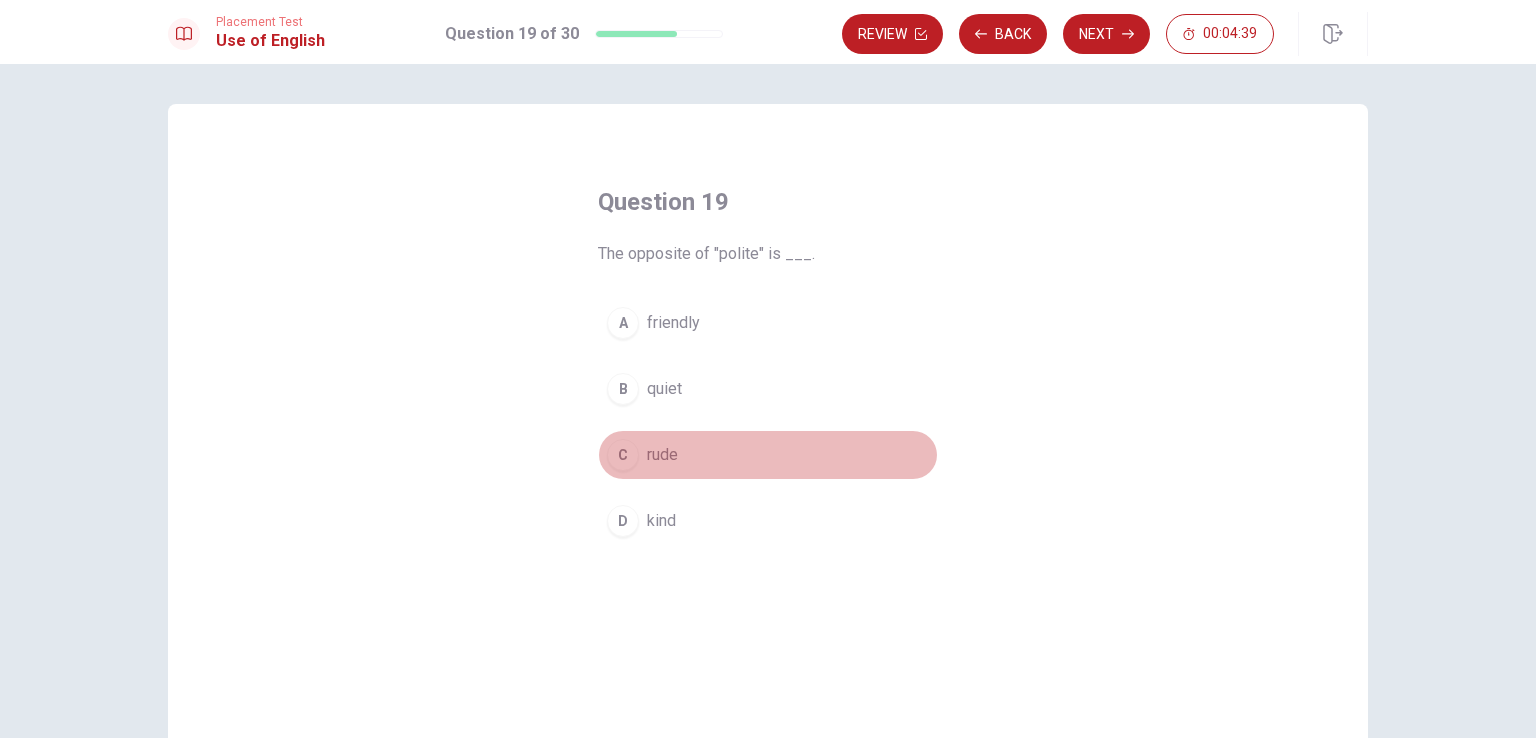 click on "rude" at bounding box center (662, 455) 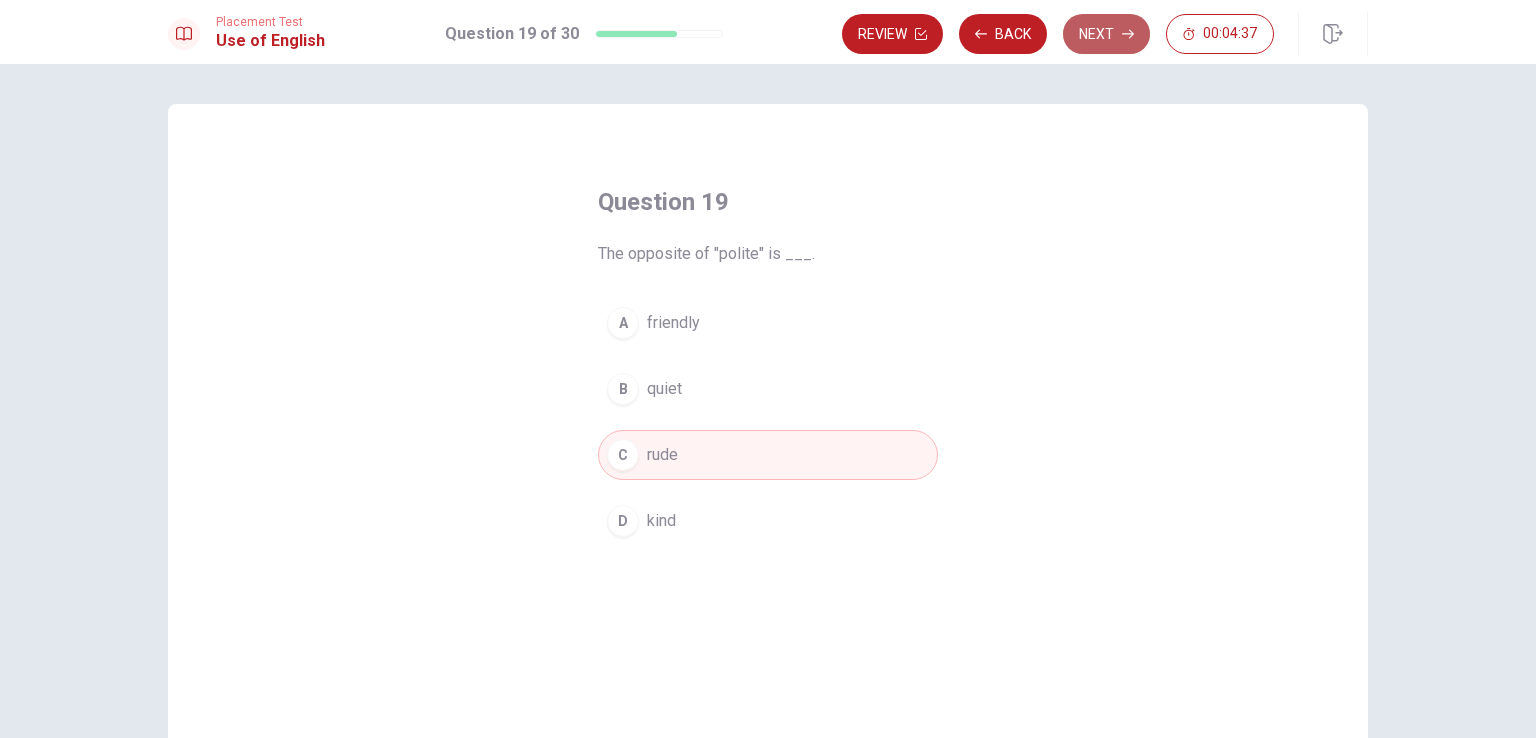 click on "Next" at bounding box center [1106, 34] 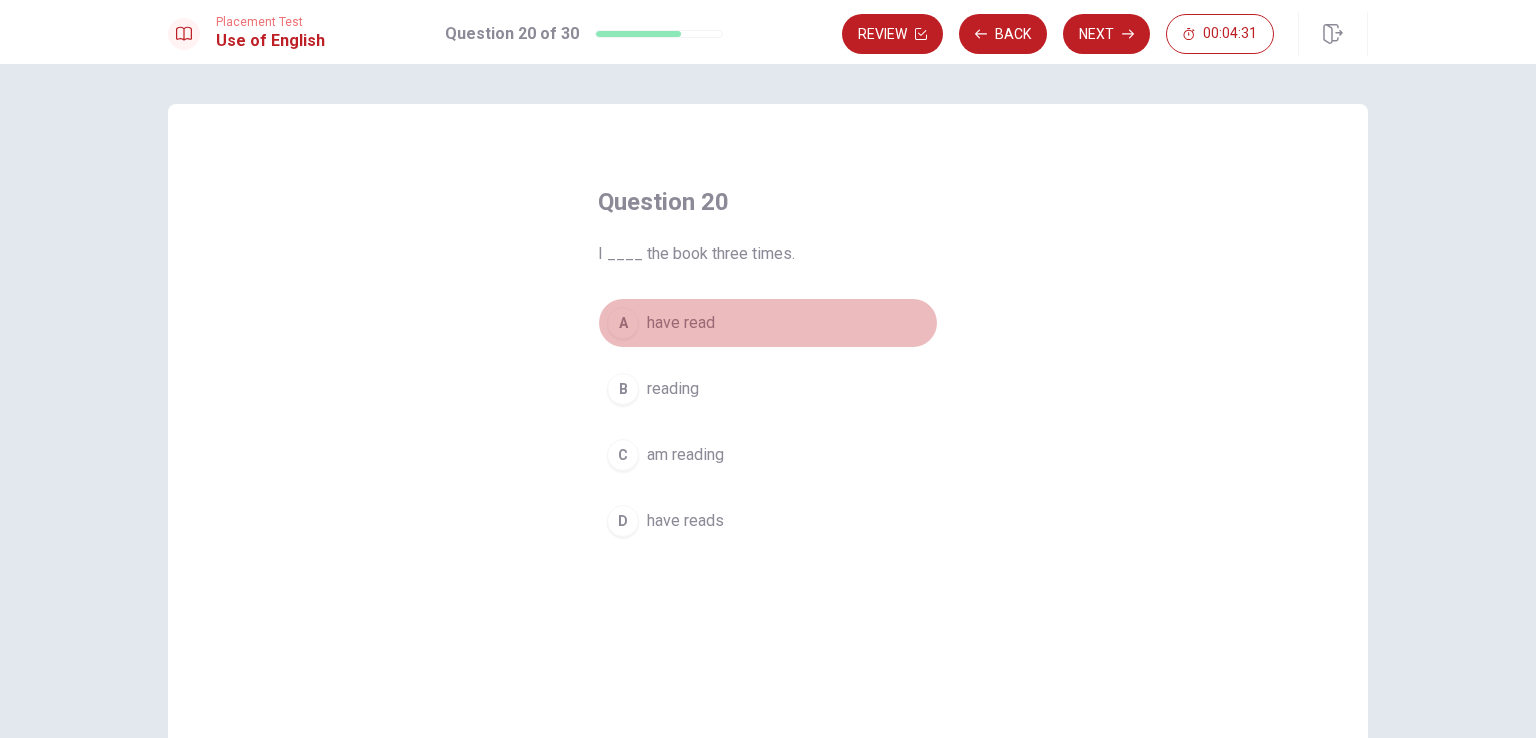 click on "have read" at bounding box center [681, 323] 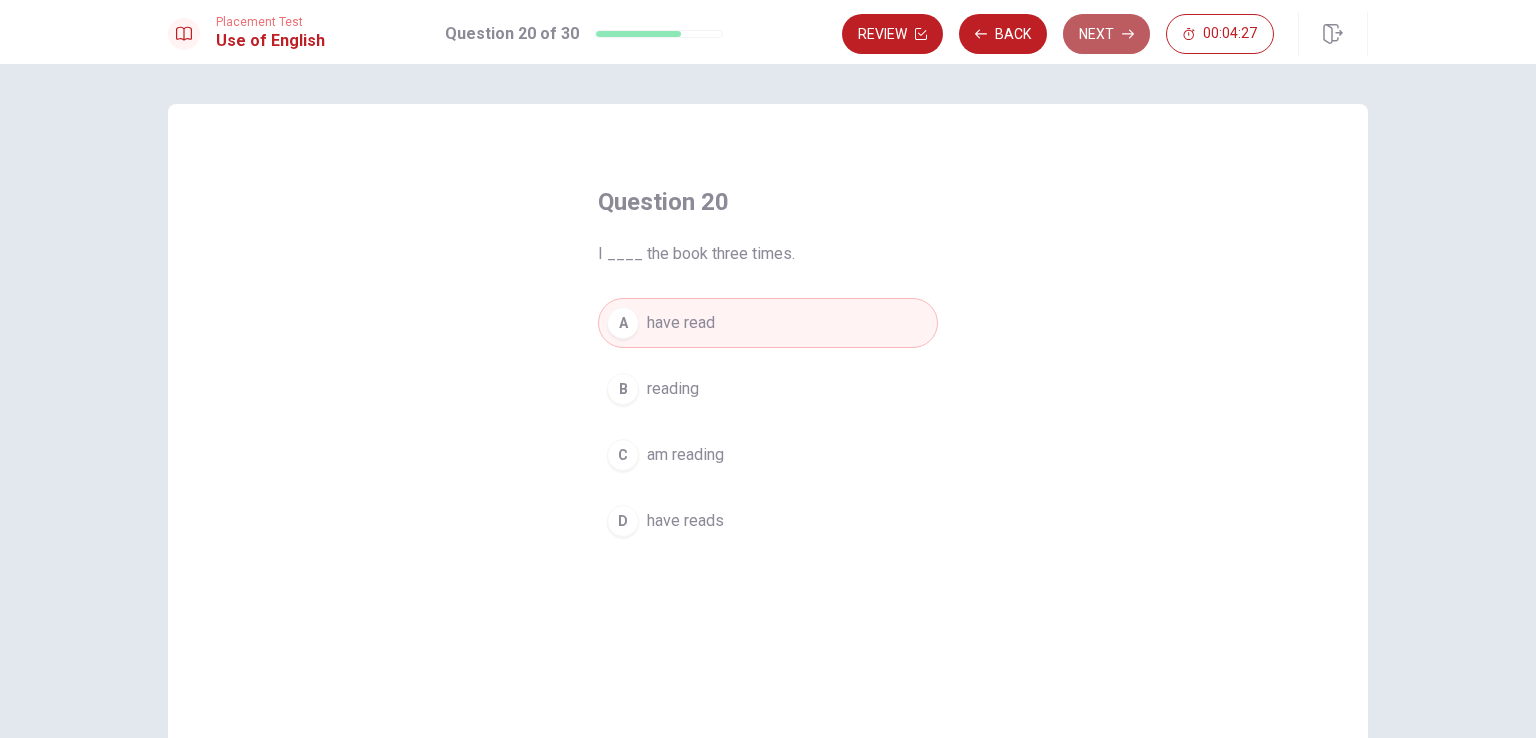 click on "Next" at bounding box center (1106, 34) 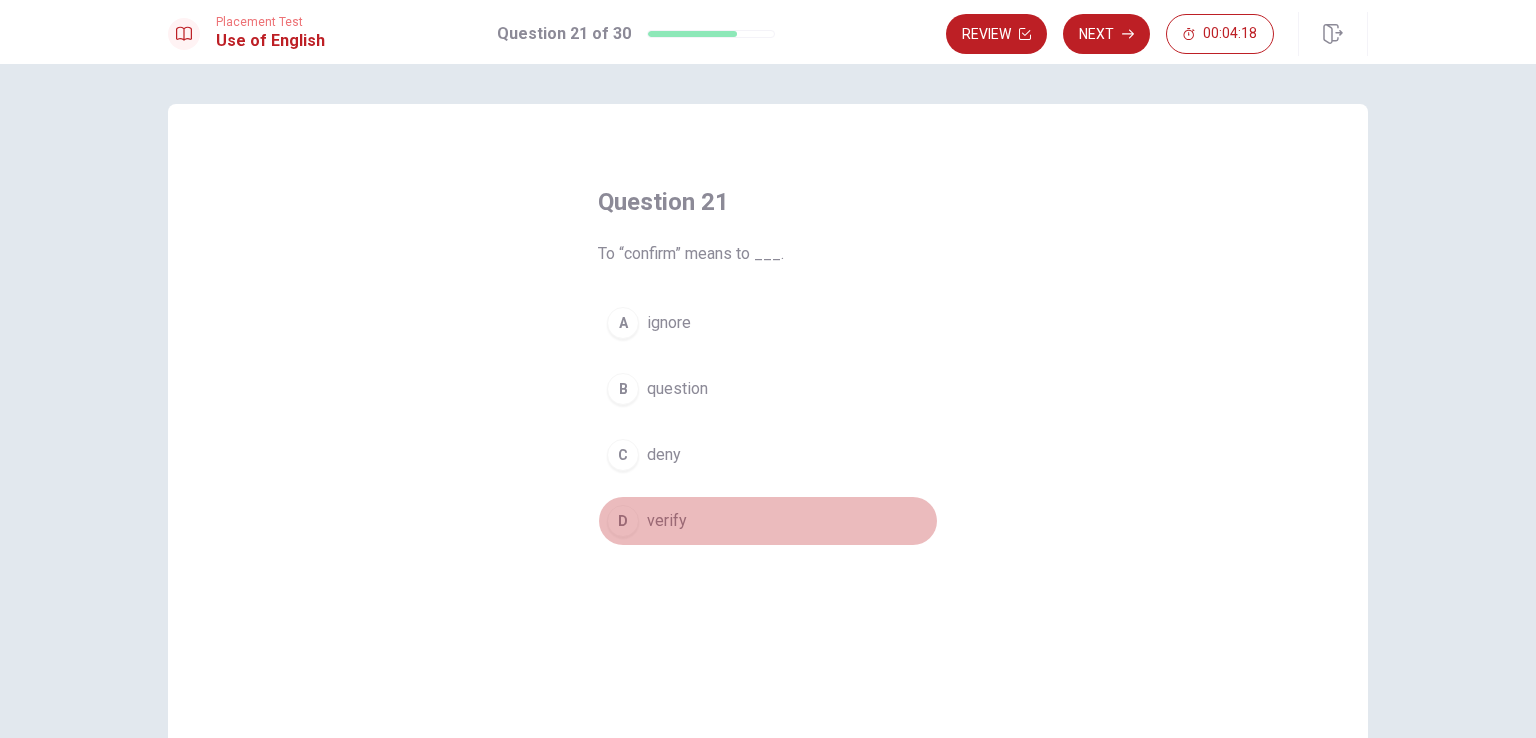 click on "verify" at bounding box center [667, 521] 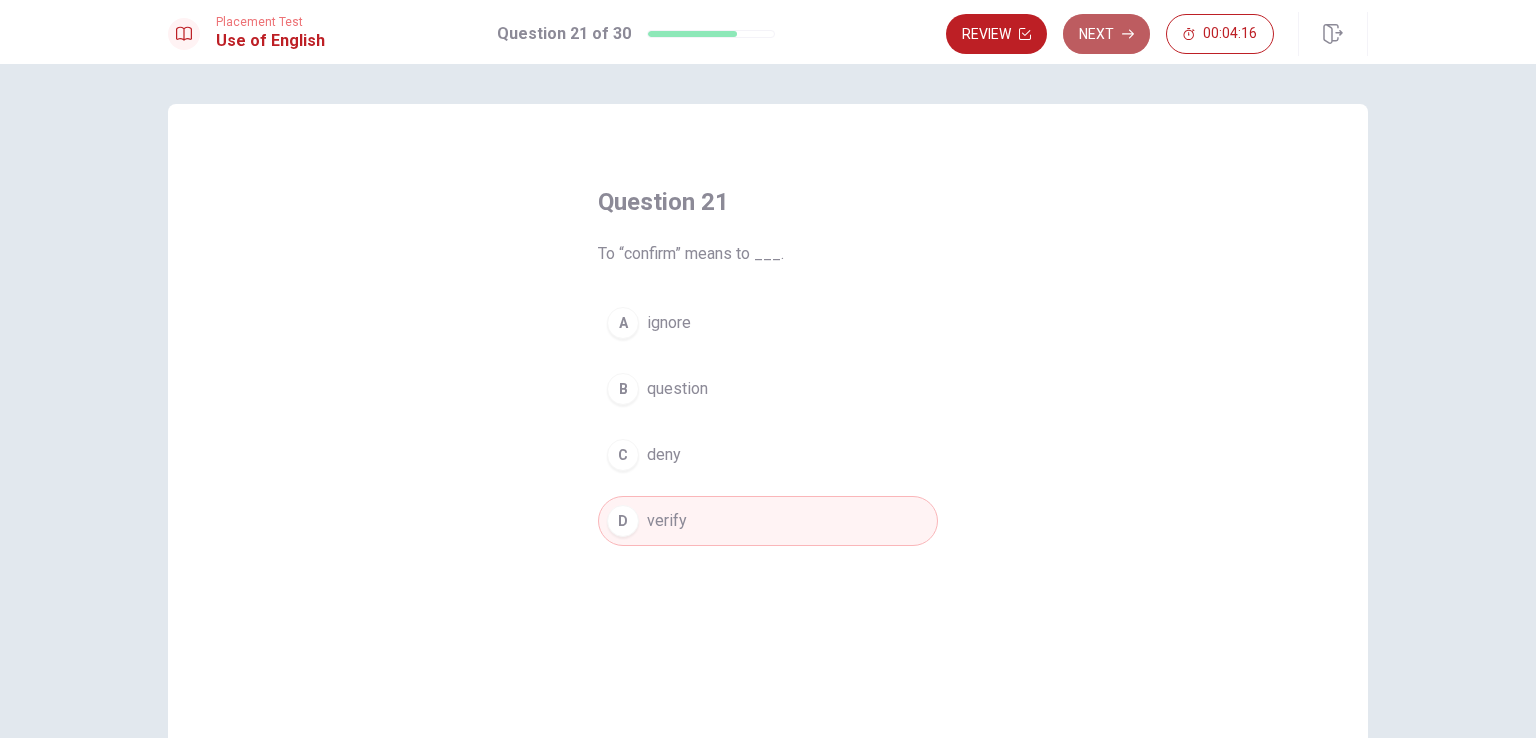 click on "Next" at bounding box center (1106, 34) 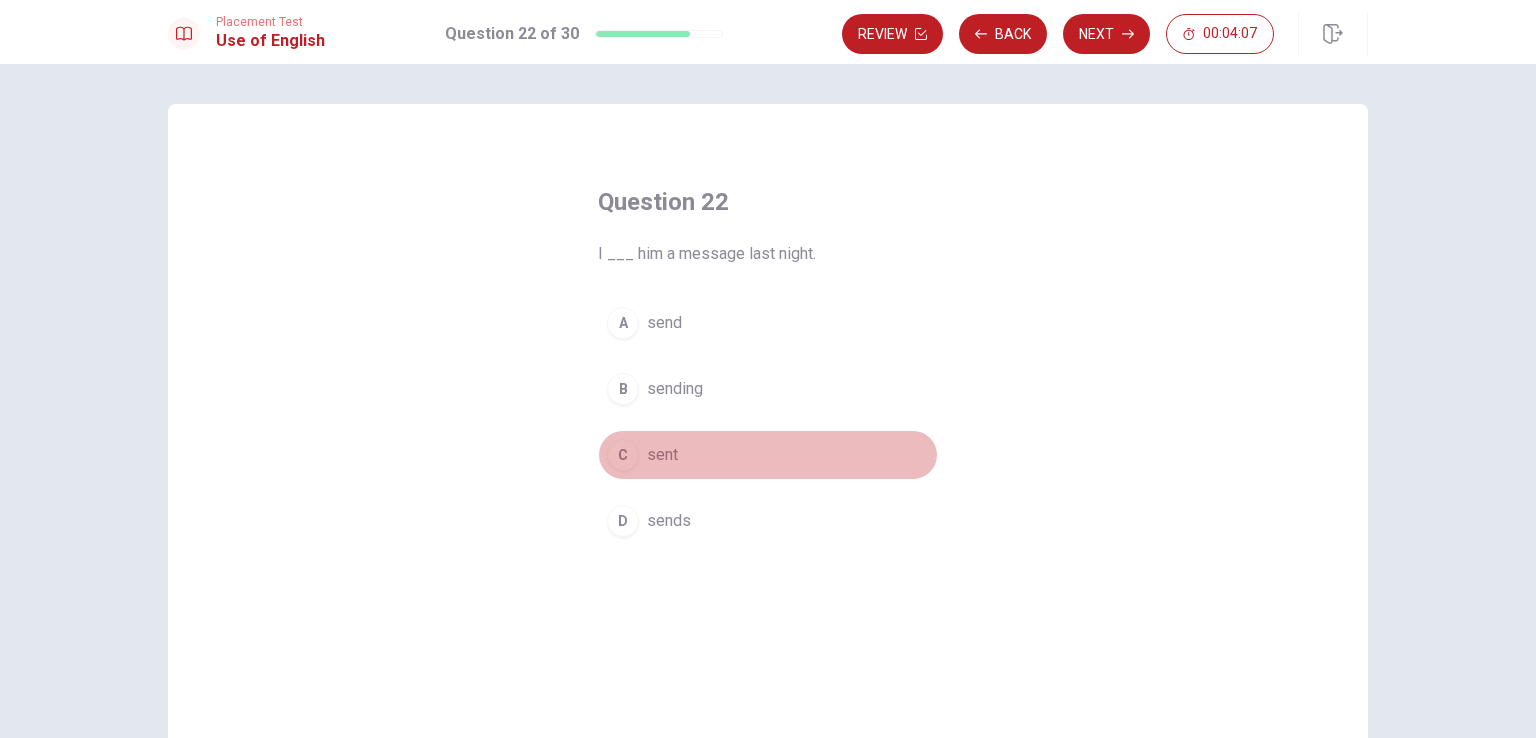 click on "sent" at bounding box center (662, 455) 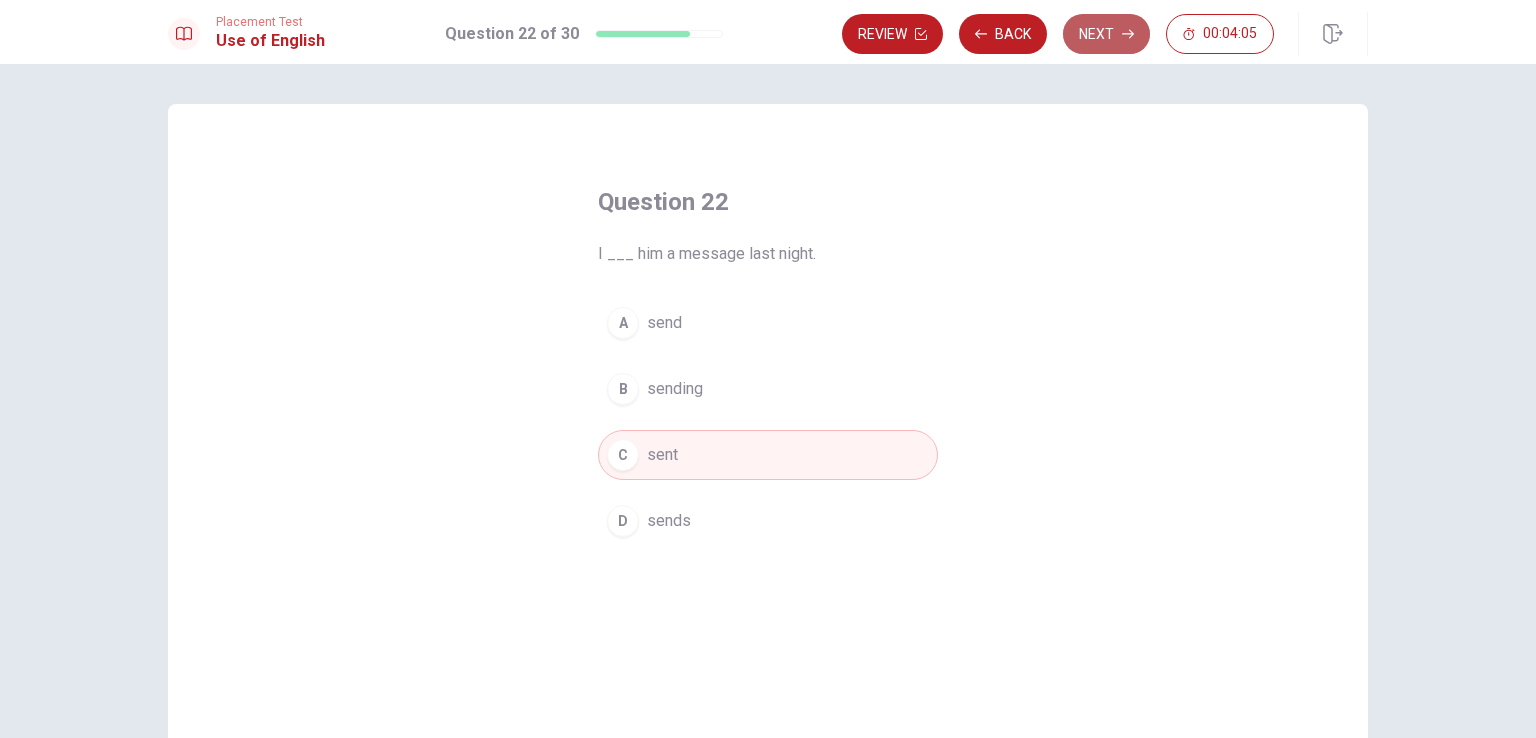 click on "Next" at bounding box center [1106, 34] 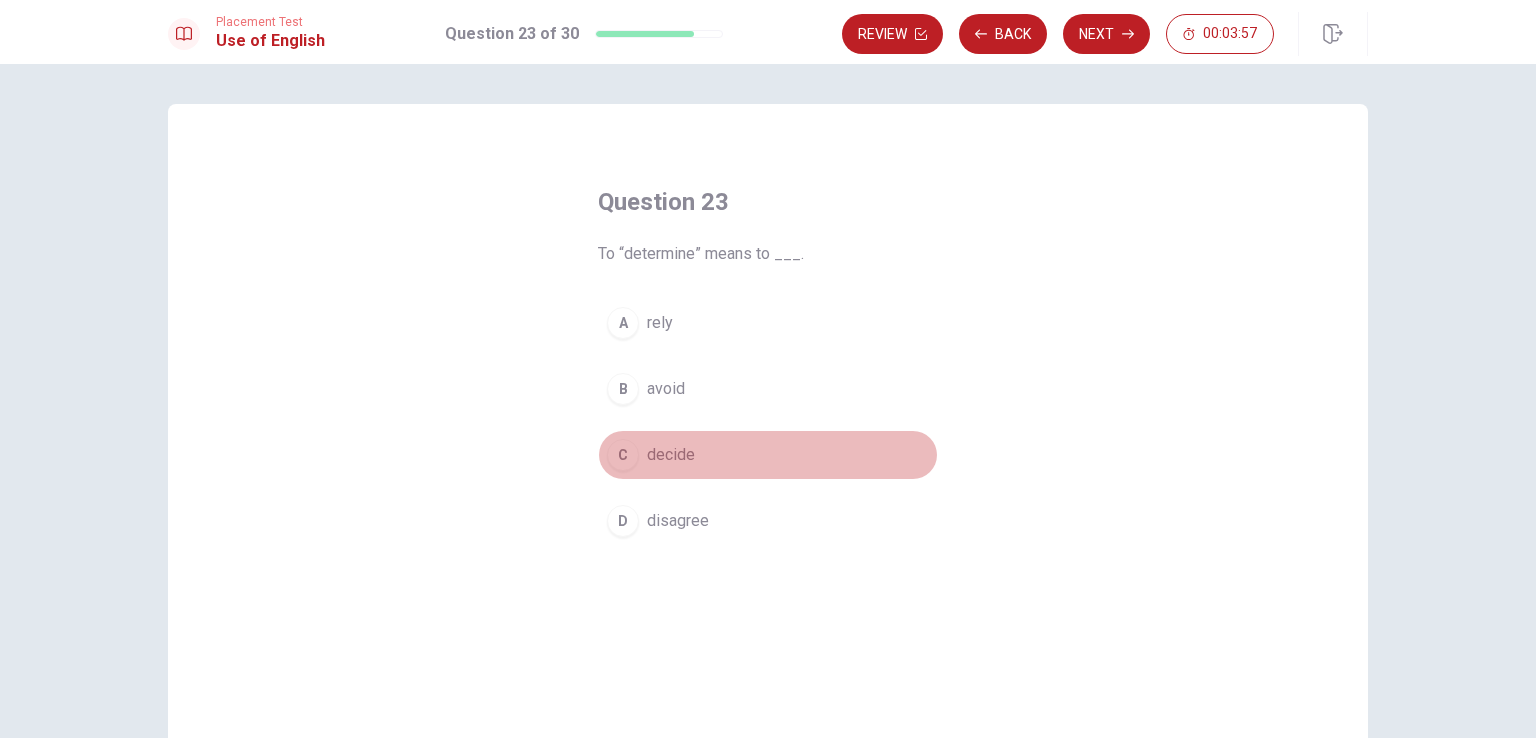 click on "decide" at bounding box center [671, 455] 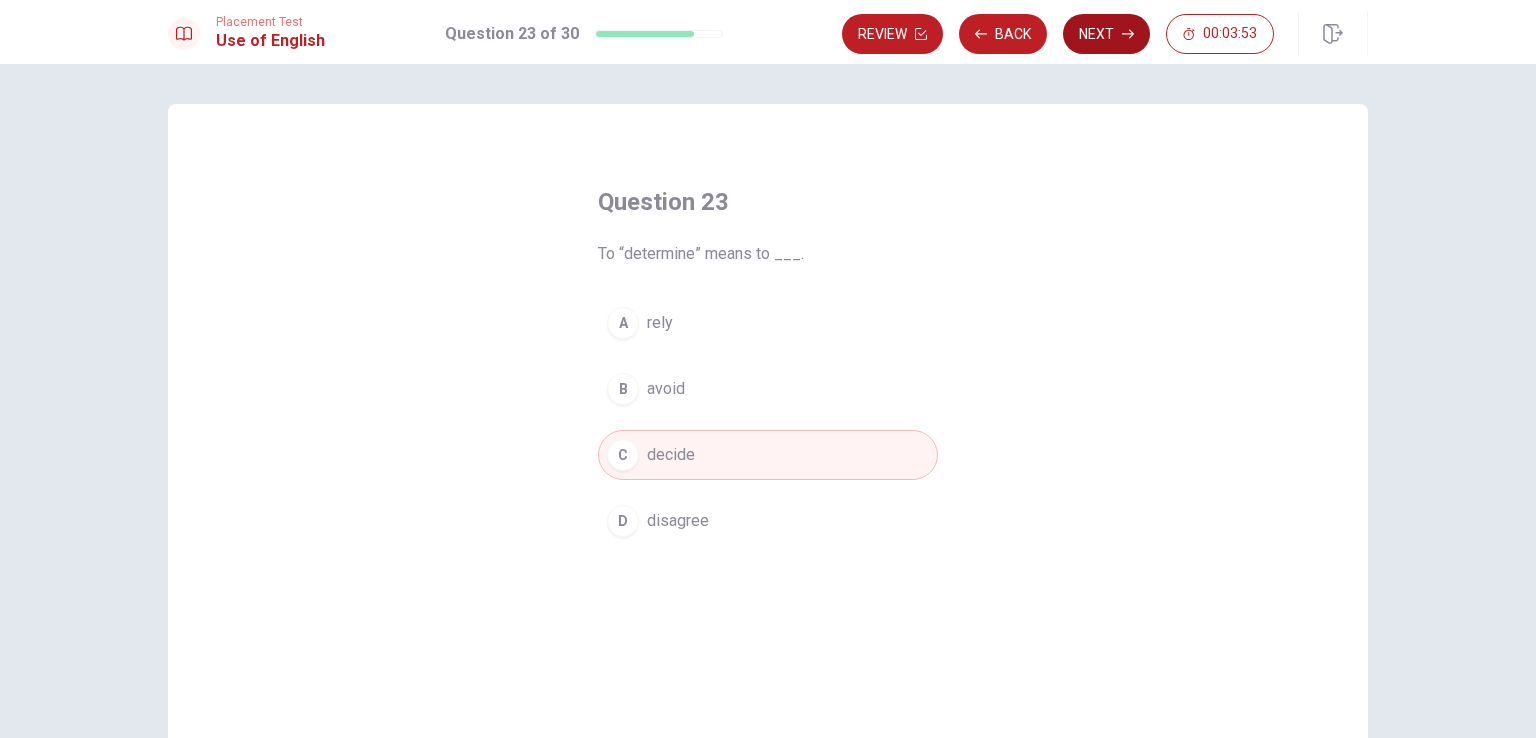 click on "Next" at bounding box center [1106, 34] 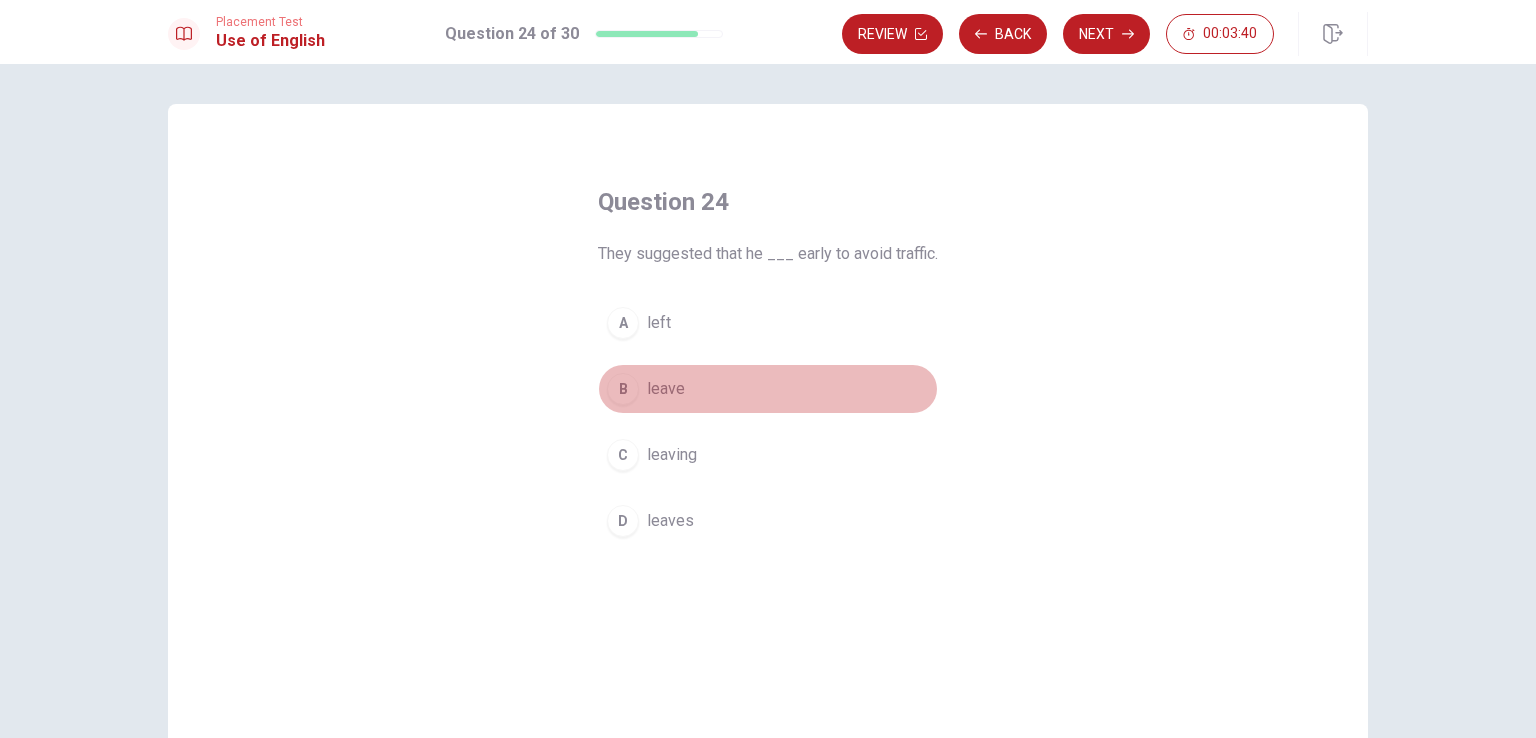 click on "leave" at bounding box center (666, 389) 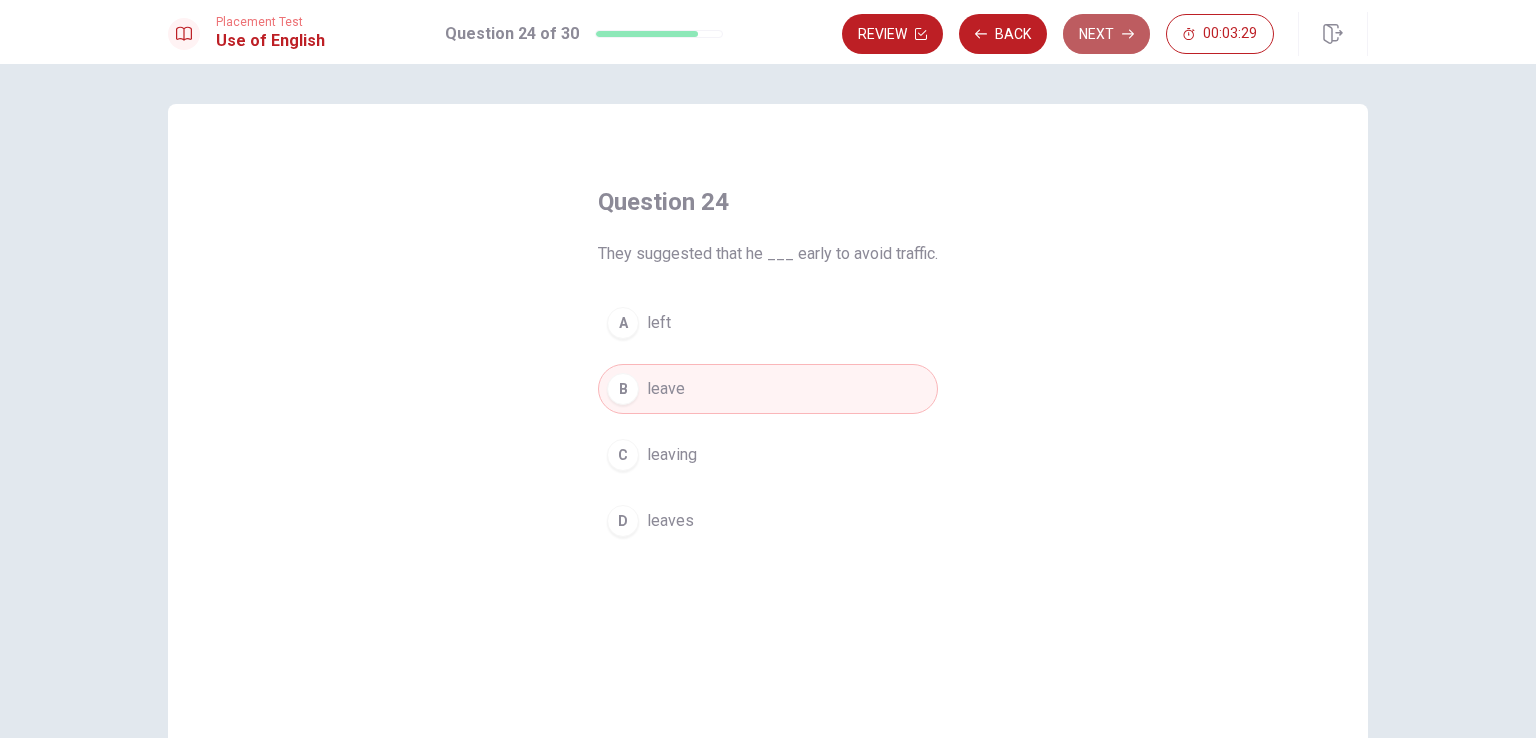 click on "Next" at bounding box center [1106, 34] 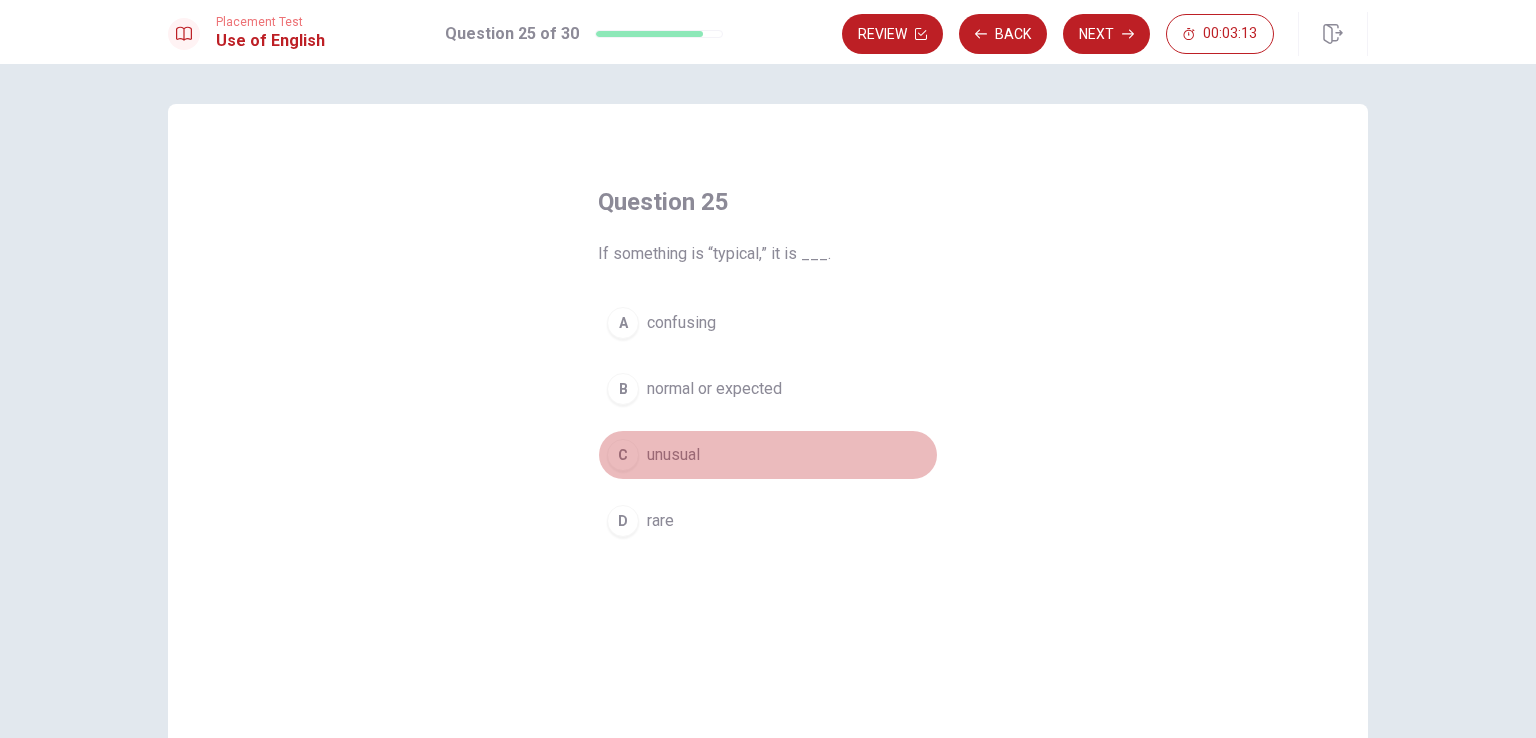 click on "unusual" at bounding box center (673, 455) 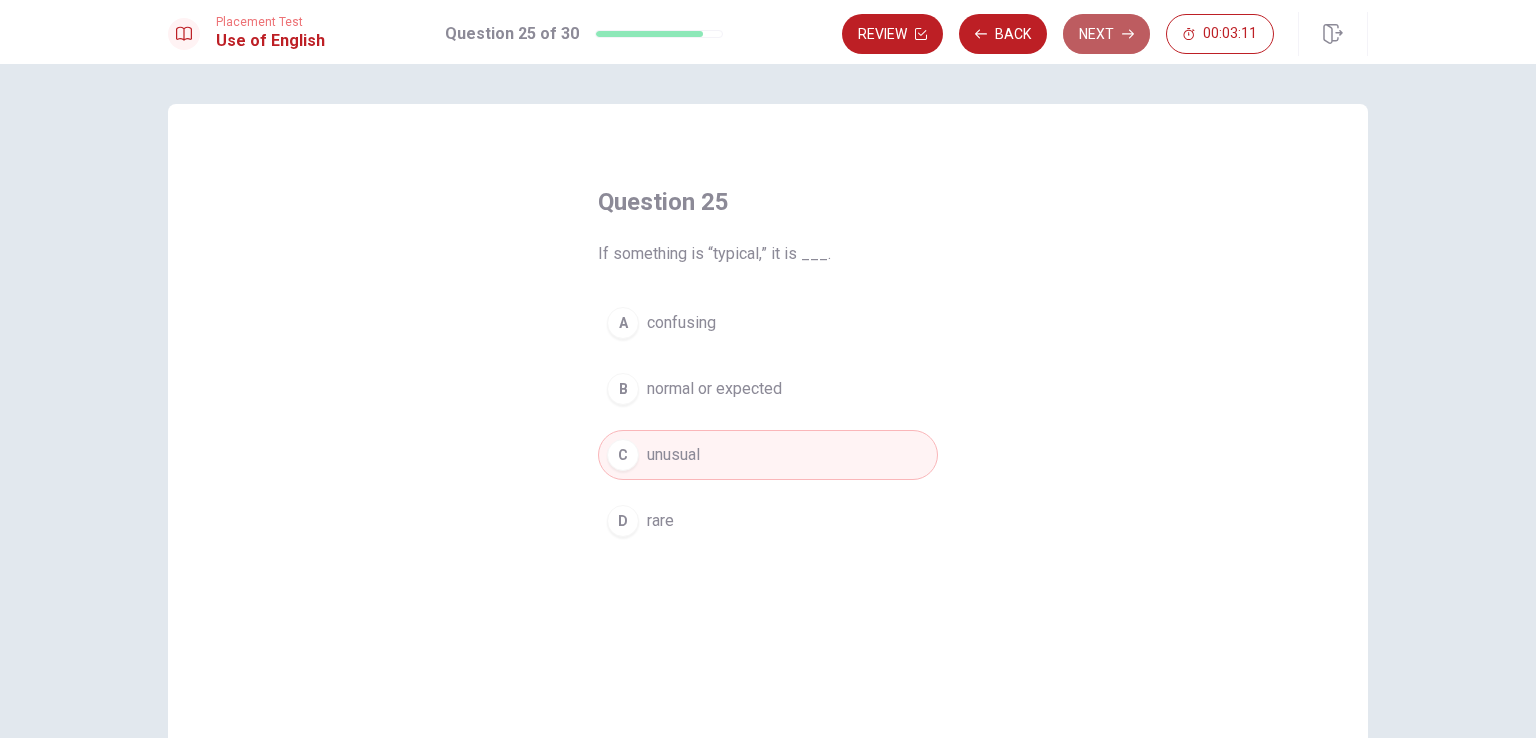 click on "Next" at bounding box center [1106, 34] 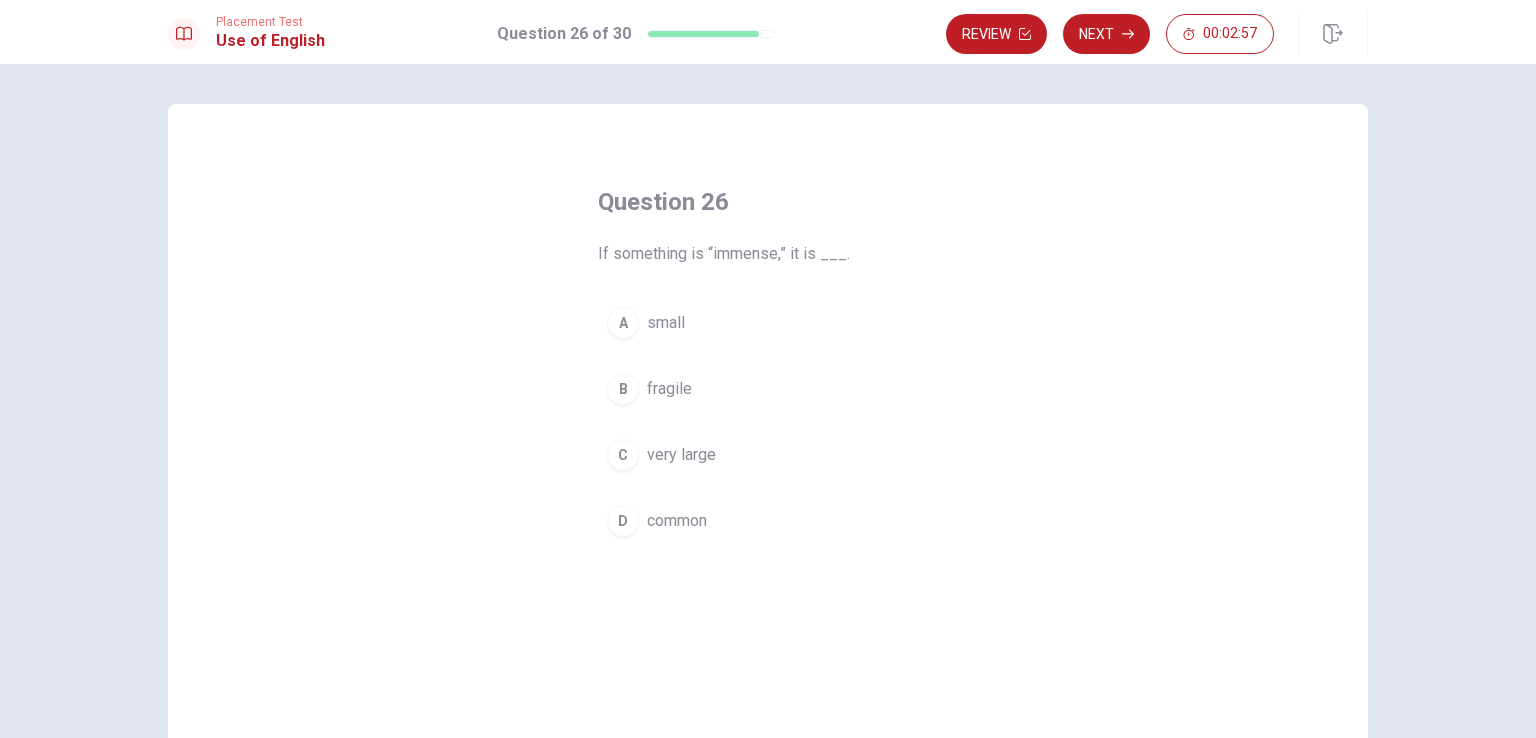 click on "very large" at bounding box center [681, 455] 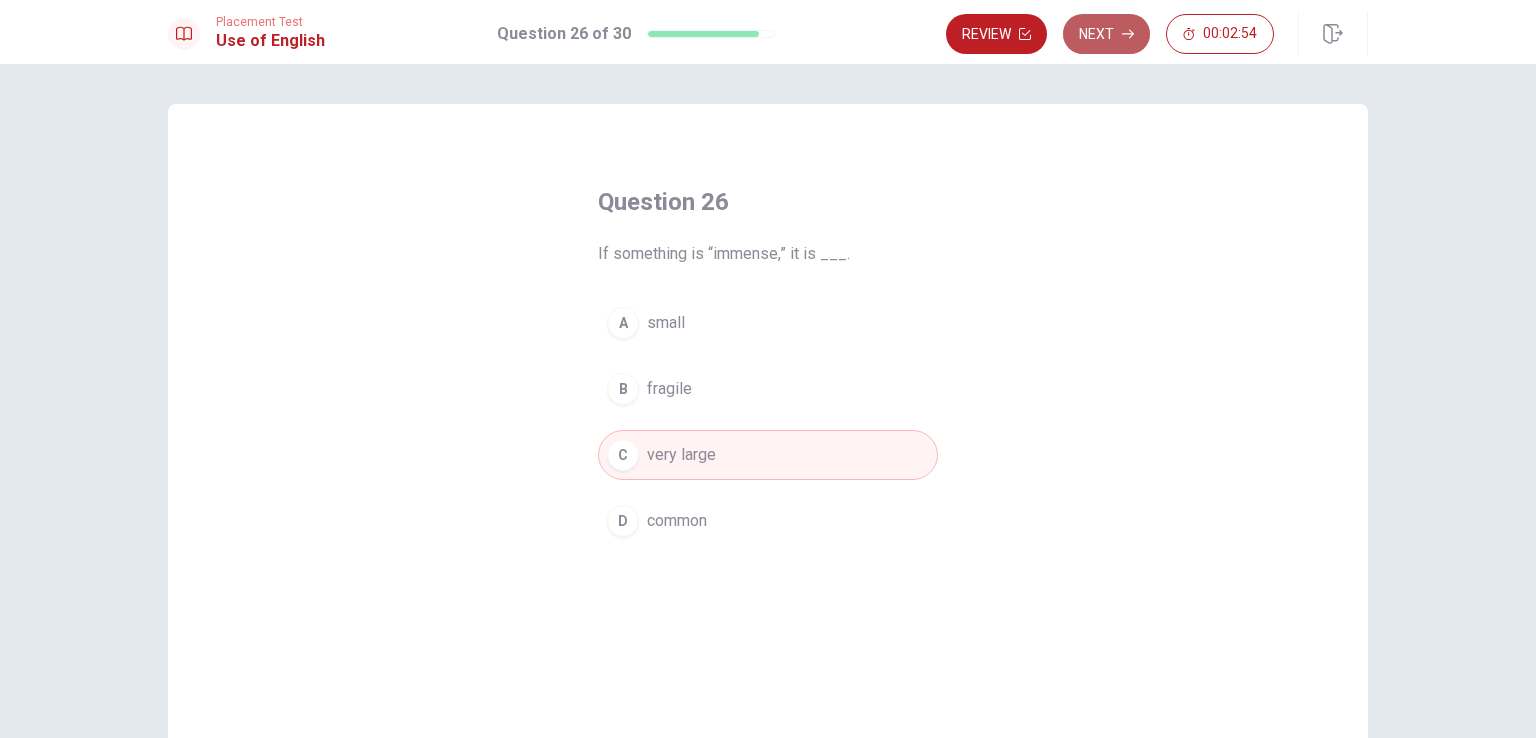 click on "Next" at bounding box center (1106, 34) 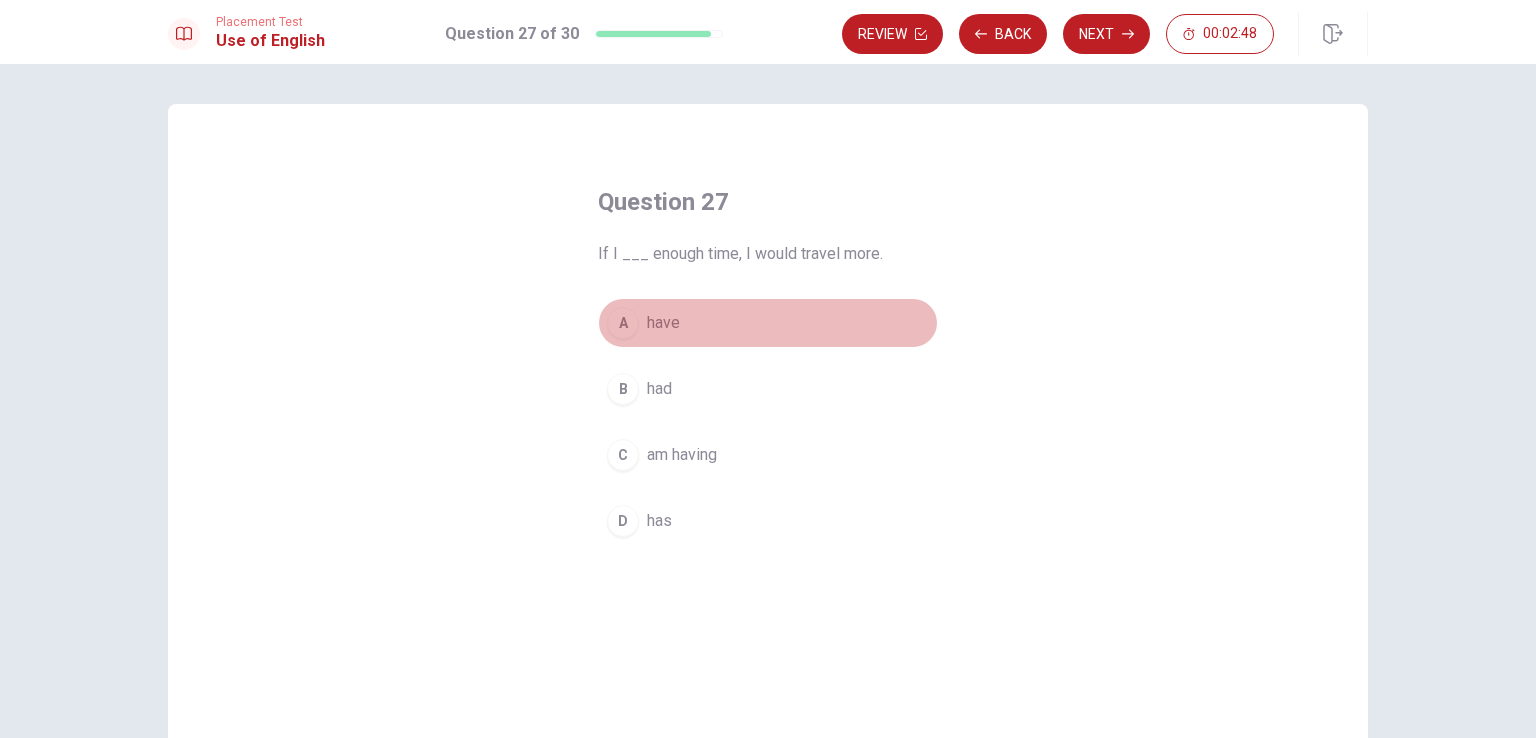 click on "have" at bounding box center [663, 323] 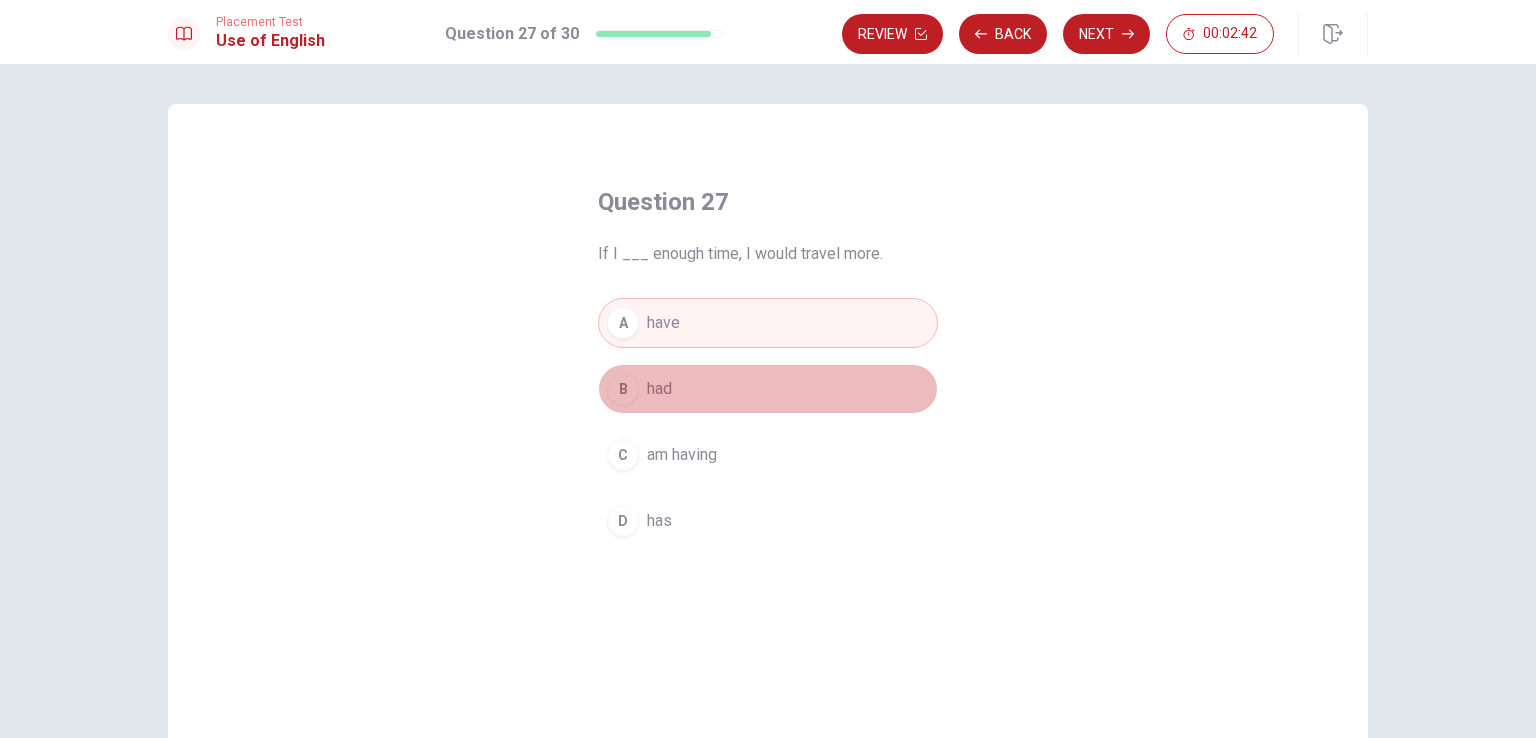 click on "B had" at bounding box center (768, 389) 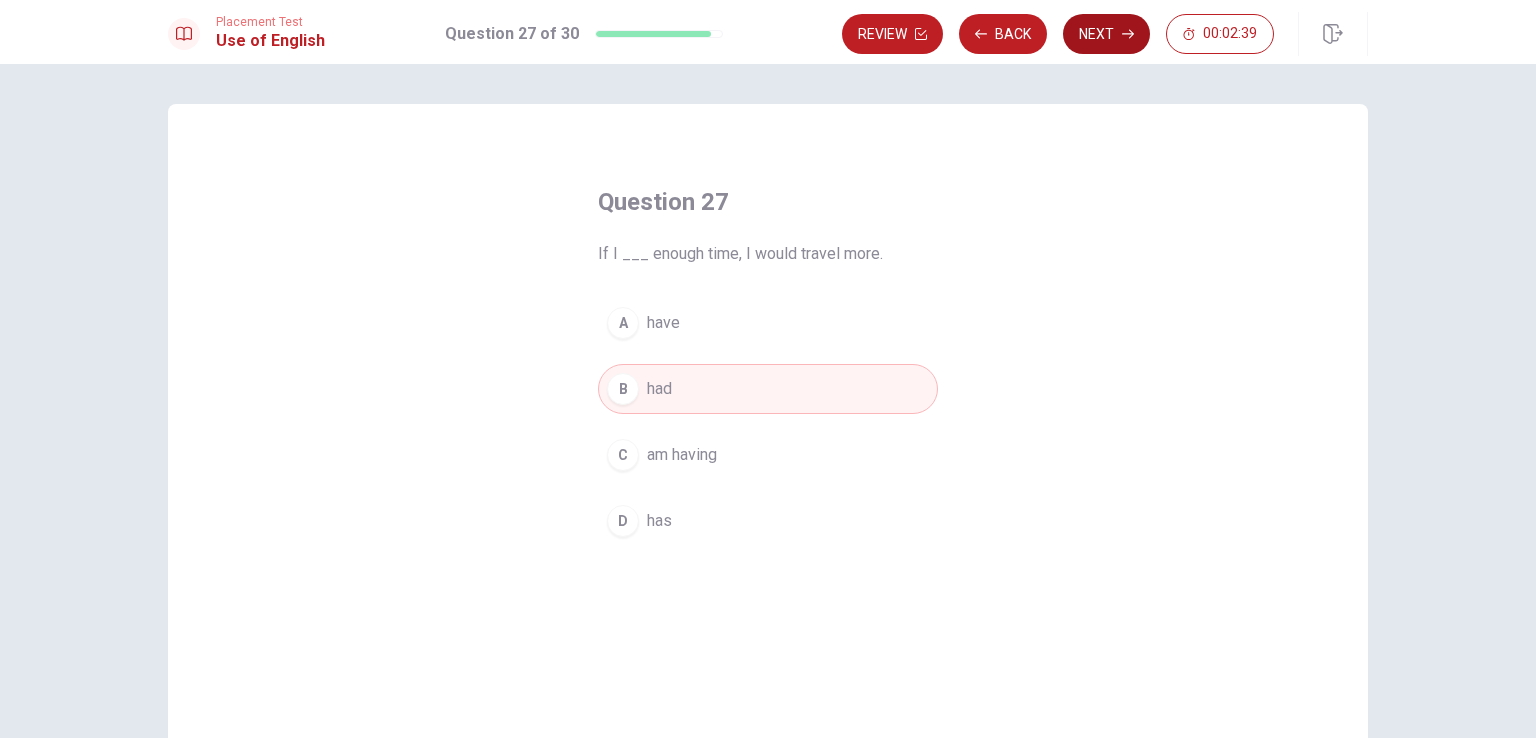 click on "Next" at bounding box center (1106, 34) 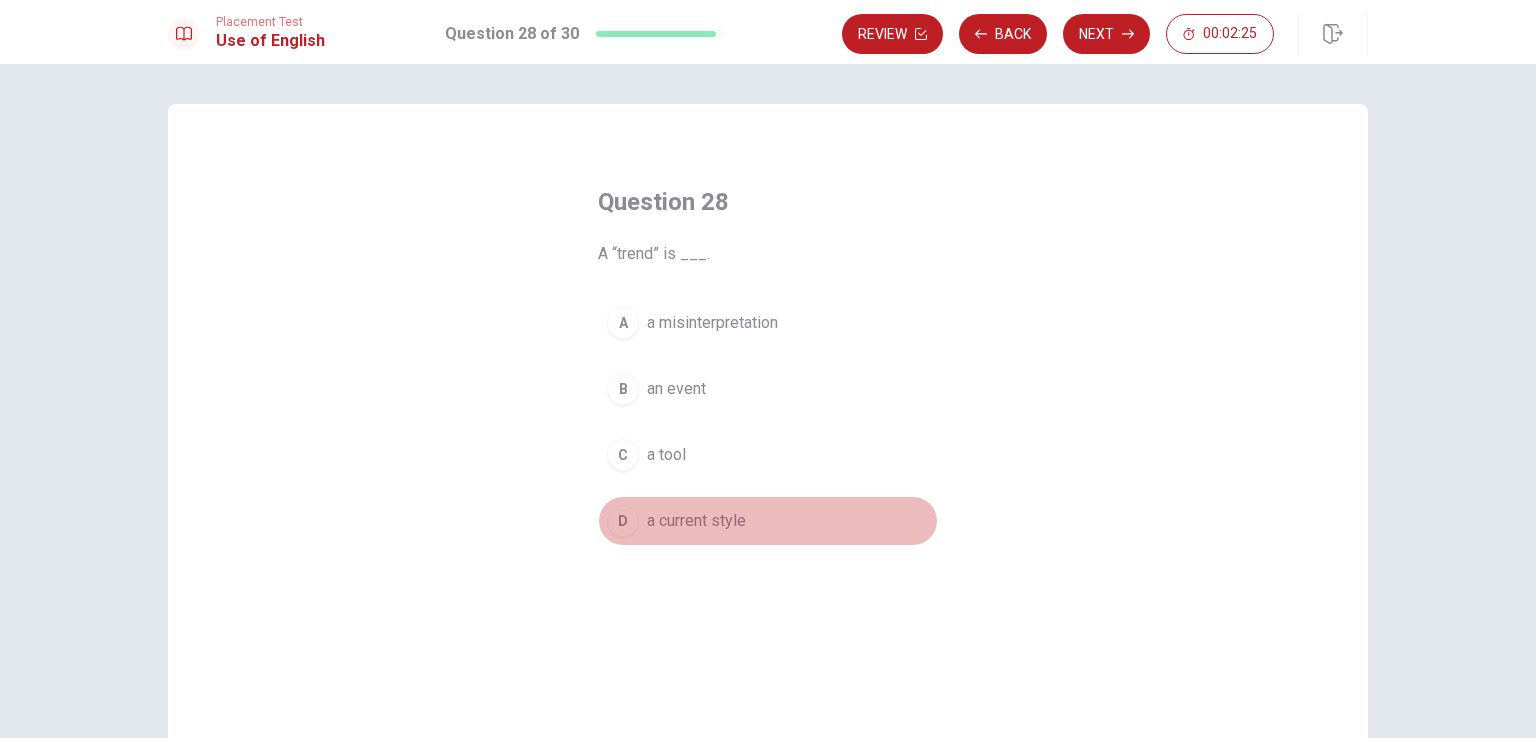 click on "a current style" at bounding box center (696, 521) 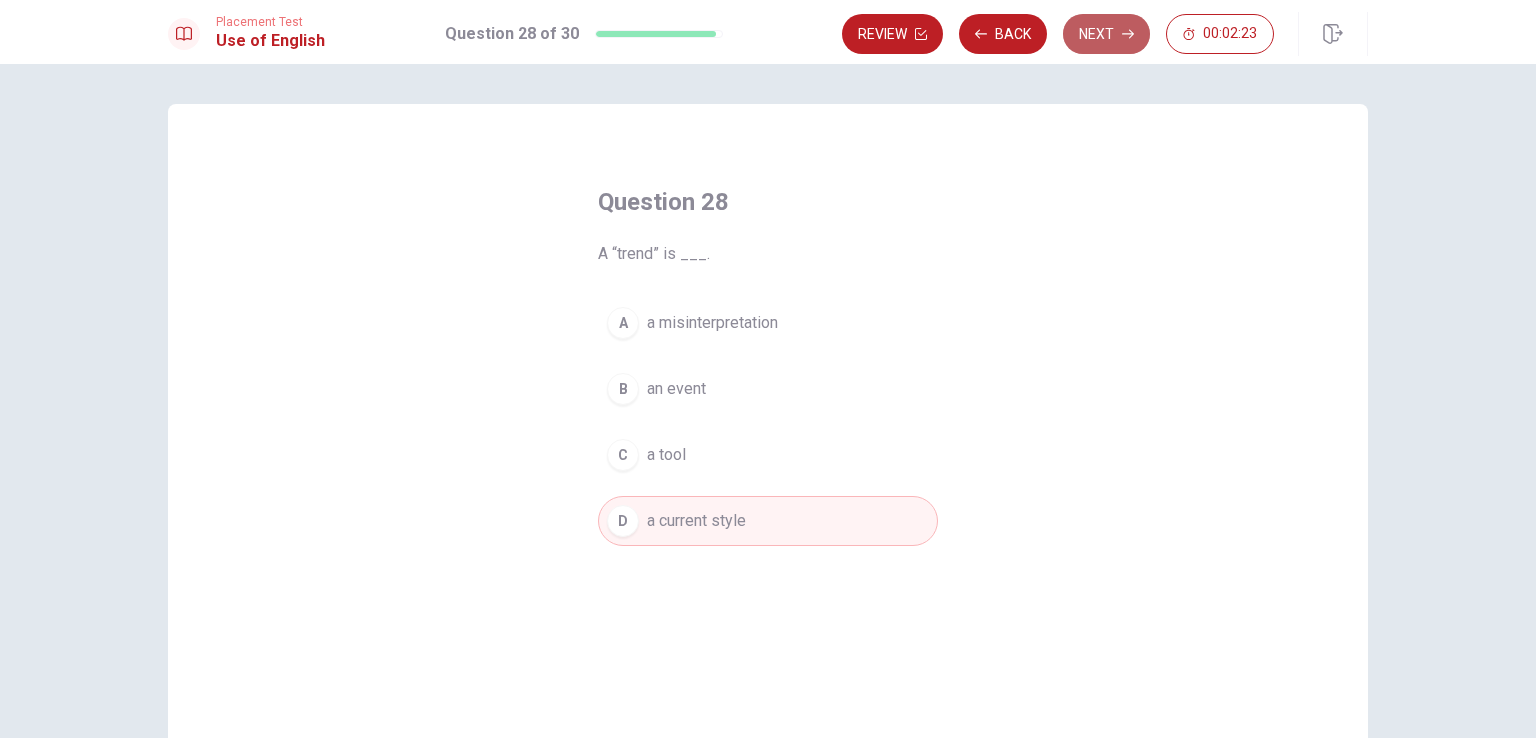 click on "Next" at bounding box center [1106, 34] 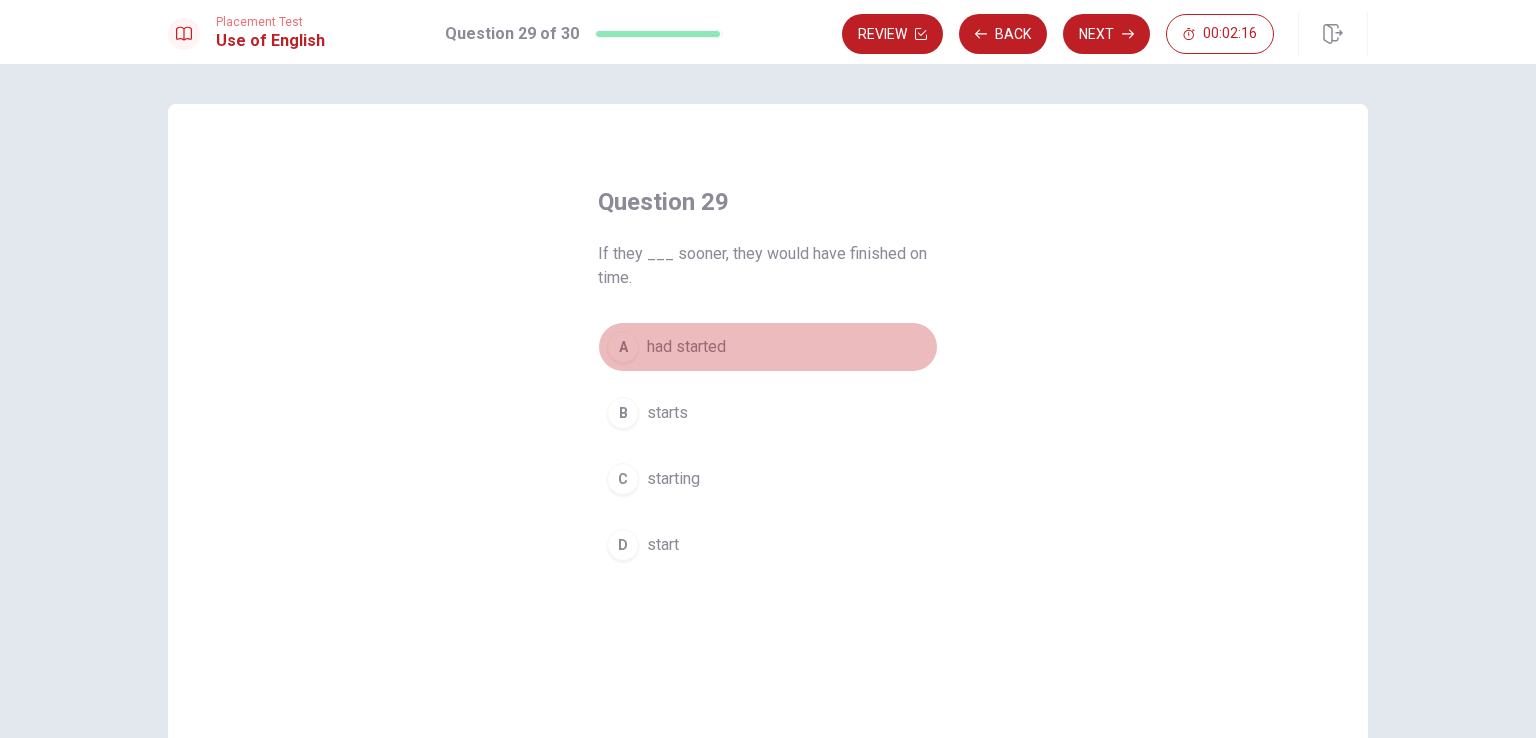 click on "had started" at bounding box center (686, 347) 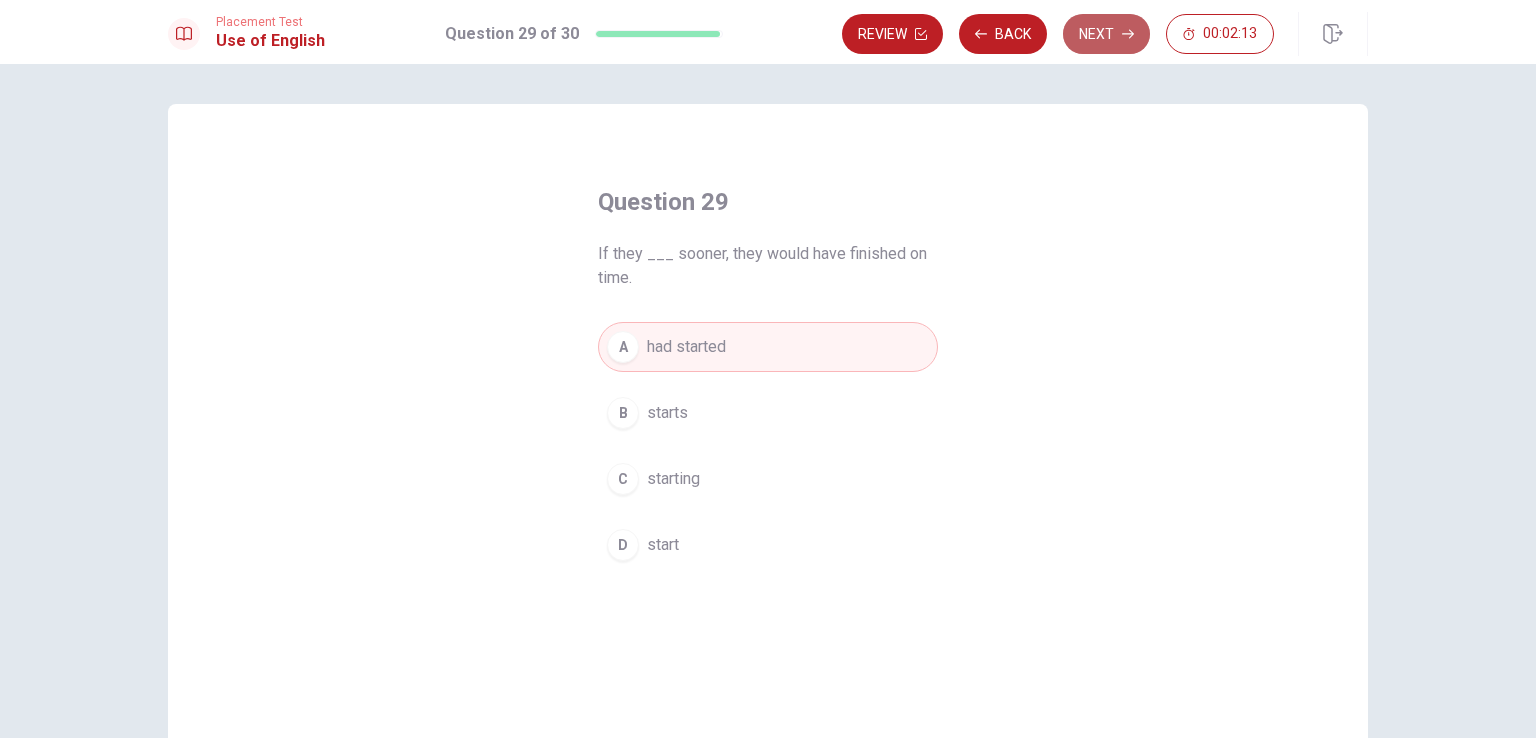 click on "Next" at bounding box center (1106, 34) 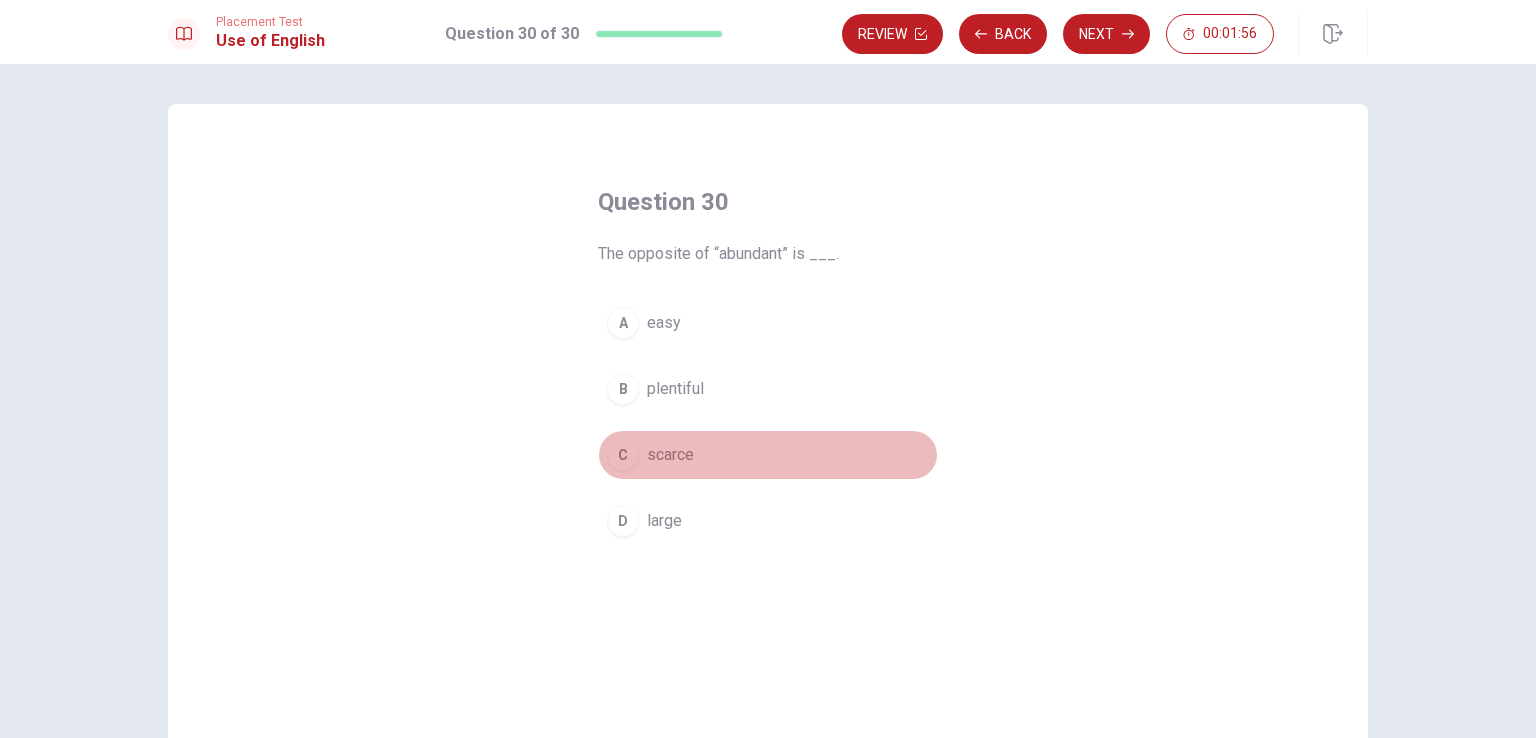 click on "scarce" at bounding box center [670, 455] 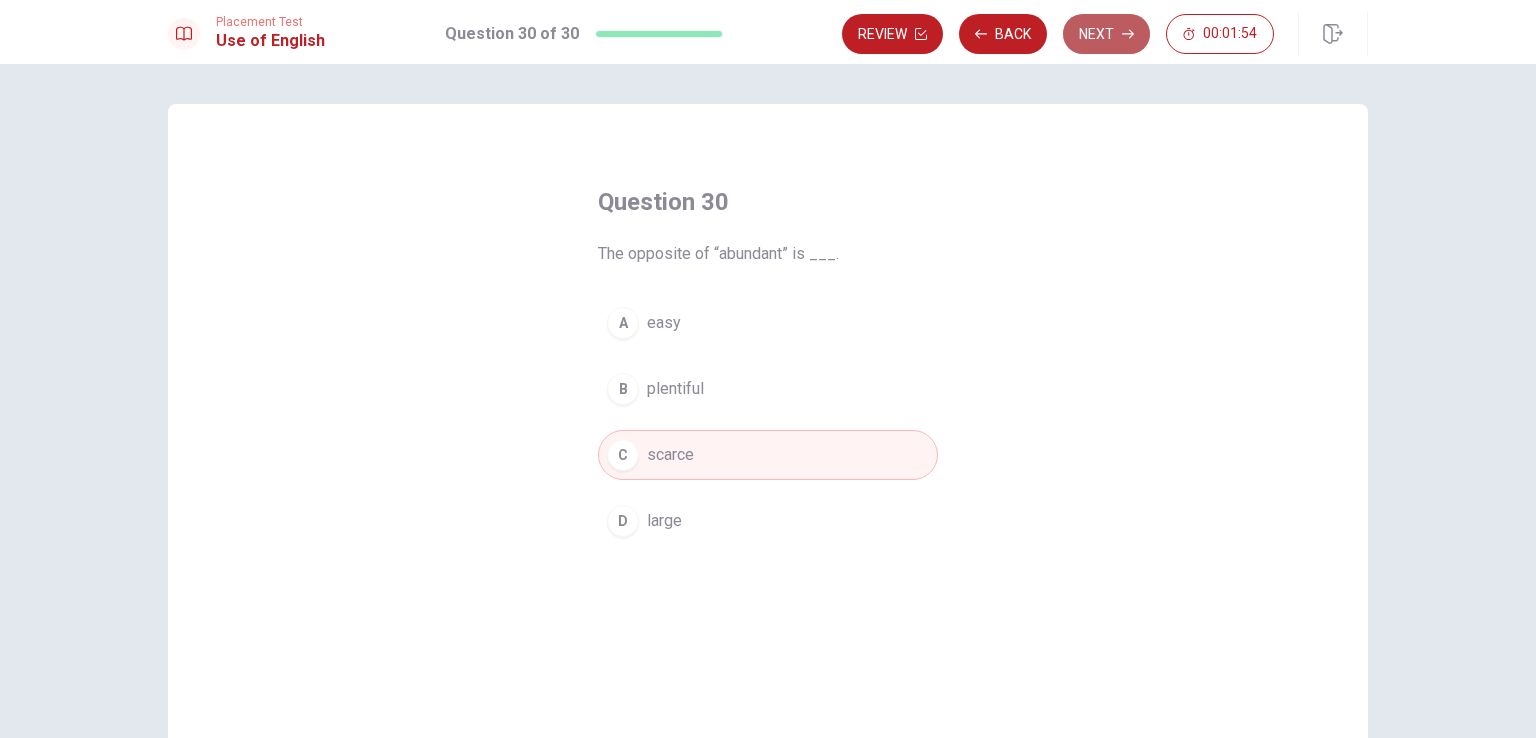 click on "Next" at bounding box center [1106, 34] 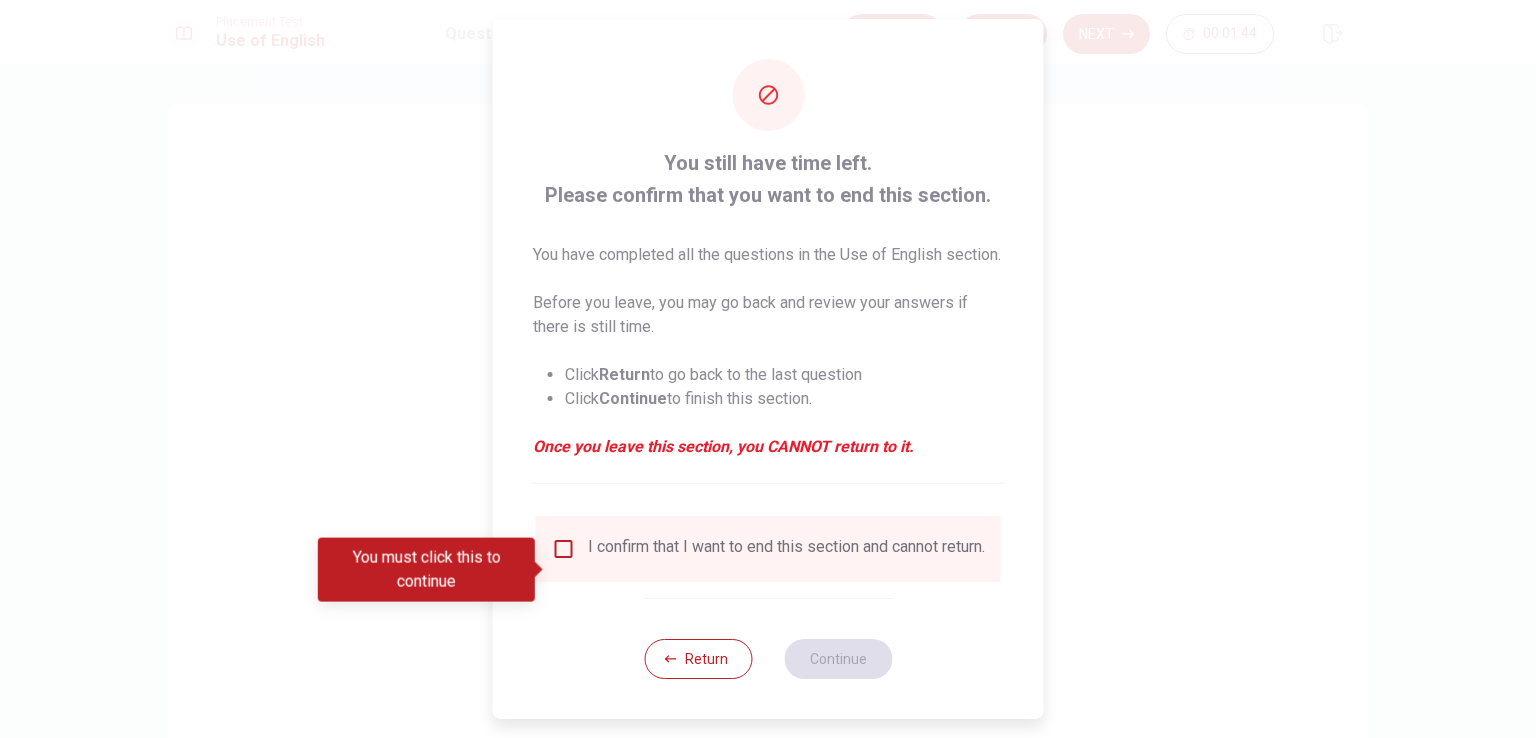click at bounding box center [564, 549] 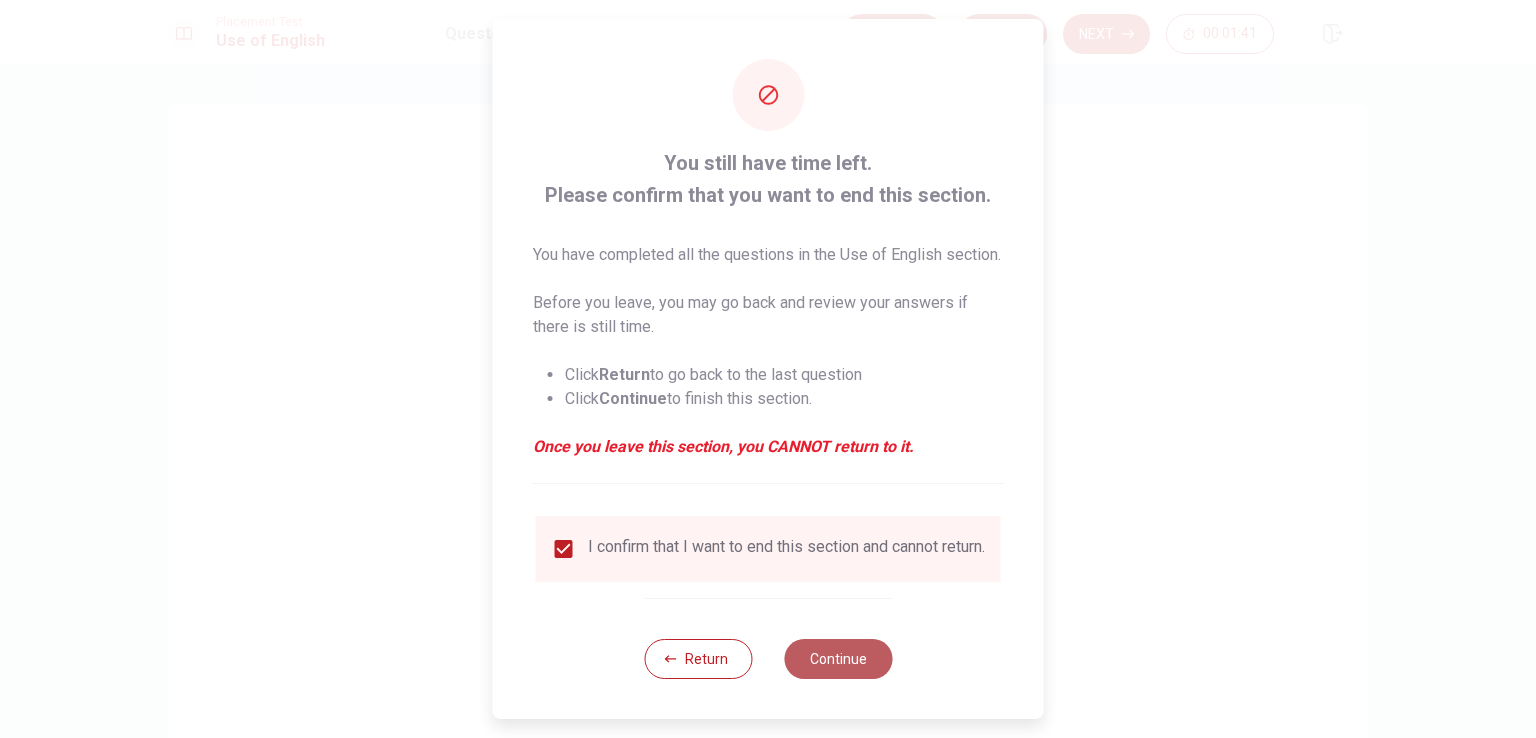 click on "Continue" at bounding box center (838, 659) 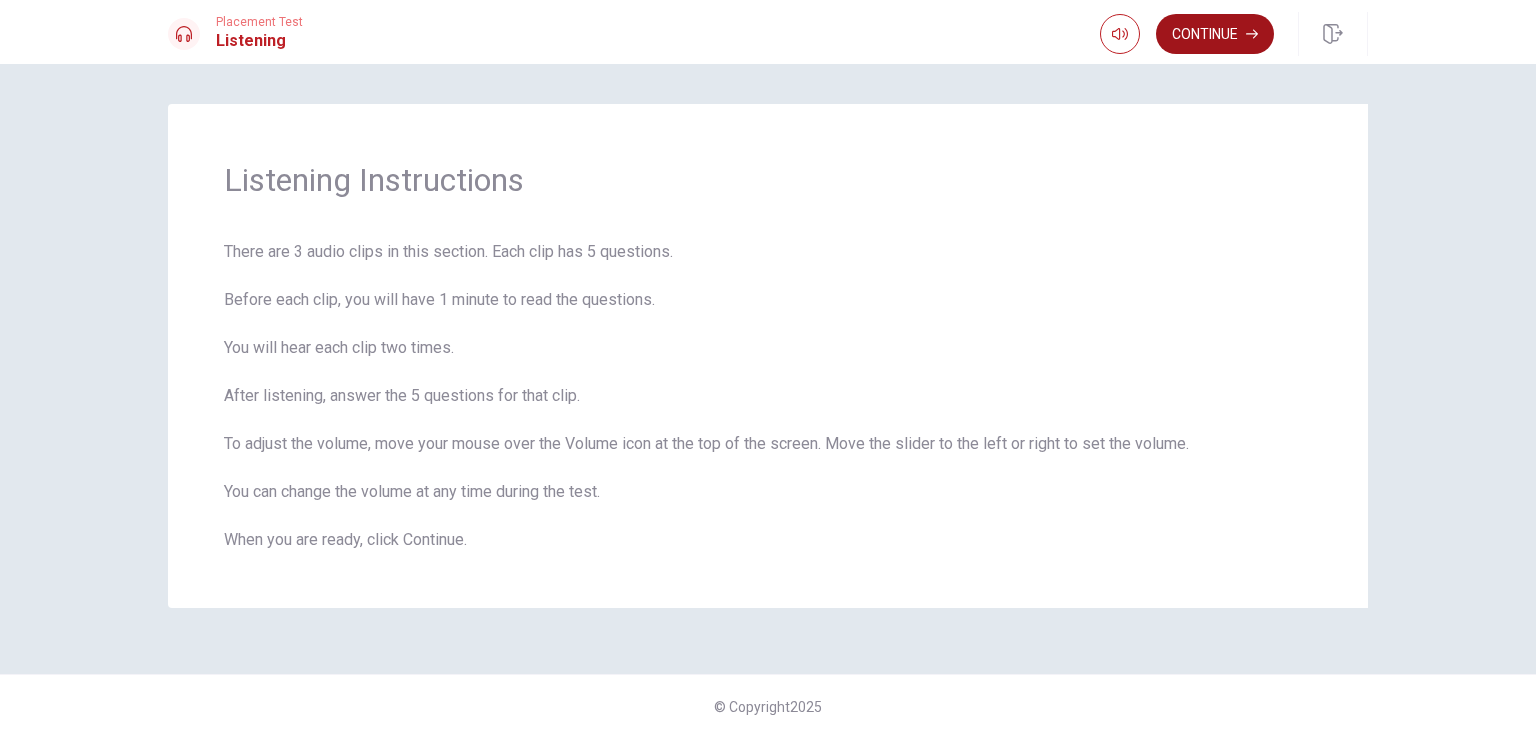 click on "Continue" at bounding box center (1215, 34) 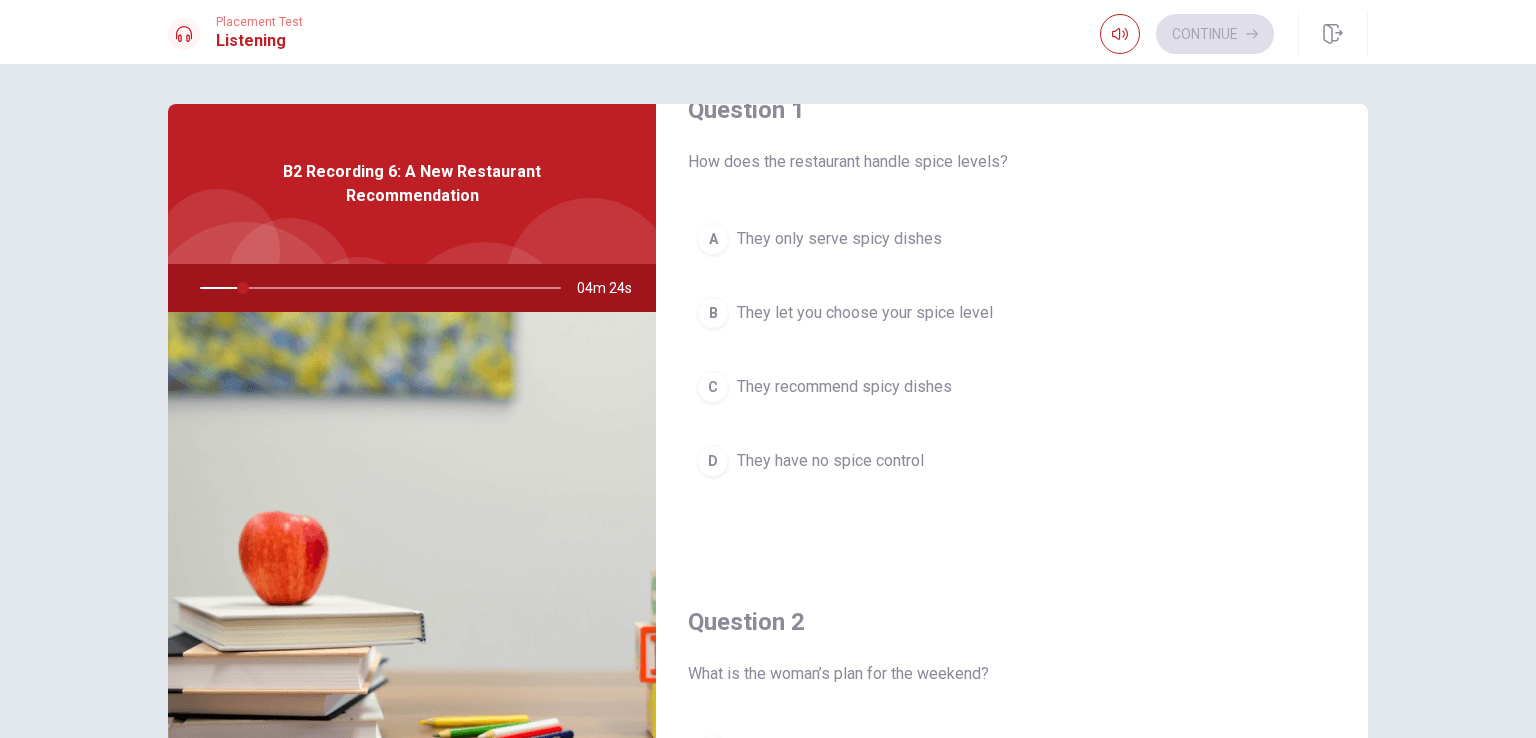scroll, scrollTop: 0, scrollLeft: 0, axis: both 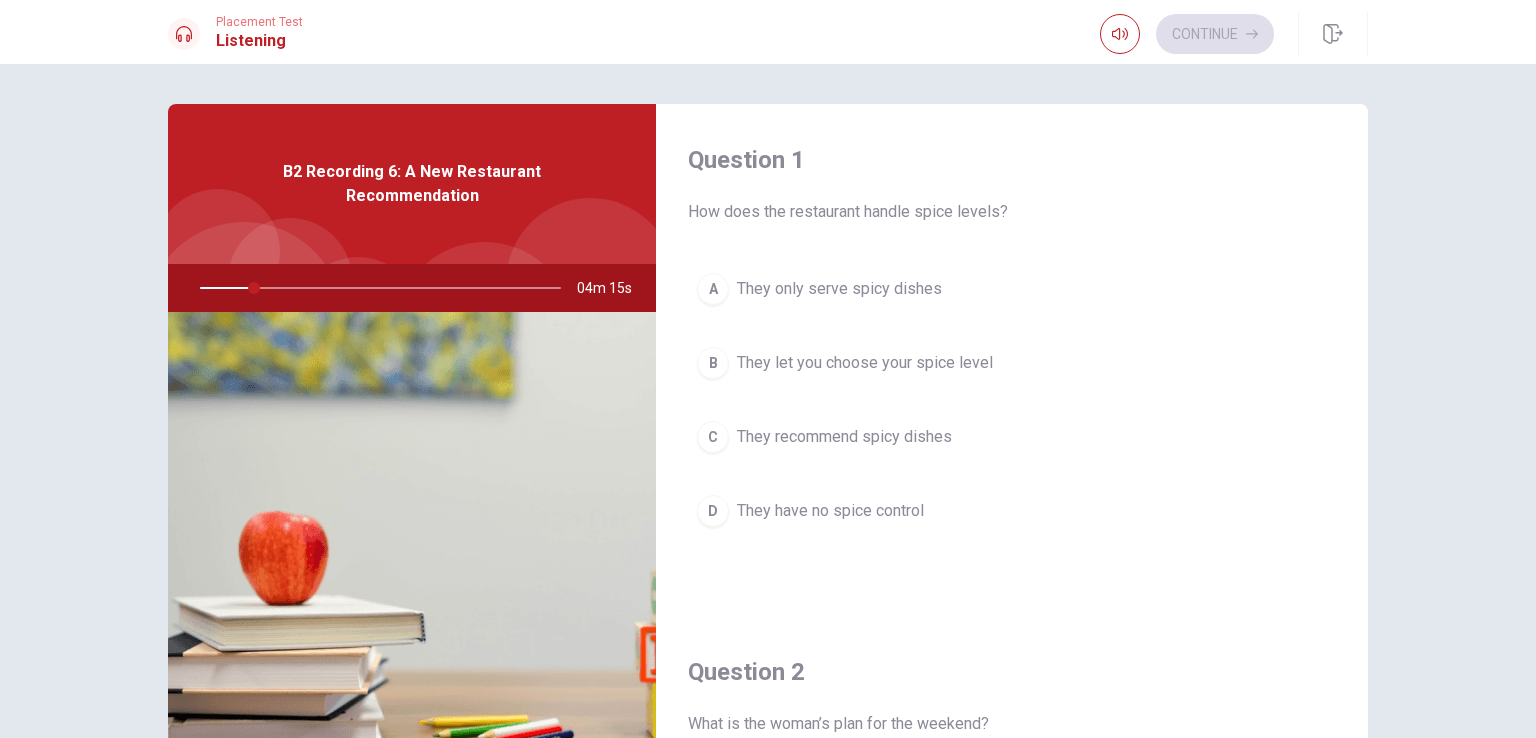 click at bounding box center (376, 288) 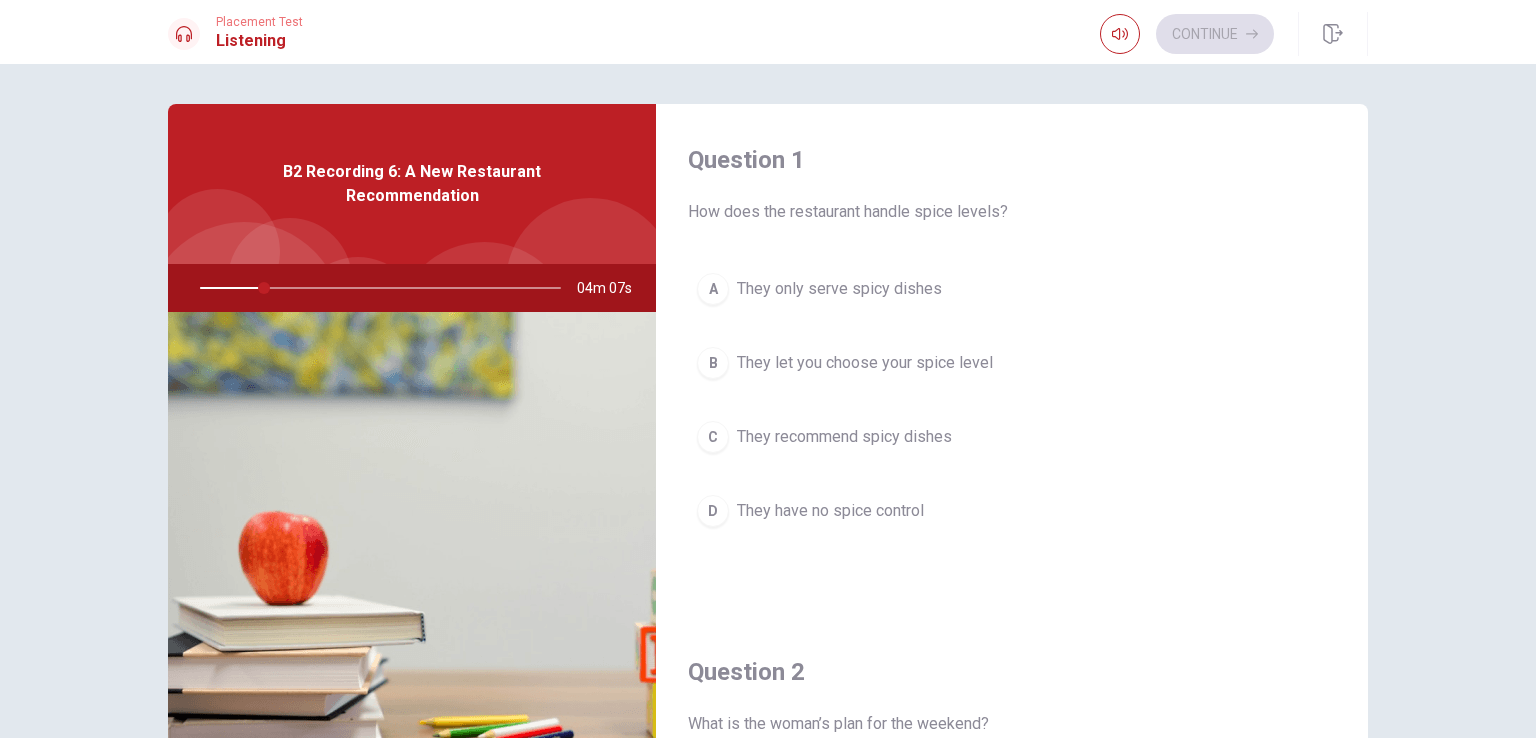 scroll, scrollTop: 165, scrollLeft: 0, axis: vertical 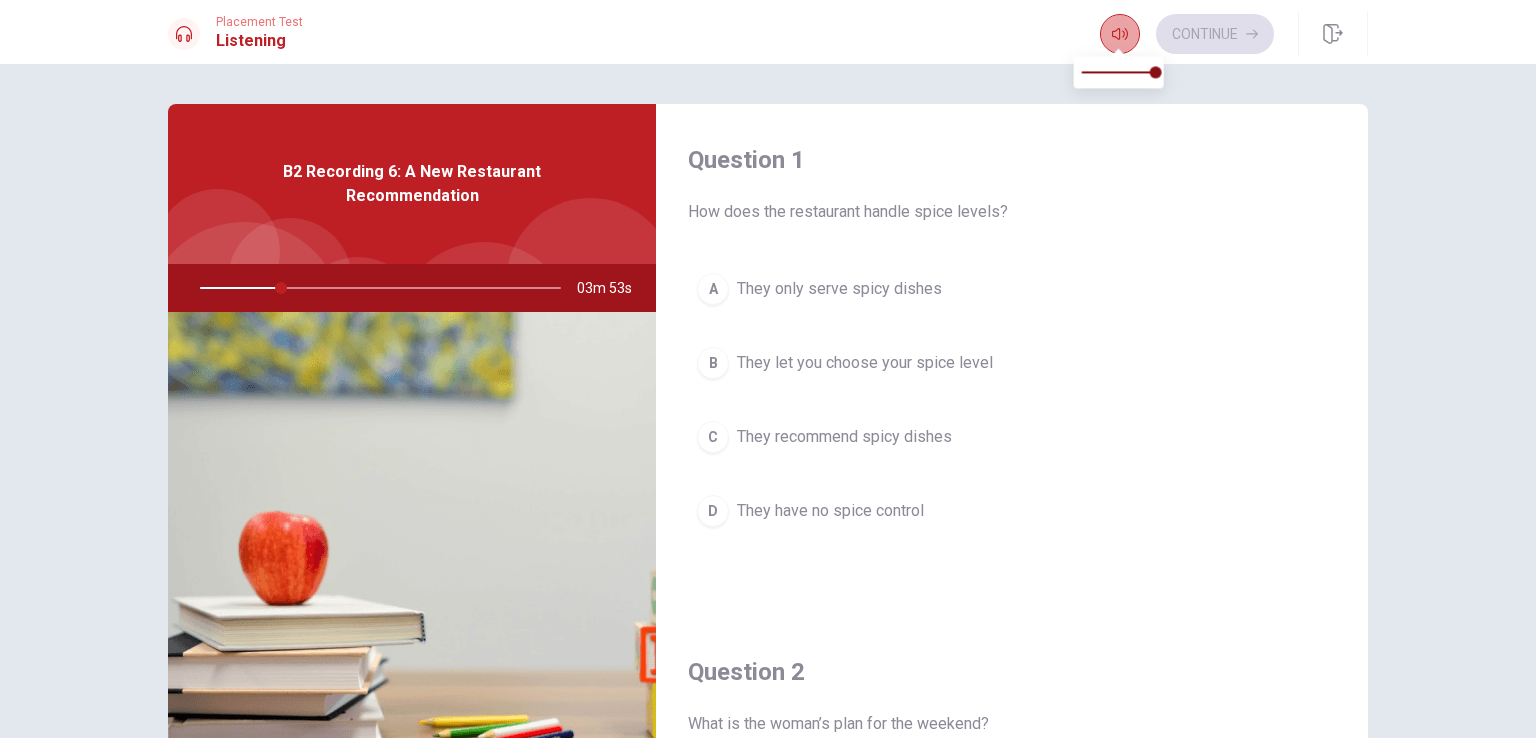click at bounding box center [1120, 34] 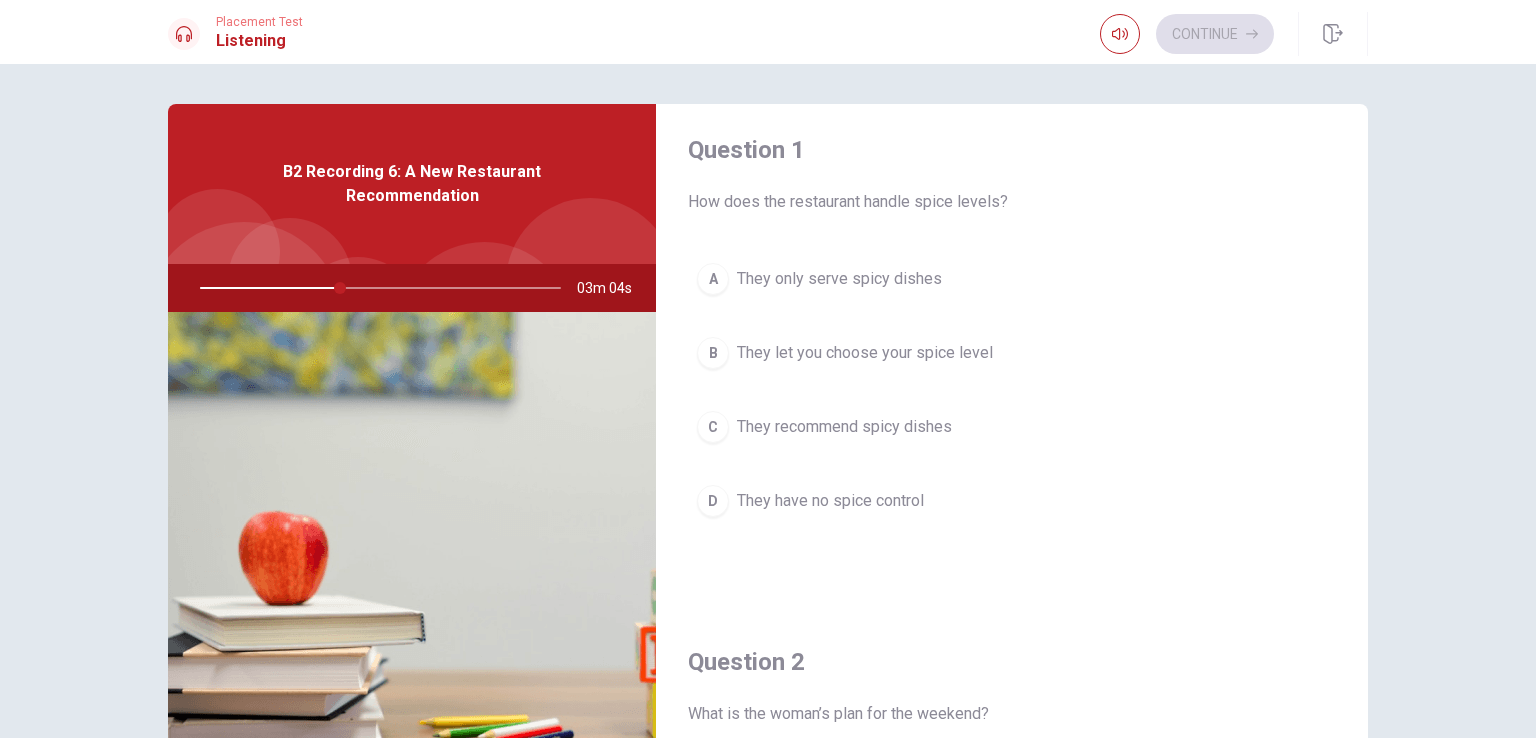 scroll, scrollTop: 8, scrollLeft: 0, axis: vertical 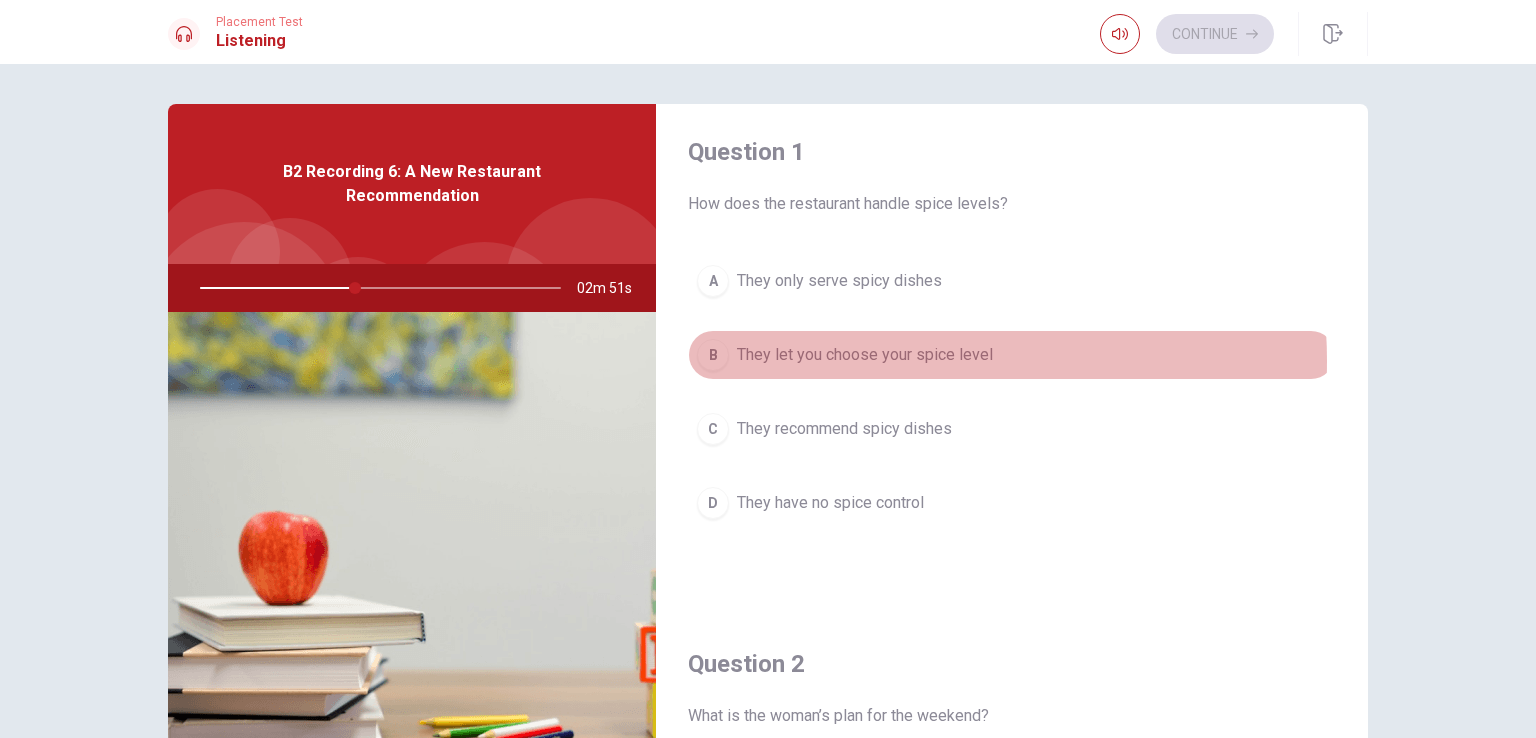 click on "They let you choose your spice level" at bounding box center [865, 355] 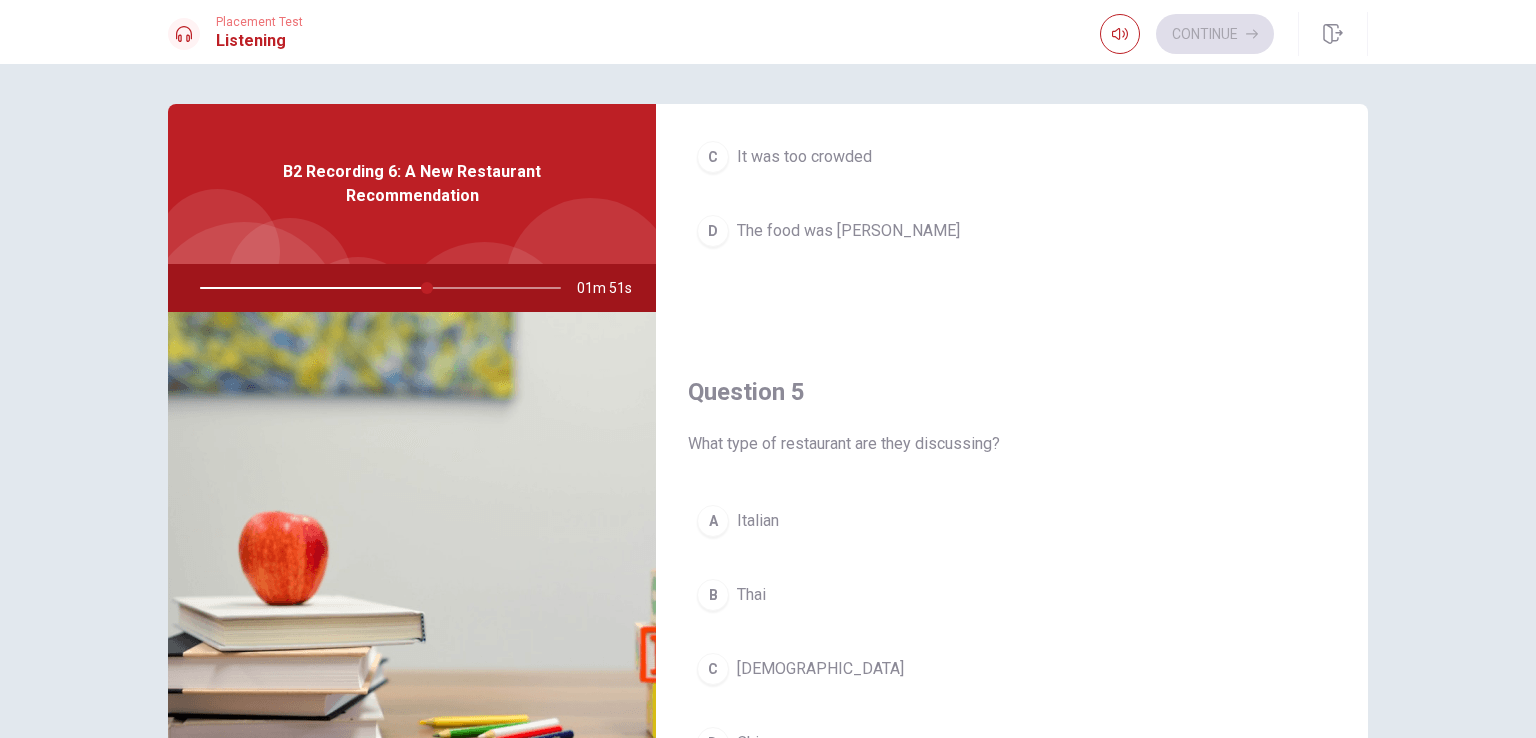 scroll, scrollTop: 1856, scrollLeft: 0, axis: vertical 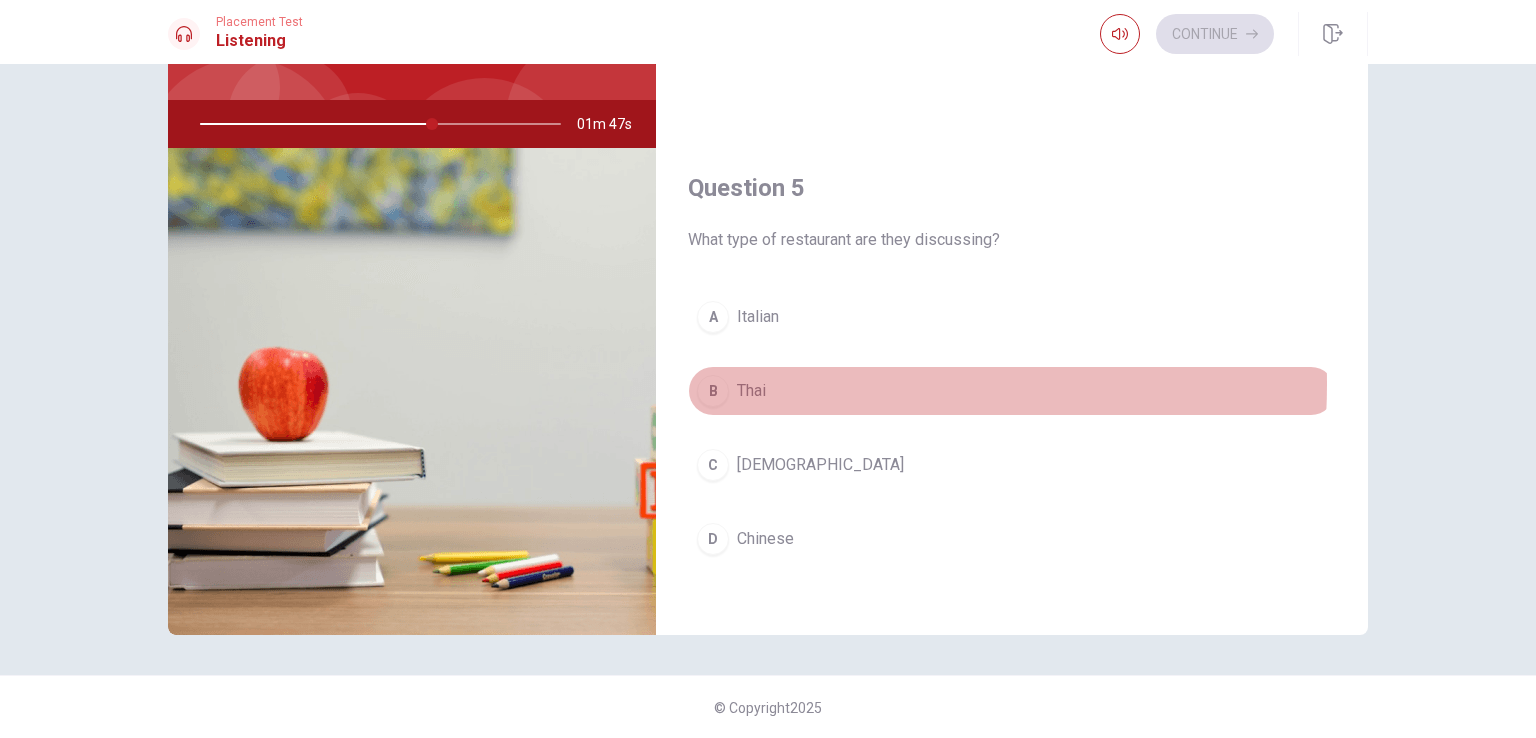 click on "Thai" at bounding box center [751, 391] 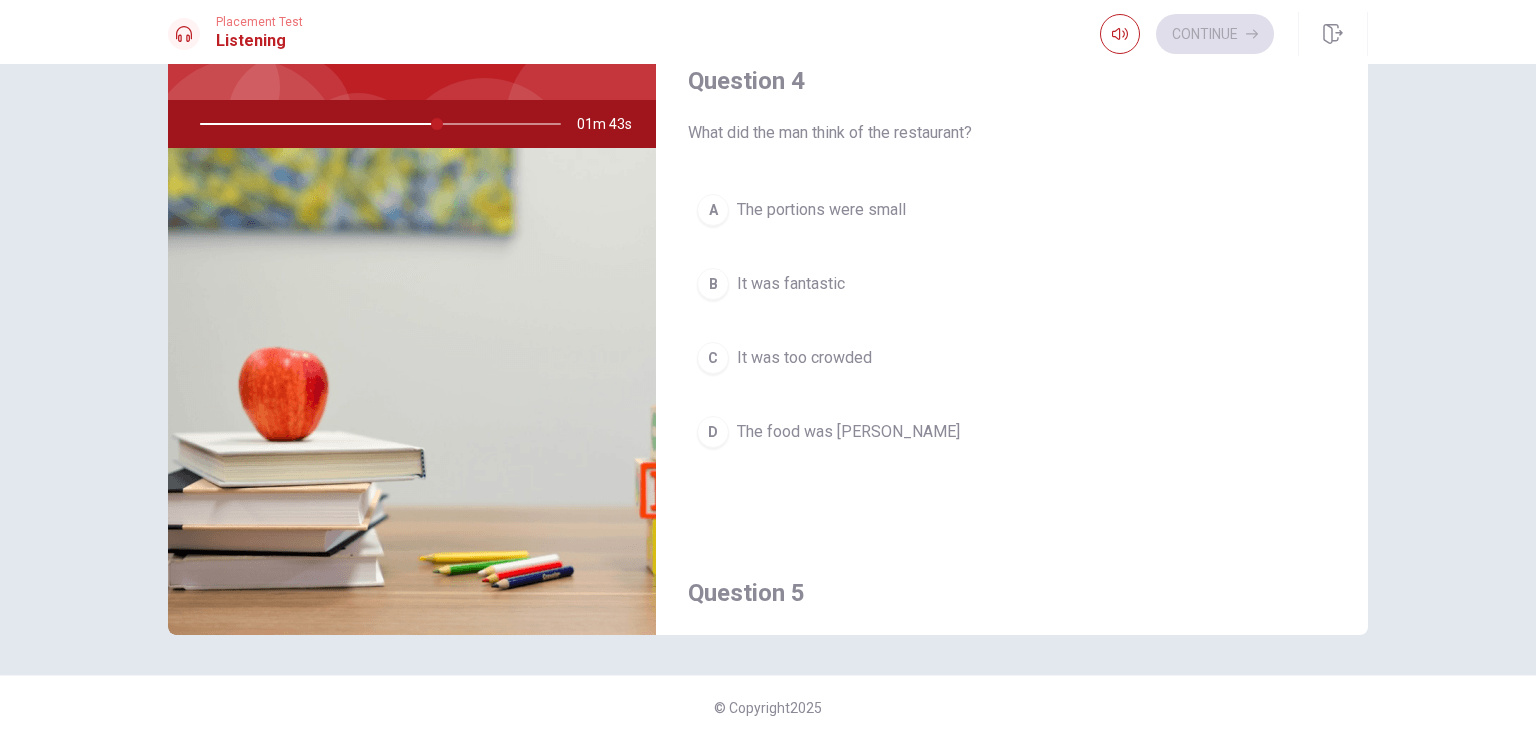 scroll, scrollTop: 1448, scrollLeft: 0, axis: vertical 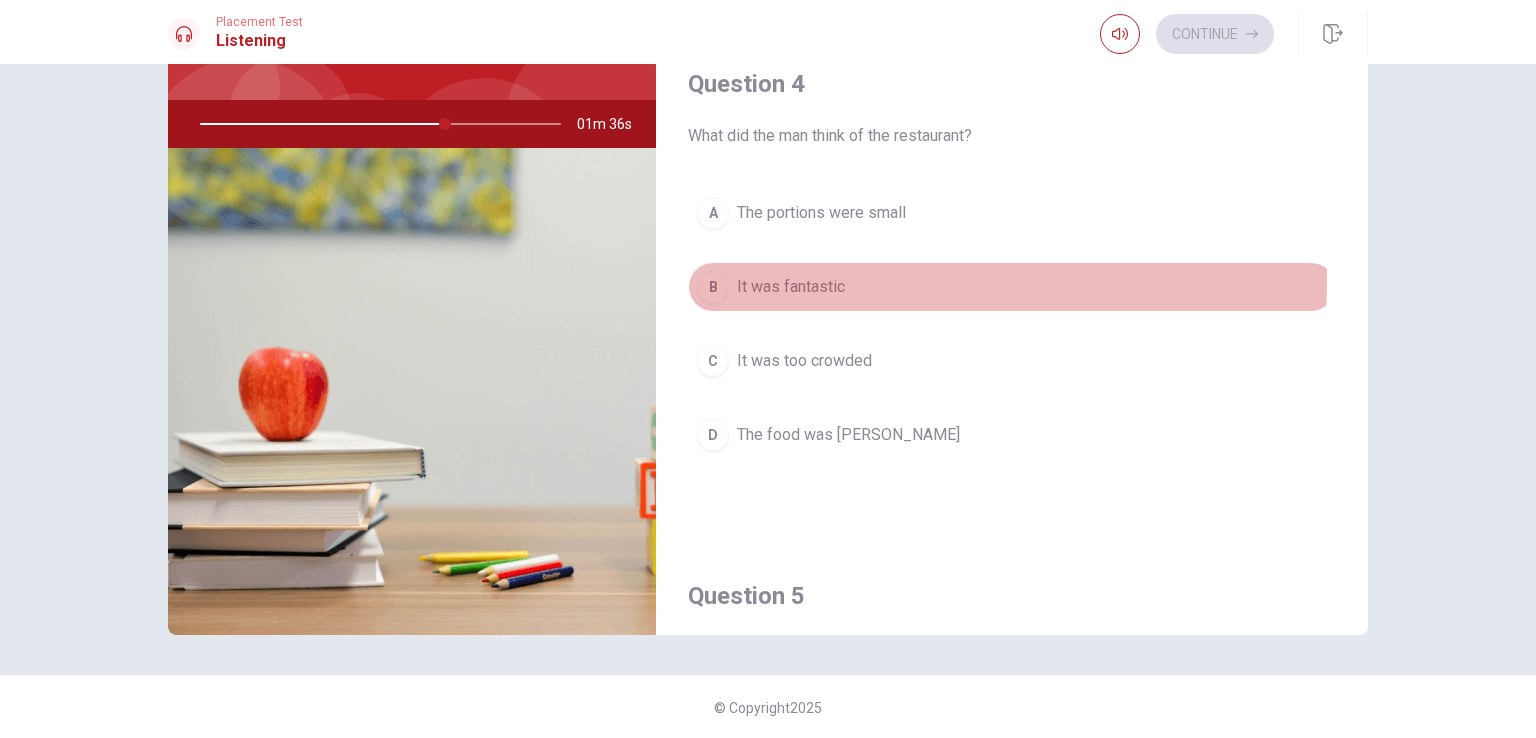 click on "It was fantastic" at bounding box center (791, 287) 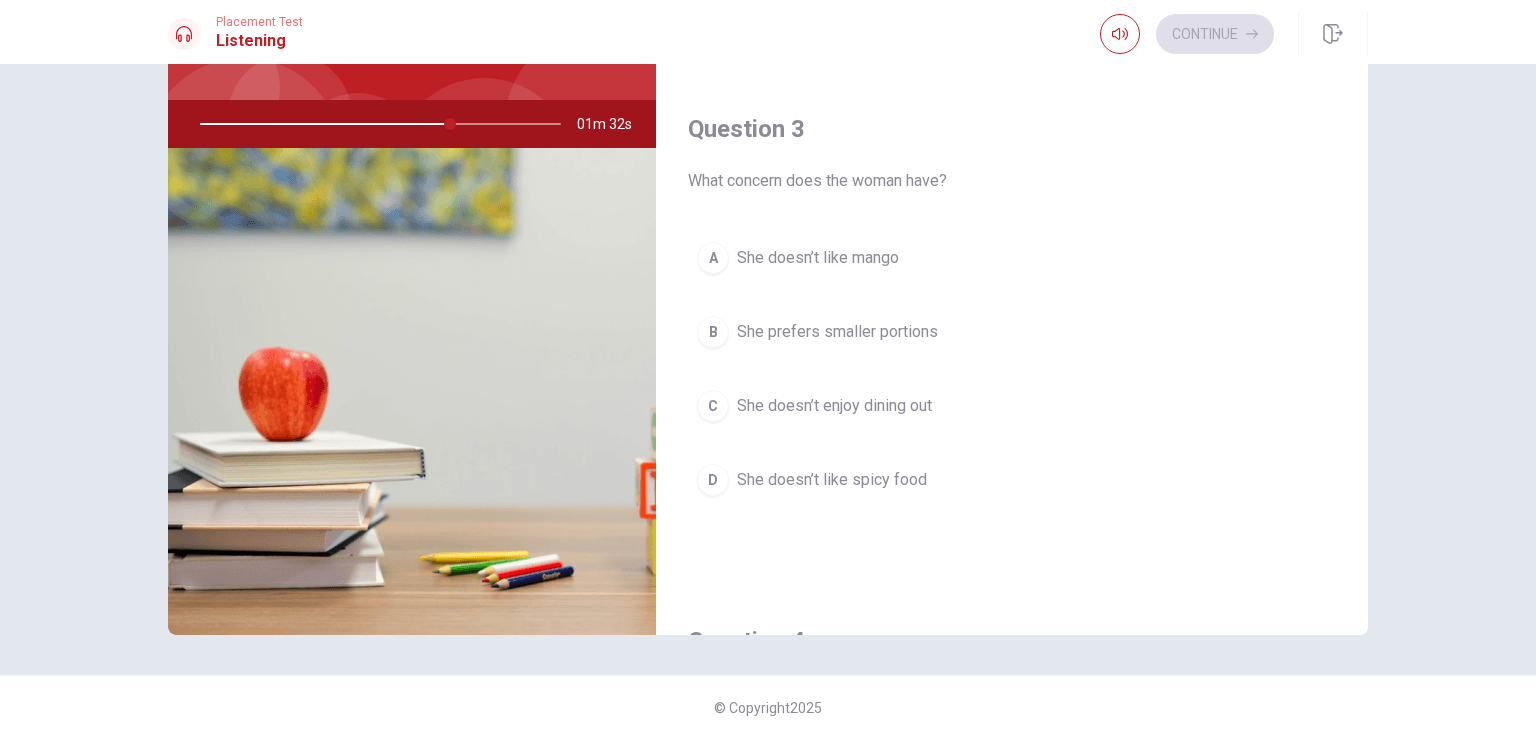 scroll, scrollTop: 889, scrollLeft: 0, axis: vertical 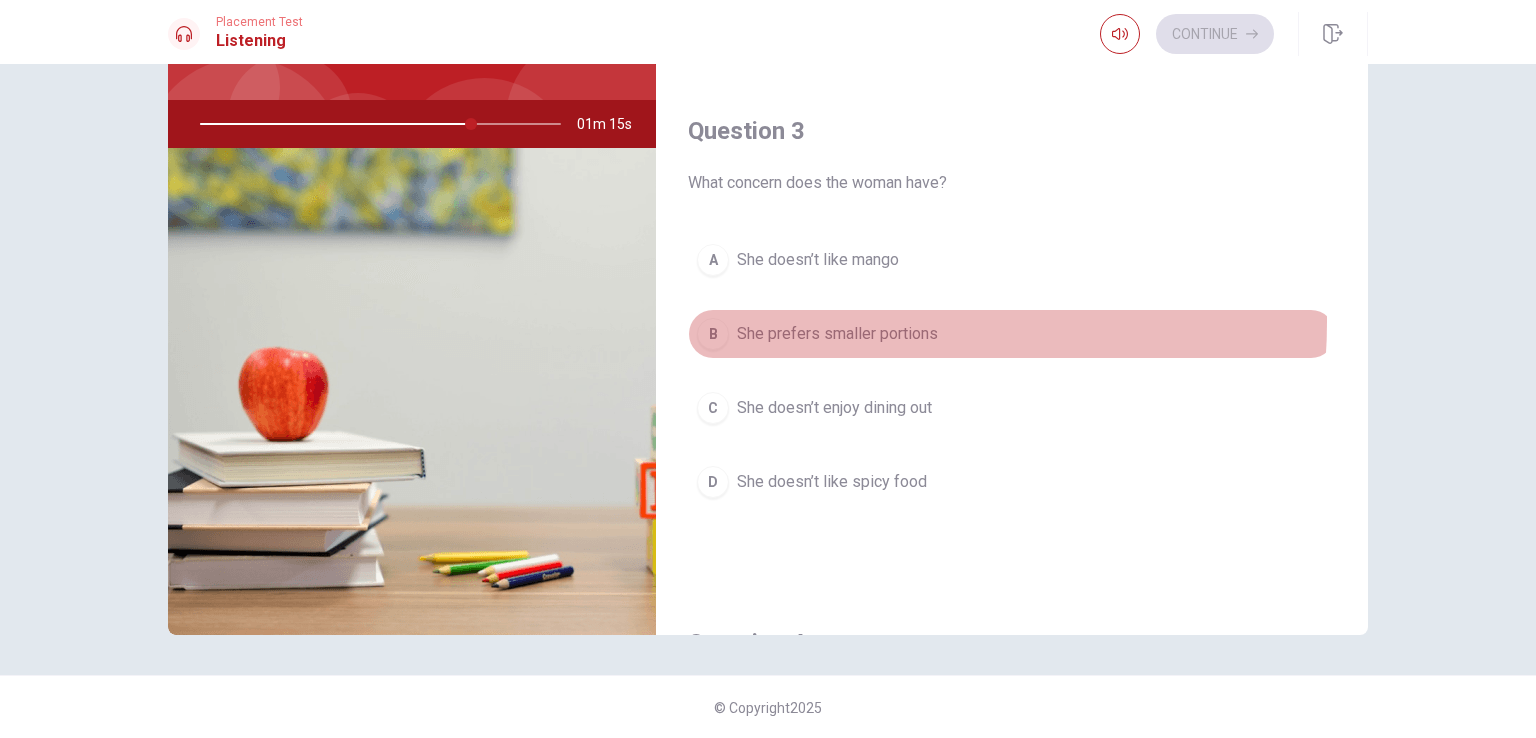 click on "She prefers smaller portions" at bounding box center (837, 334) 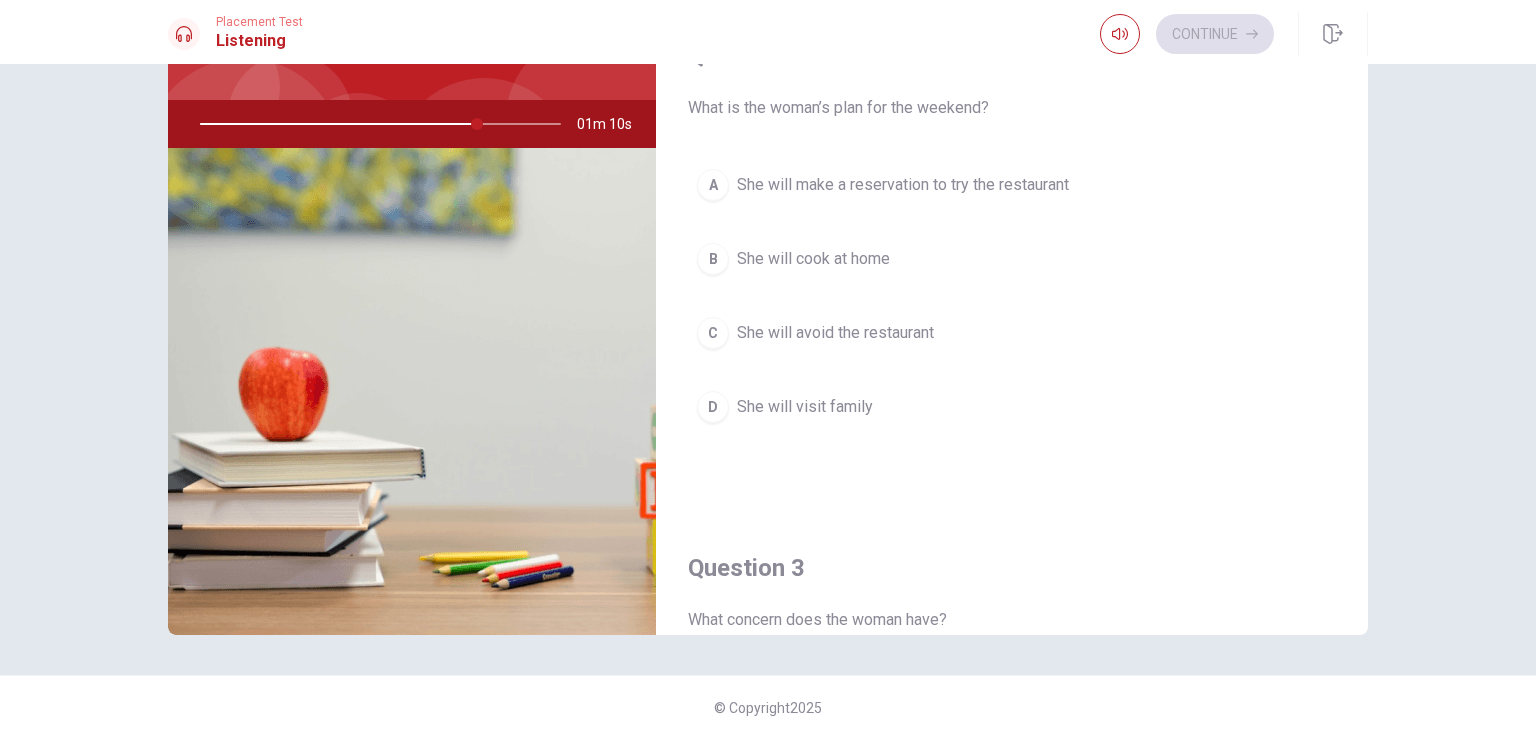 scroll, scrollTop: 452, scrollLeft: 0, axis: vertical 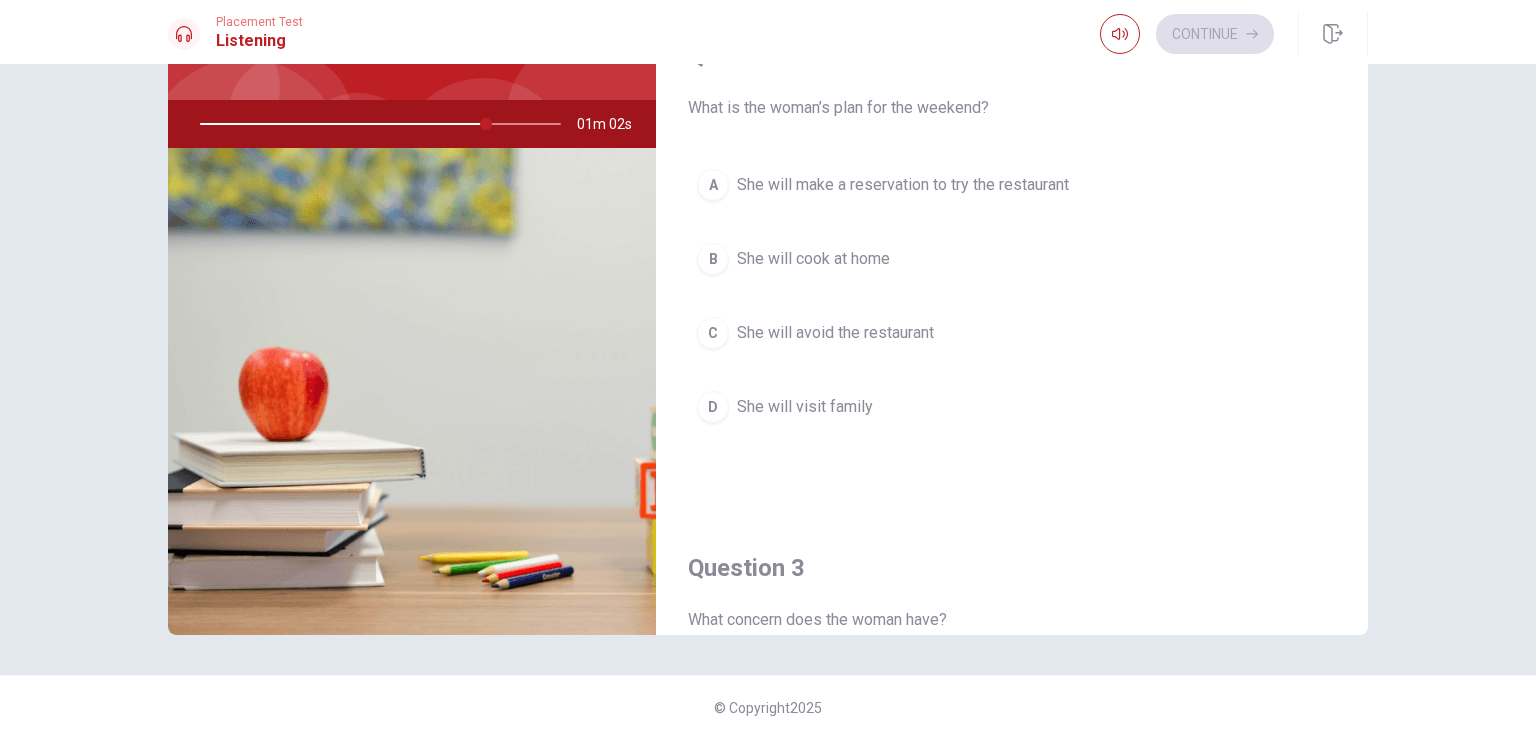 click on "She will make a reservation to try the restaurant" at bounding box center [903, 185] 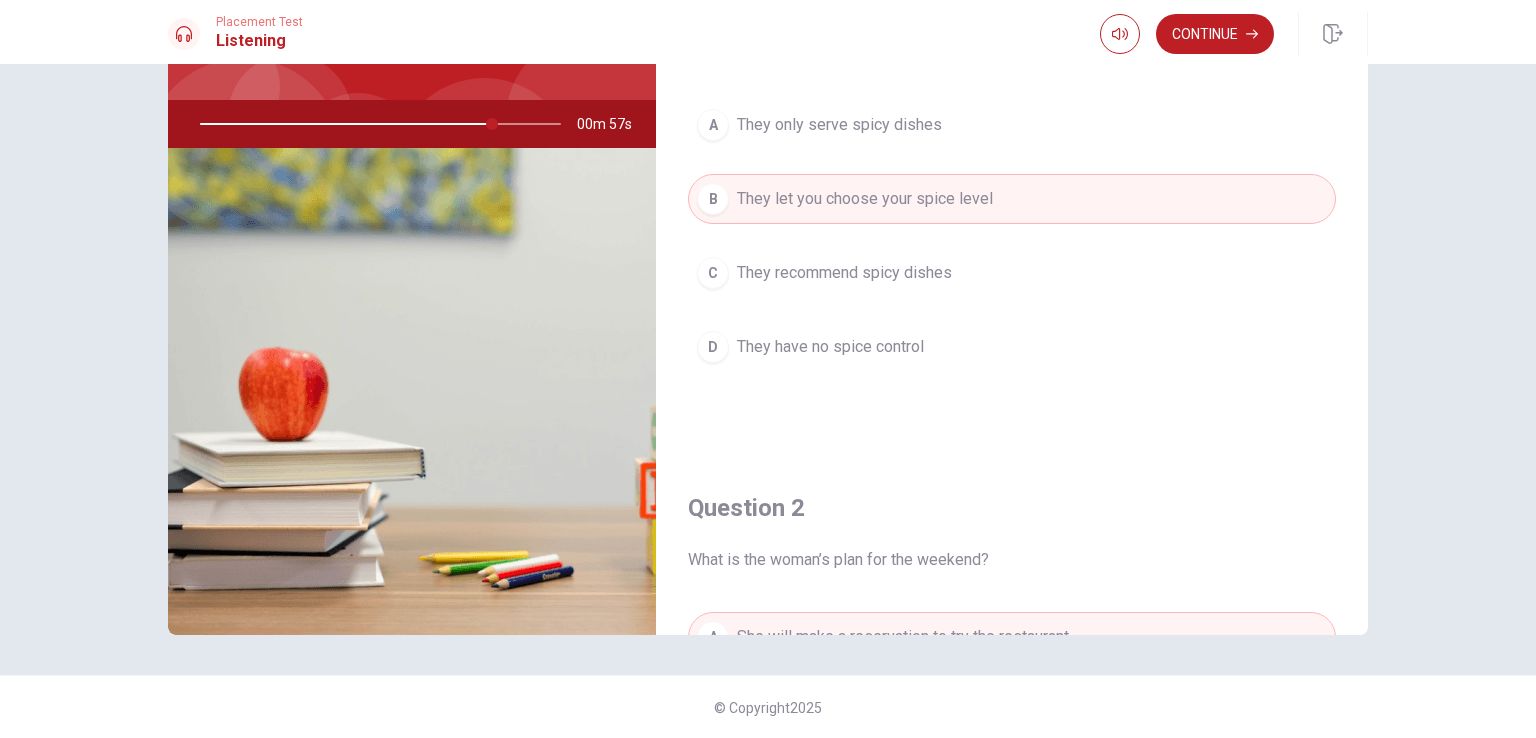 scroll, scrollTop: 0, scrollLeft: 0, axis: both 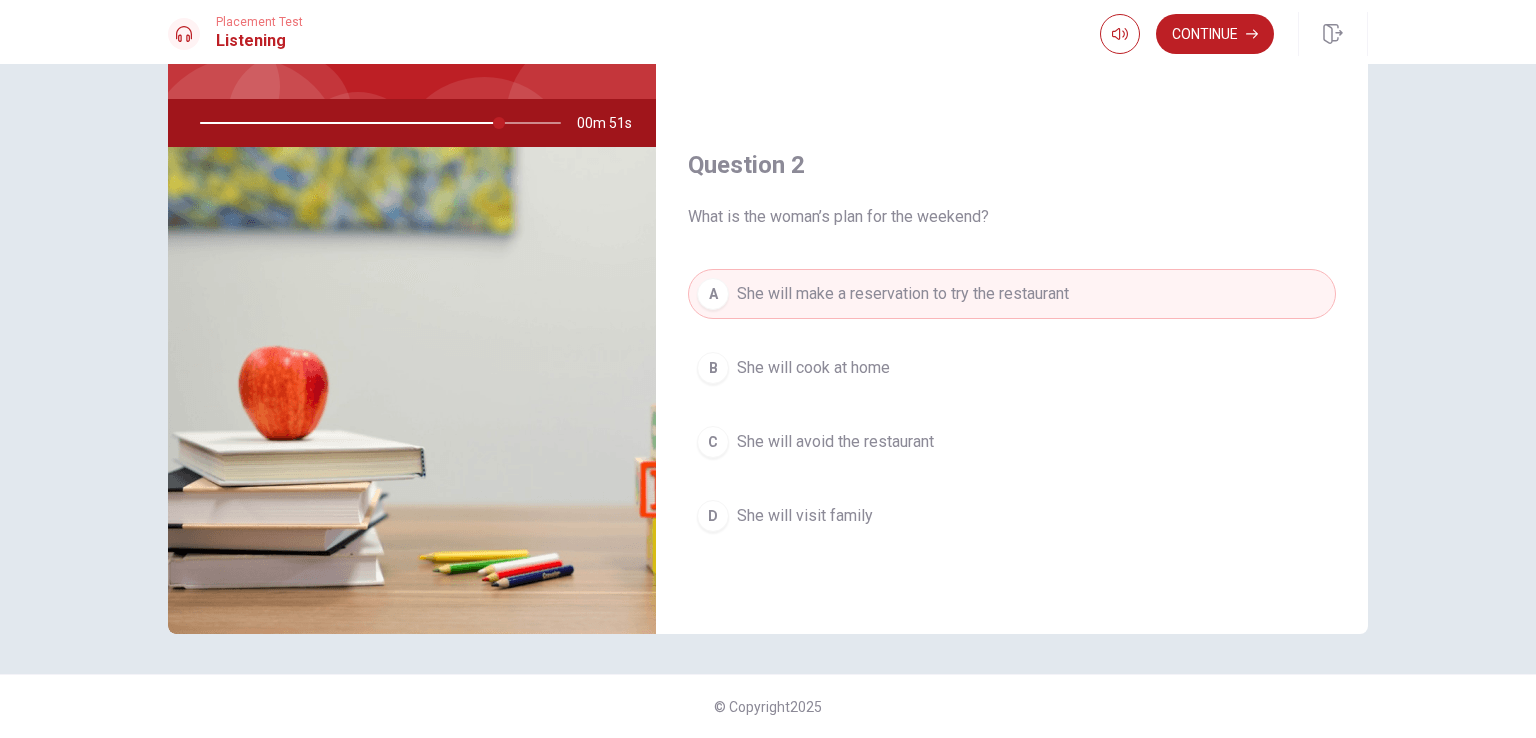 click on "She will visit family" at bounding box center [805, 516] 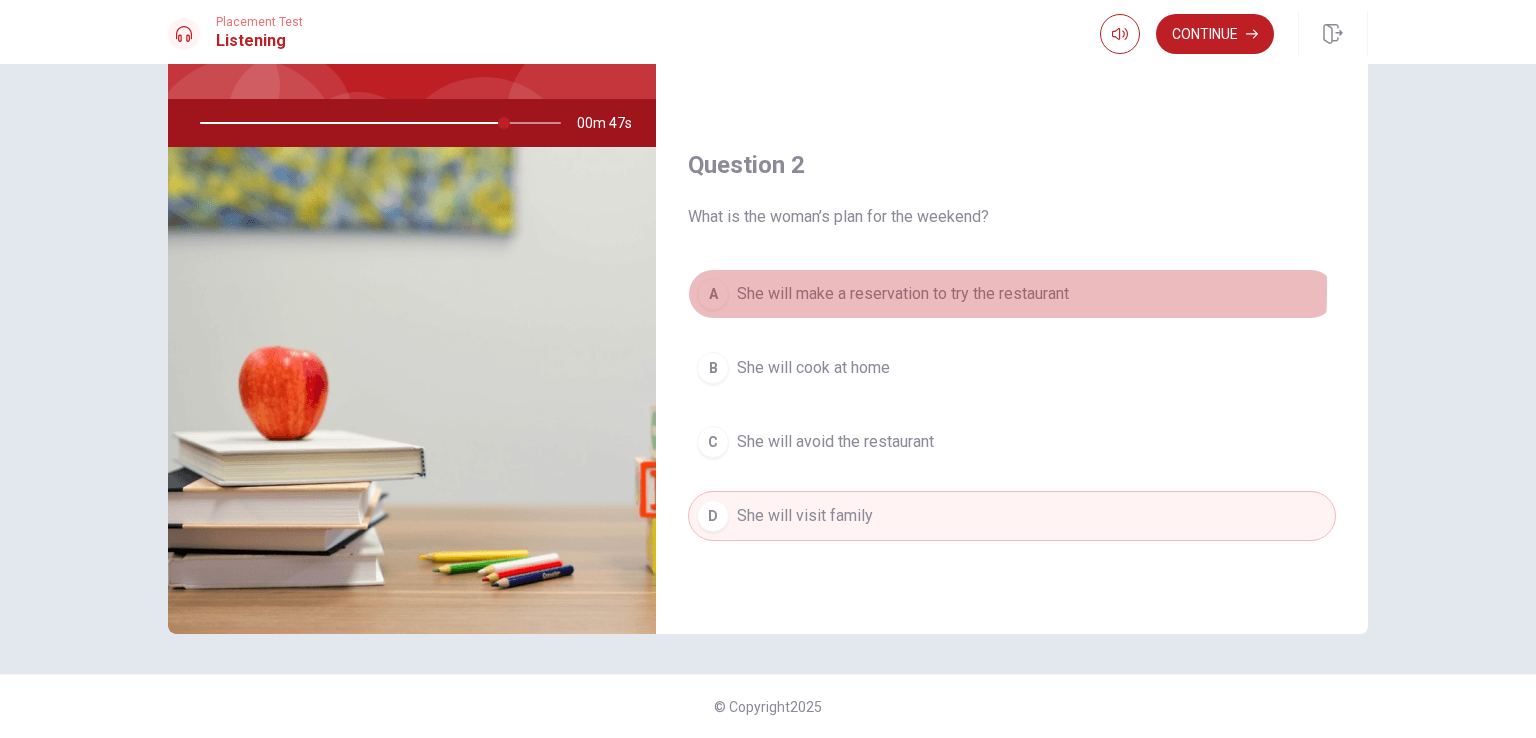 click on "She will make a reservation to try the restaurant" at bounding box center [903, 294] 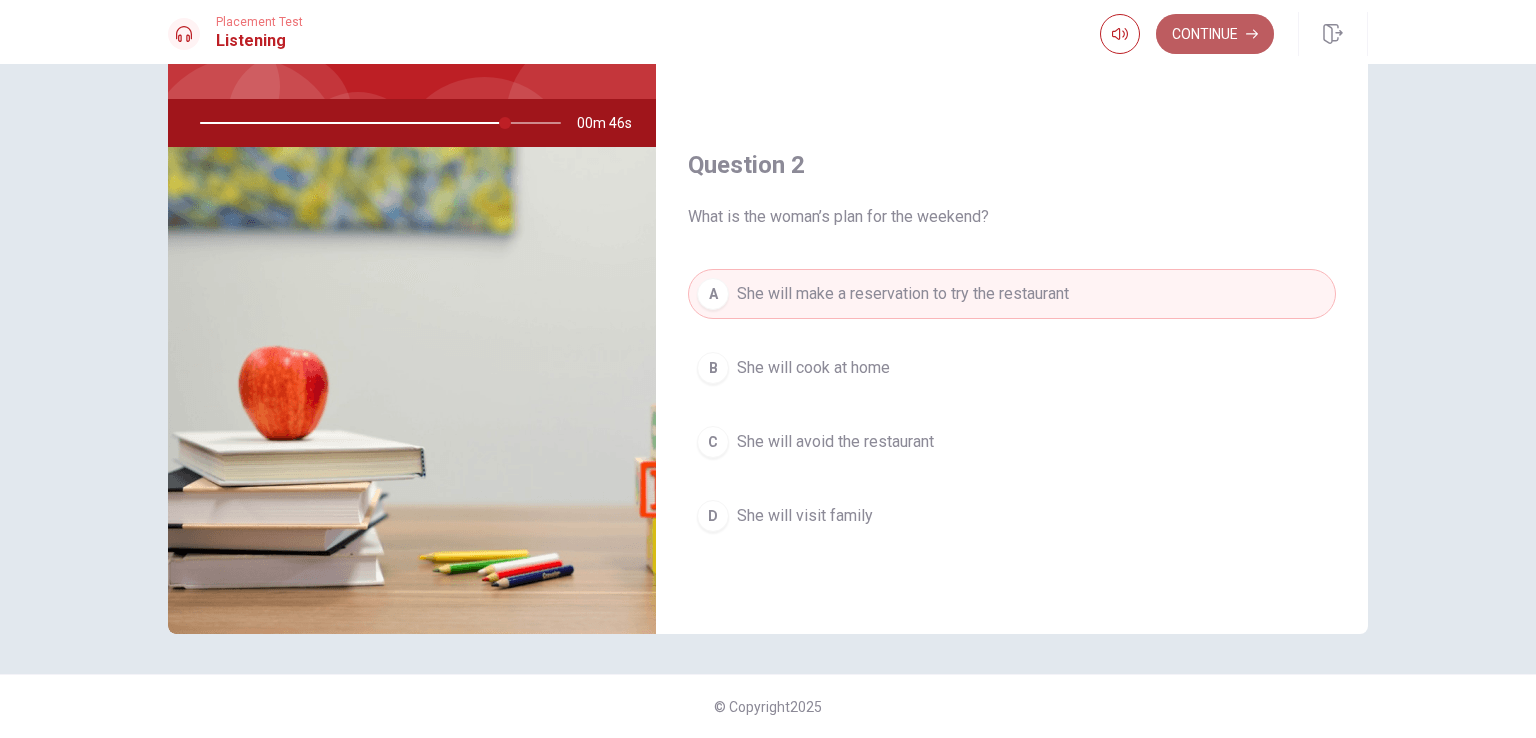 click on "Continue" at bounding box center (1215, 34) 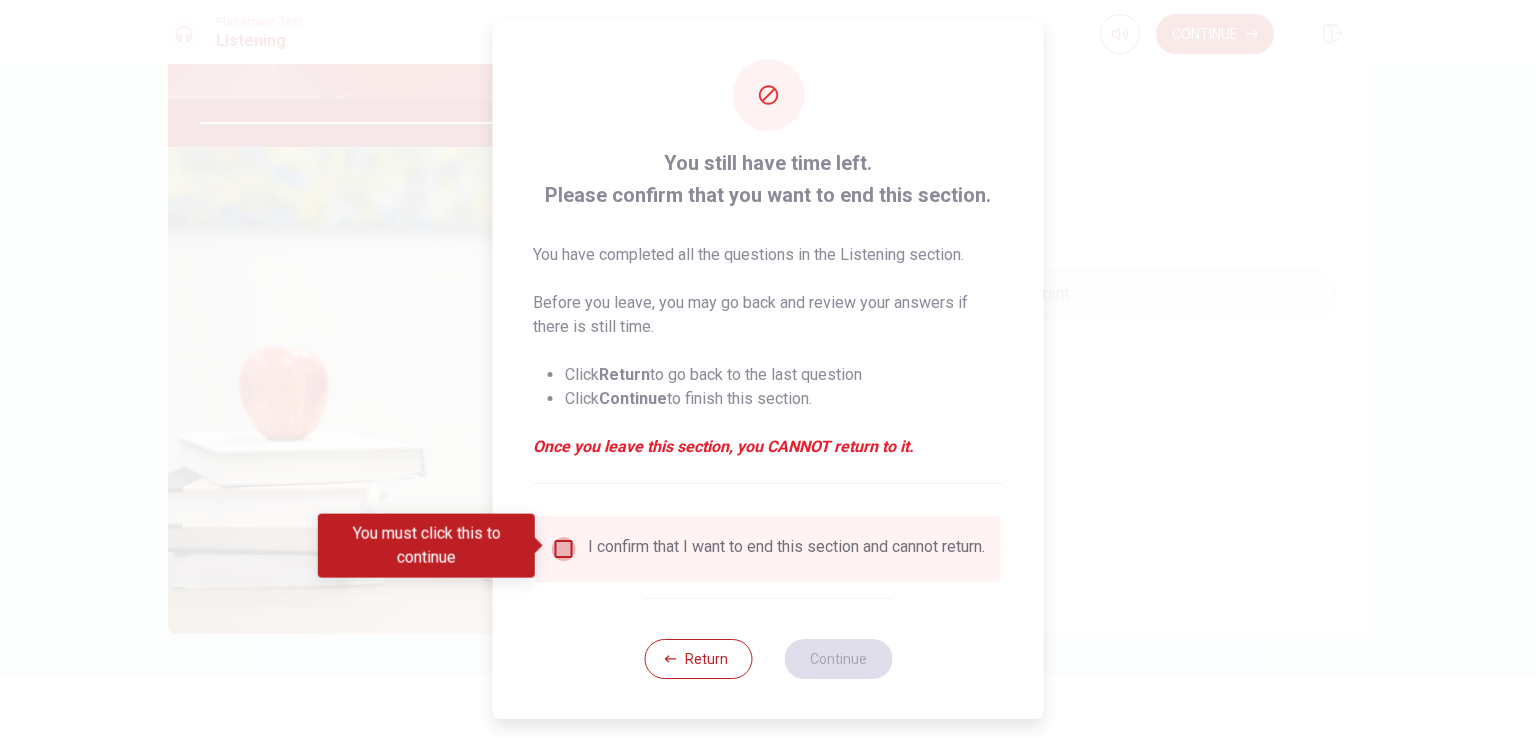 click at bounding box center [564, 549] 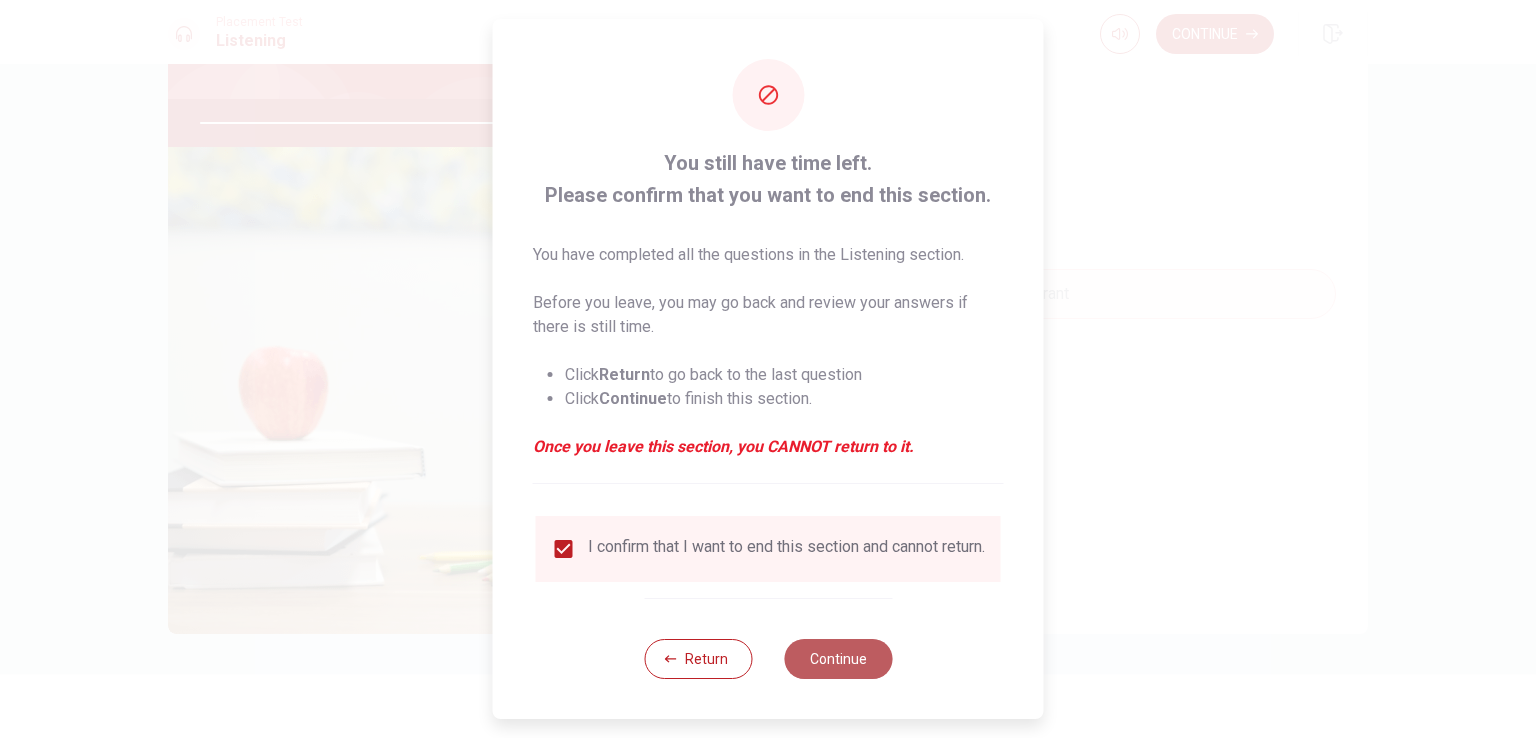 click on "Continue" at bounding box center (838, 659) 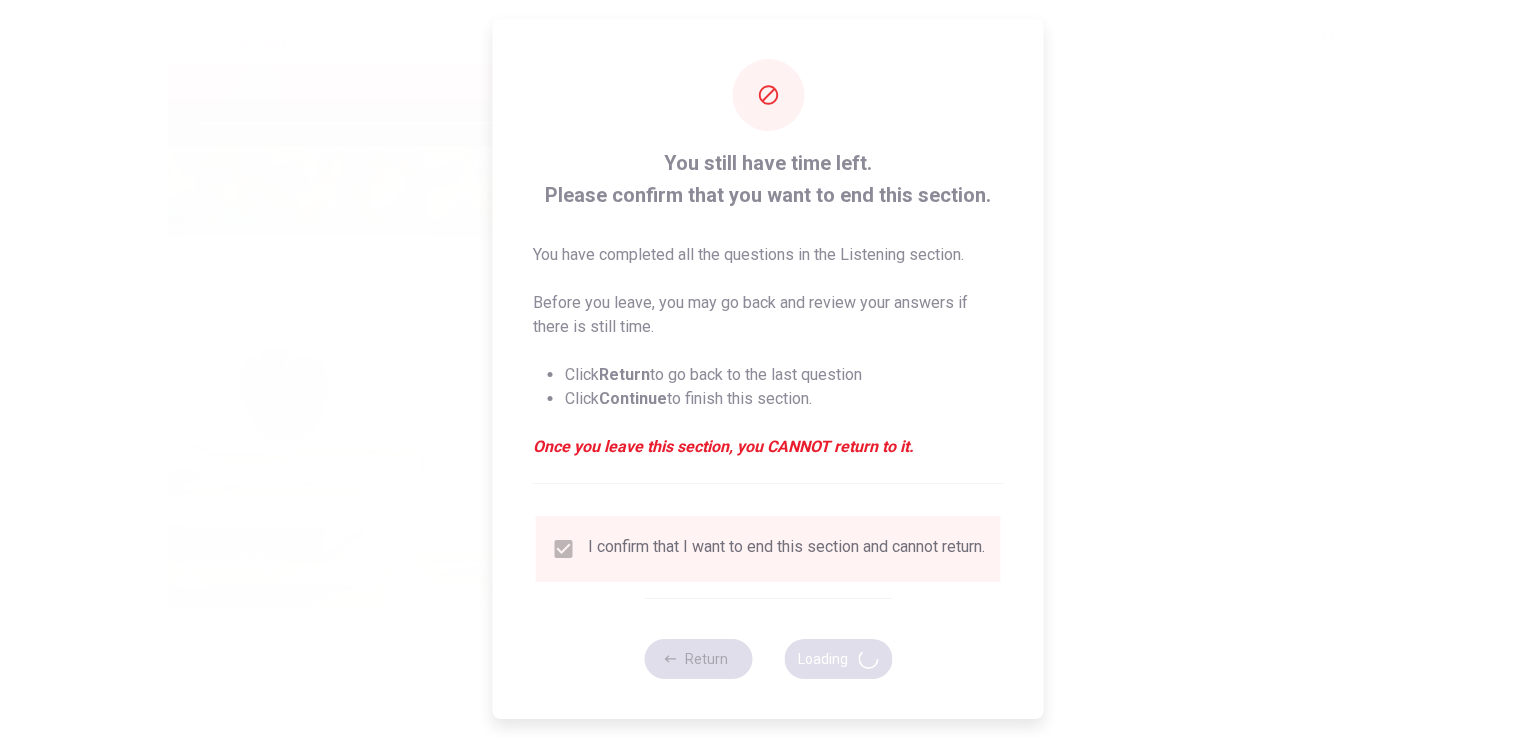 type on "87" 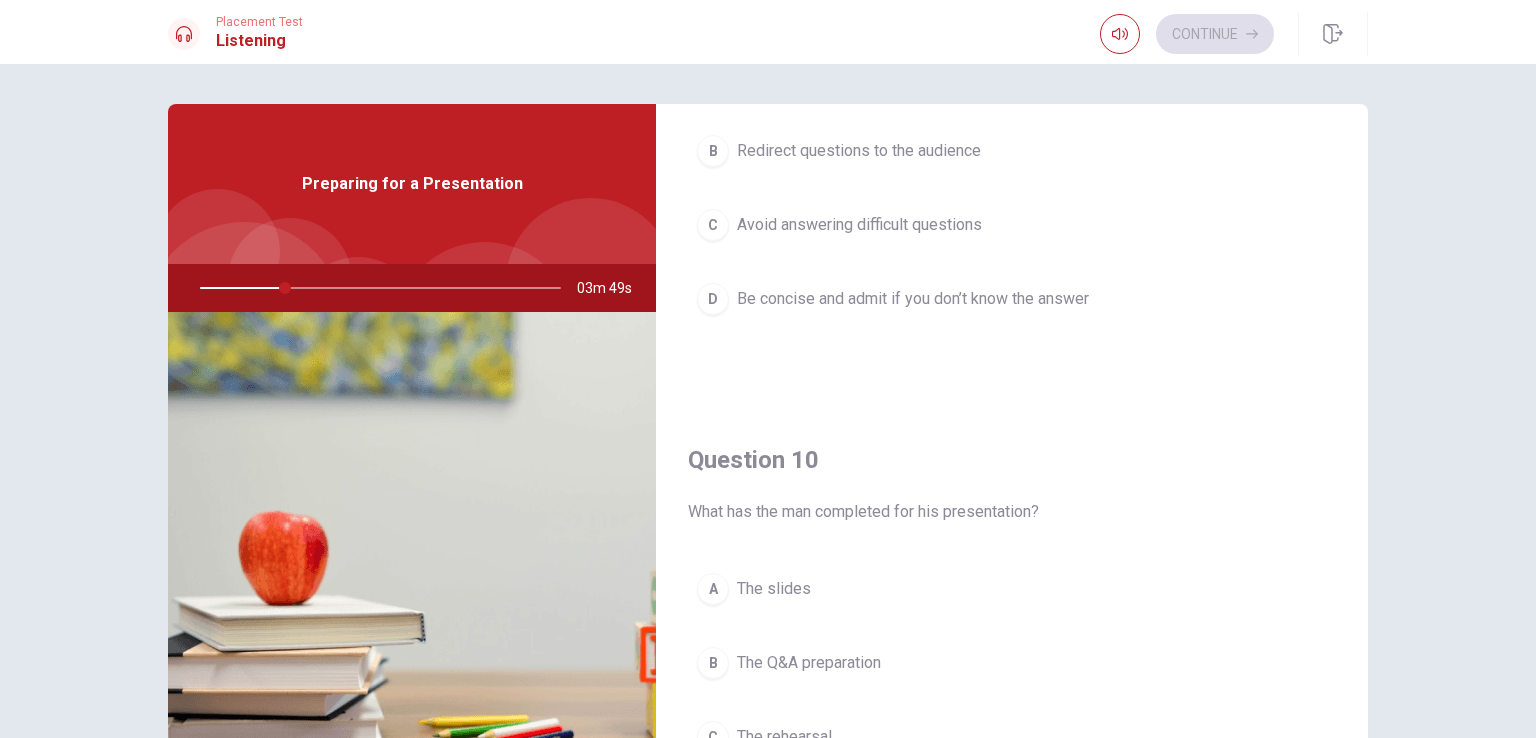 scroll, scrollTop: 1856, scrollLeft: 0, axis: vertical 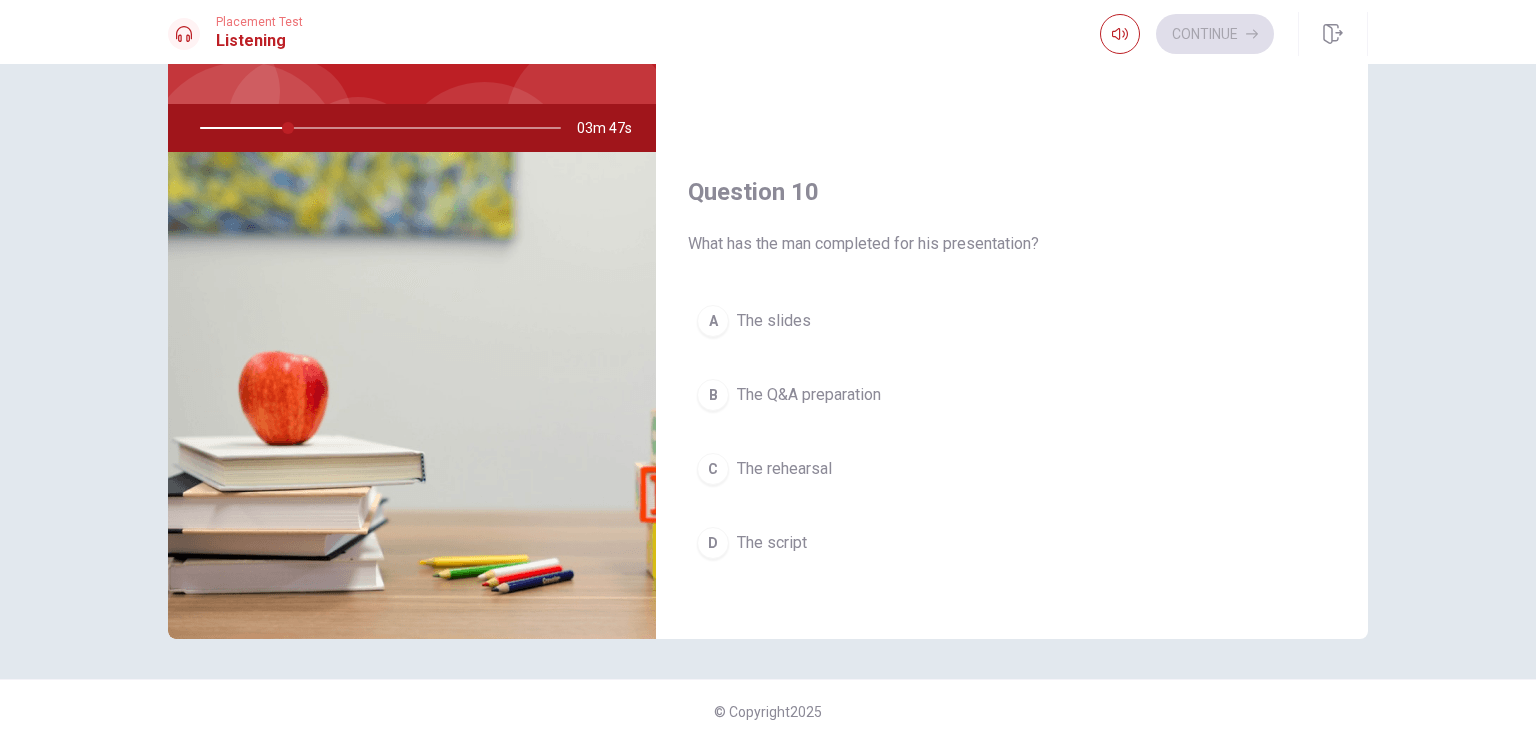 click on "Question 10 What has the man completed for his presentation? A The slides B The Q&A preparation C The rehearsal D The script" at bounding box center (1012, 392) 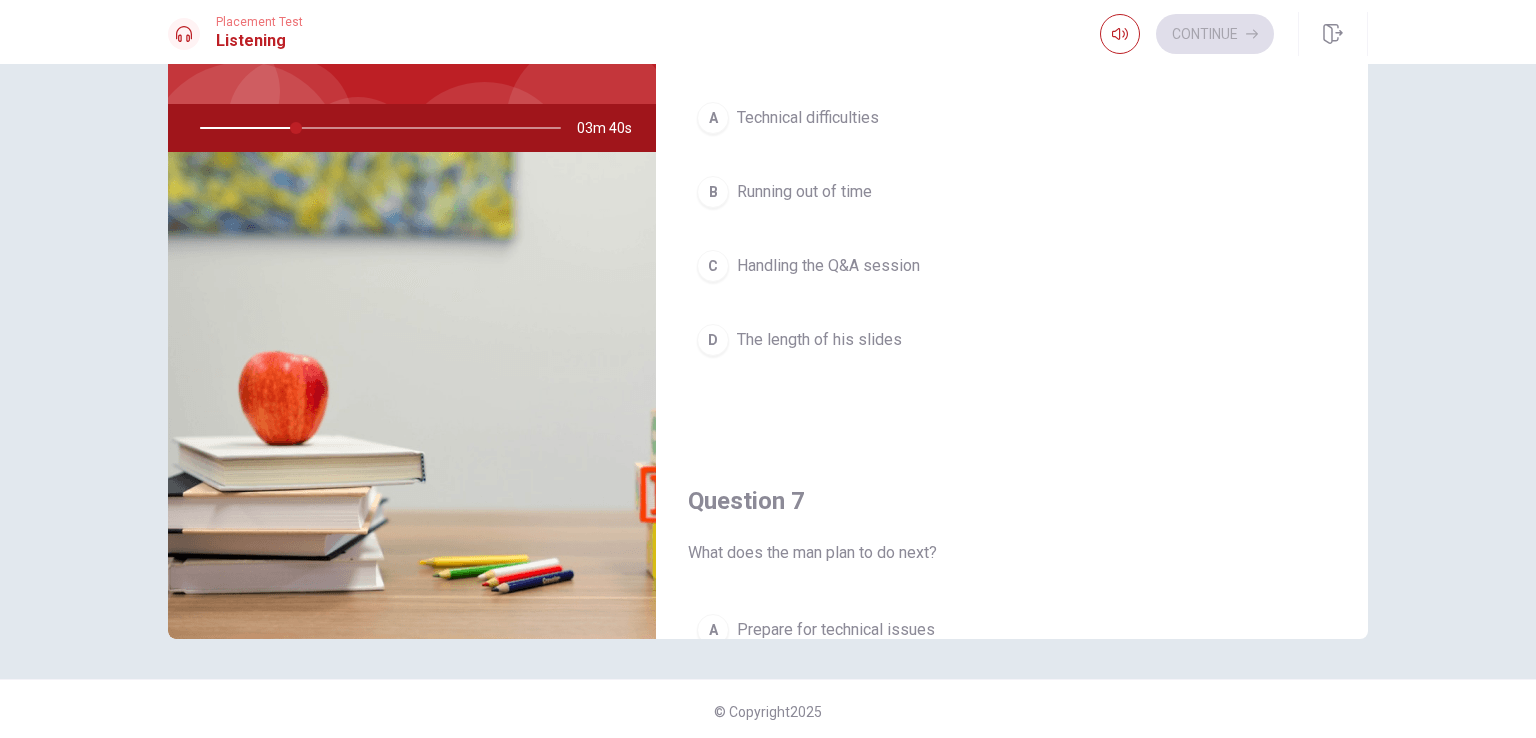 scroll, scrollTop: 0, scrollLeft: 0, axis: both 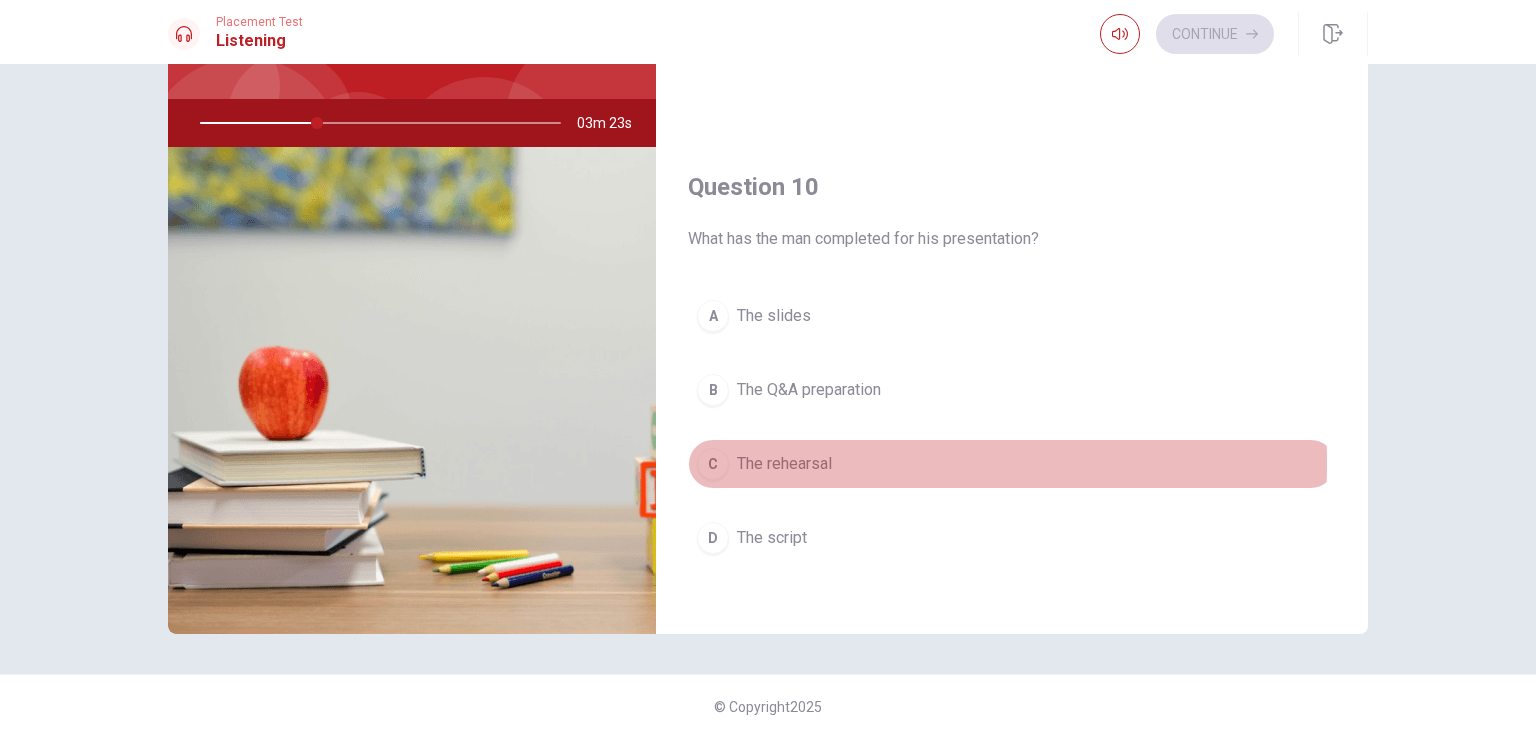 click on "The rehearsal" at bounding box center [784, 464] 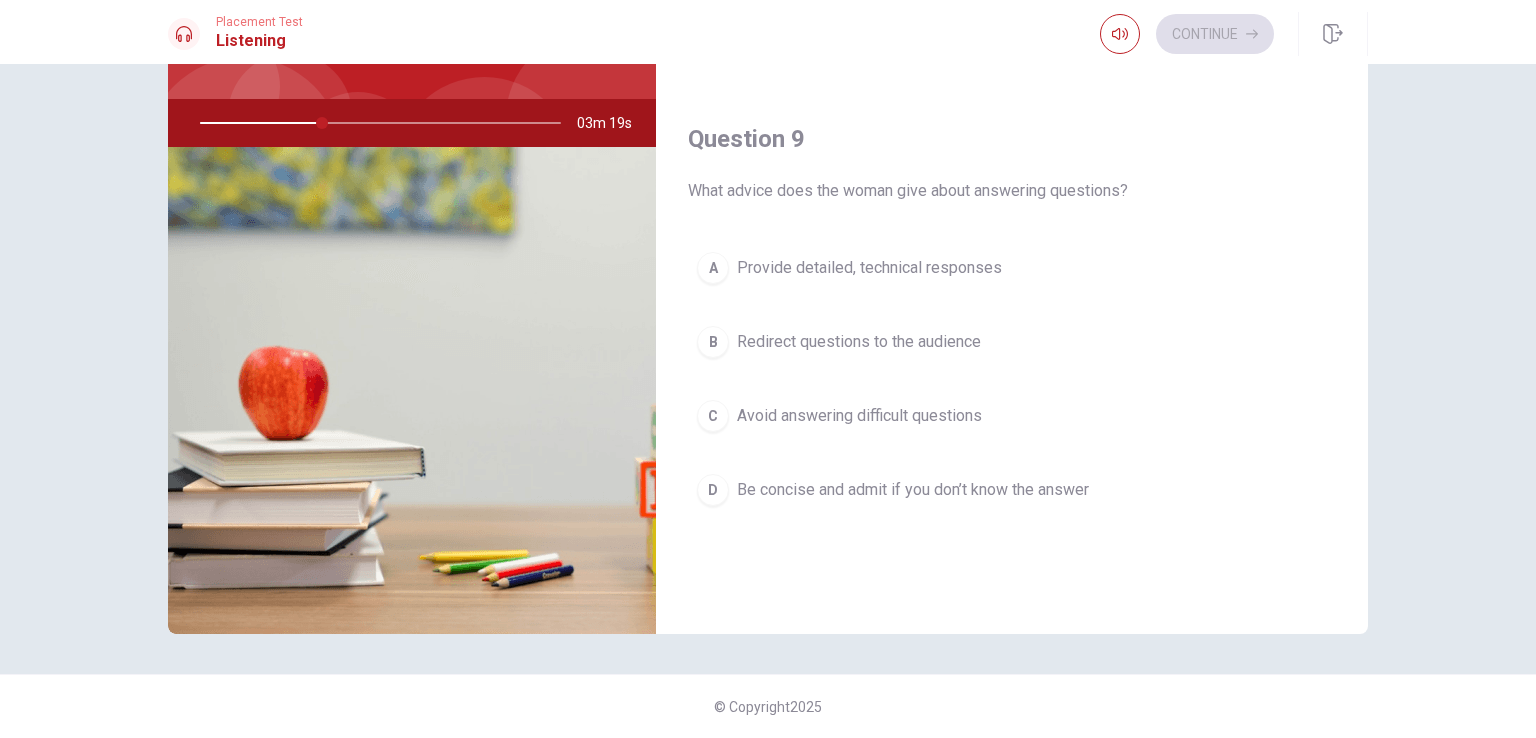 scroll, scrollTop: 1391, scrollLeft: 0, axis: vertical 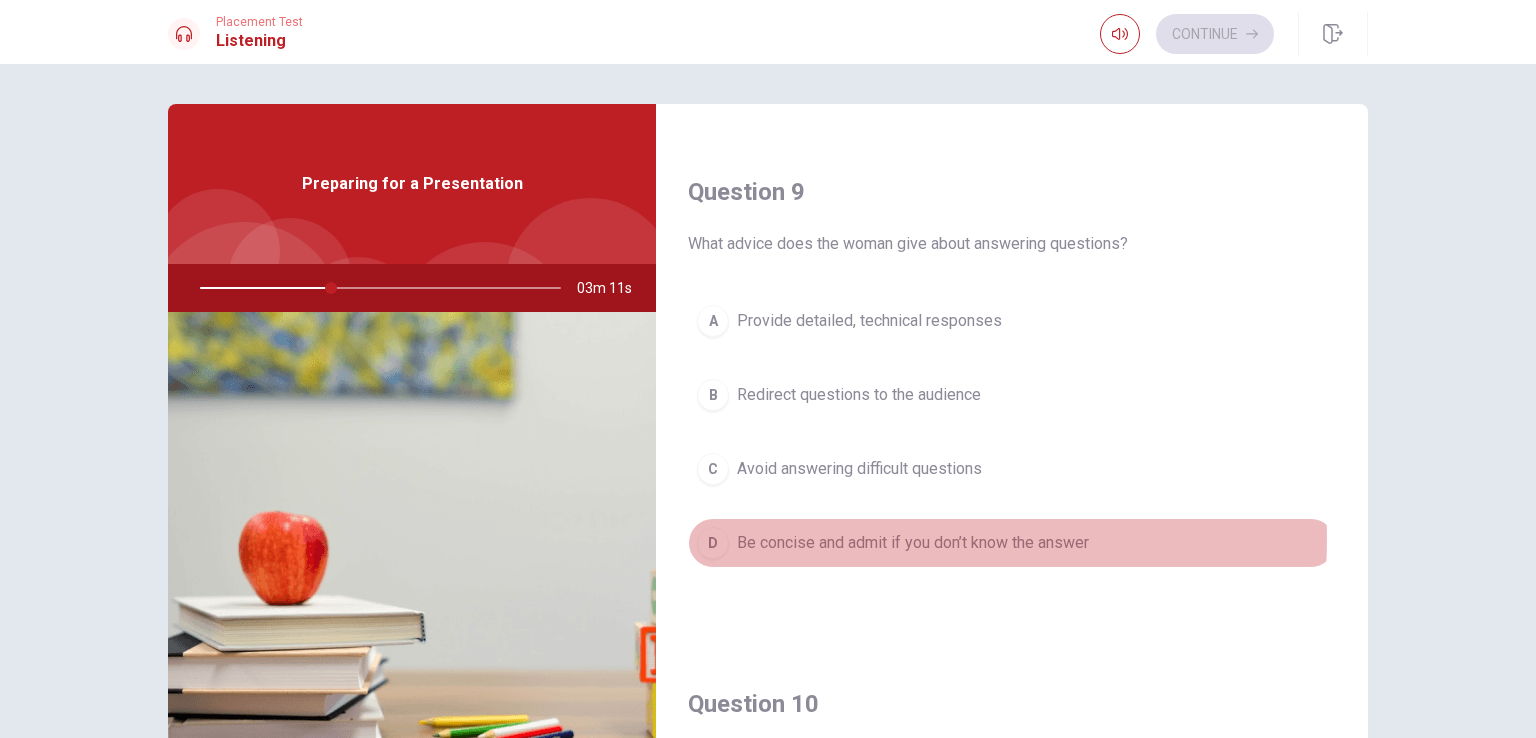 click on "Be concise and admit if you don’t know the answer" at bounding box center [913, 543] 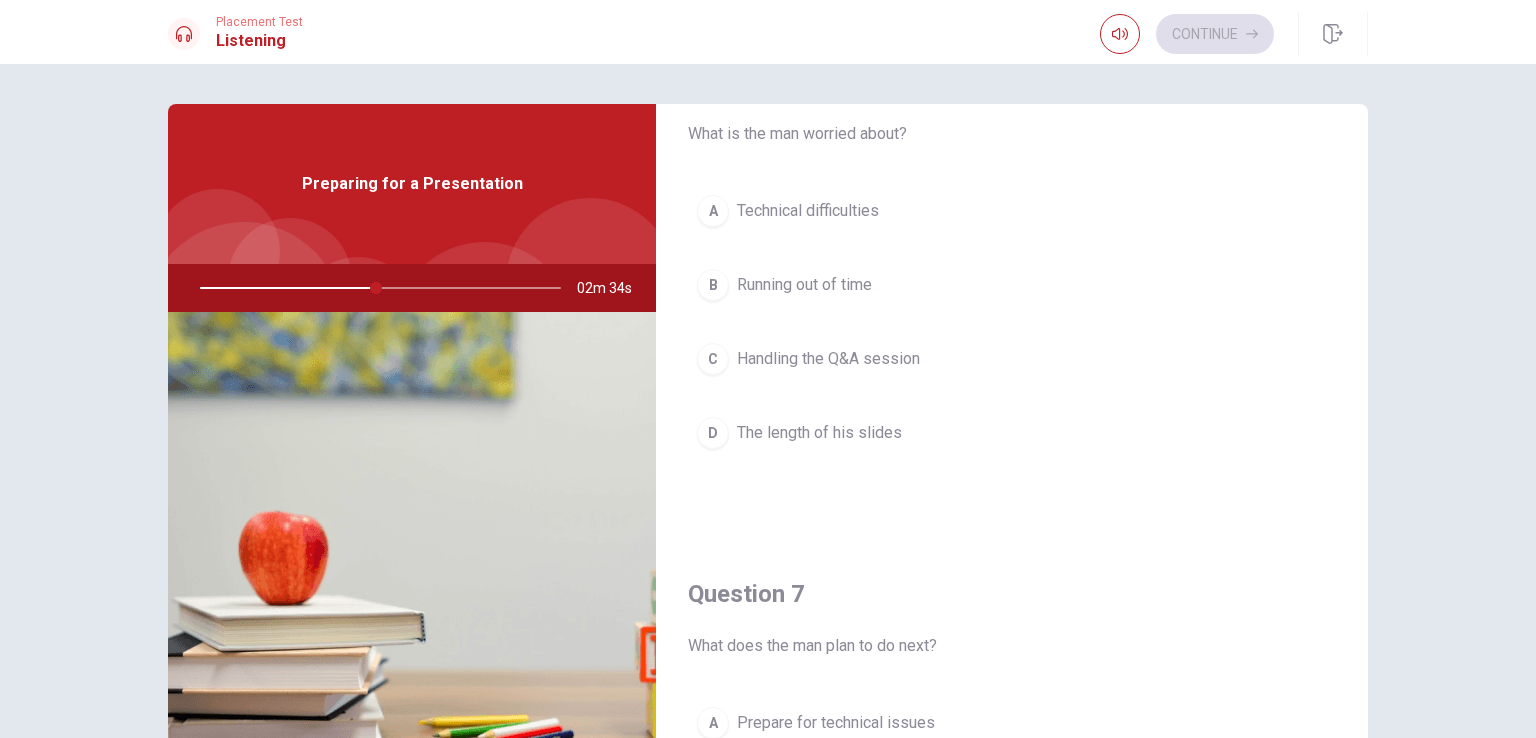 scroll, scrollTop: 79, scrollLeft: 0, axis: vertical 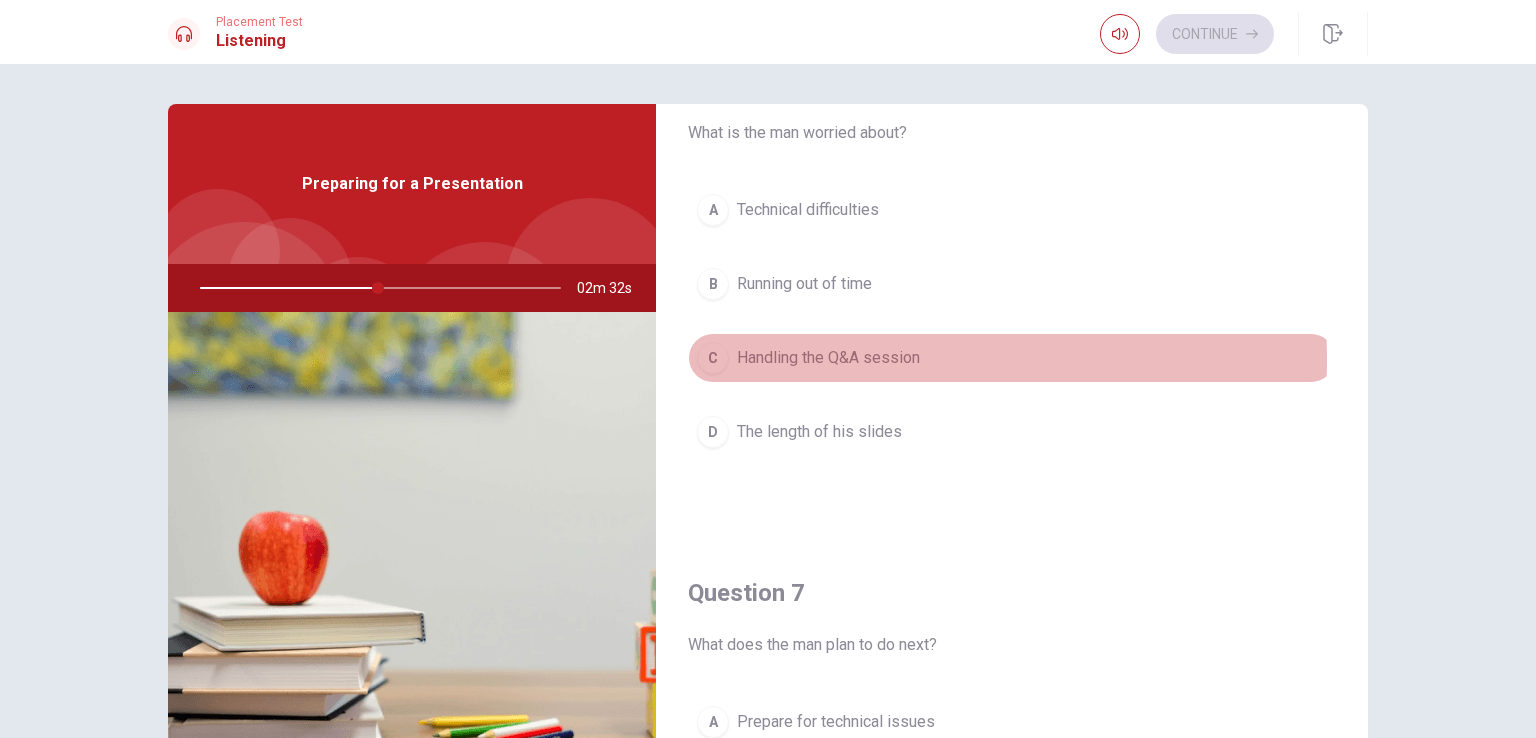click on "Handling the Q&A session" at bounding box center (828, 358) 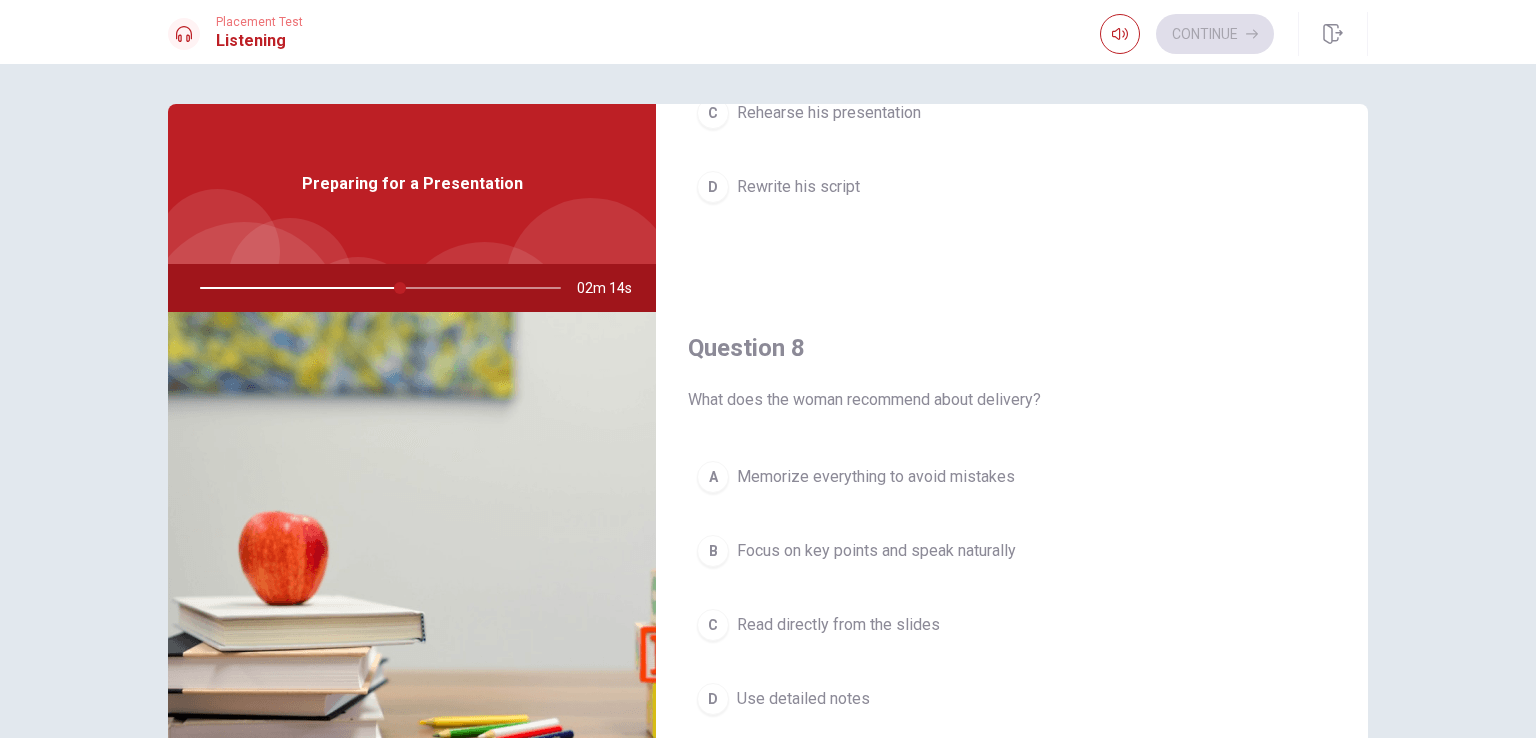 scroll, scrollTop: 848, scrollLeft: 0, axis: vertical 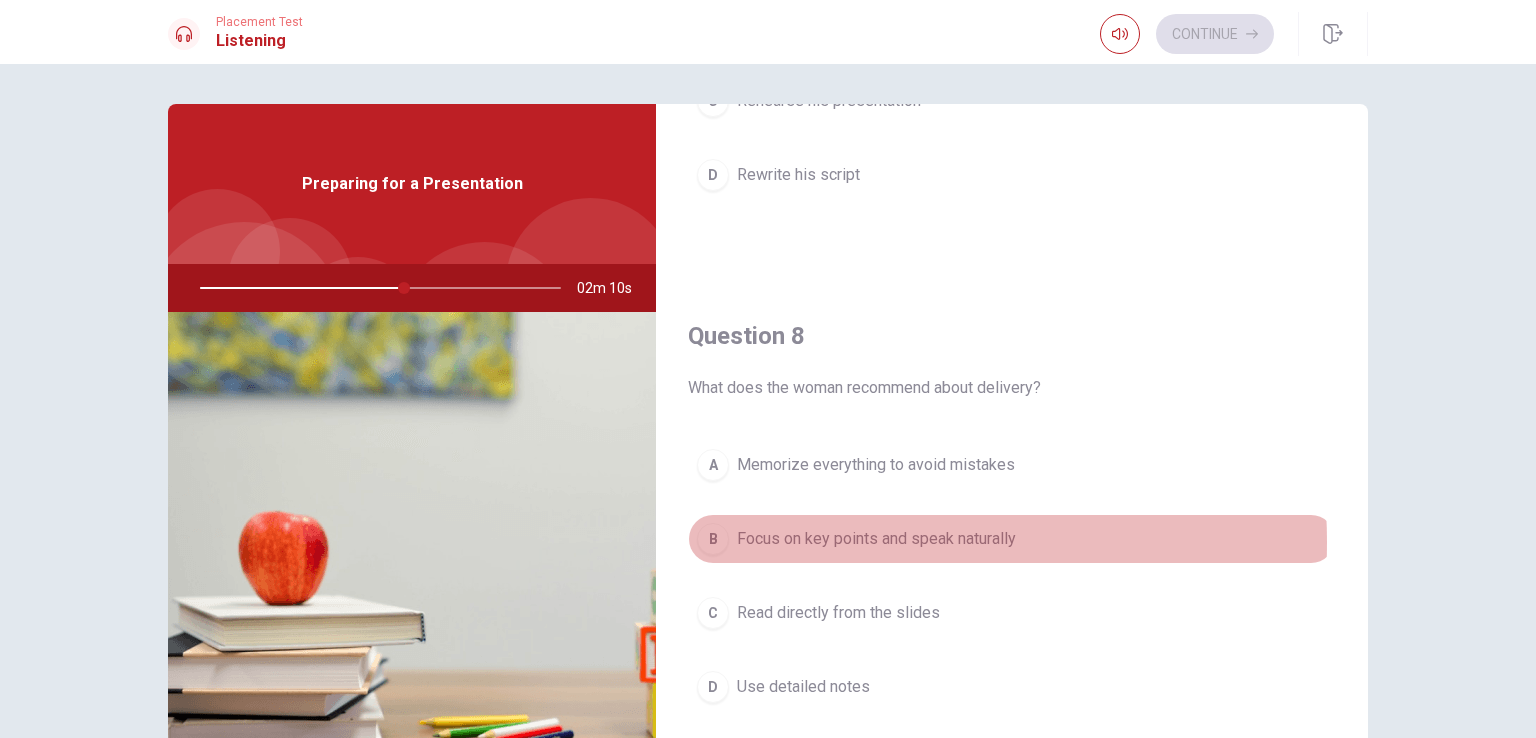 click on "Focus on key points and speak naturally" at bounding box center (876, 539) 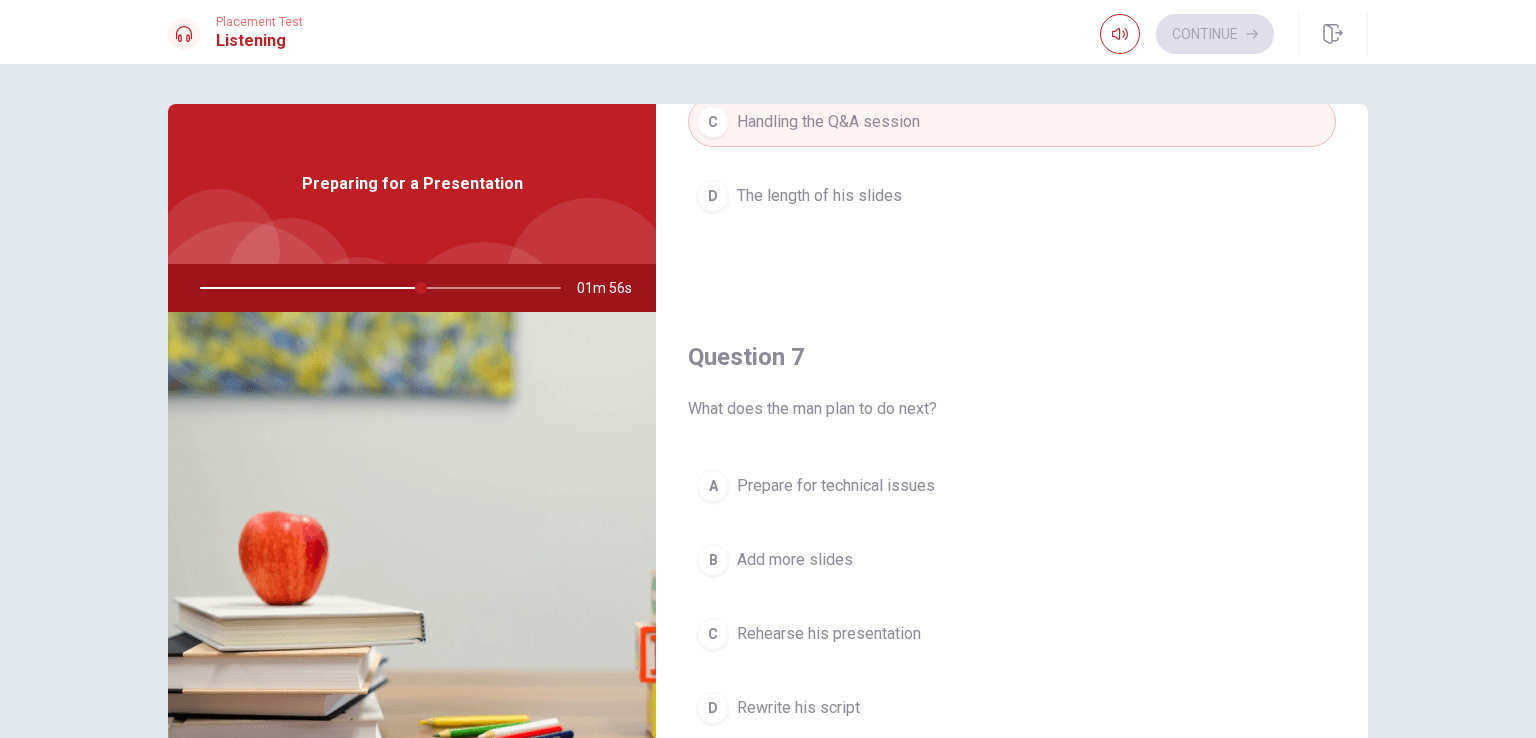 scroll, scrollTop: 336, scrollLeft: 0, axis: vertical 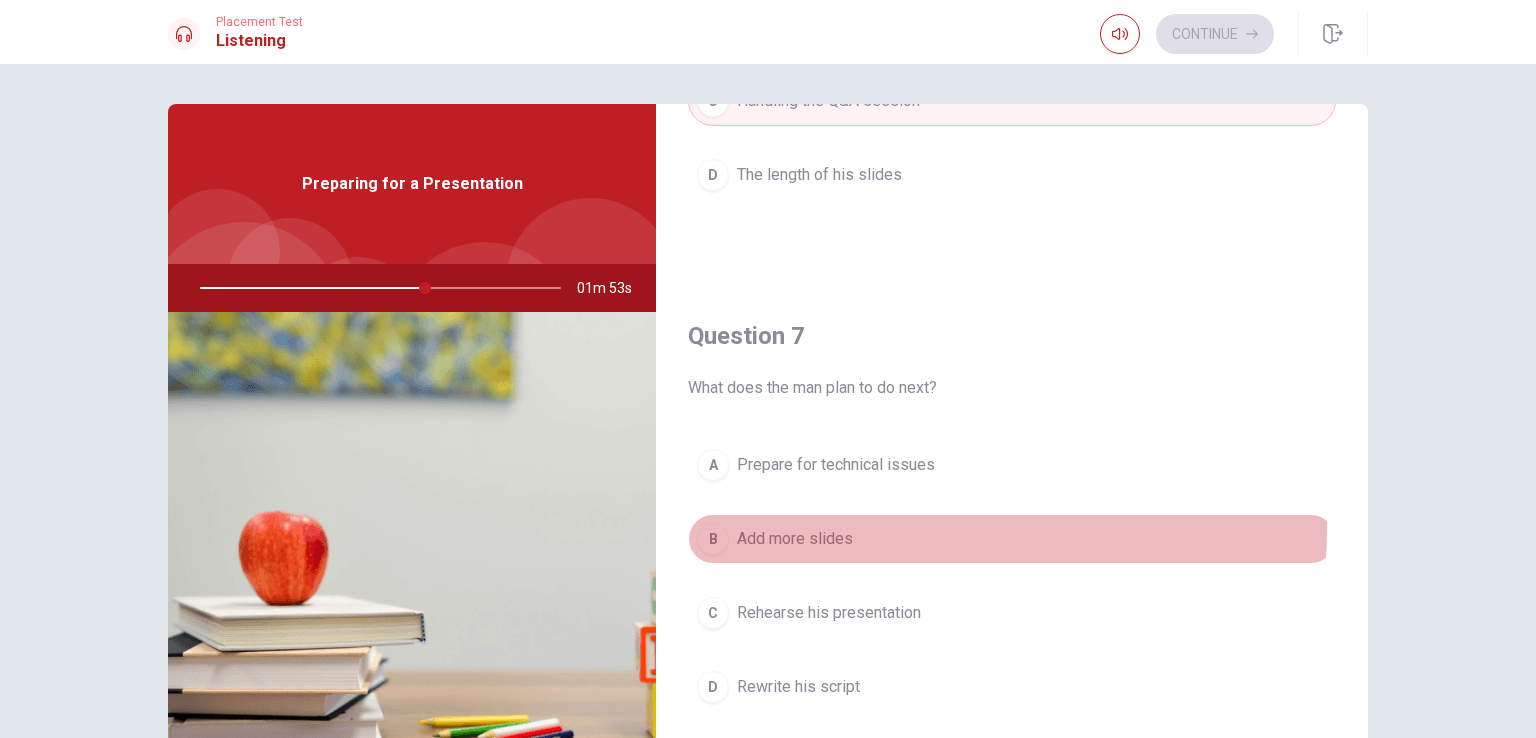 click on "Add more slides" at bounding box center (795, 539) 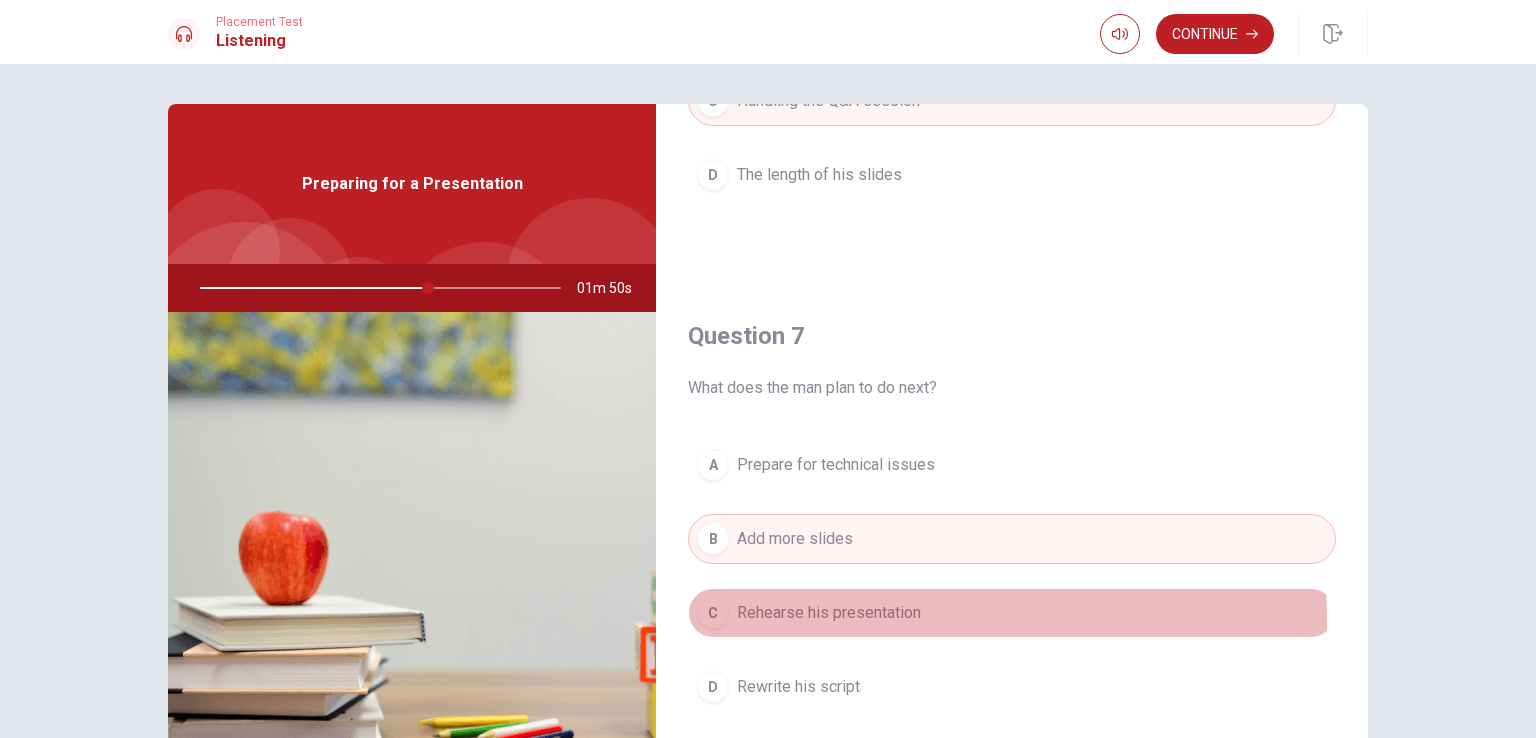 click on "Rehearse his presentation" at bounding box center [829, 613] 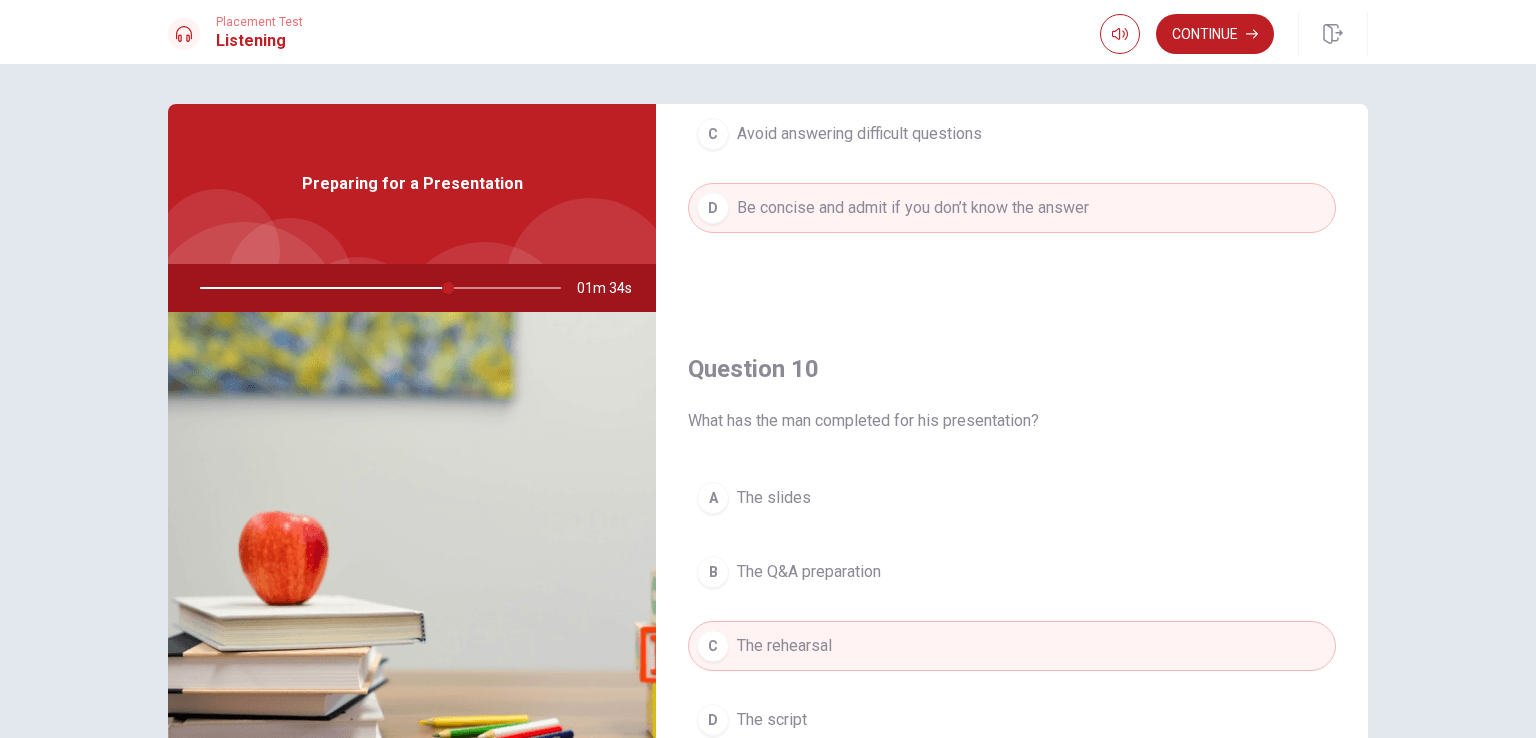 scroll, scrollTop: 1840, scrollLeft: 0, axis: vertical 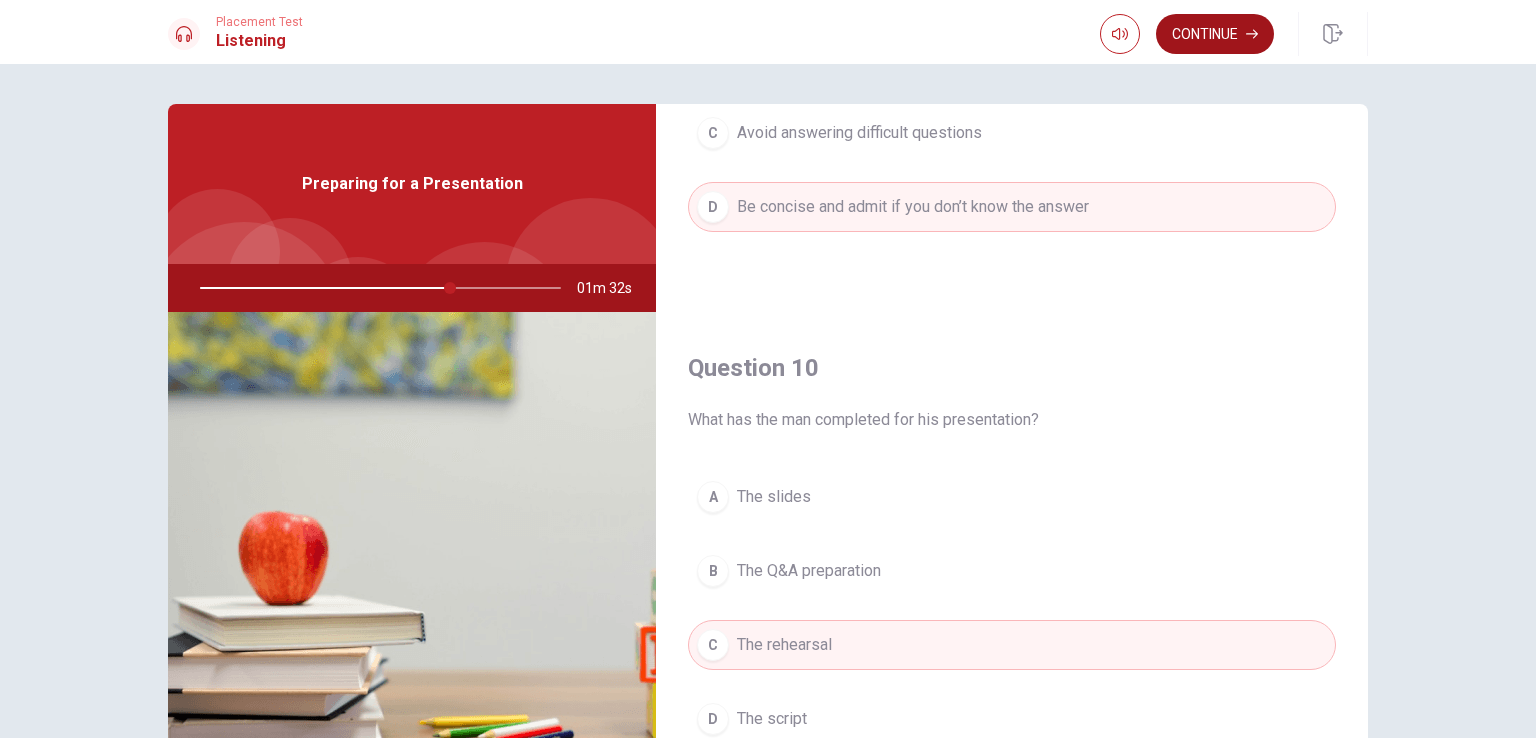click on "Continue" at bounding box center [1215, 34] 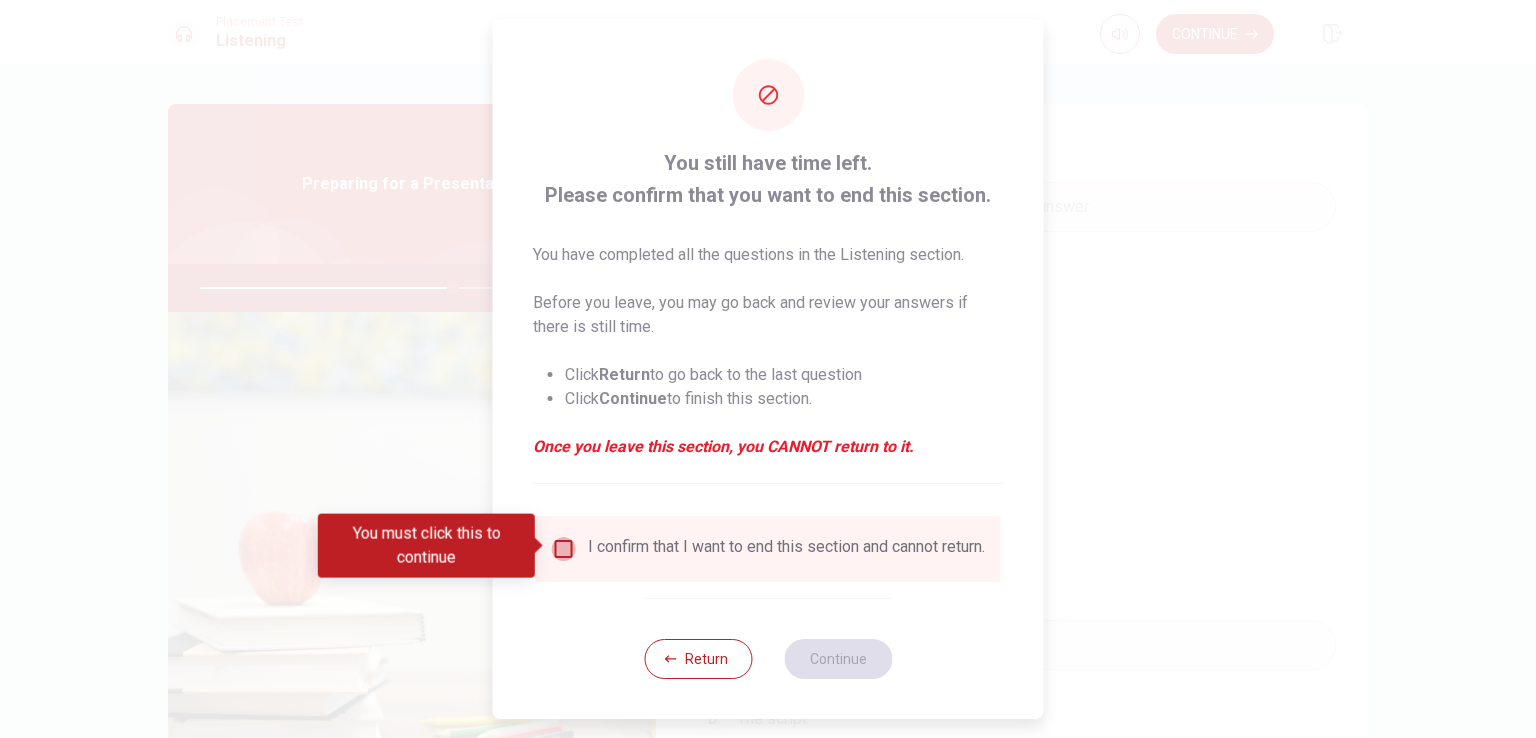 click at bounding box center (564, 549) 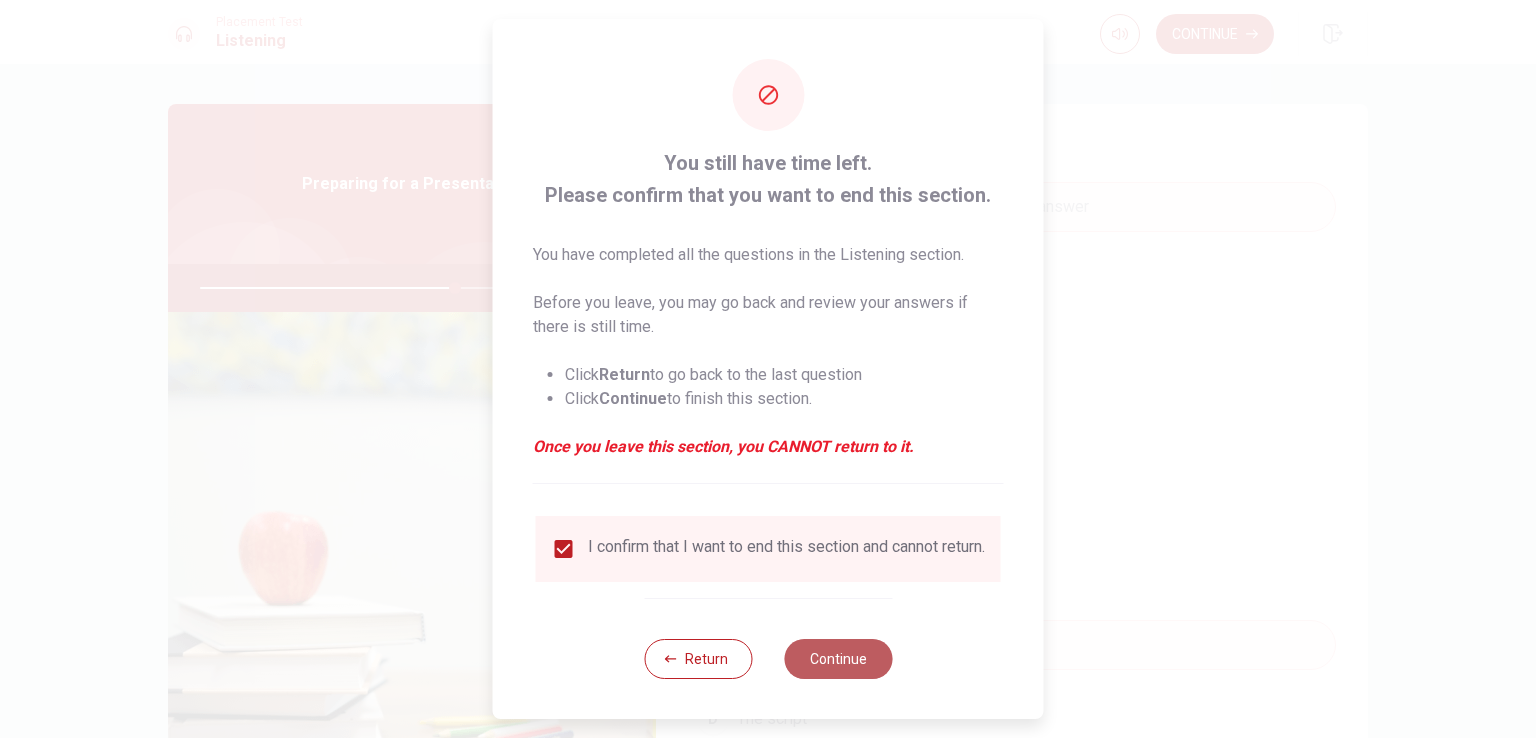 click on "Continue" at bounding box center (838, 659) 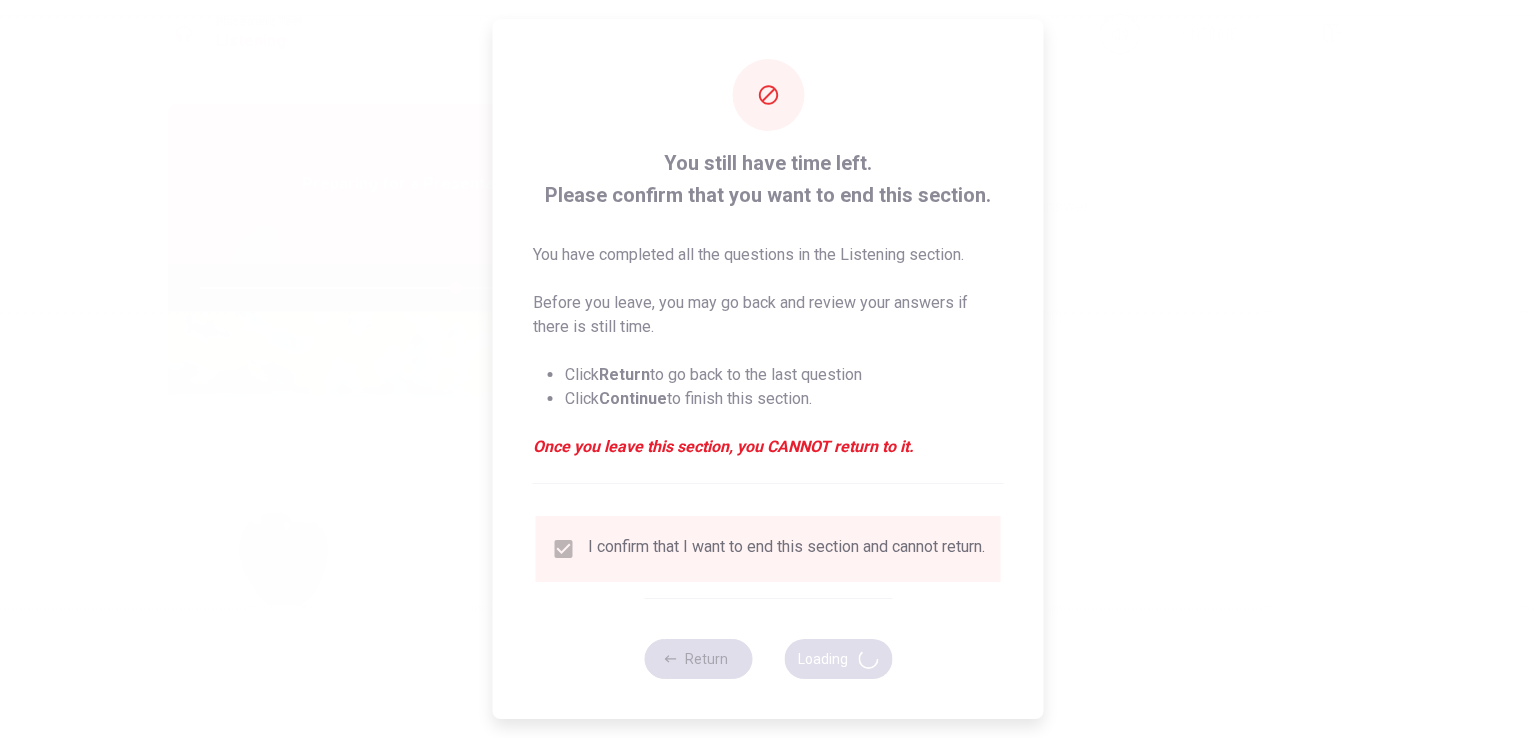 type on "71" 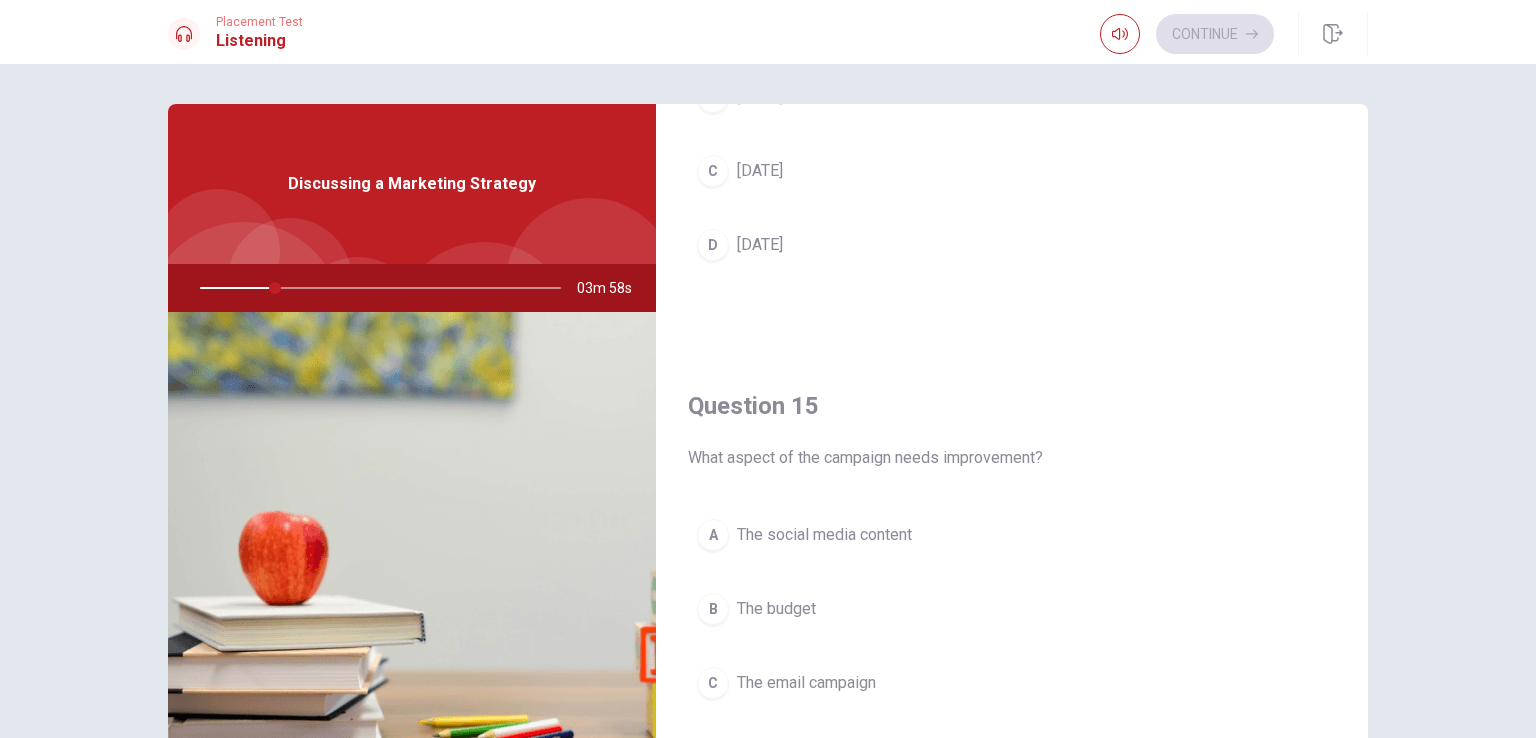 scroll, scrollTop: 1856, scrollLeft: 0, axis: vertical 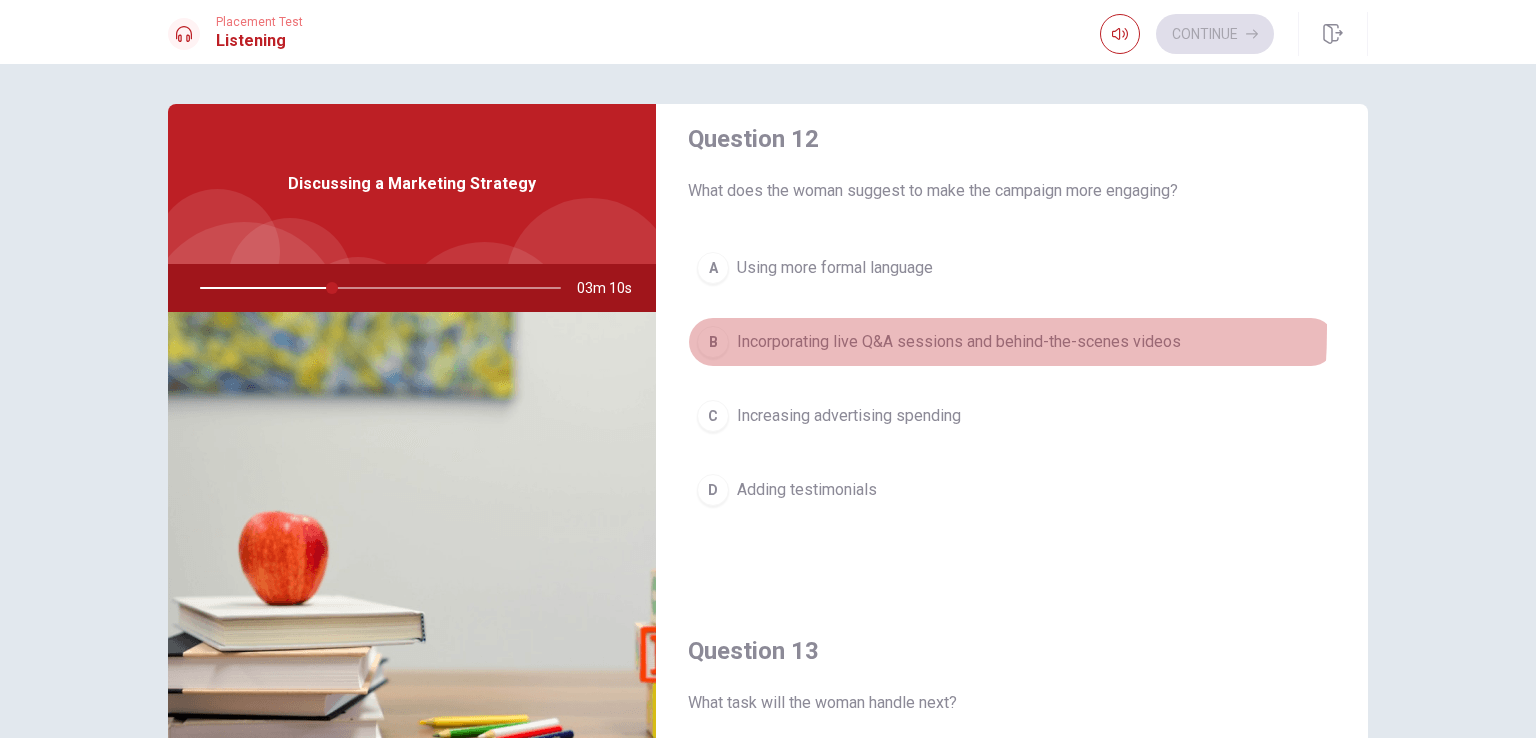 click on "Incorporating live Q&A sessions and behind-the-scenes videos" at bounding box center [959, 342] 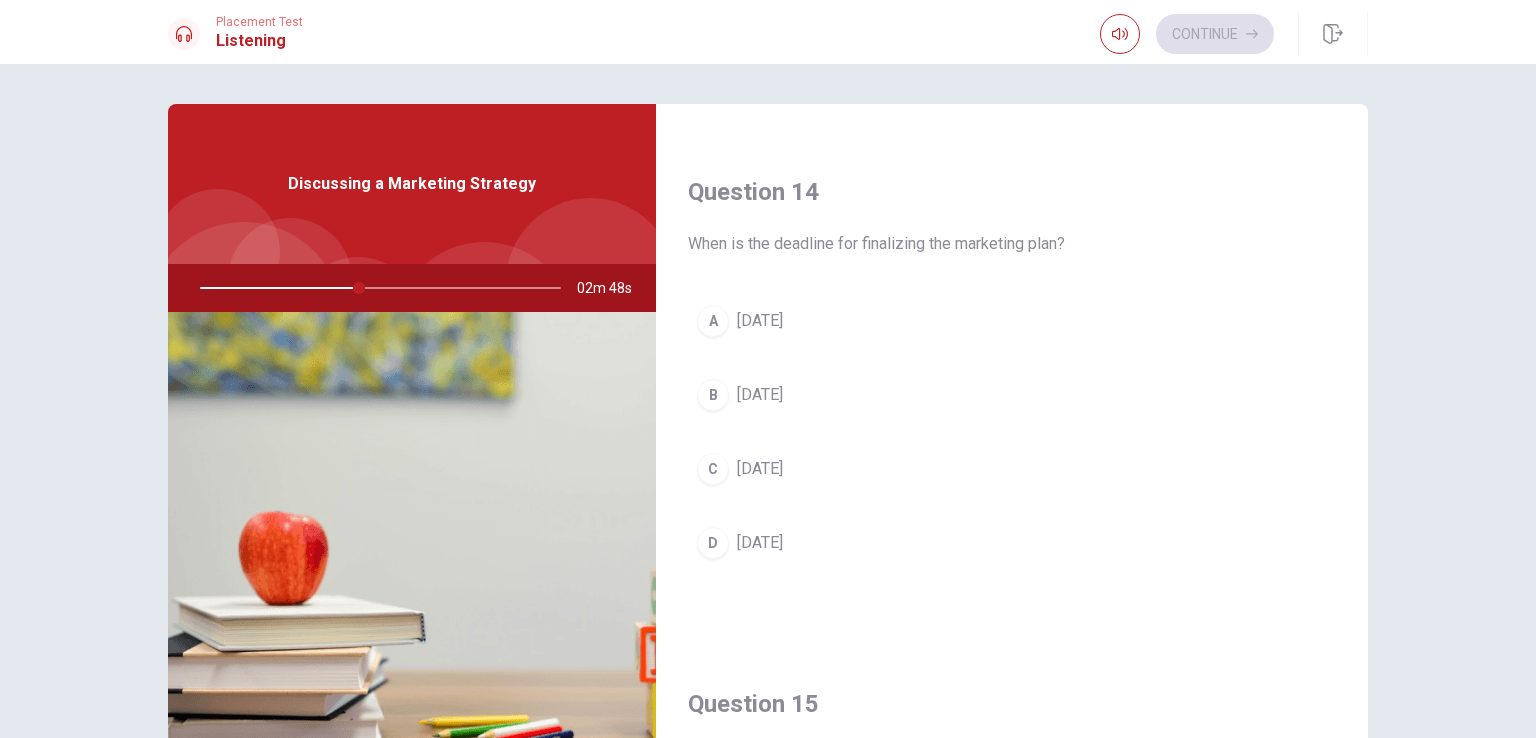 scroll, scrollTop: 1505, scrollLeft: 0, axis: vertical 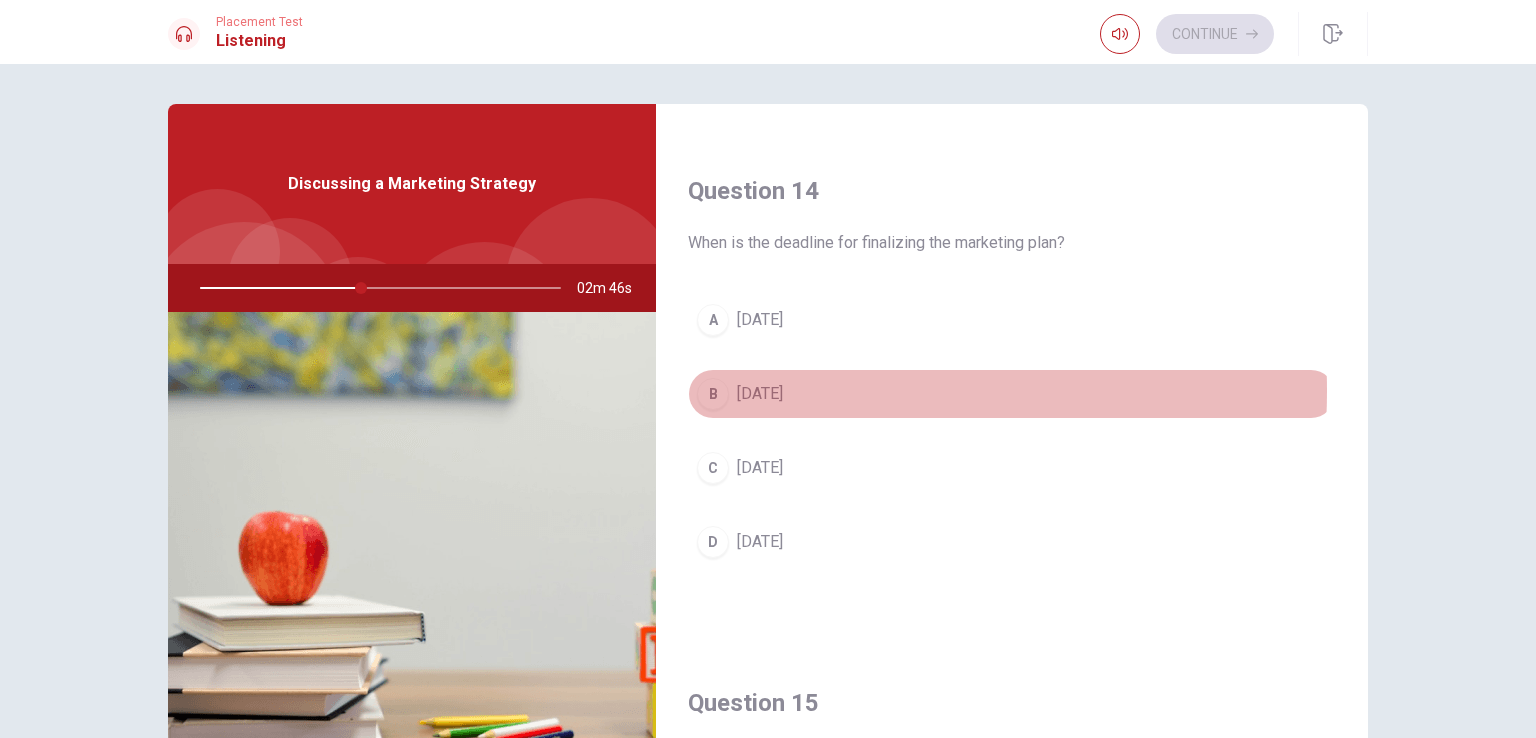 click on "[DATE]" at bounding box center (760, 394) 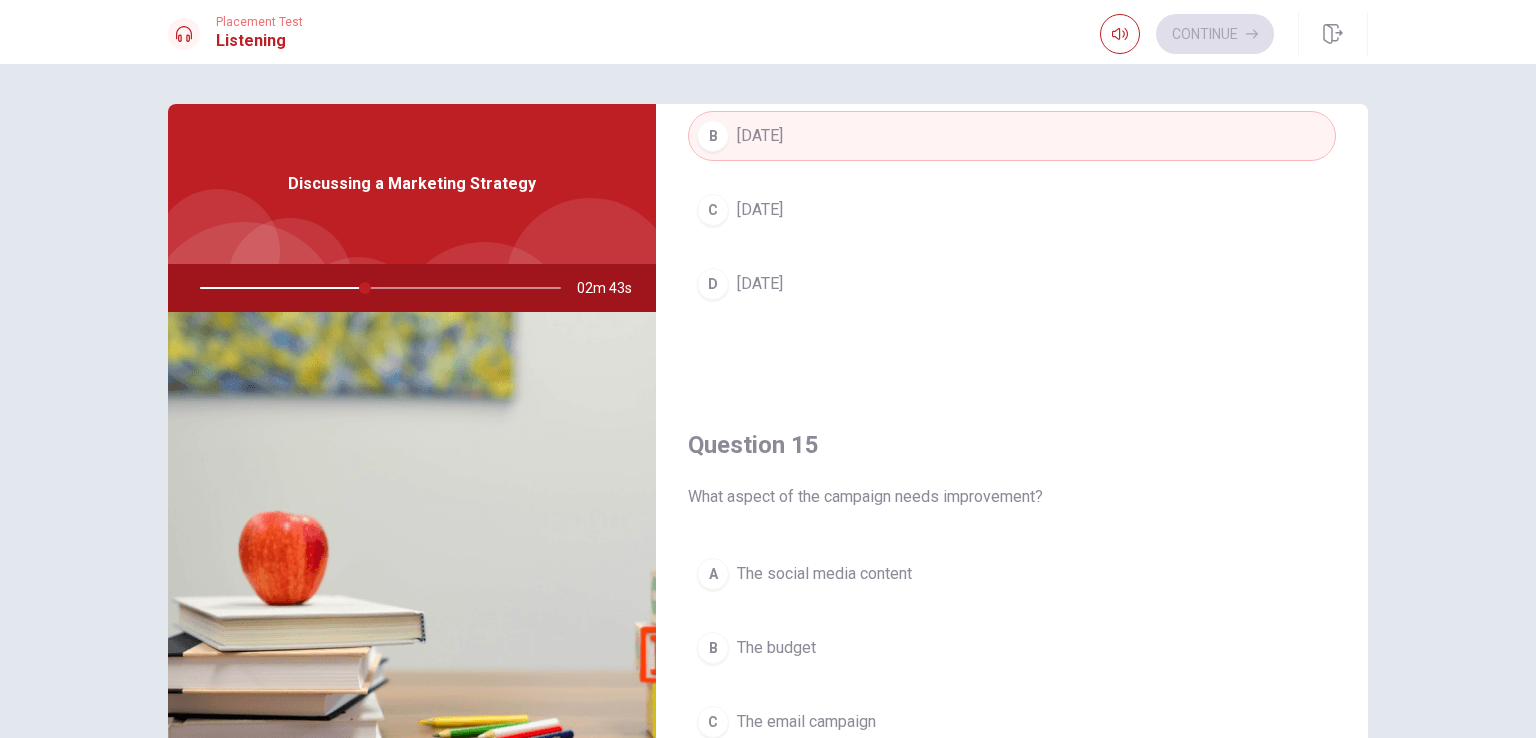 scroll, scrollTop: 1856, scrollLeft: 0, axis: vertical 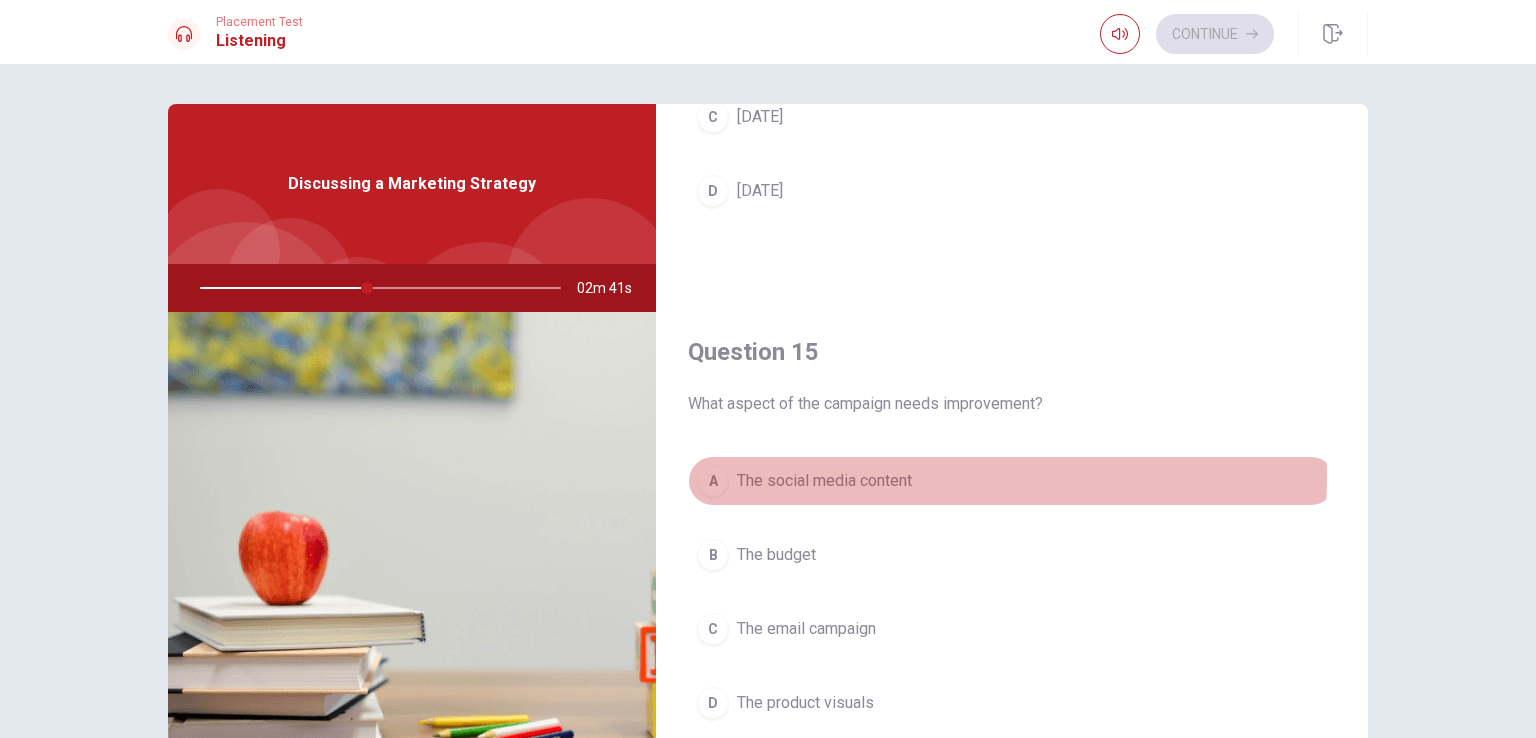 click on "The social media content" at bounding box center [824, 481] 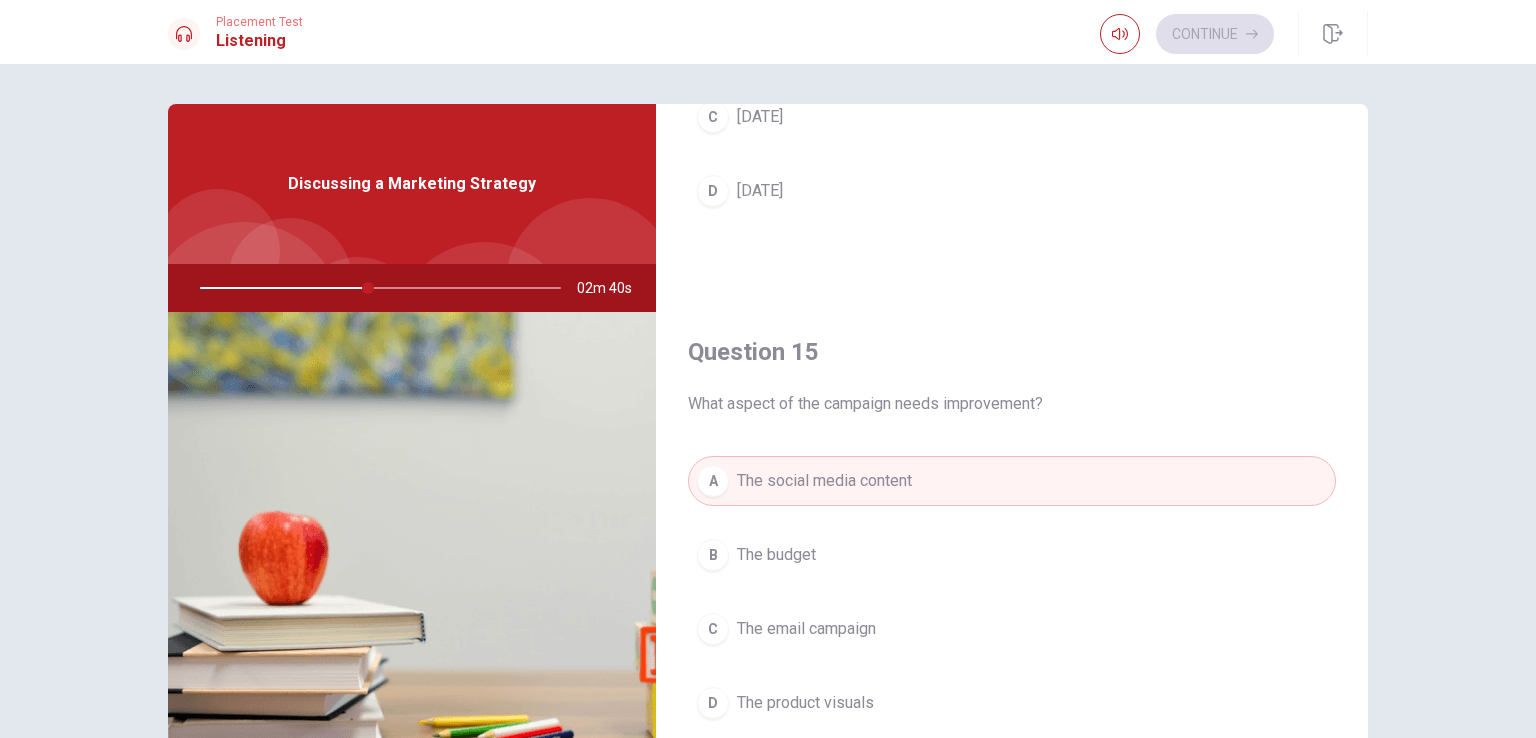 scroll, scrollTop: 165, scrollLeft: 0, axis: vertical 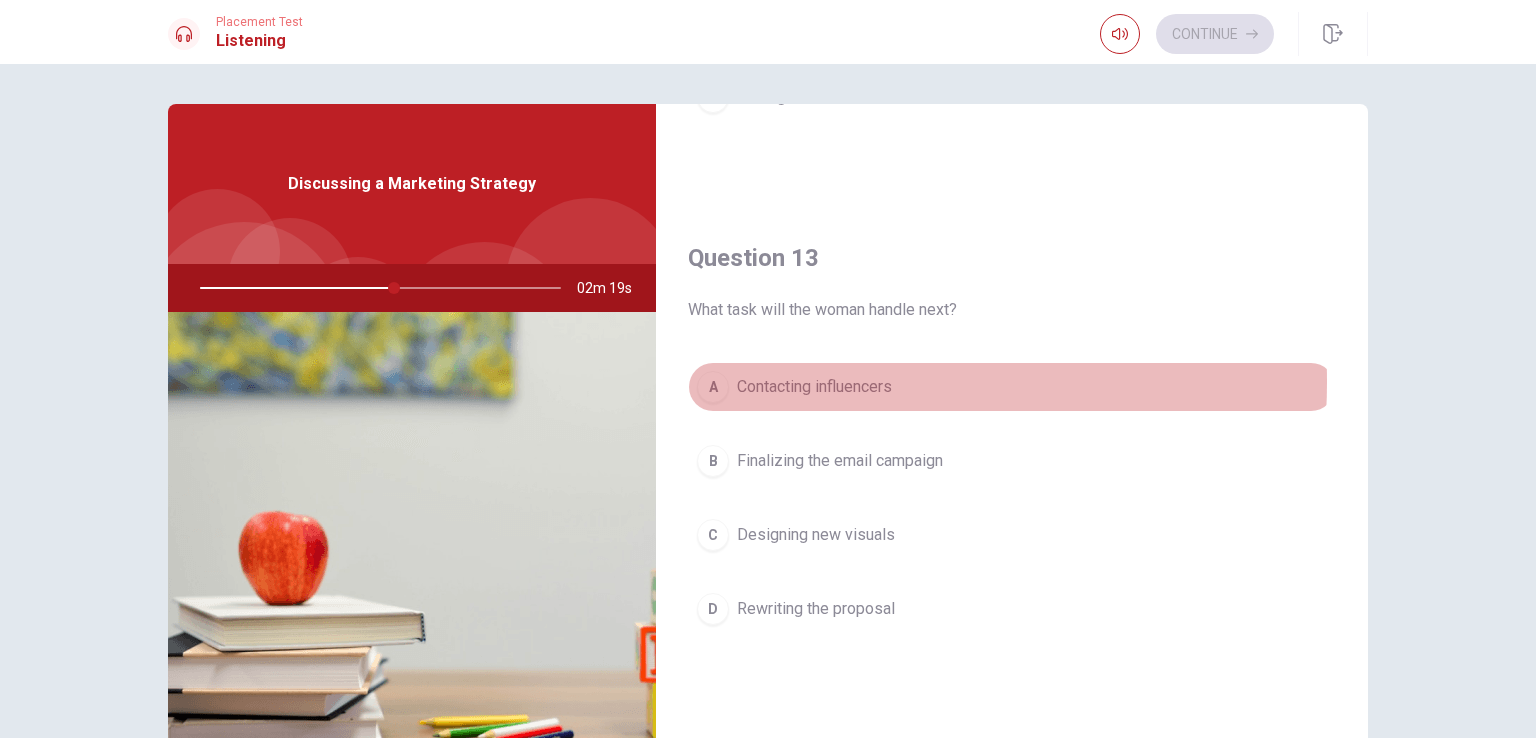 click on "Contacting influencers" at bounding box center [814, 387] 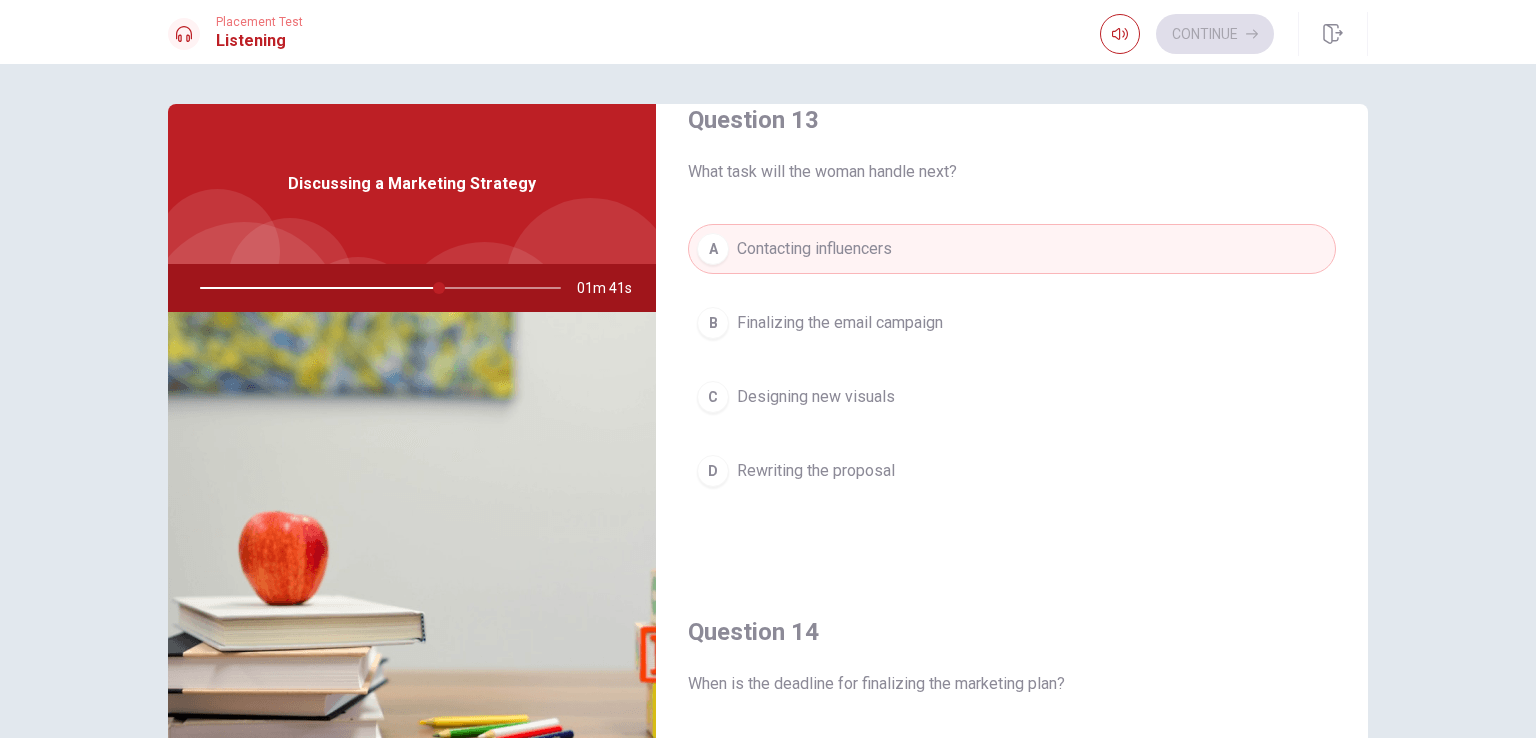 scroll, scrollTop: 0, scrollLeft: 0, axis: both 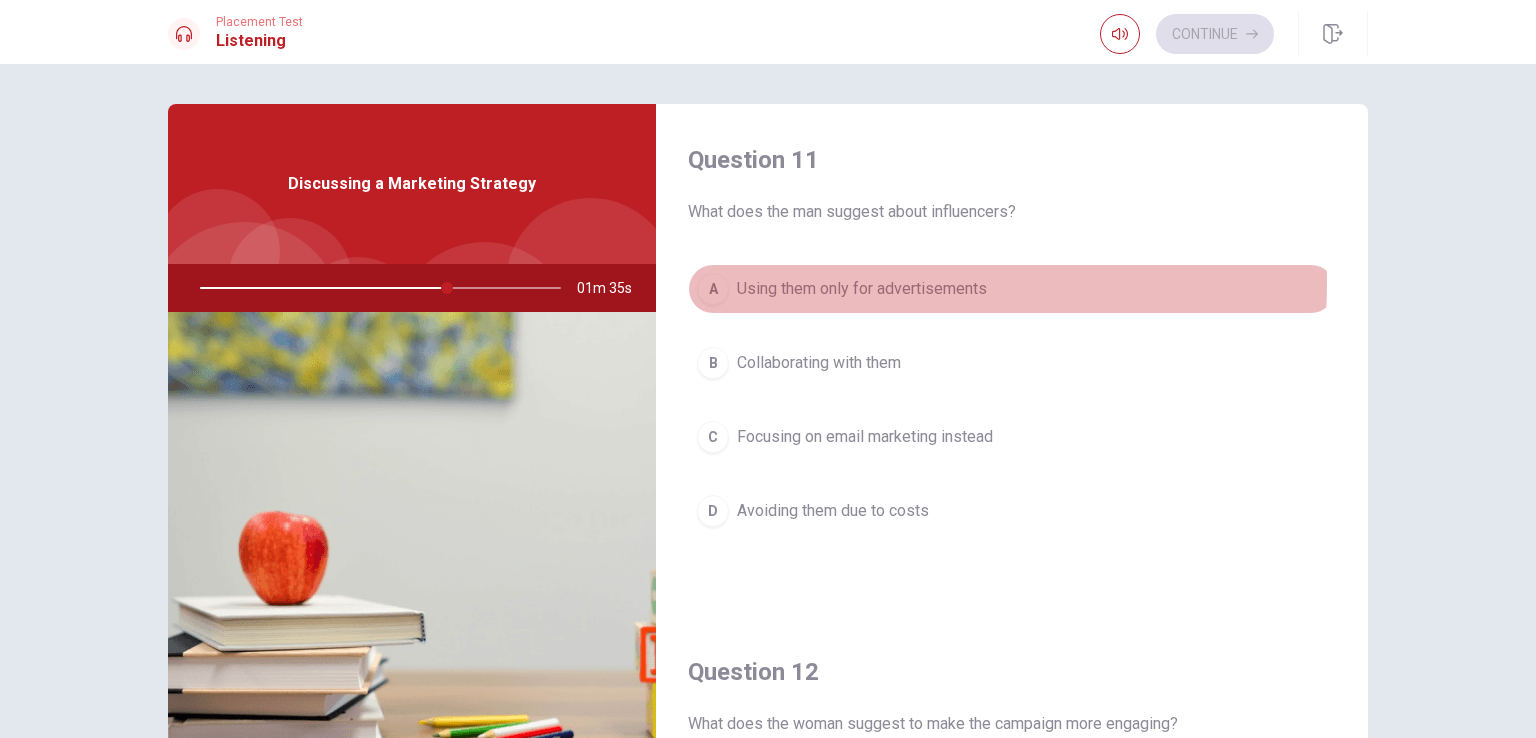 click on "Using them only for advertisements" at bounding box center [862, 289] 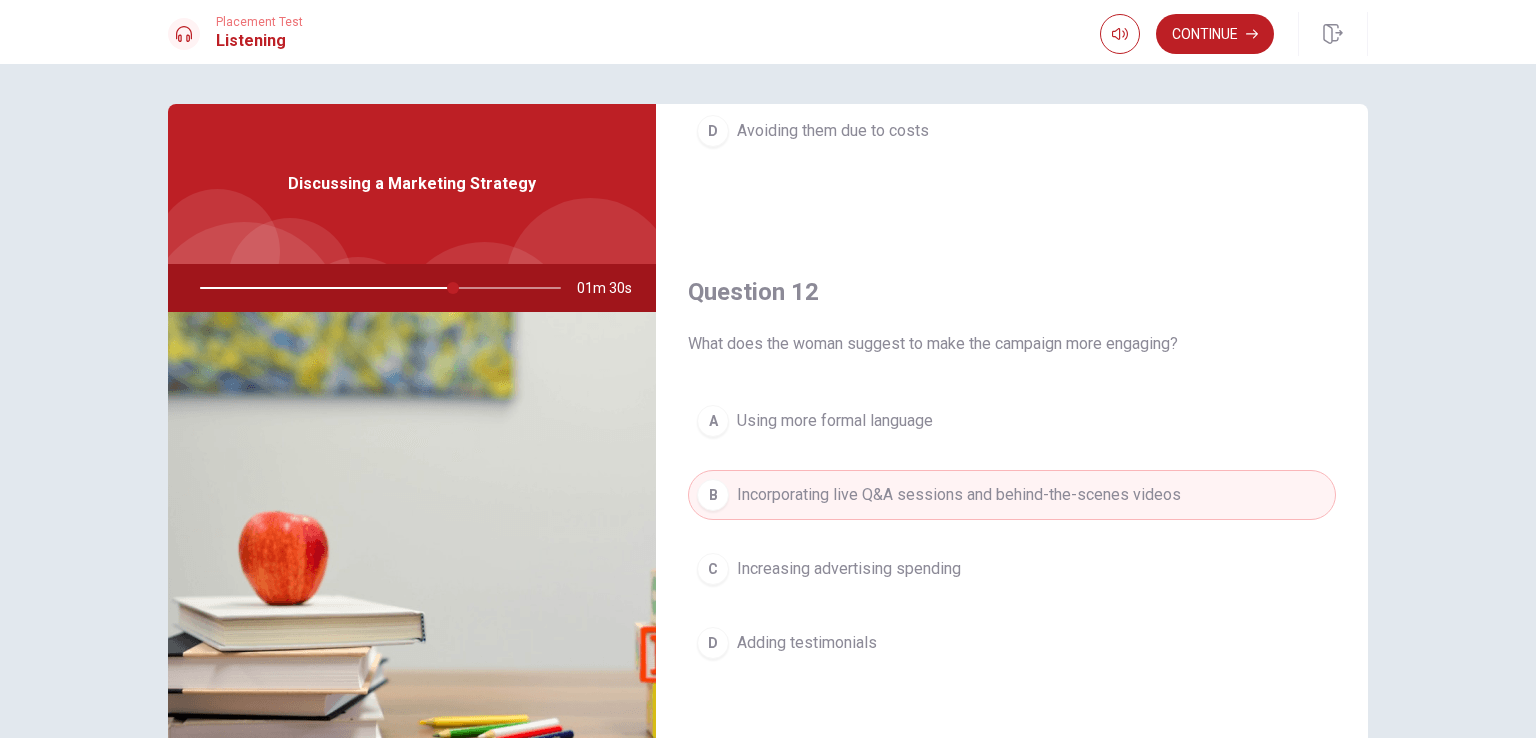 scroll, scrollTop: 384, scrollLeft: 0, axis: vertical 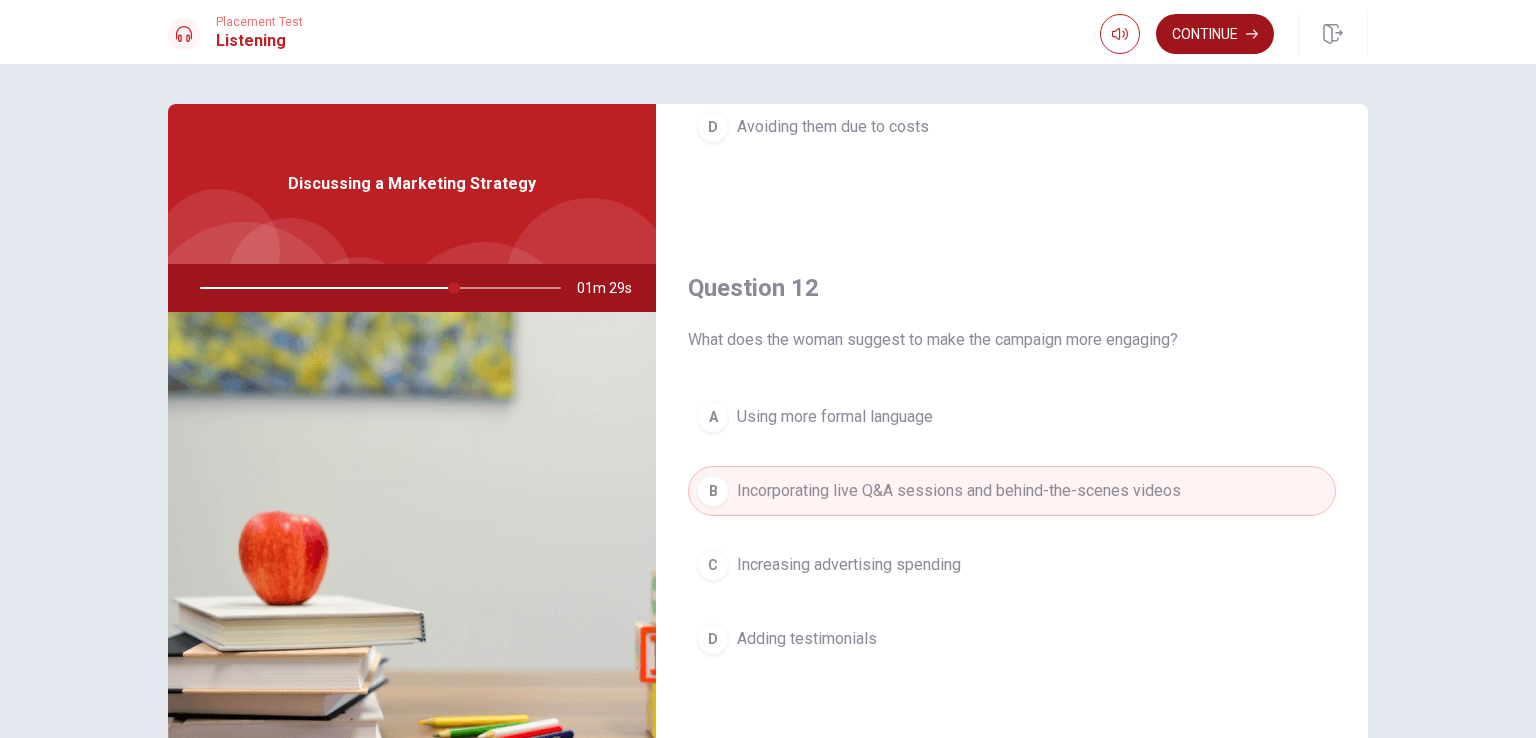 click on "Continue" at bounding box center (1215, 34) 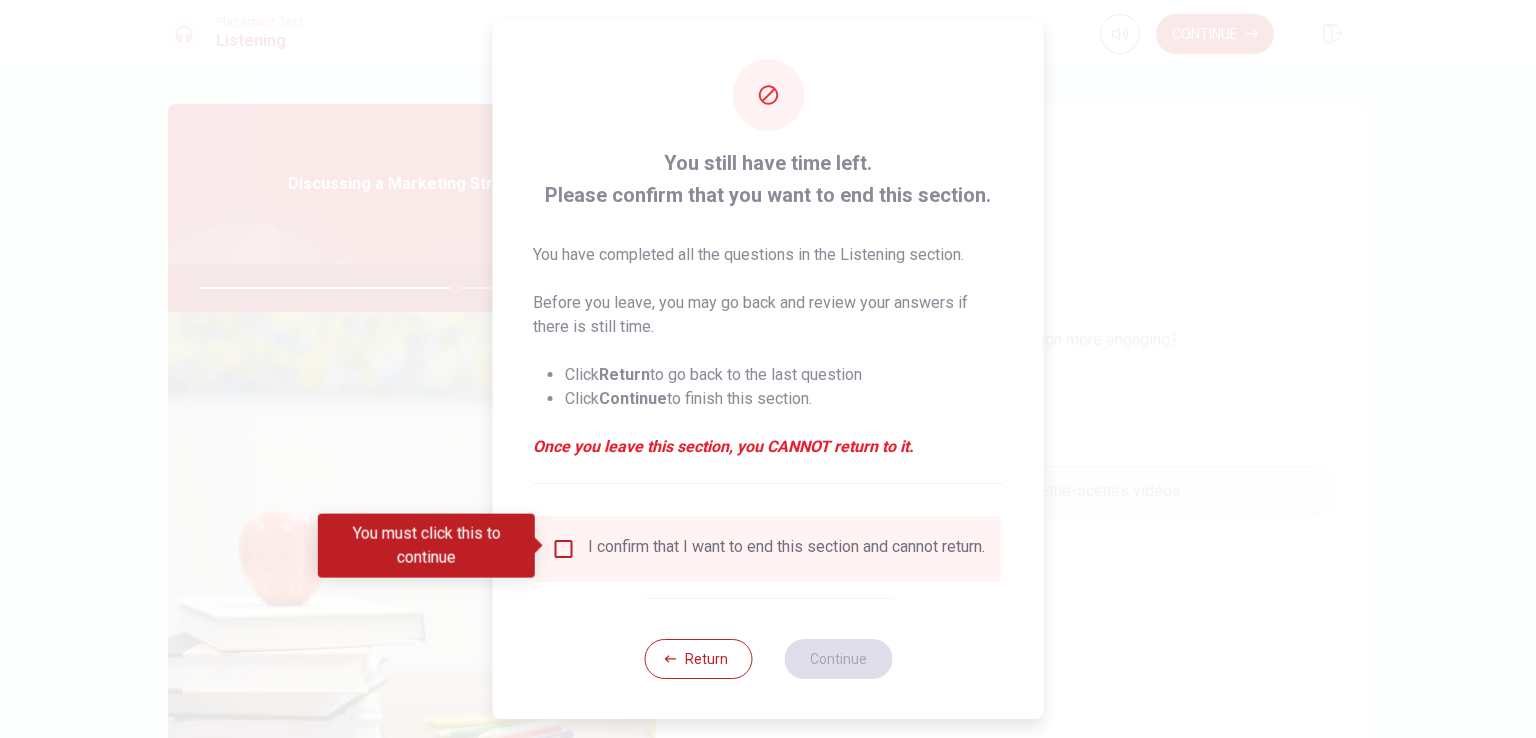 click on "I confirm that I want to end this section and cannot return." at bounding box center (786, 549) 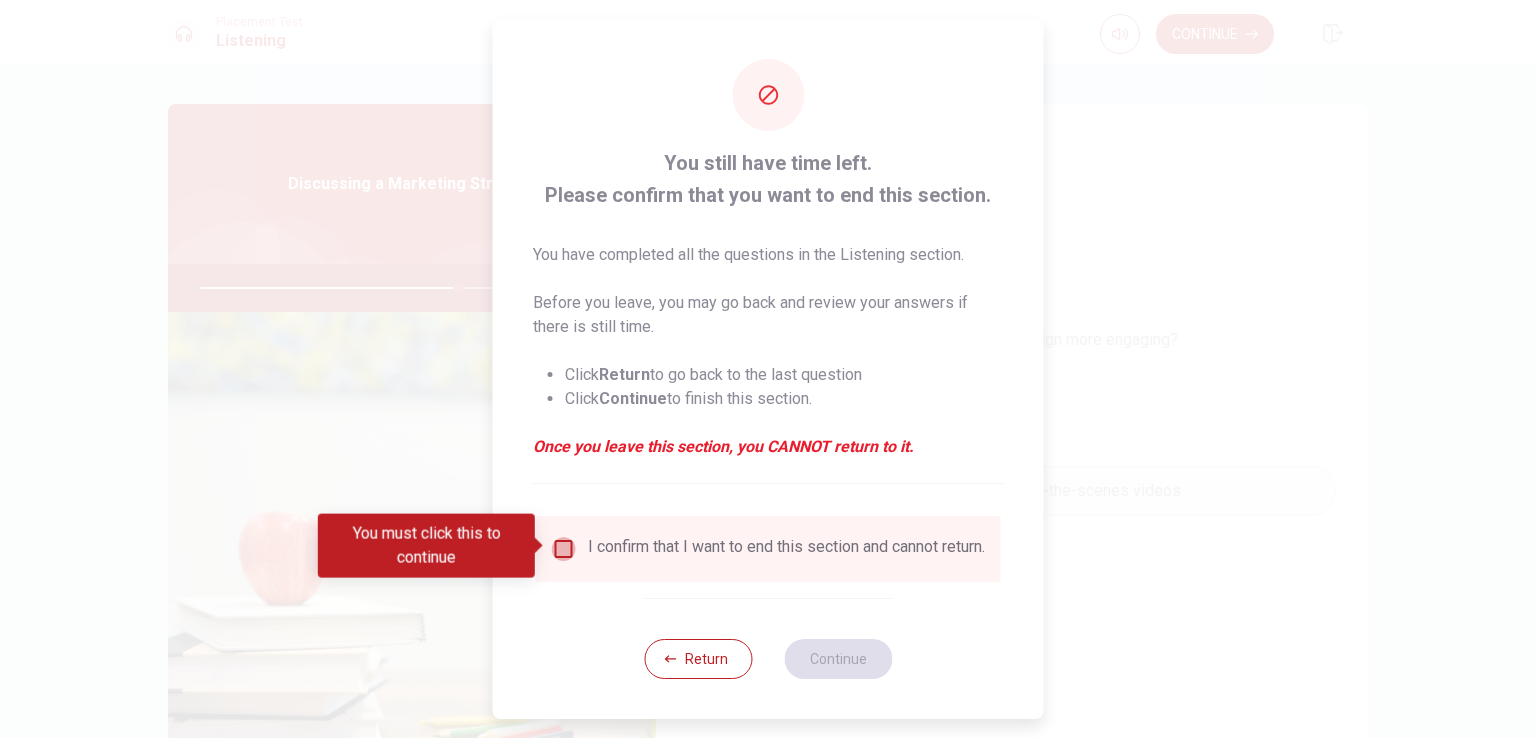 click at bounding box center [564, 549] 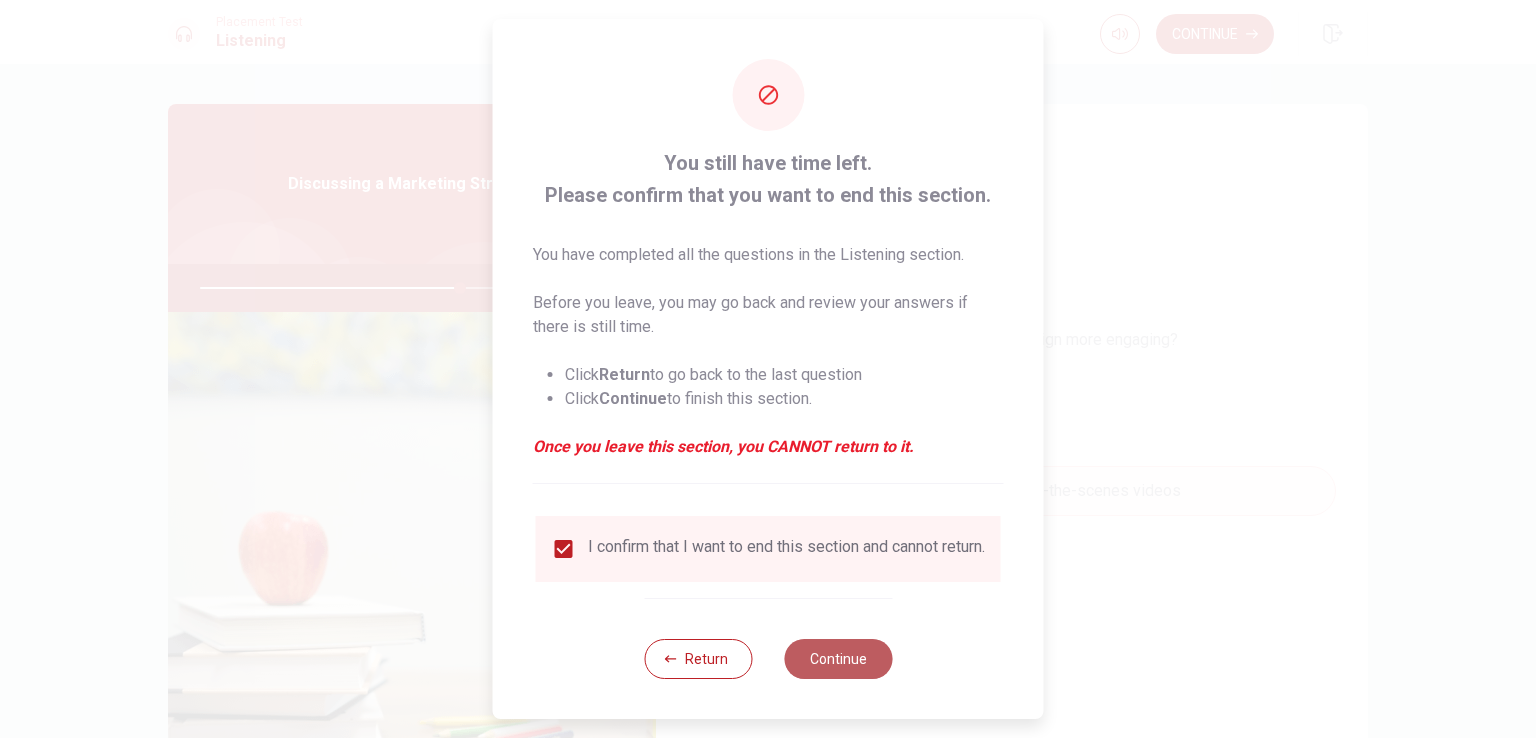 click on "Continue" at bounding box center (838, 659) 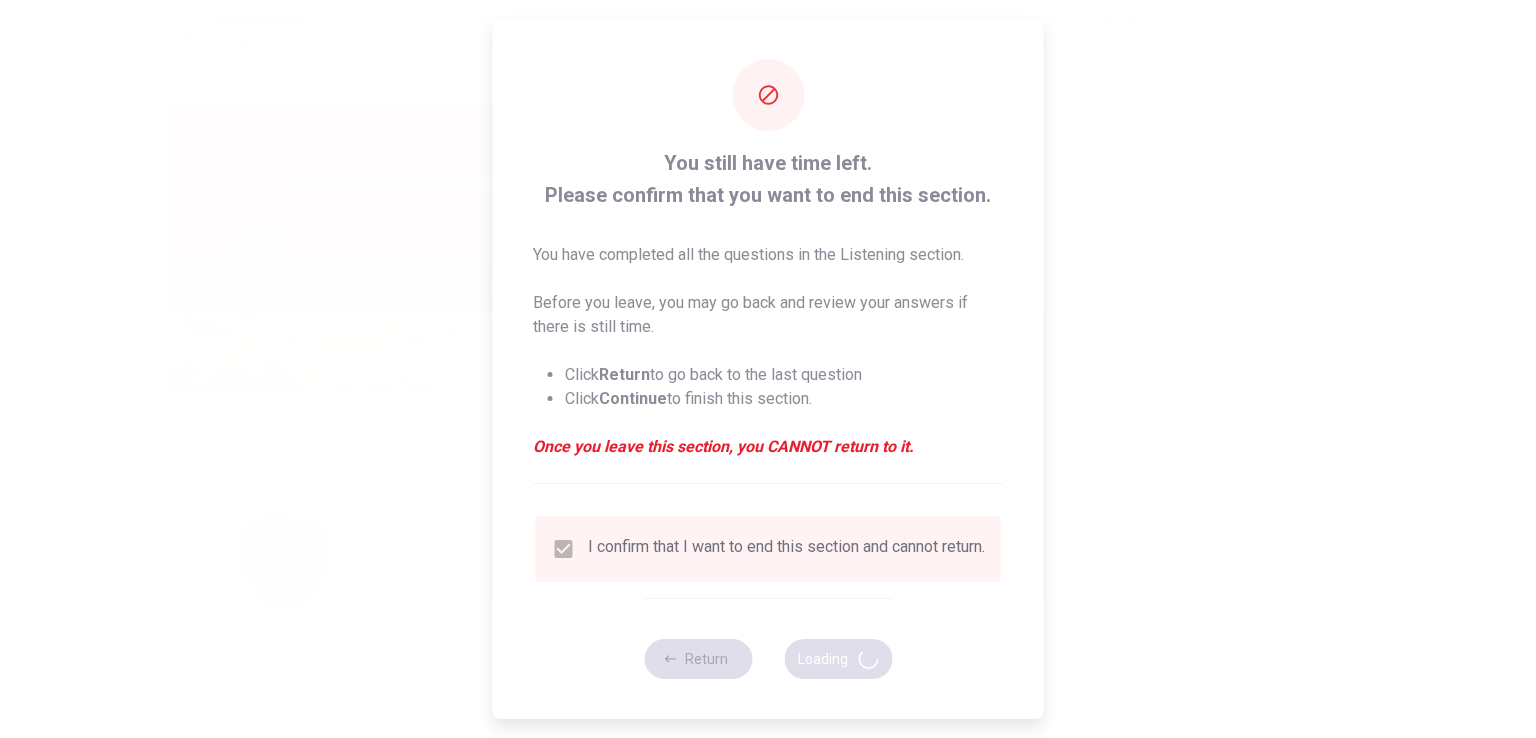 type on "73" 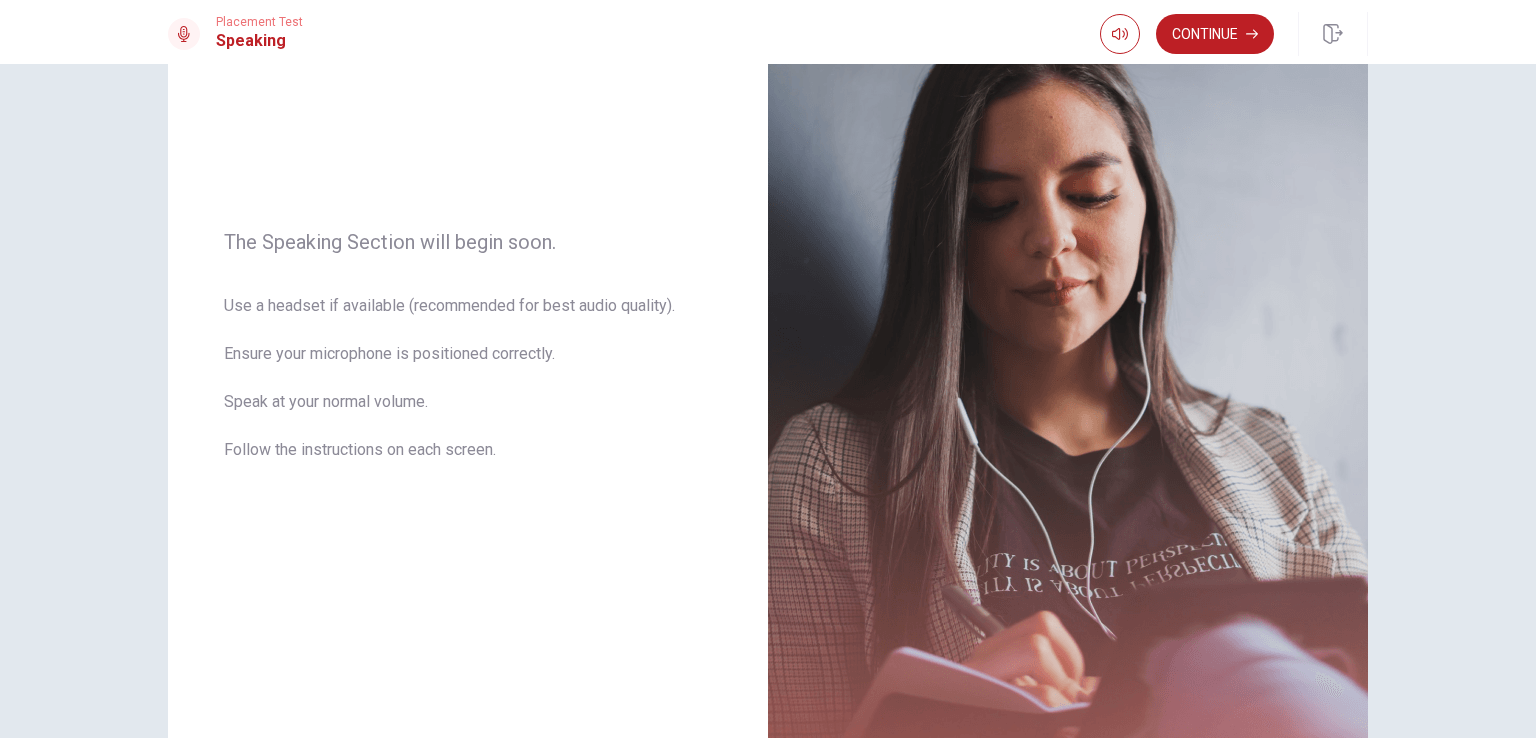 scroll, scrollTop: 184, scrollLeft: 0, axis: vertical 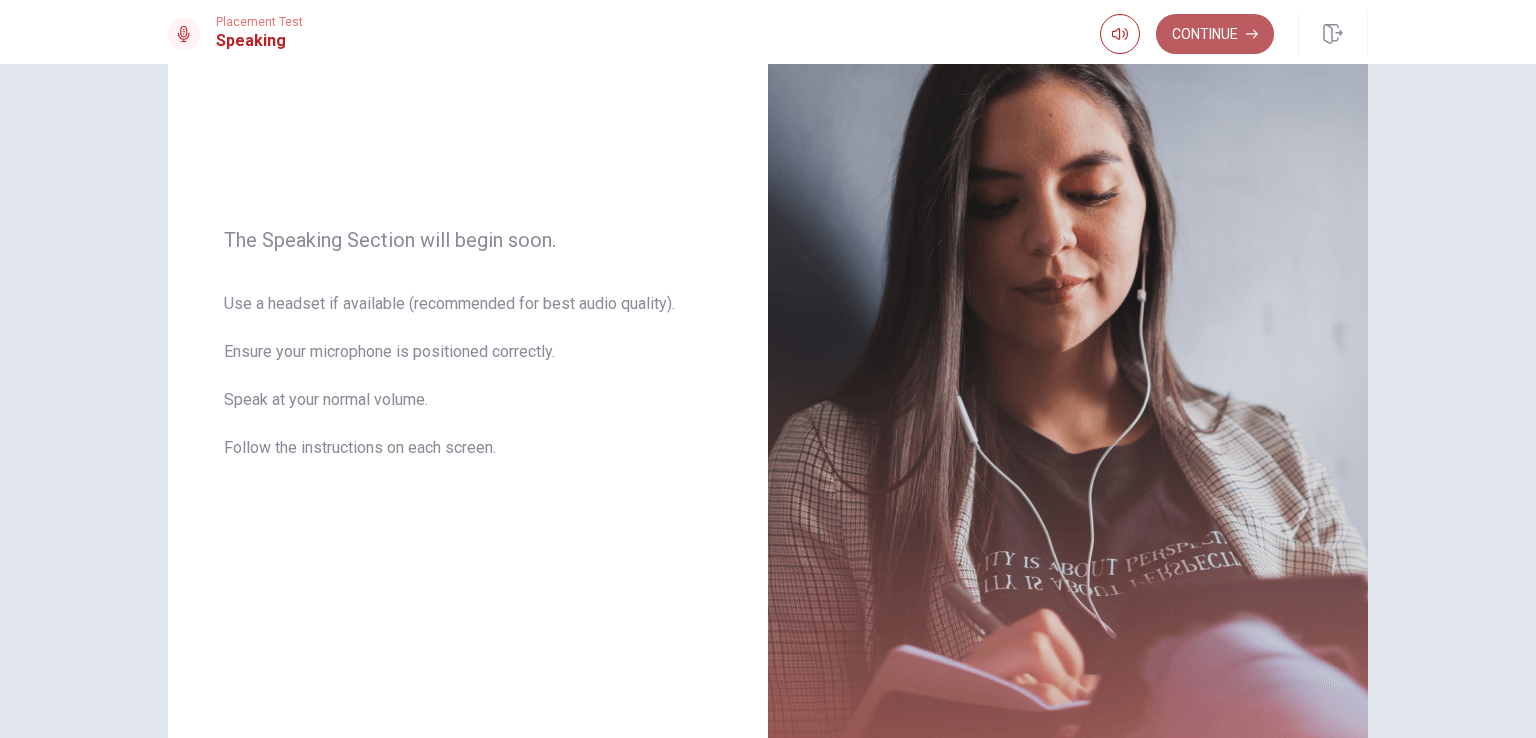 click on "Continue" at bounding box center (1215, 34) 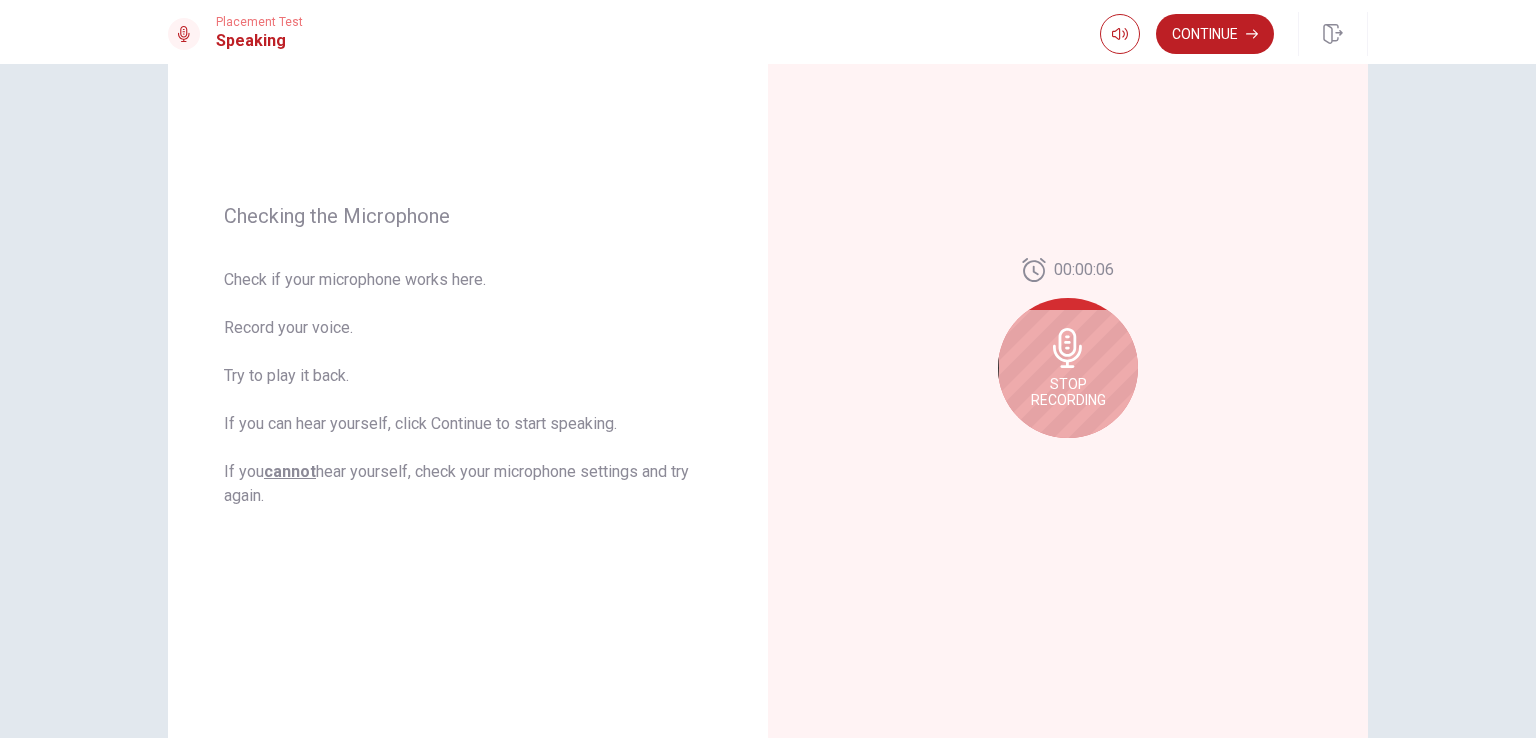 click 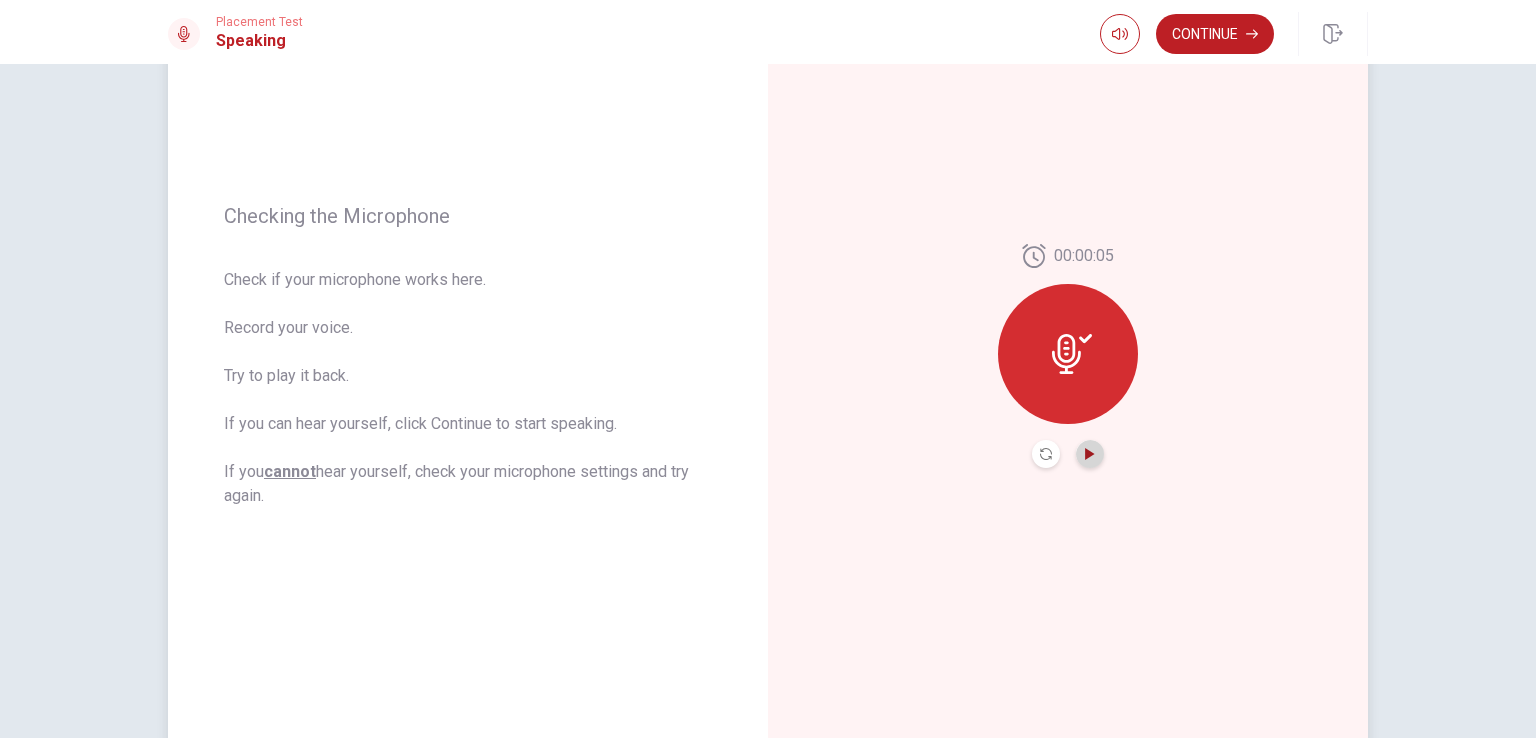 click 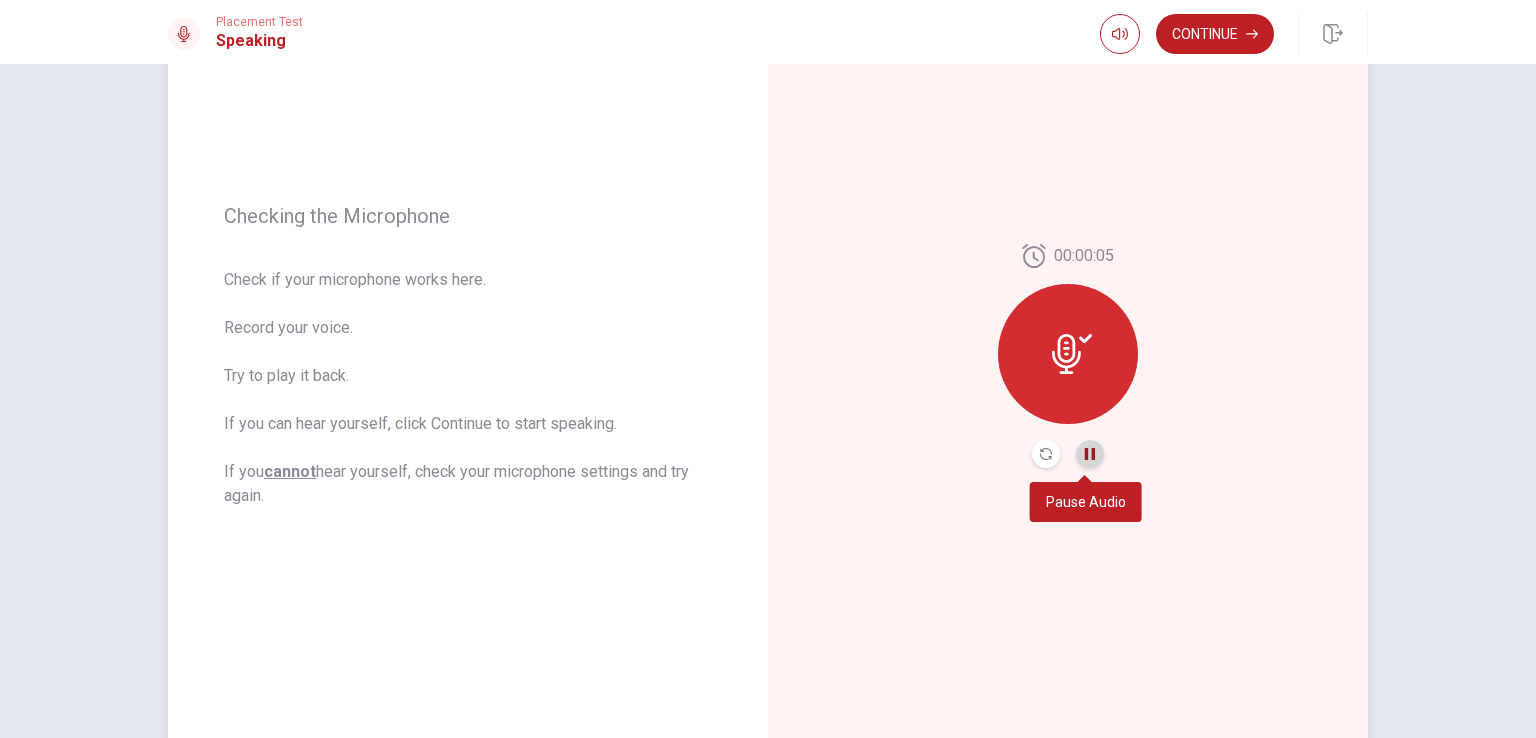 click 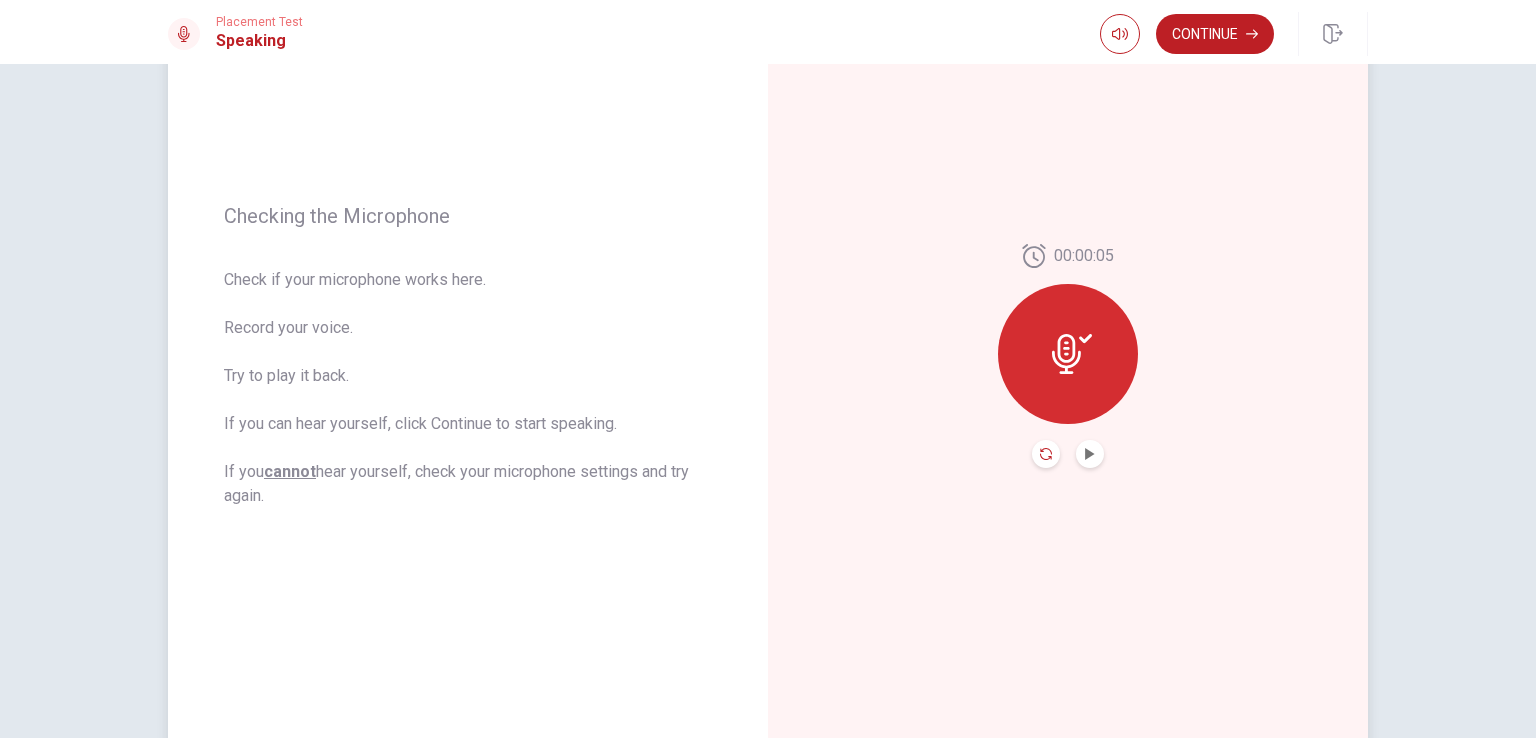 click 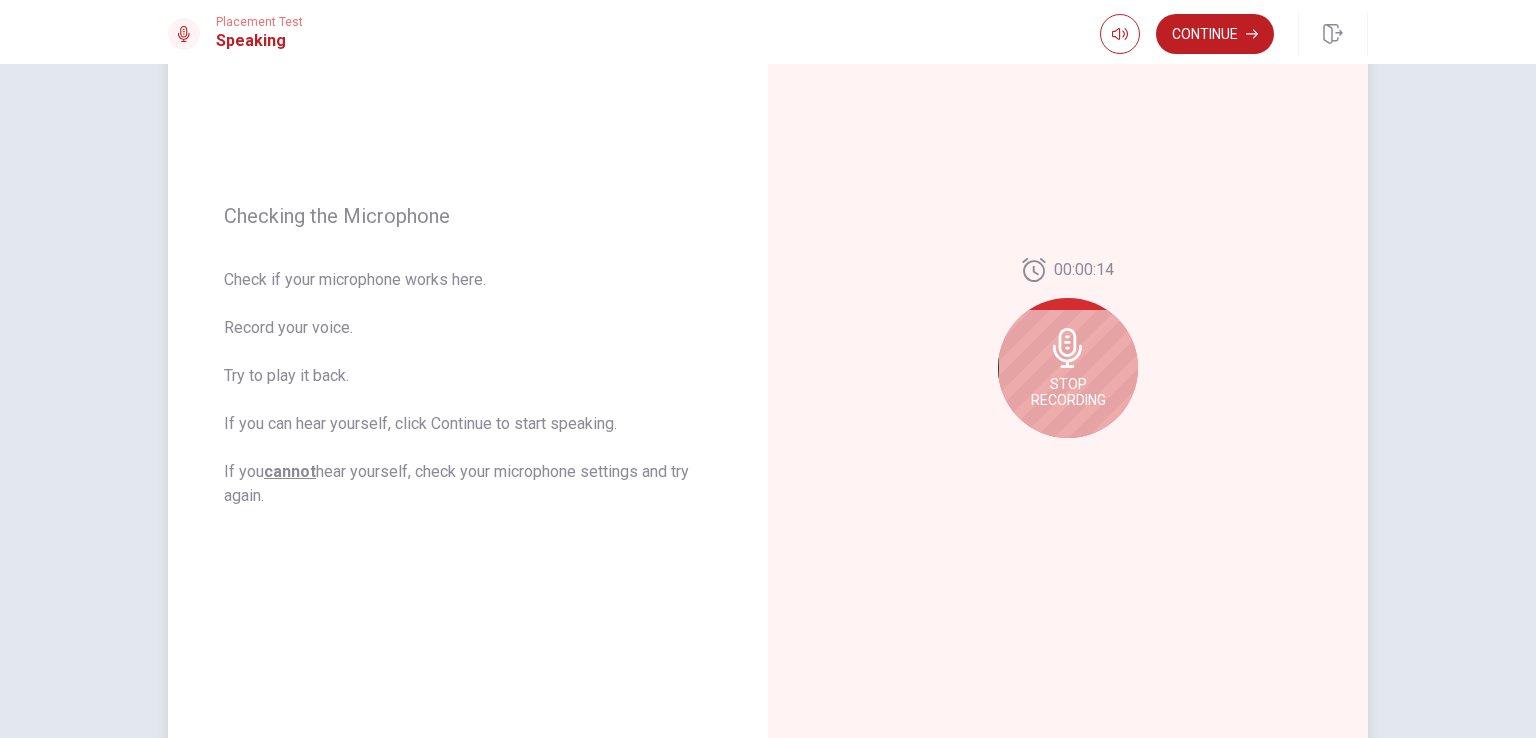click on "Stop   Recording" at bounding box center (1068, 368) 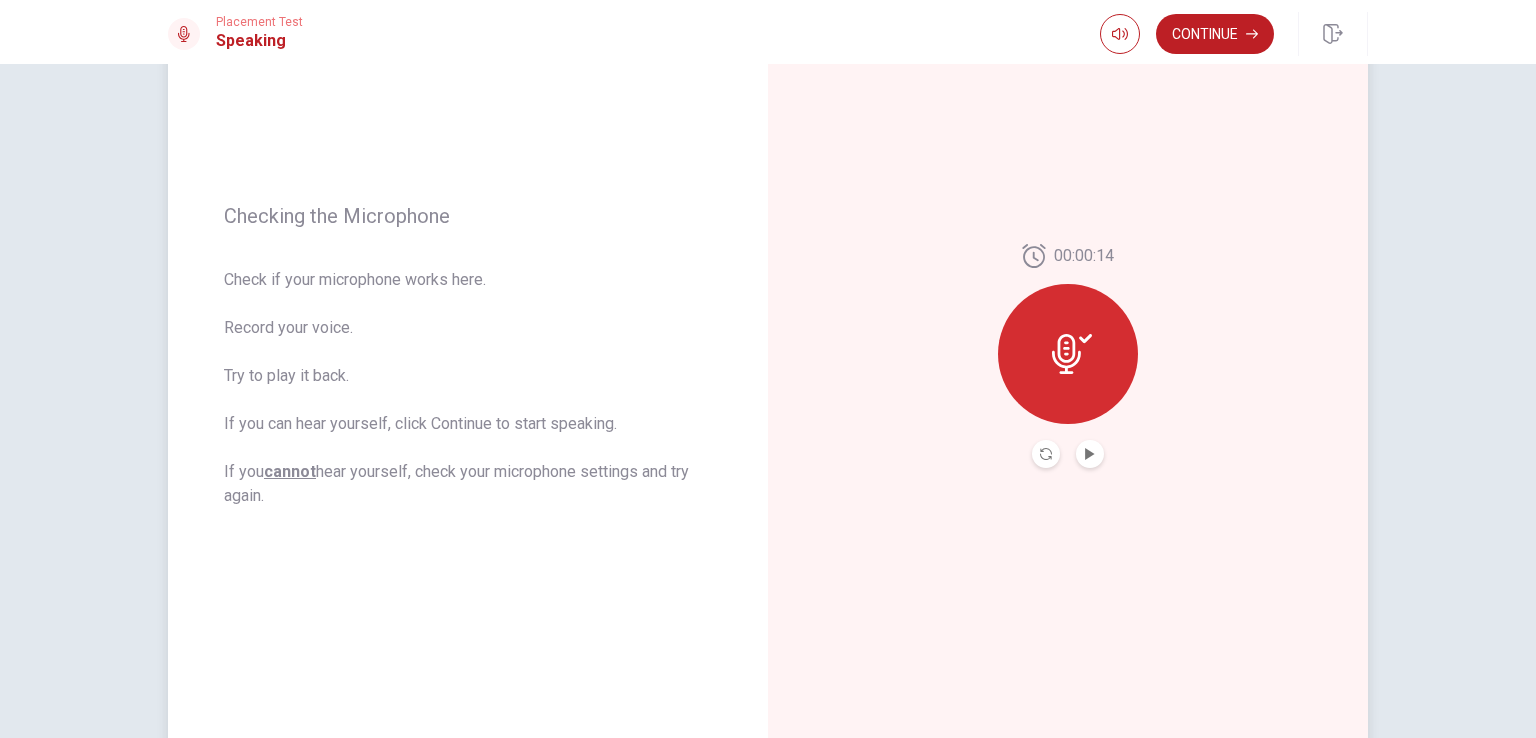 click 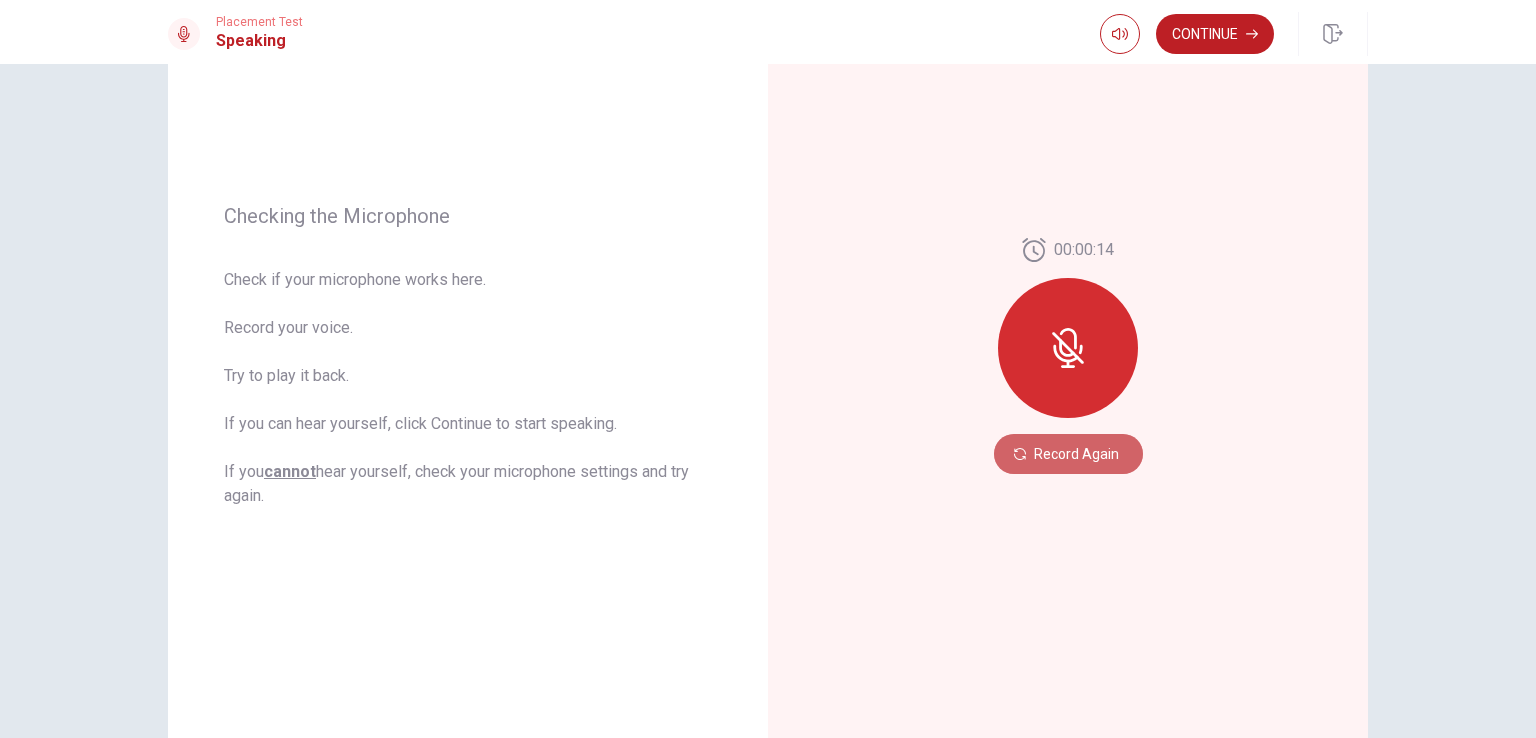 click on "Record Again" at bounding box center (1068, 454) 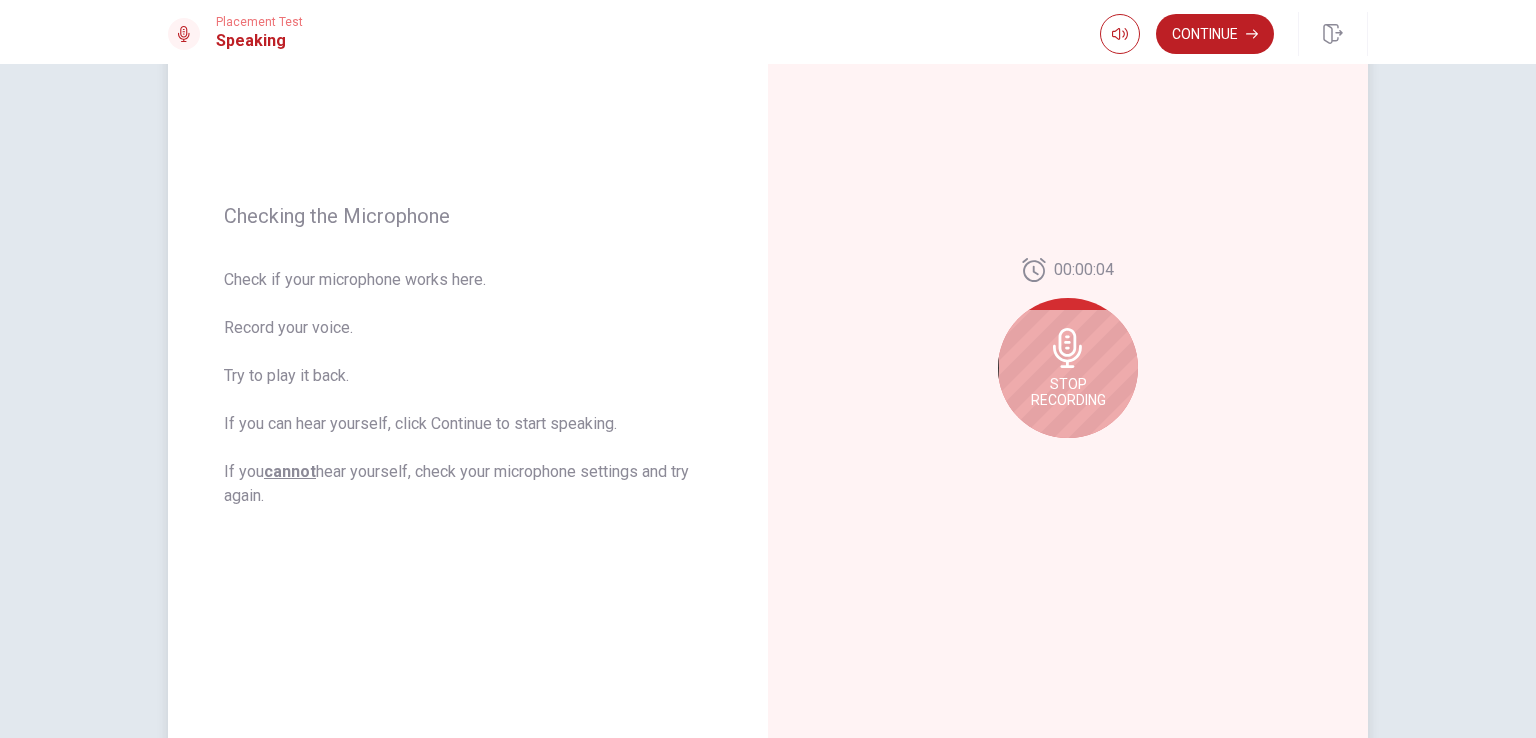 click on "Stop   Recording" at bounding box center (1068, 392) 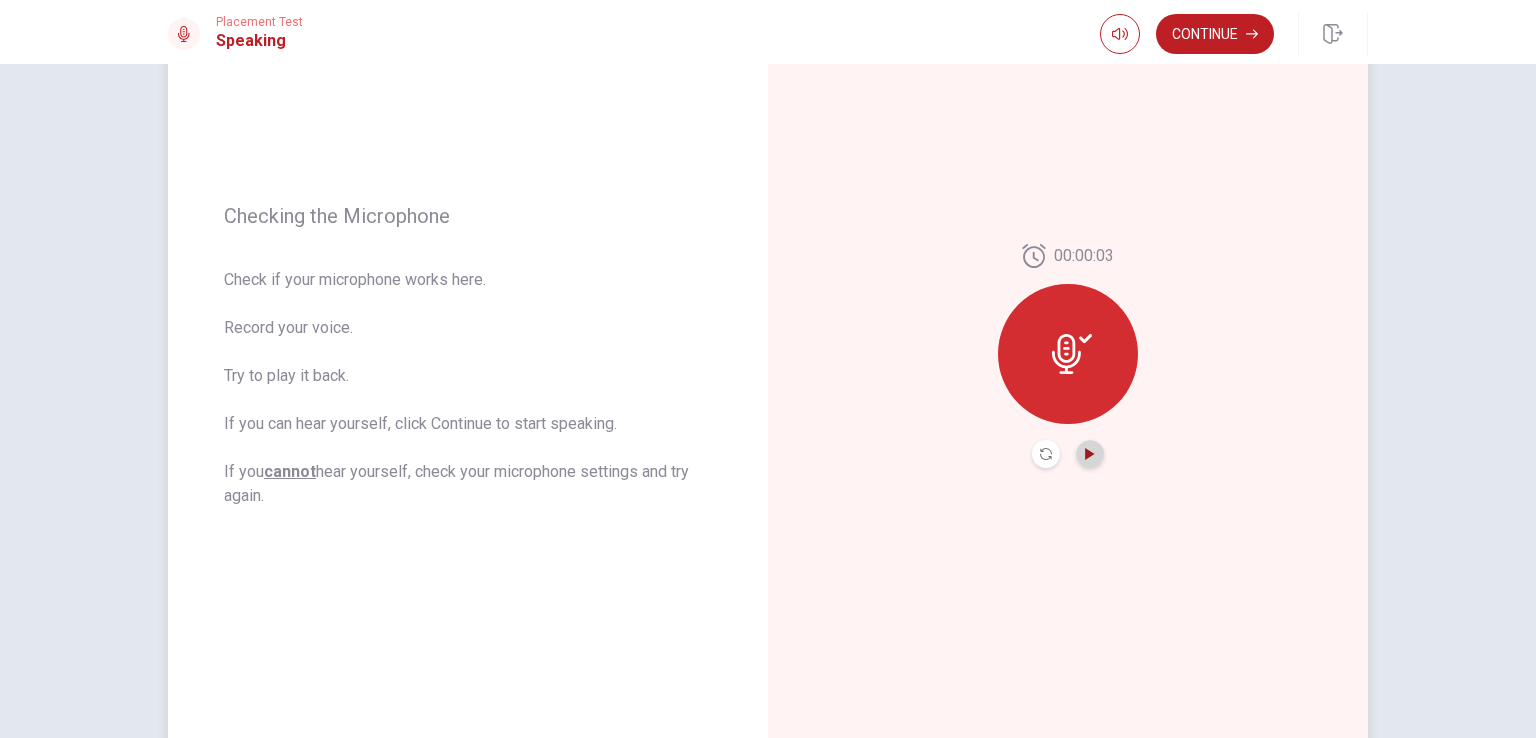 click 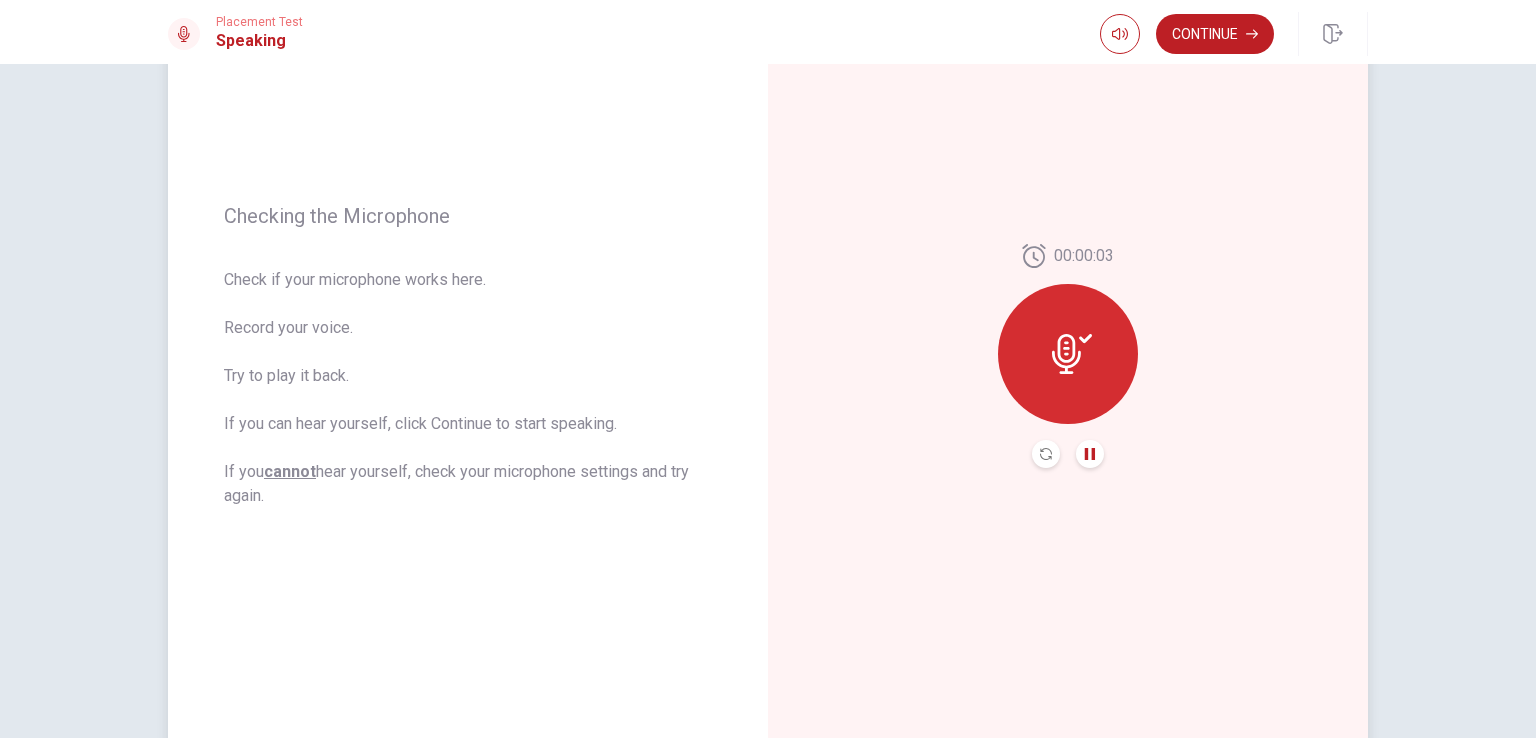 click 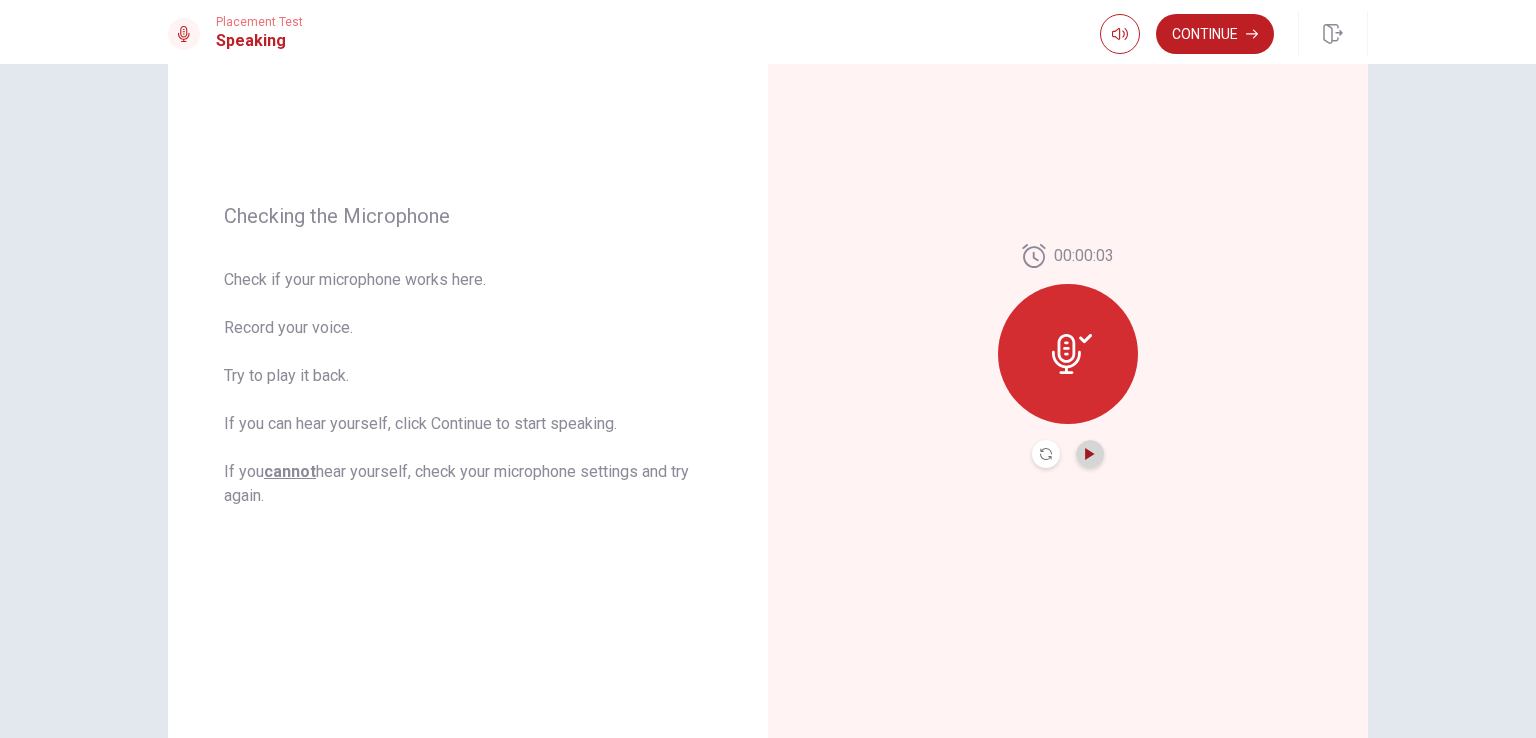 click at bounding box center [1090, 454] 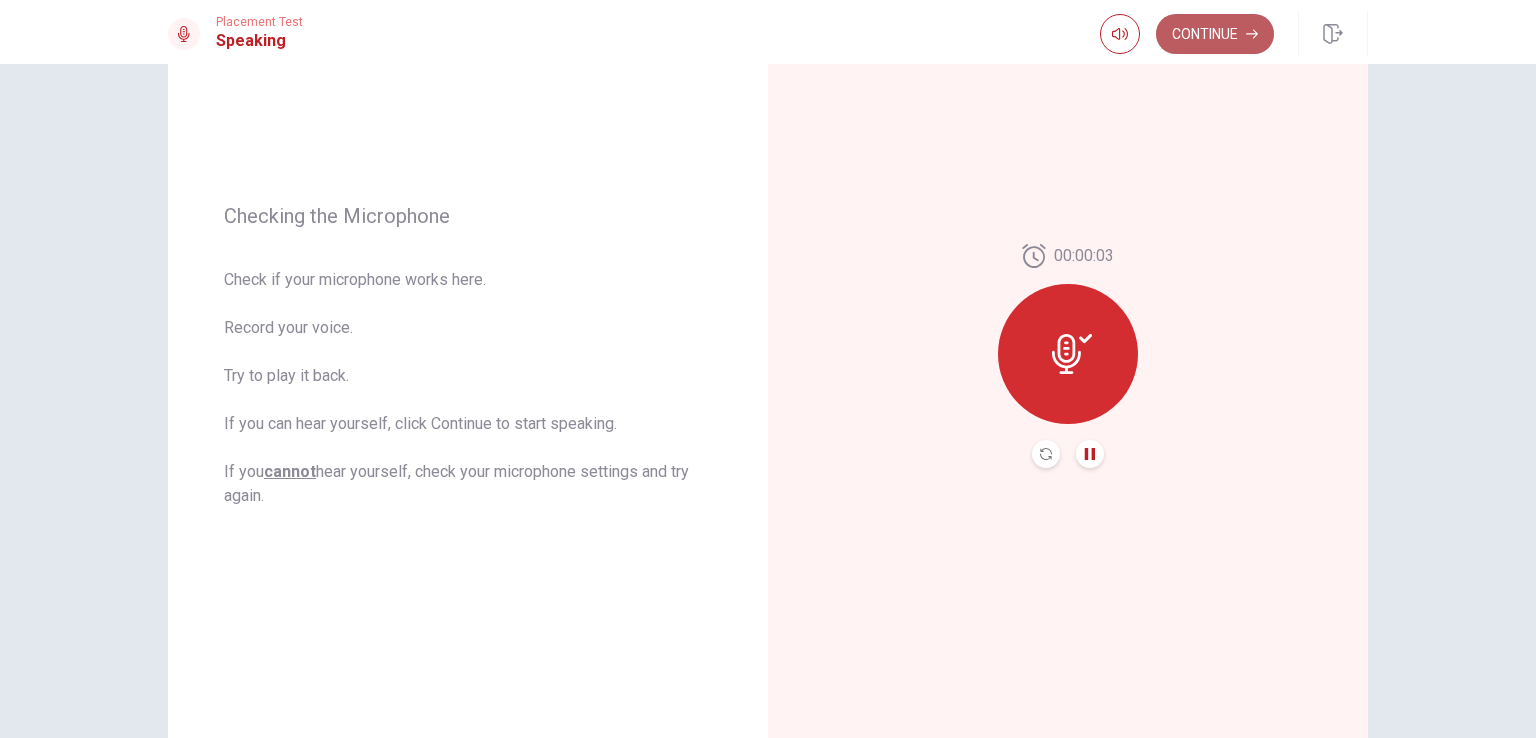 click on "Continue" at bounding box center (1215, 34) 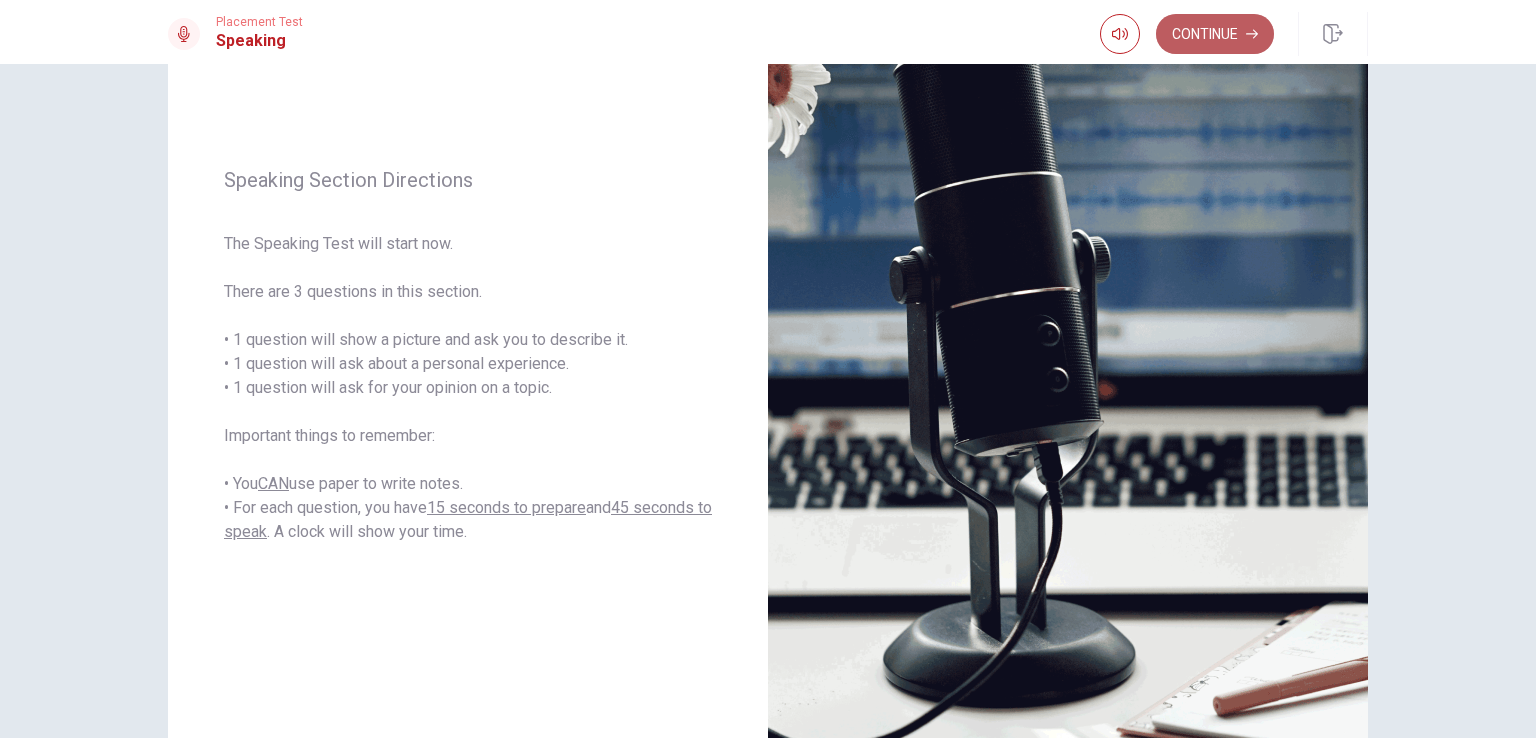 click on "Continue" at bounding box center (1215, 34) 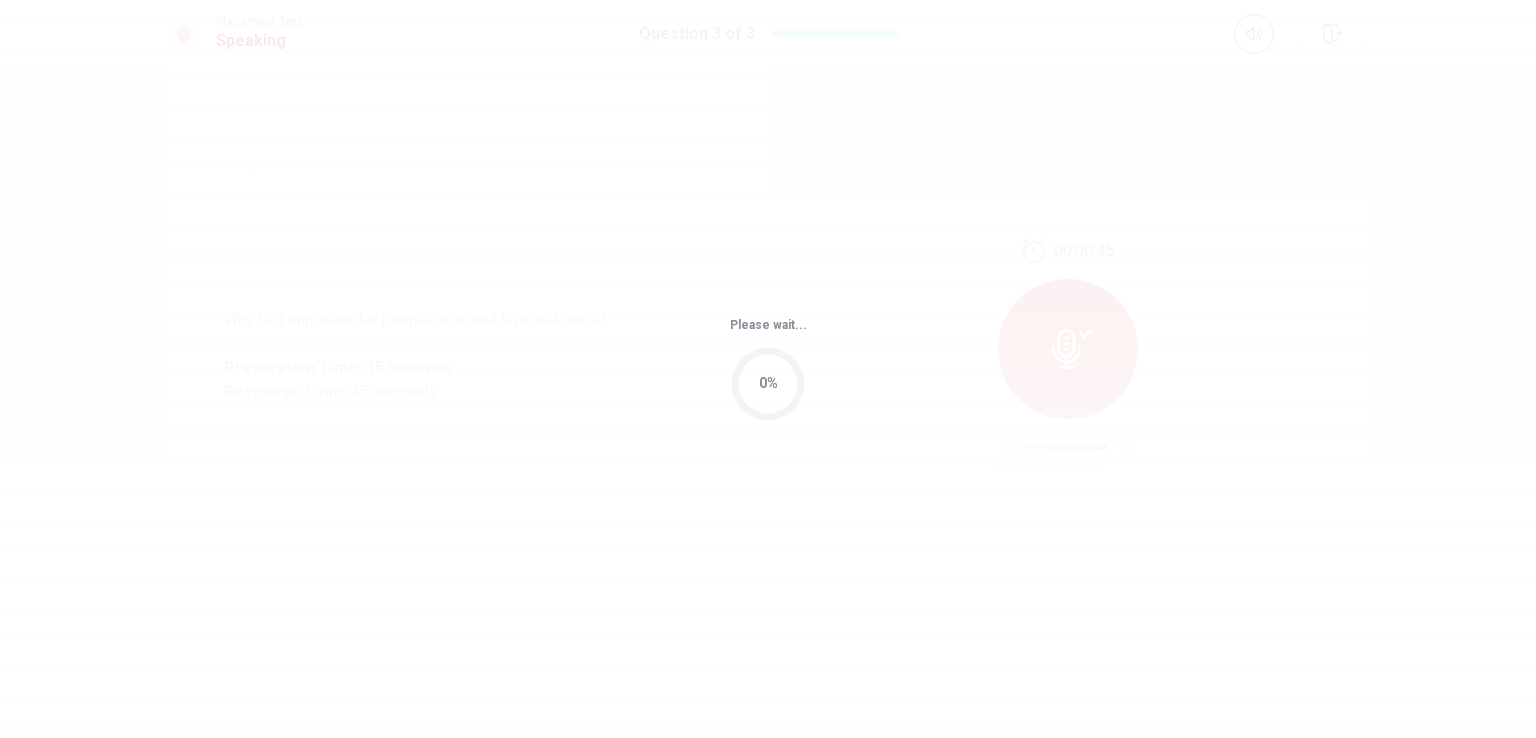 scroll, scrollTop: 0, scrollLeft: 0, axis: both 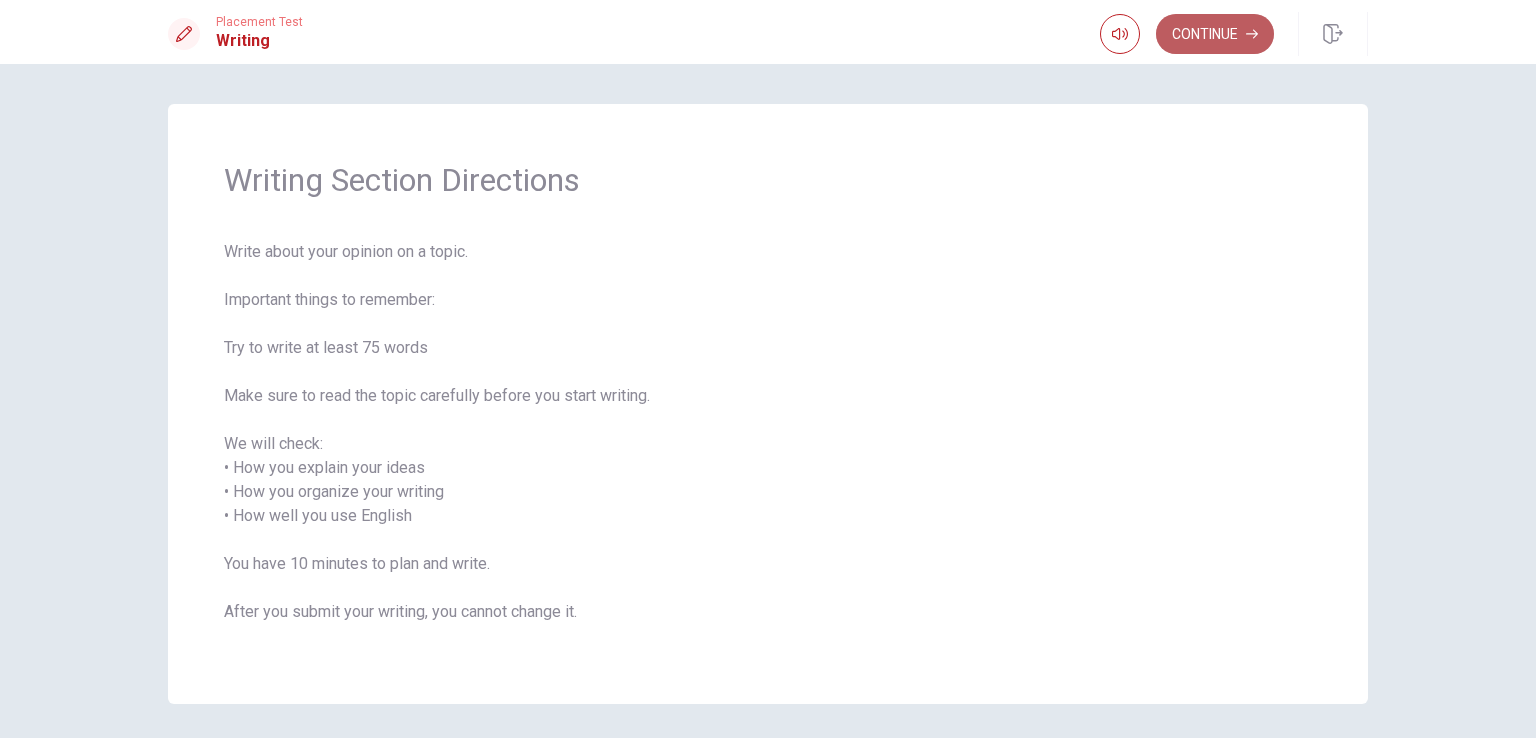 click on "Continue" at bounding box center (1215, 34) 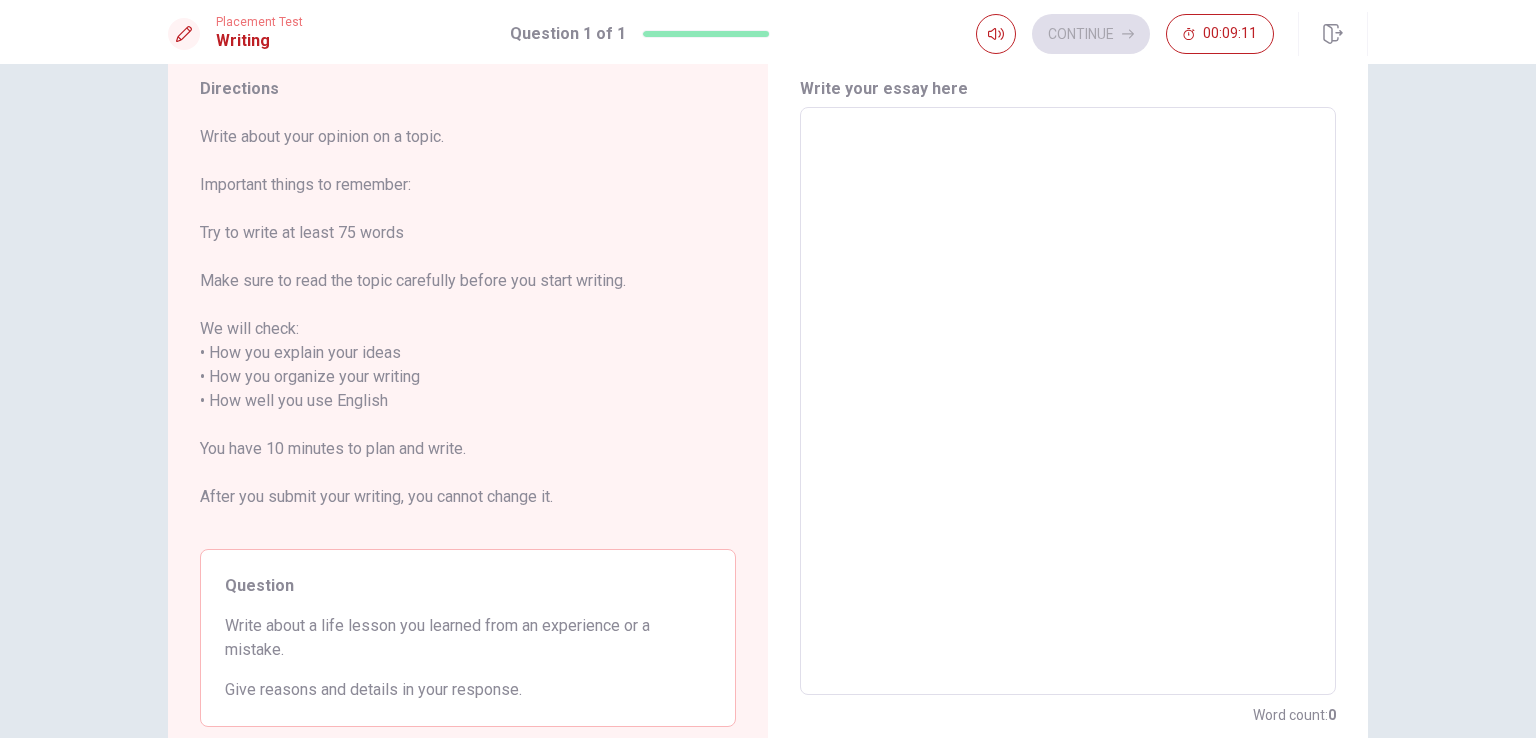 scroll, scrollTop: 66, scrollLeft: 0, axis: vertical 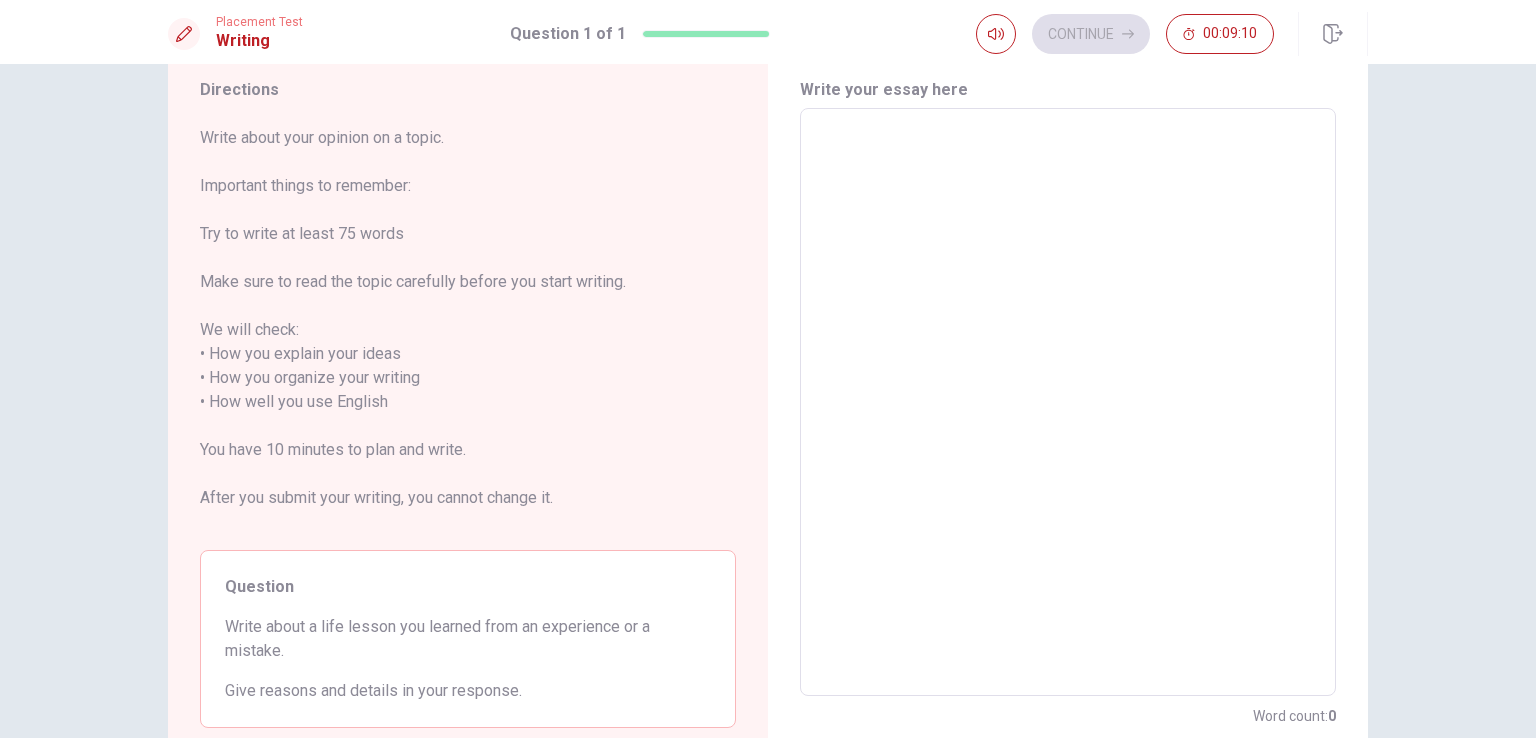 click at bounding box center (1068, 402) 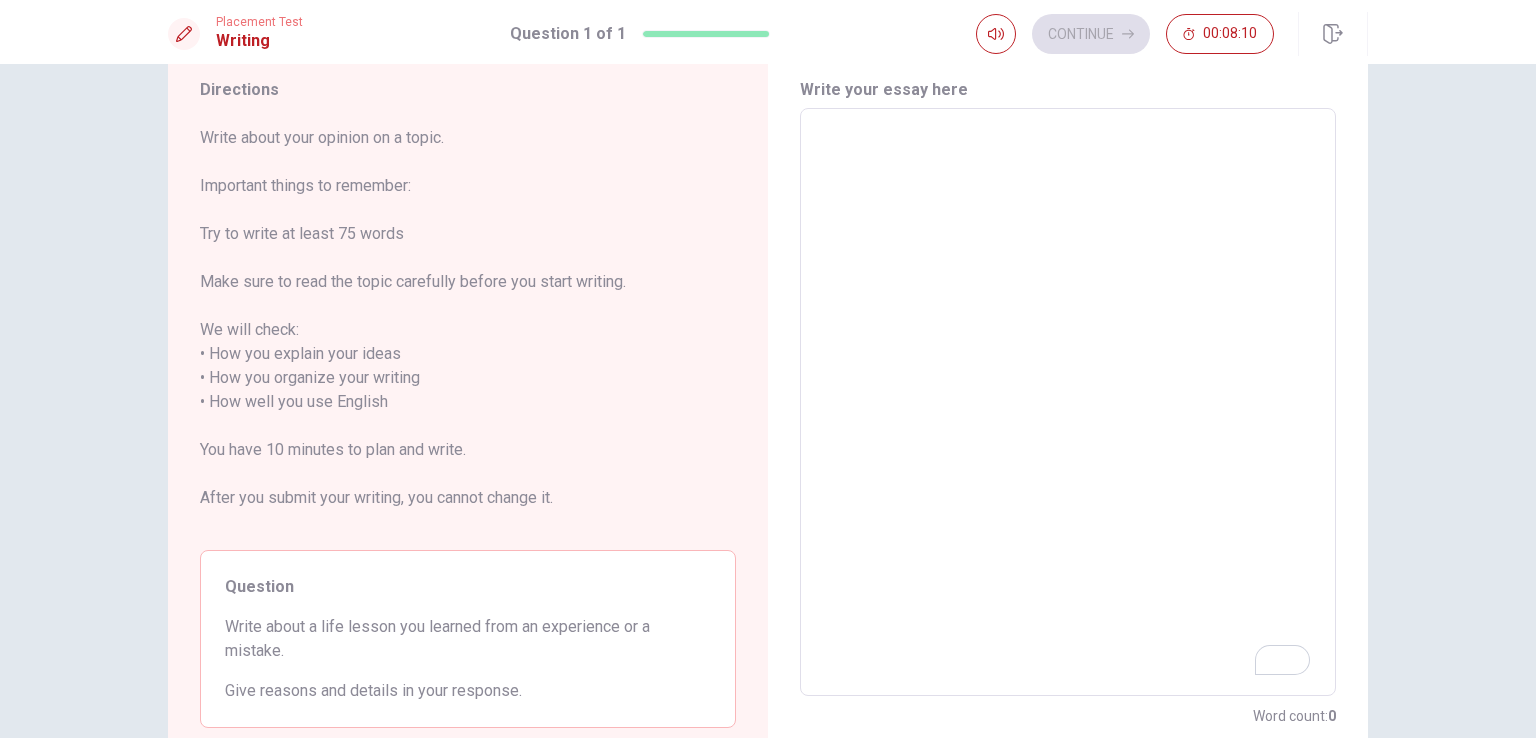 type on "T" 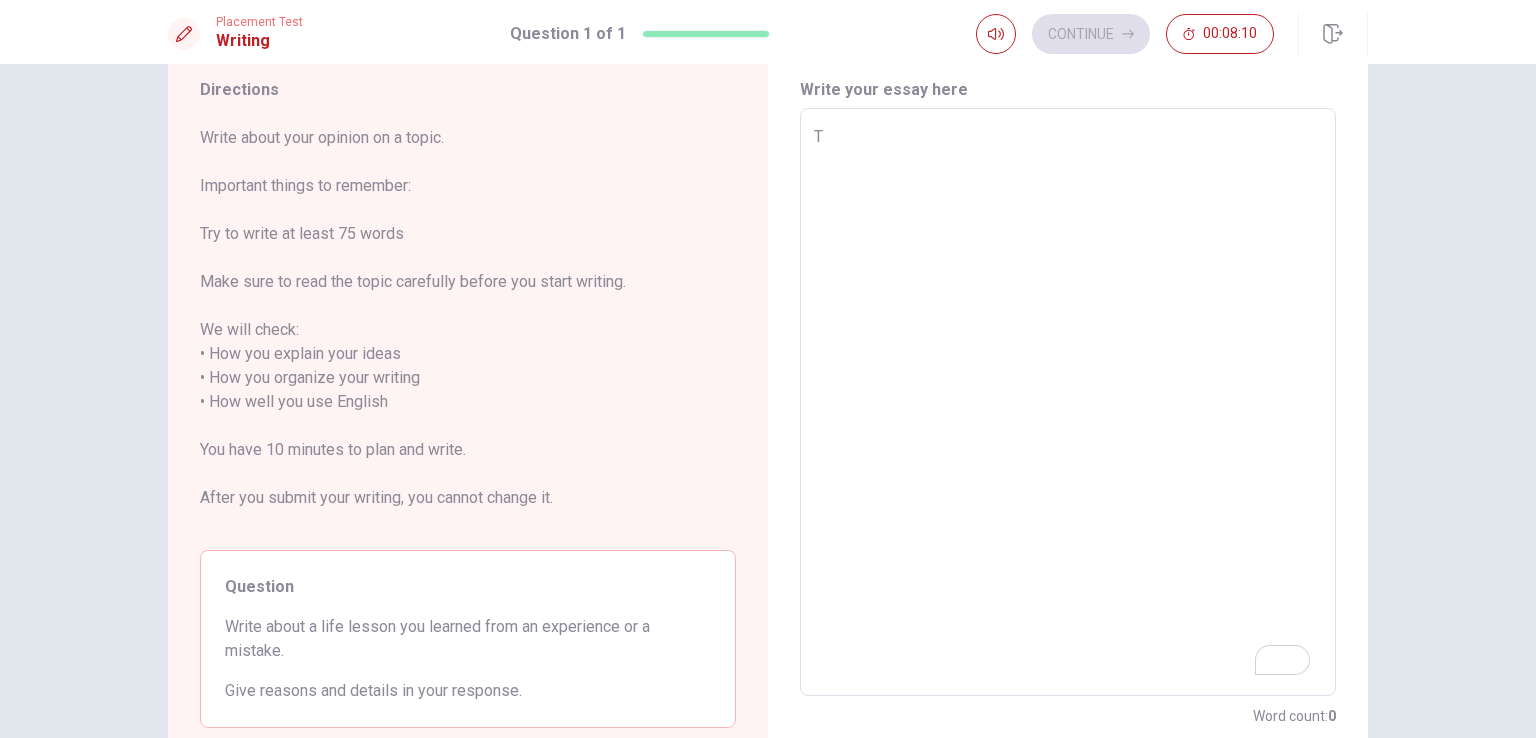 type on "x" 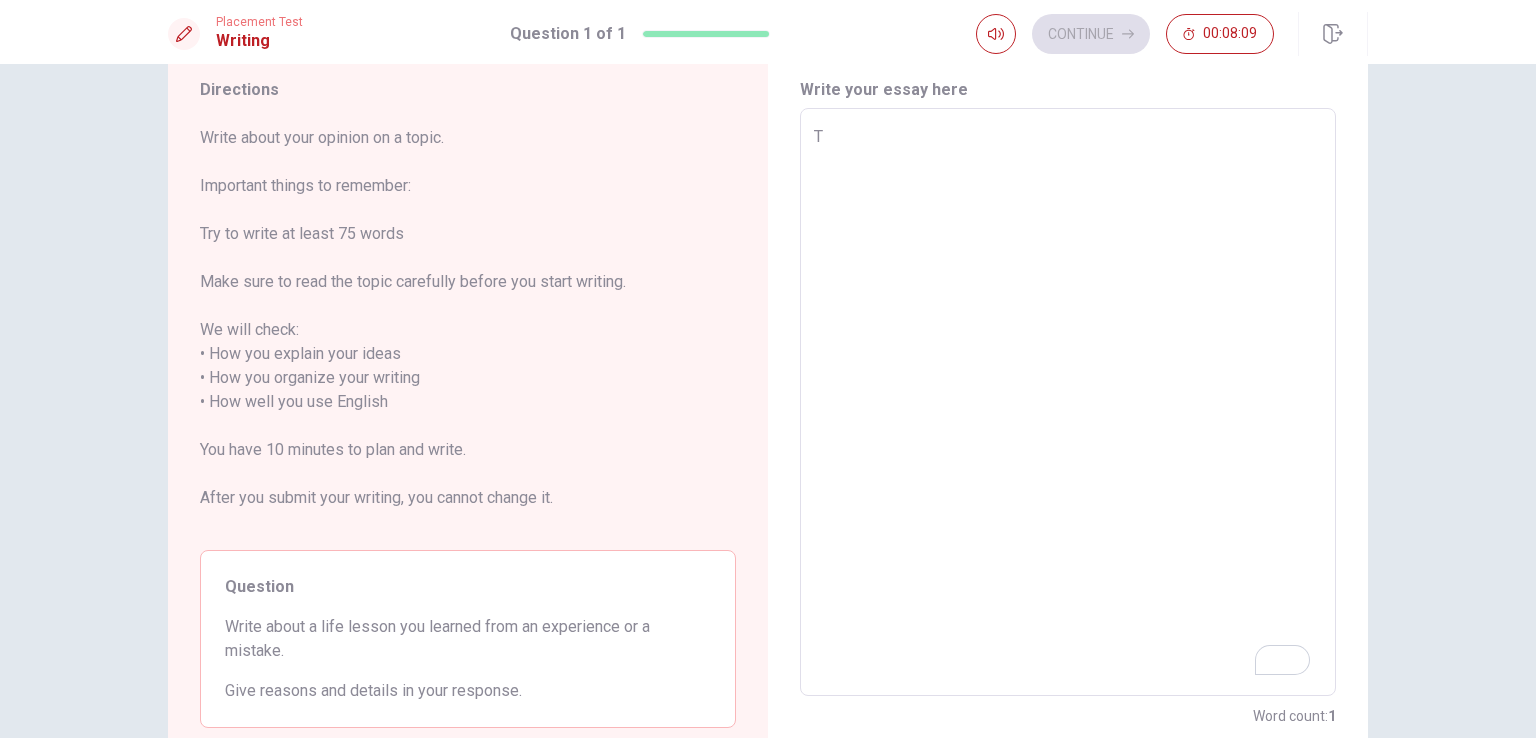 type on "Ta" 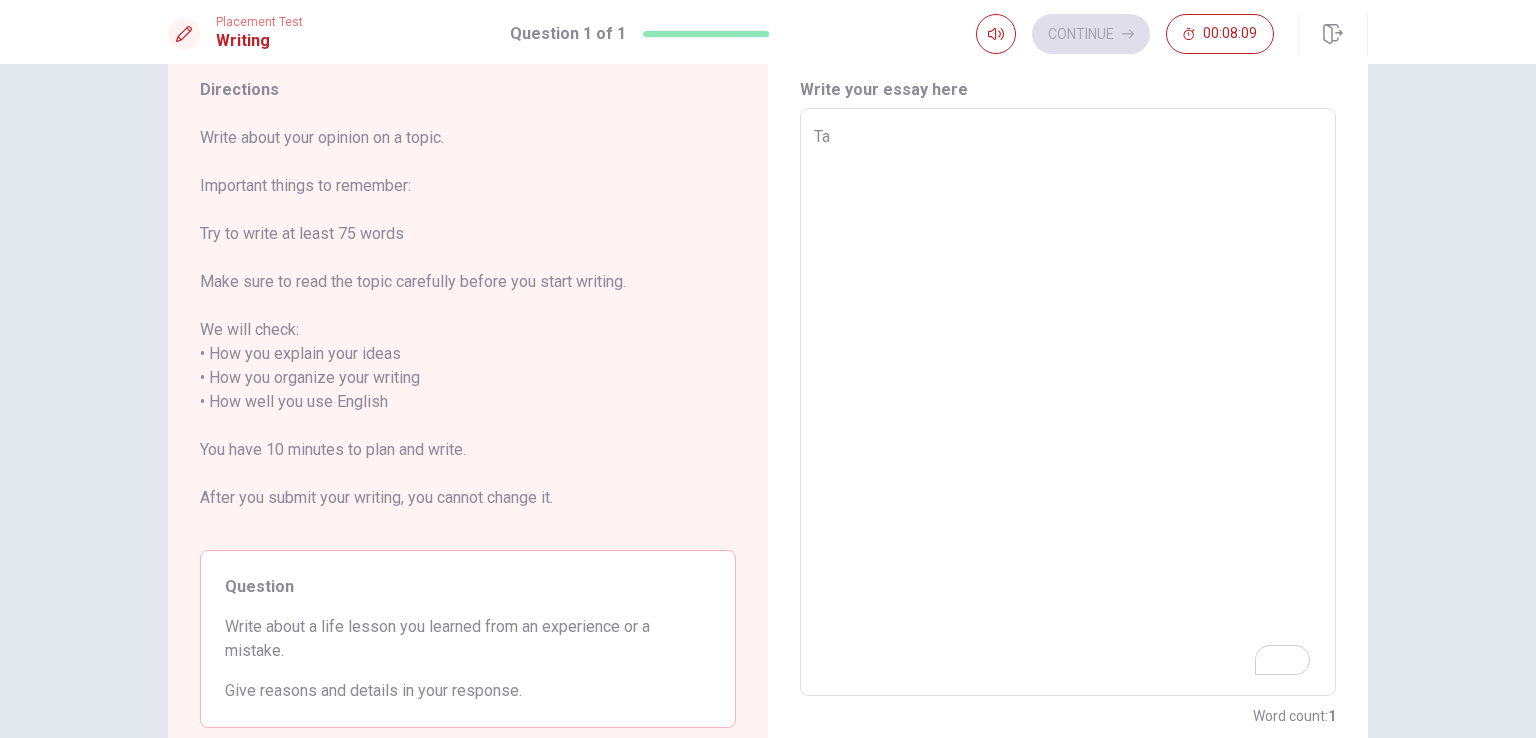 type on "x" 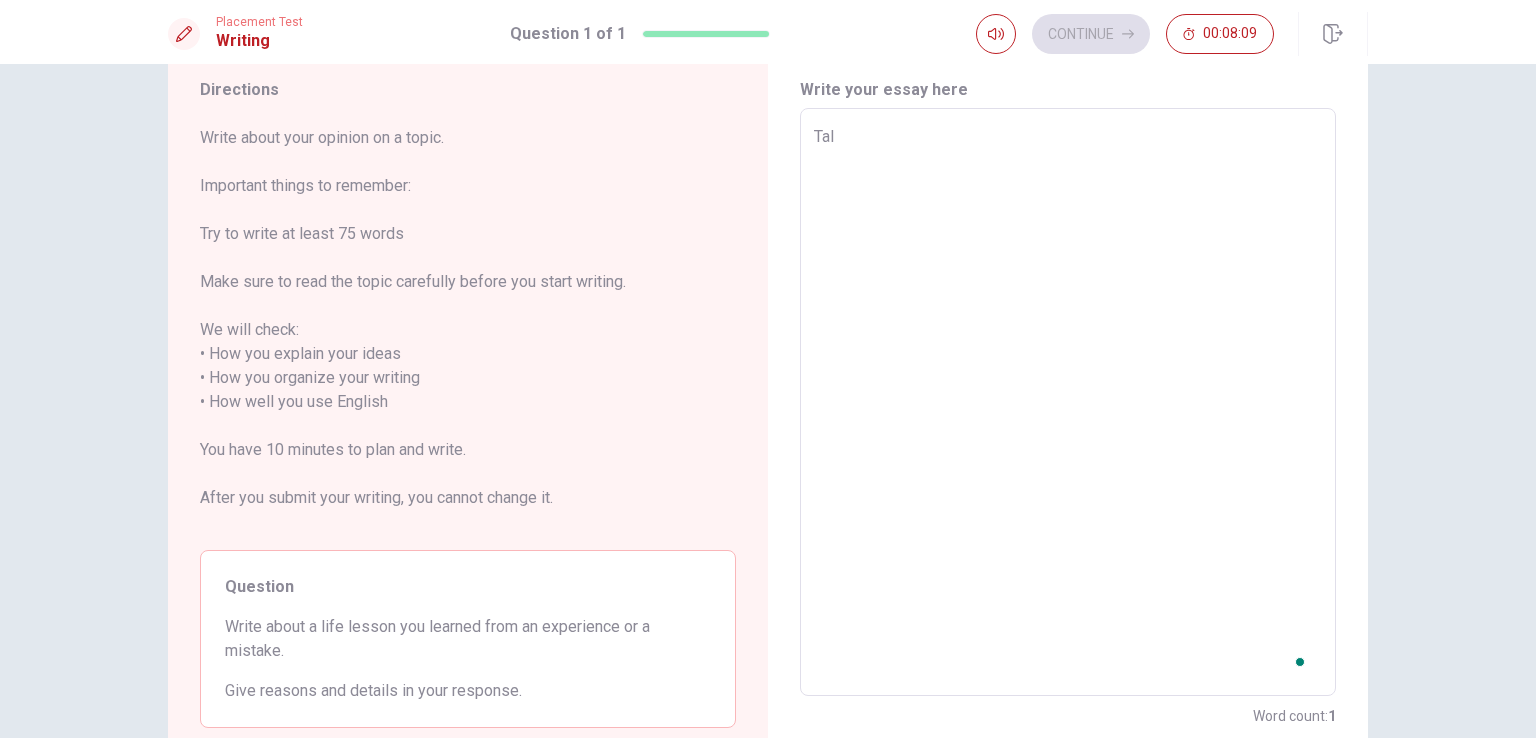 type on "x" 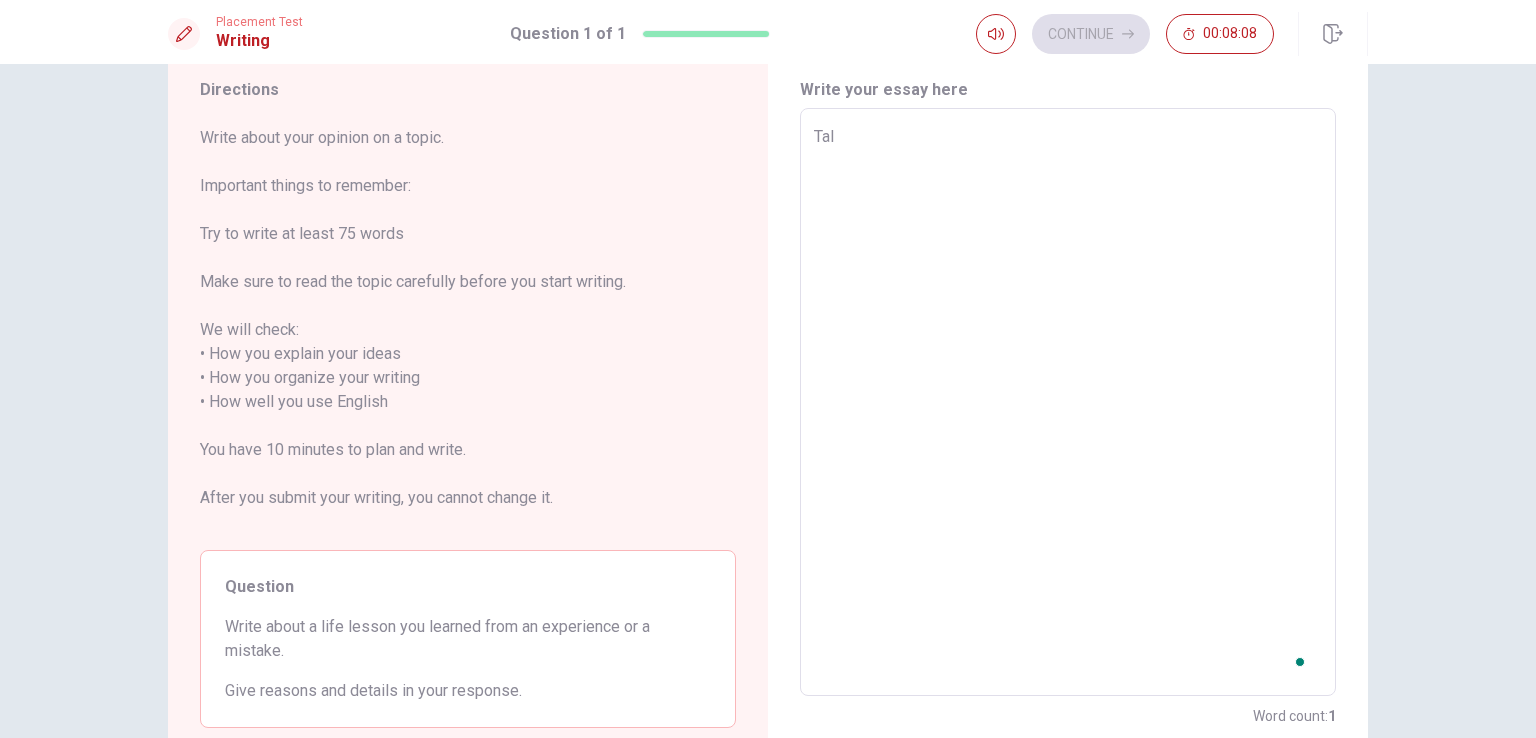 type on "Talk" 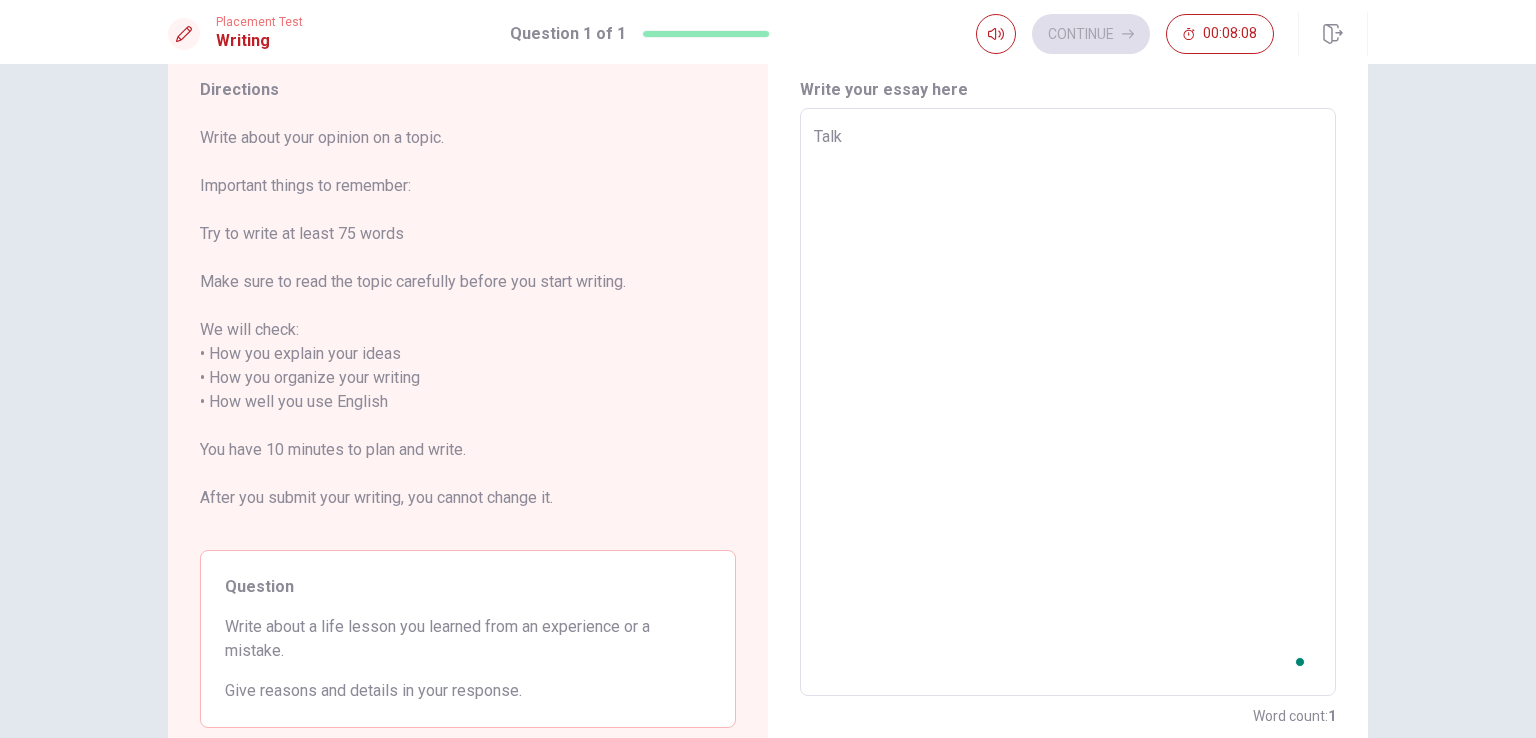 type on "x" 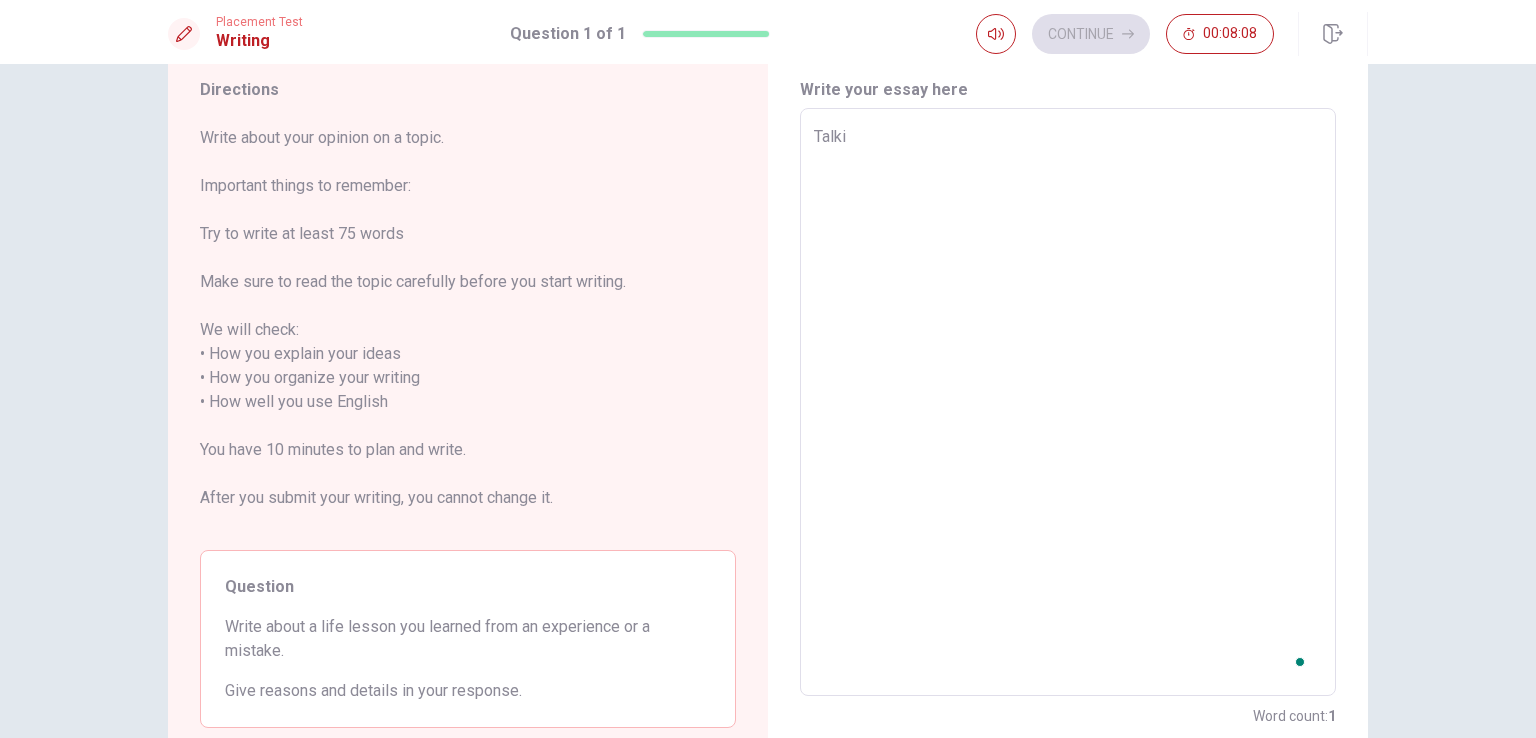 type on "x" 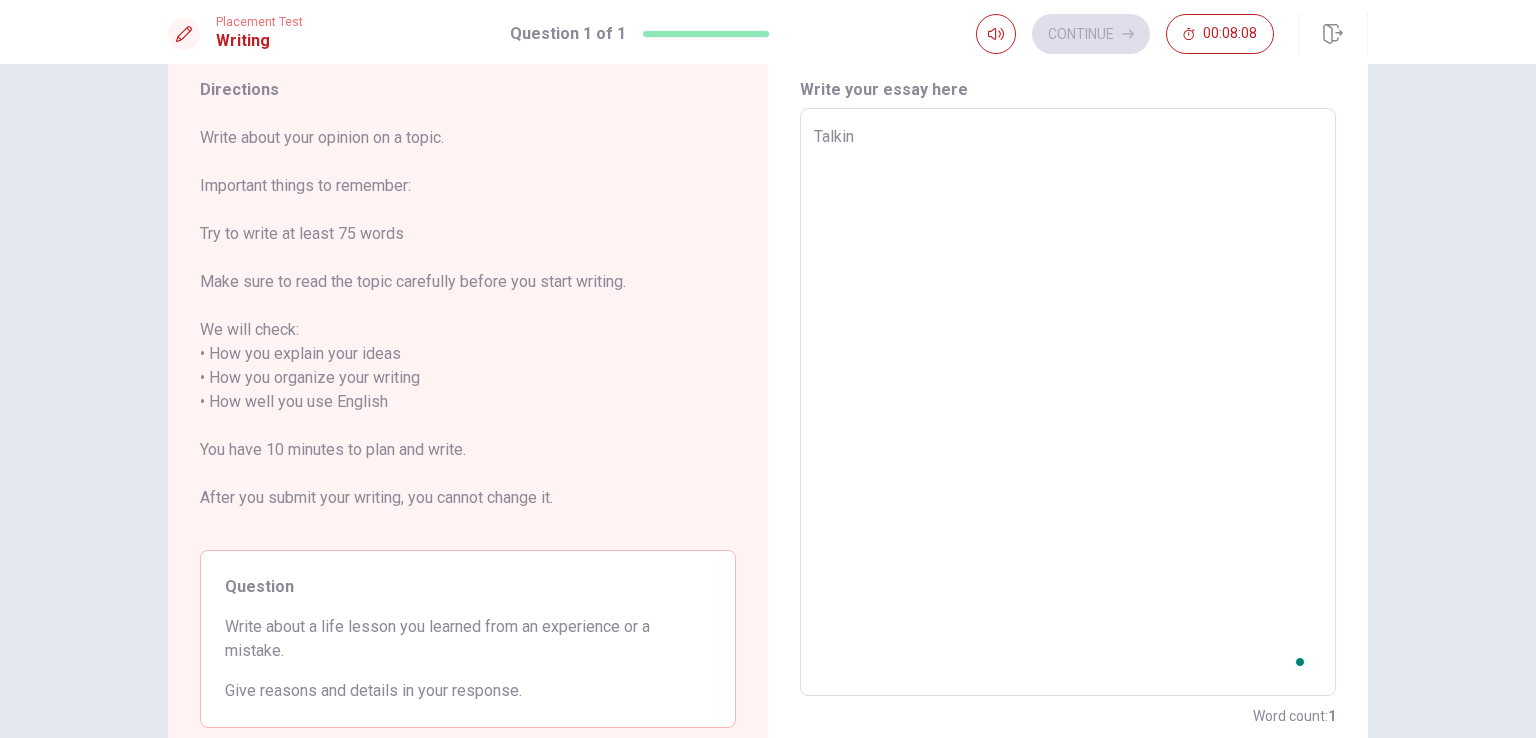 type on "x" 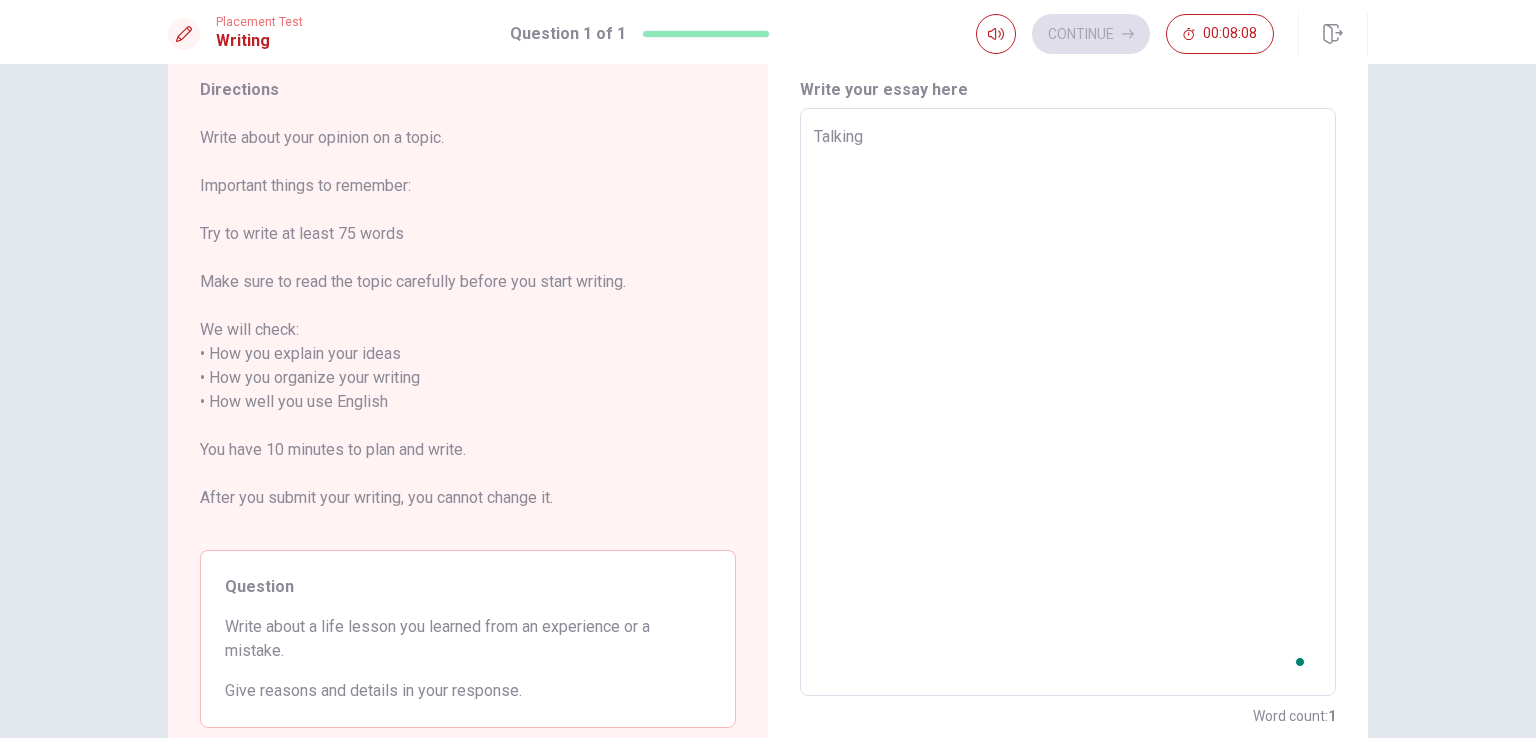 type on "x" 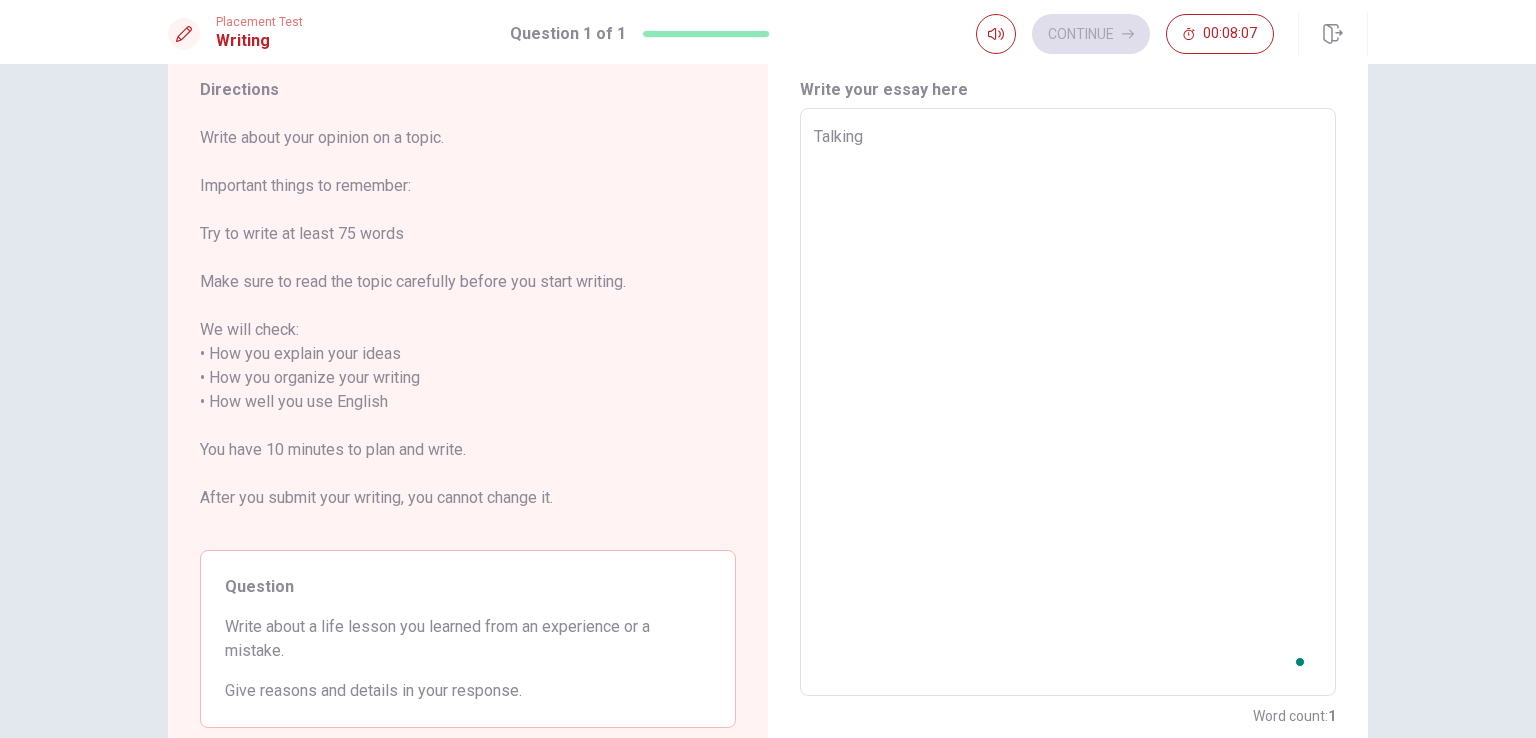 type on "Talking a" 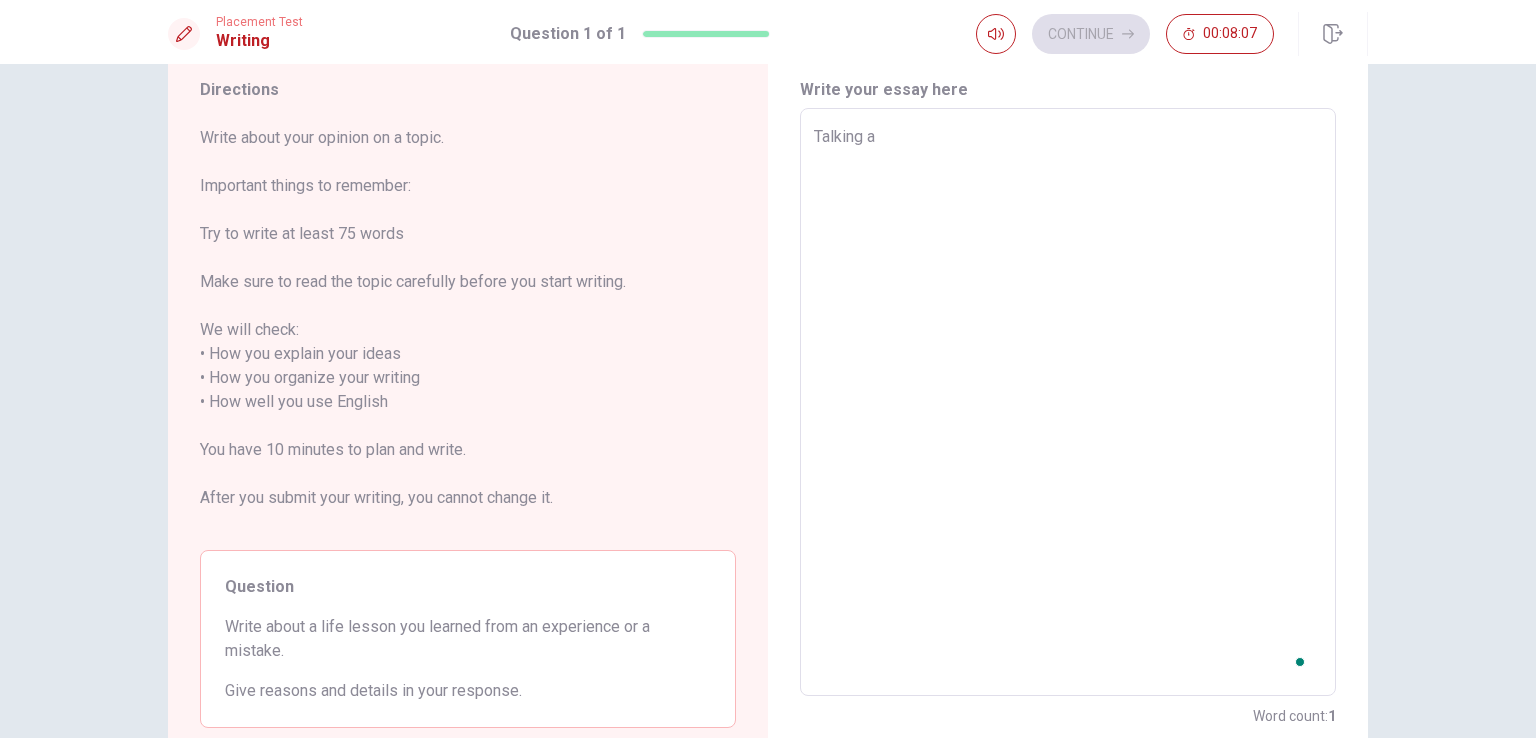 type on "x" 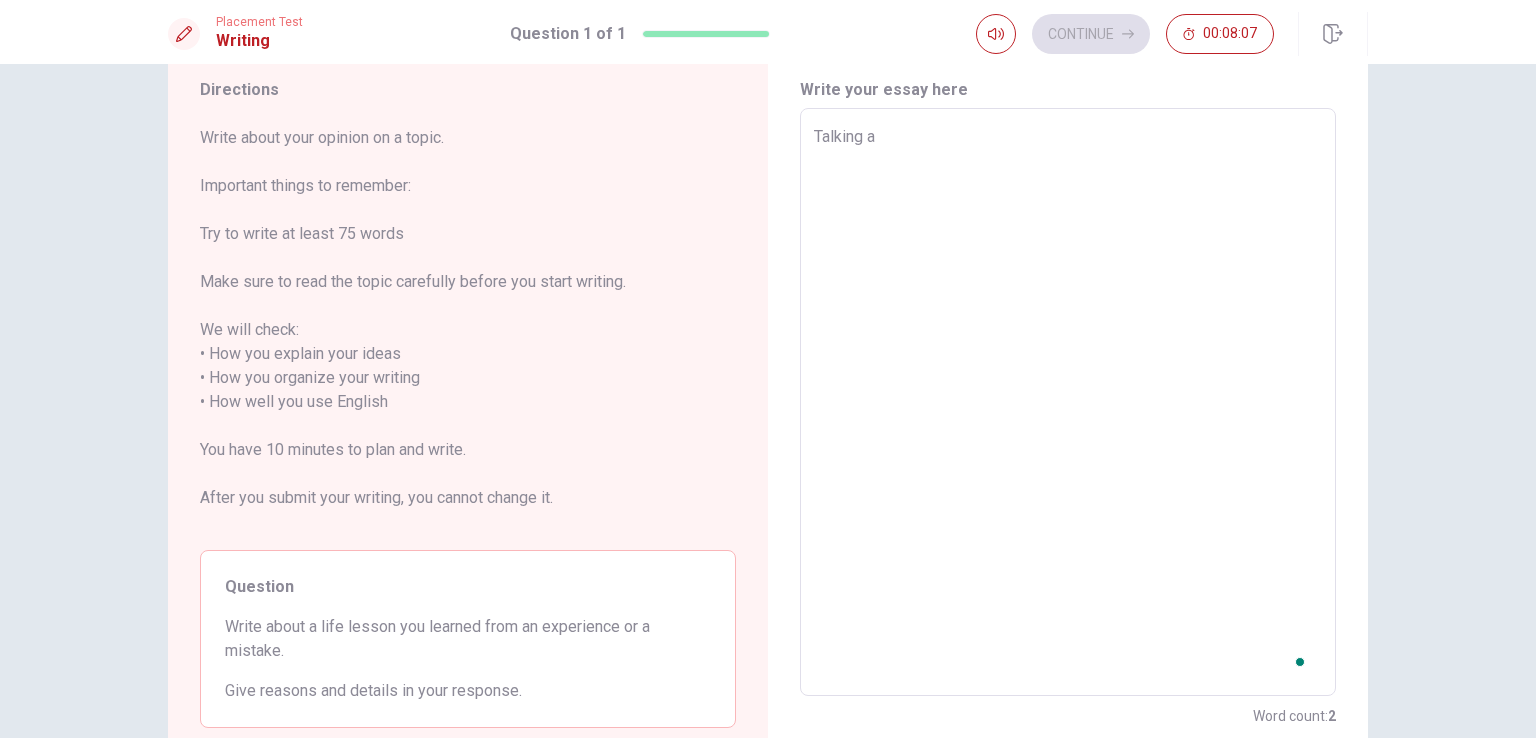 type on "Talking ab" 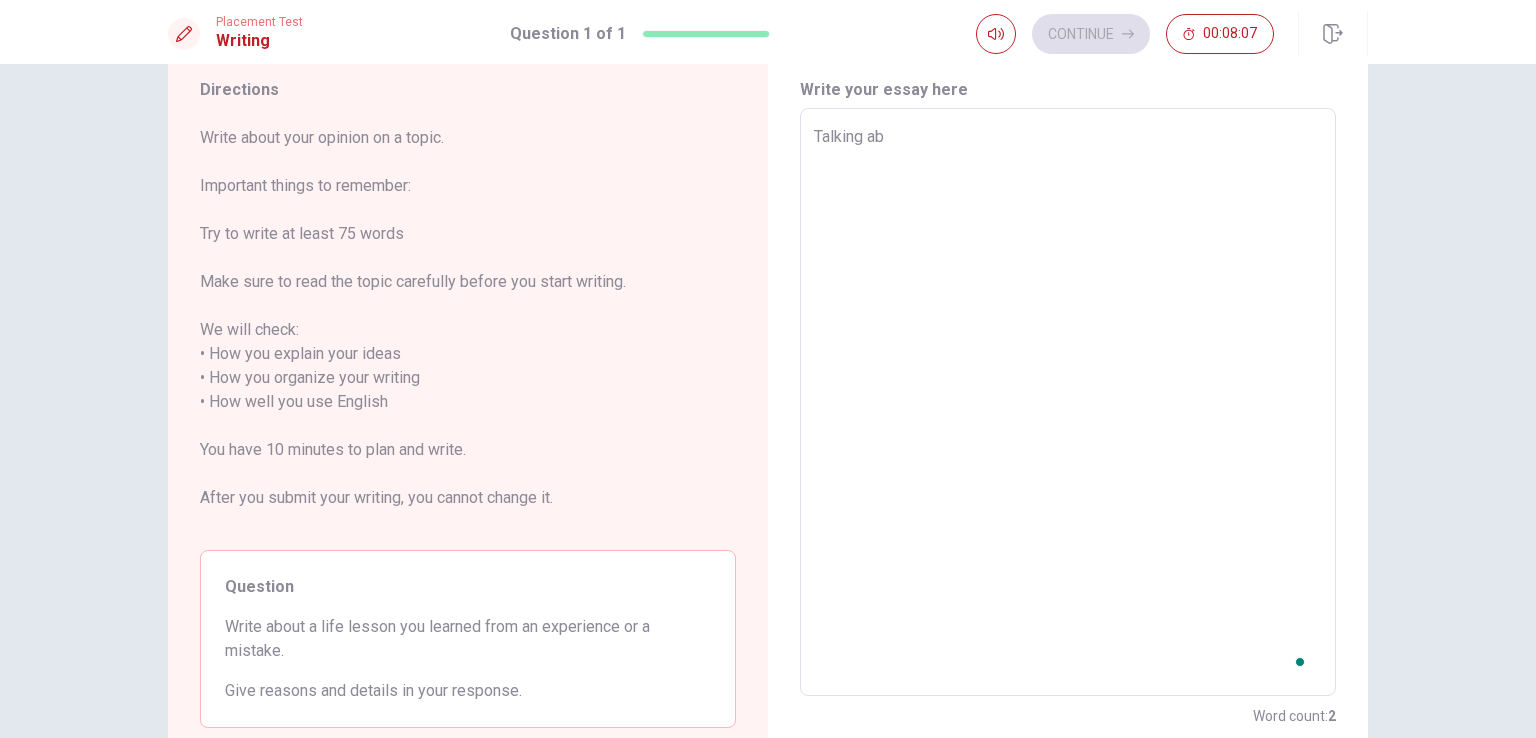 type on "x" 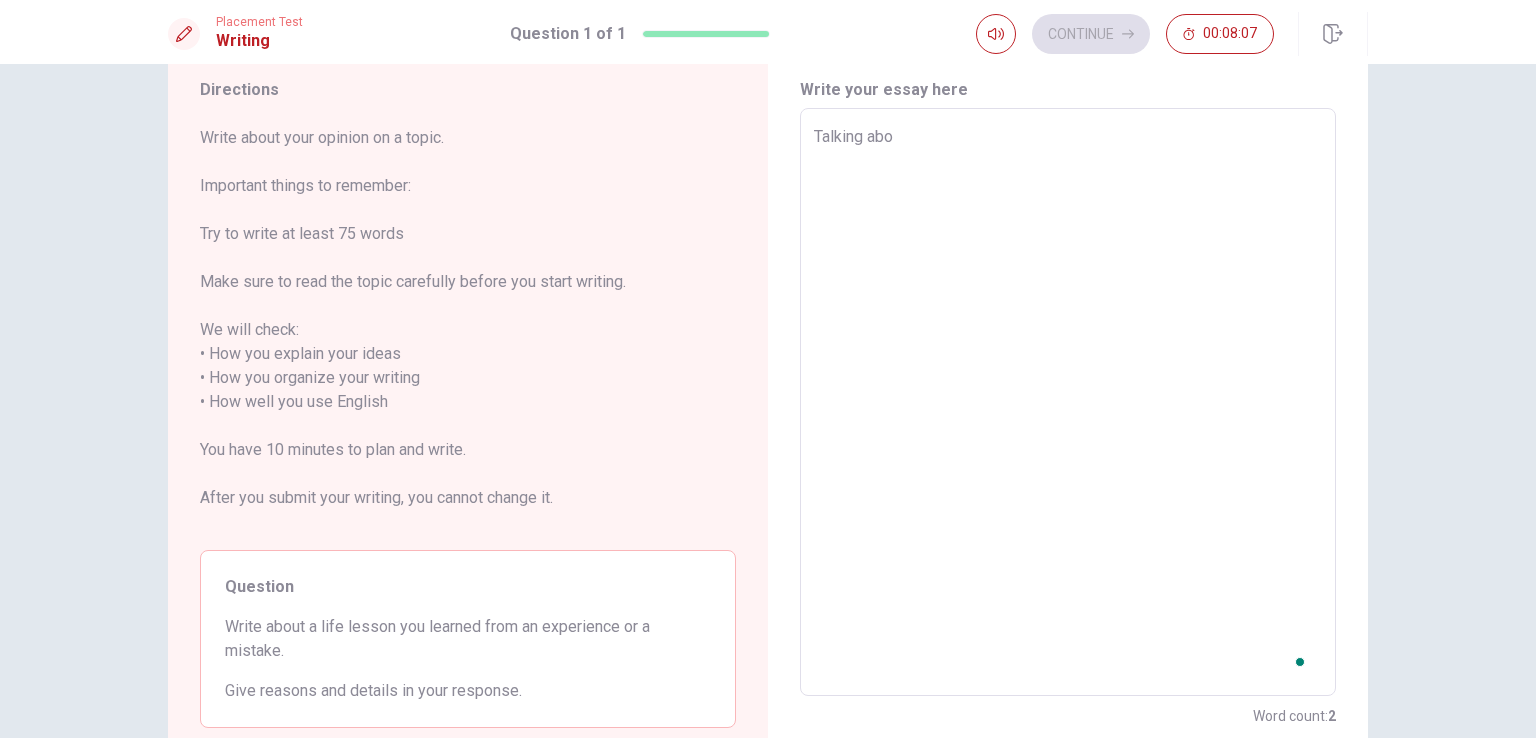 type on "Talking abou" 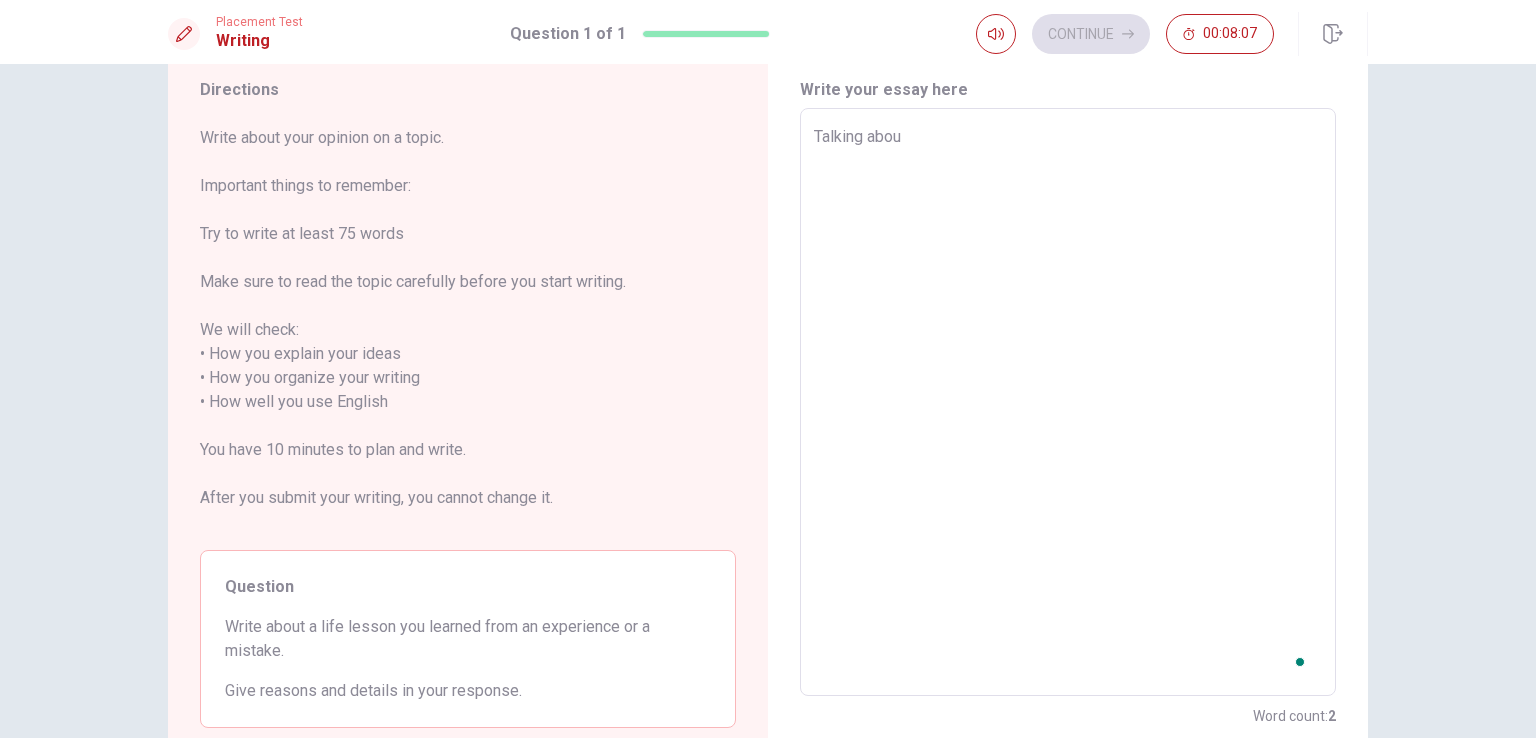 type on "Talking about" 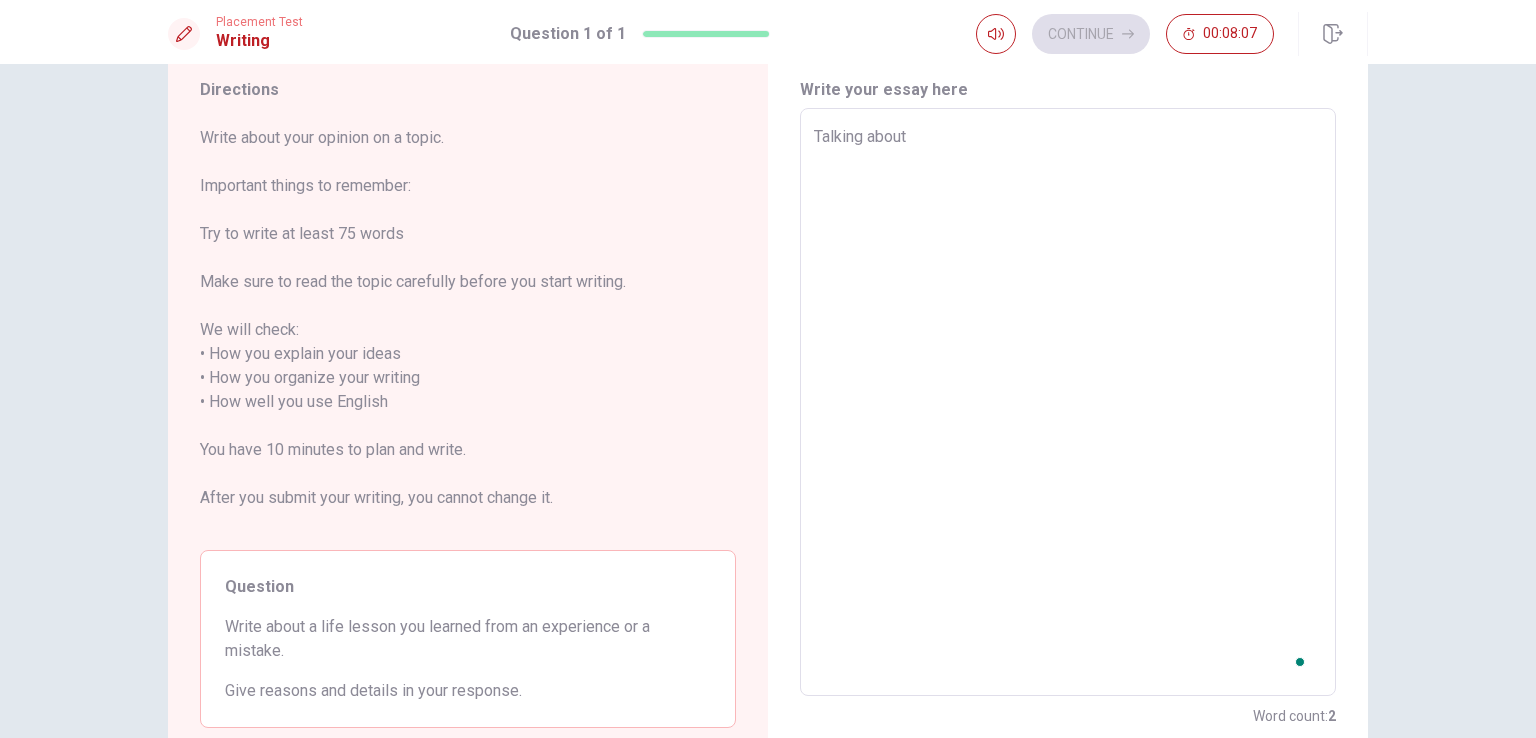 type on "x" 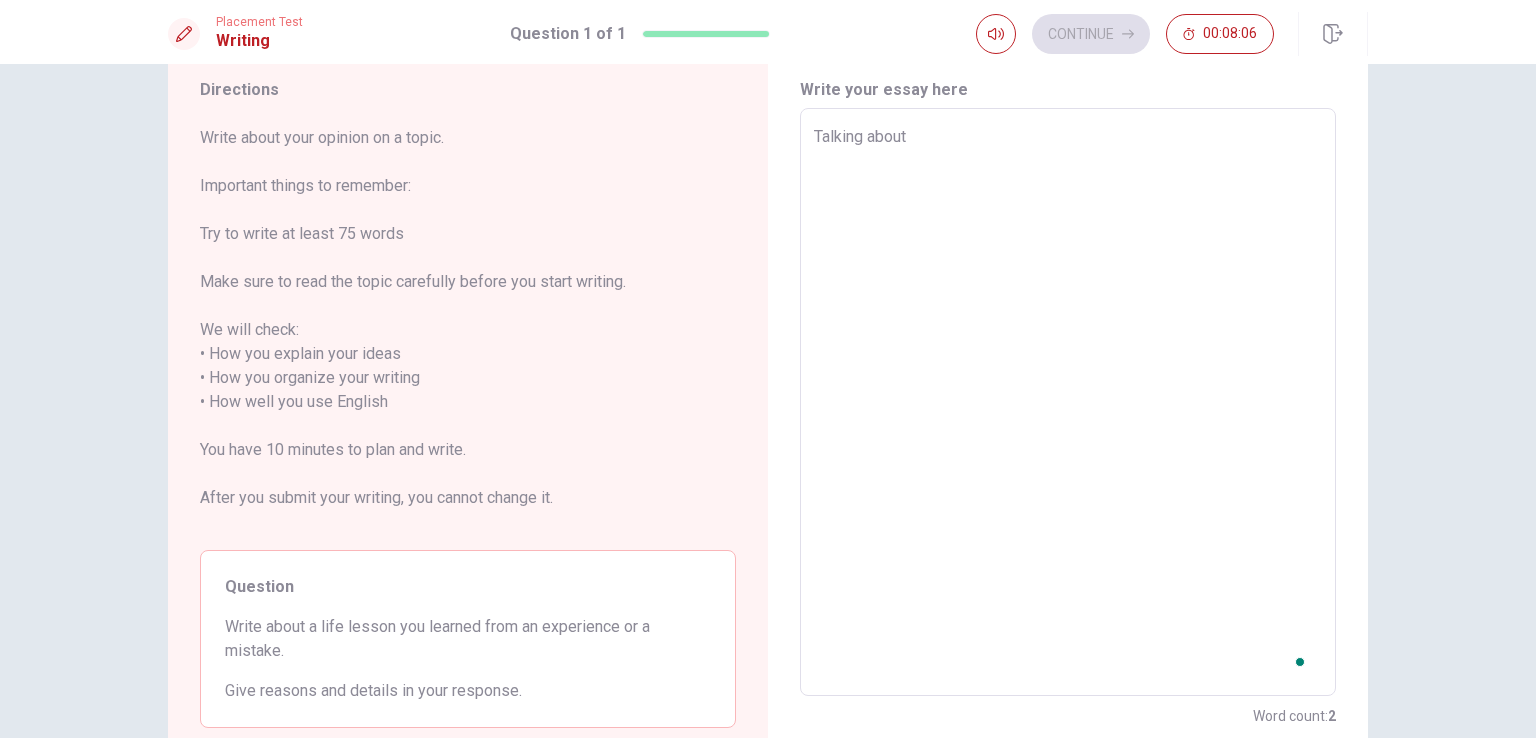 type on "Talking about l" 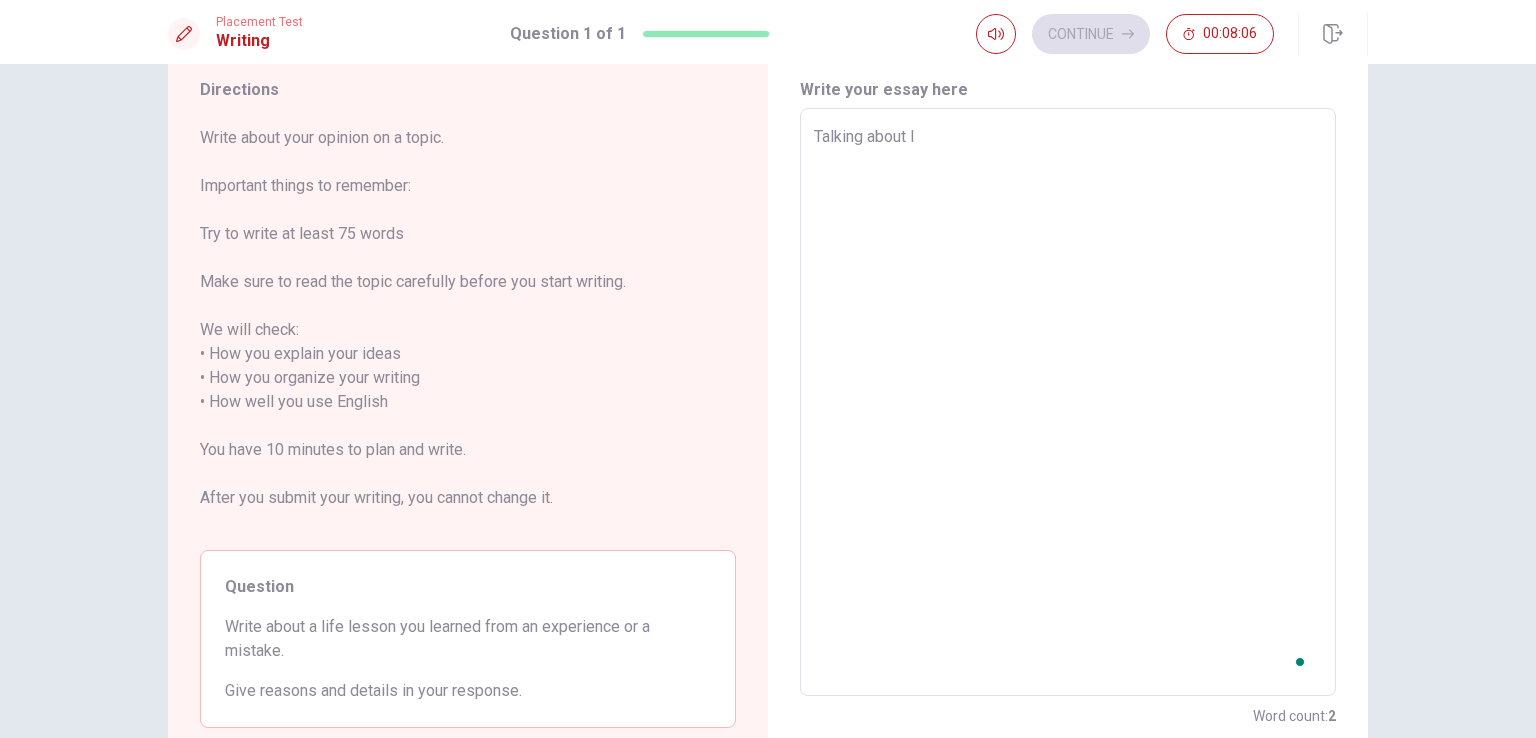 type on "x" 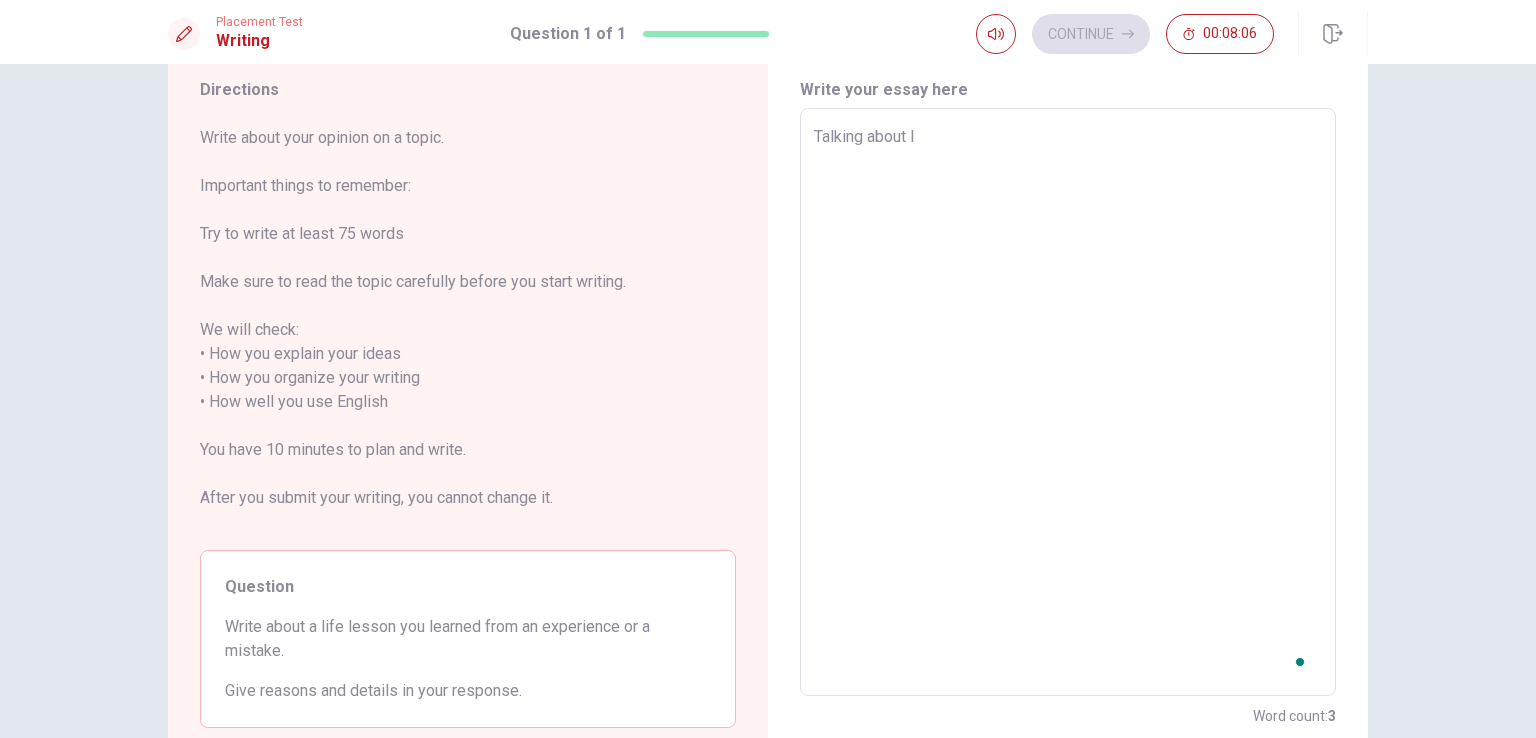 type on "Talking about li" 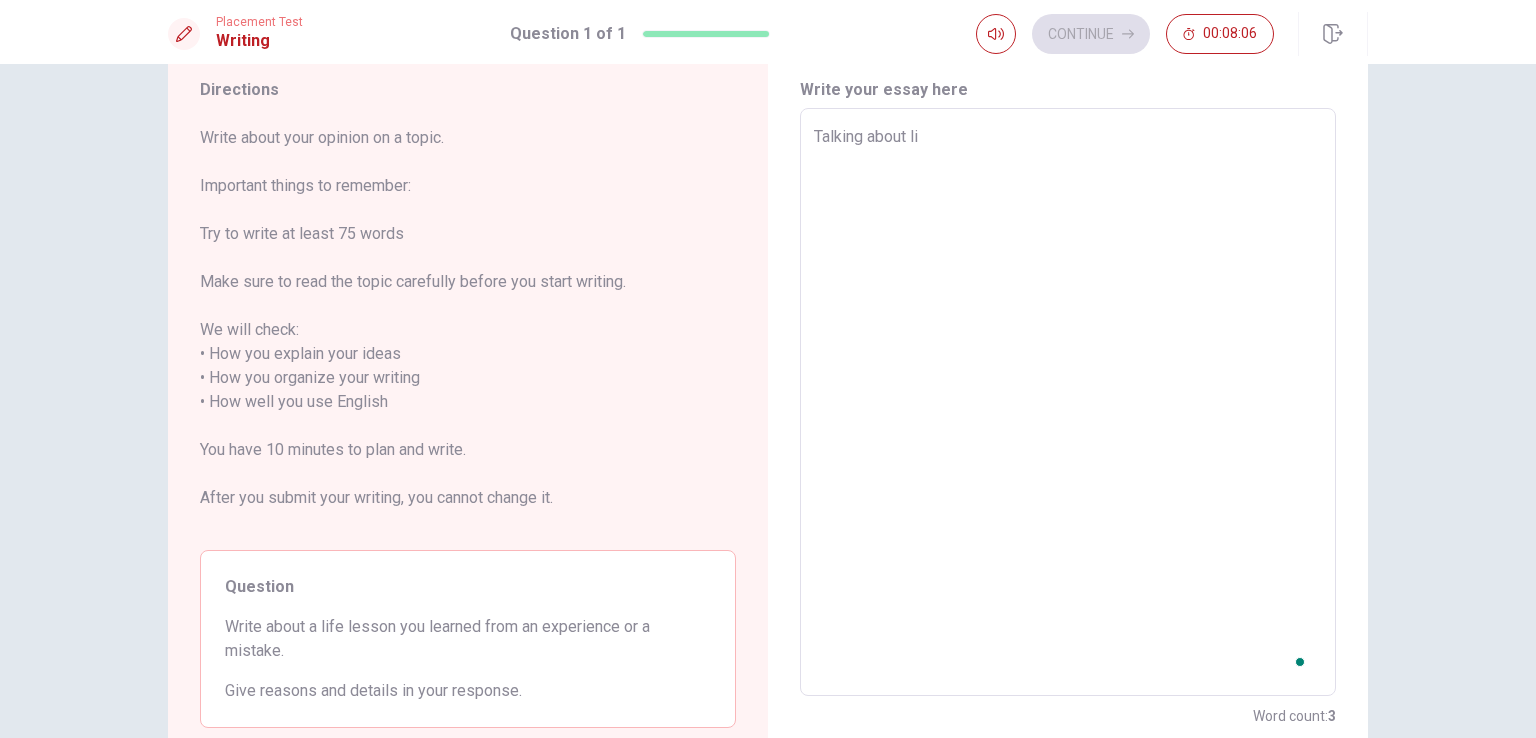 type on "x" 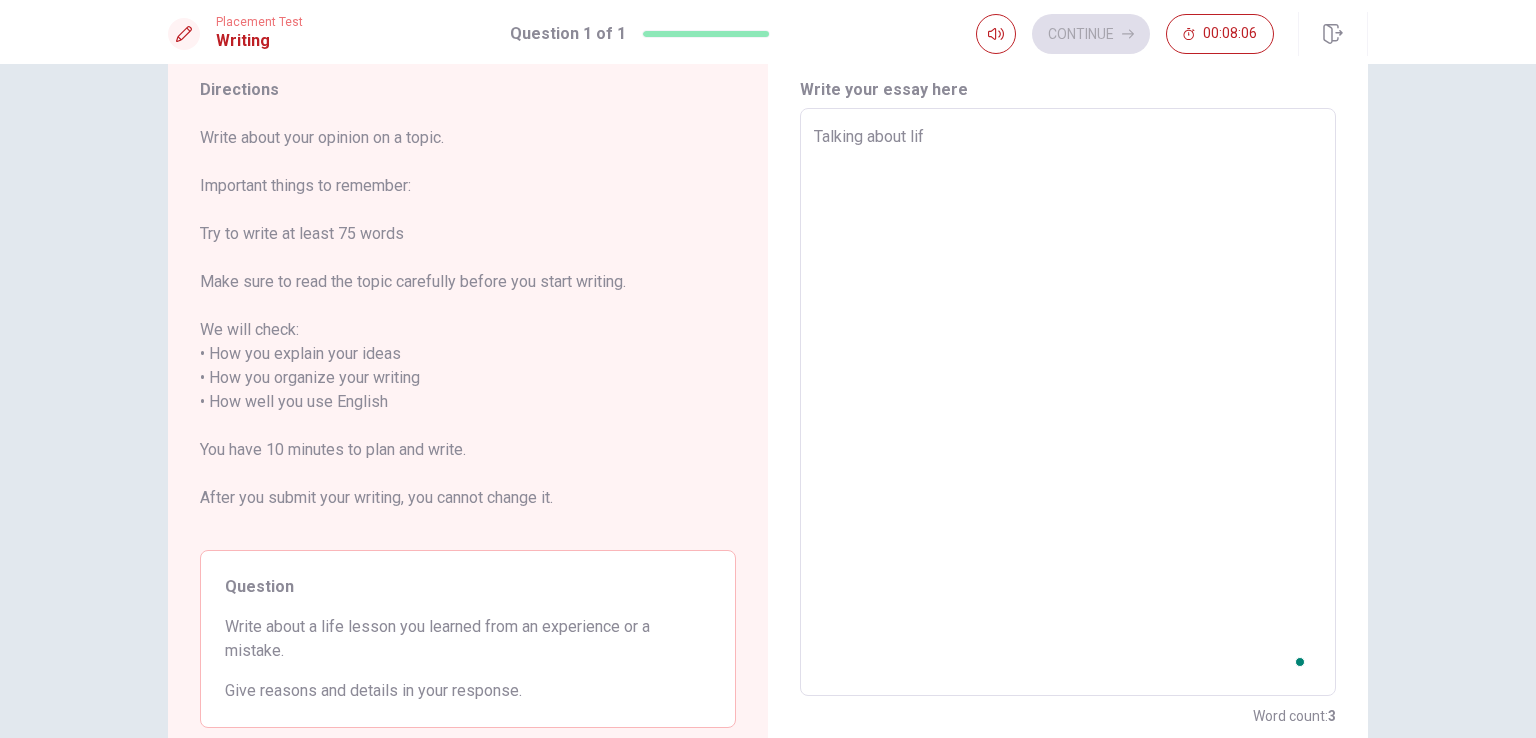 type on "x" 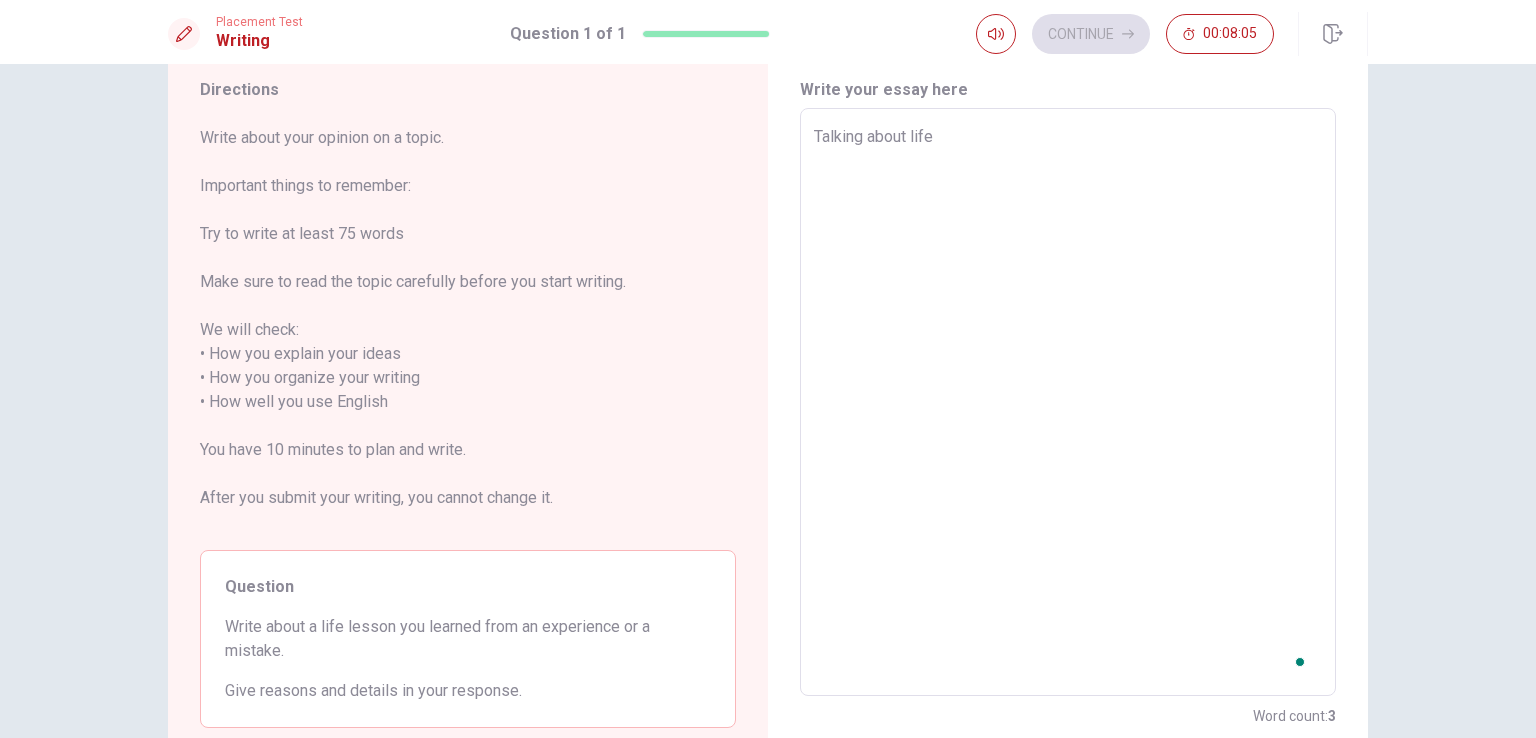 type on "Talking about lifel" 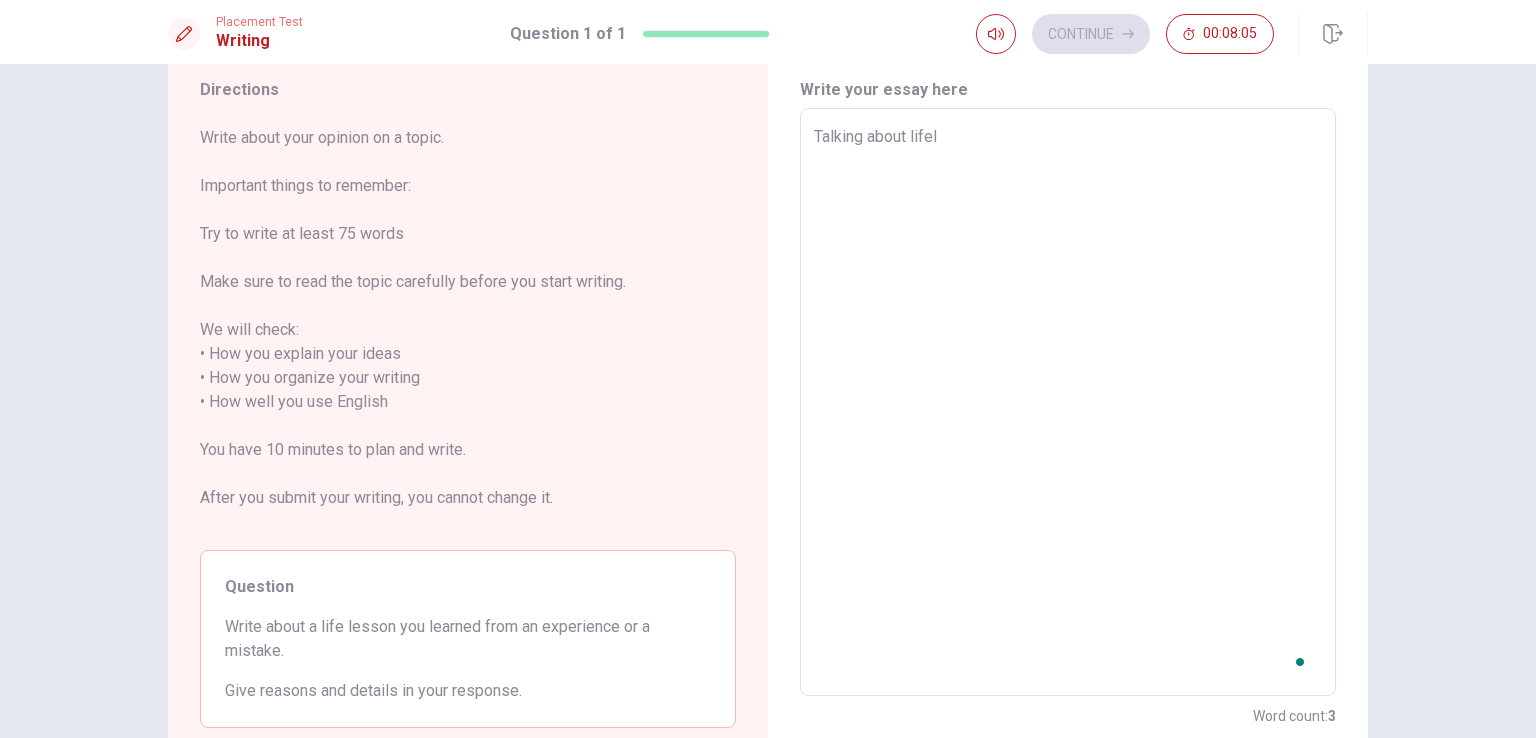 type on "x" 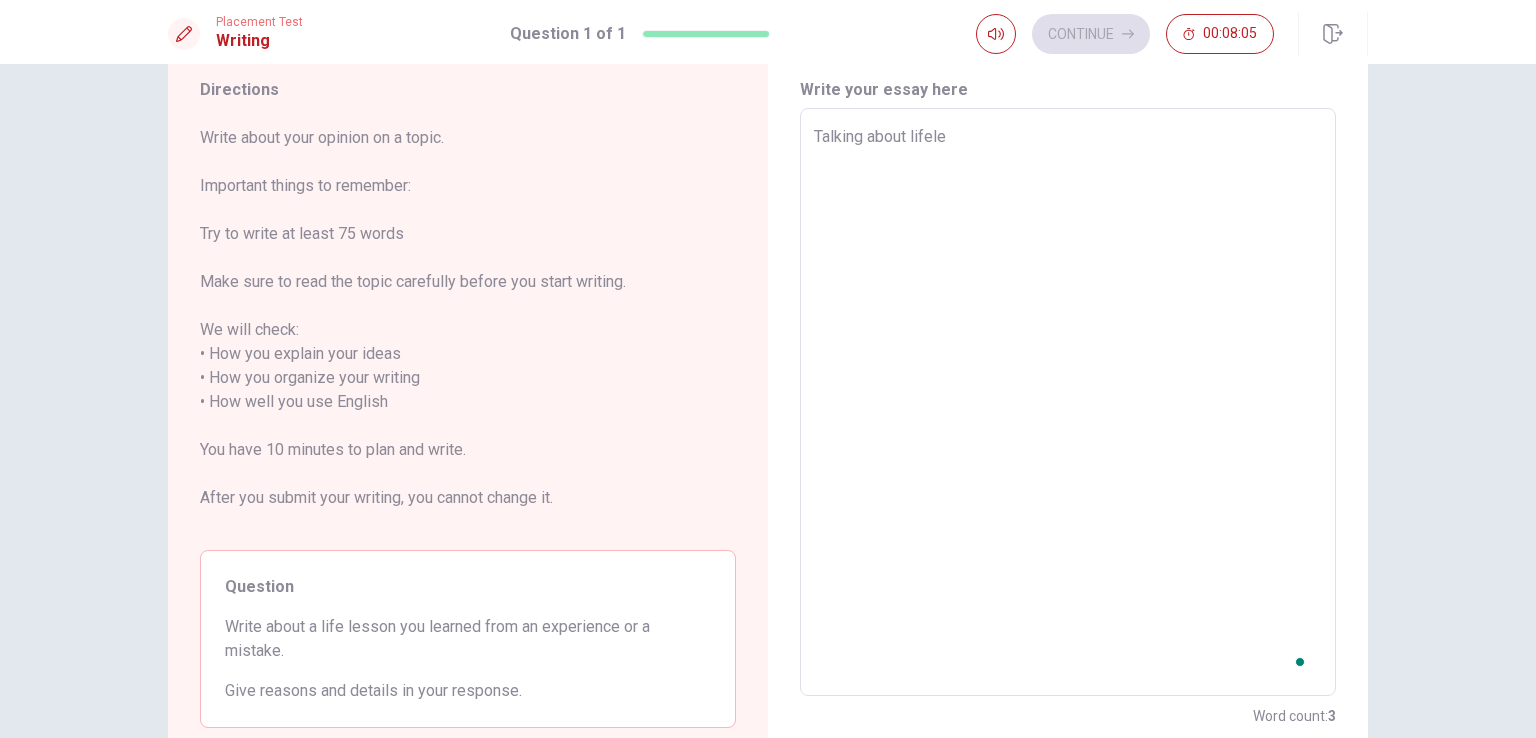 type on "Talking about lifeles" 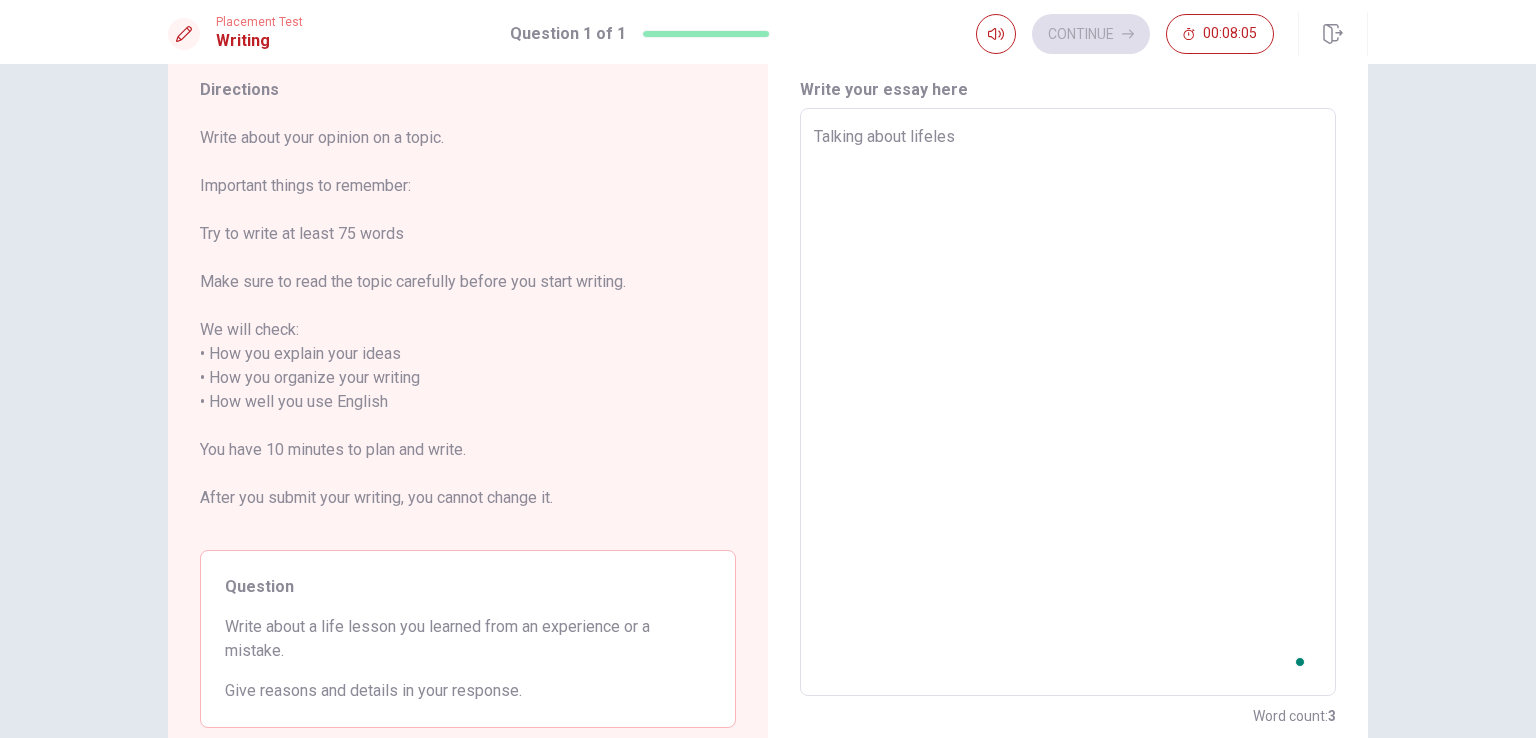 type on "x" 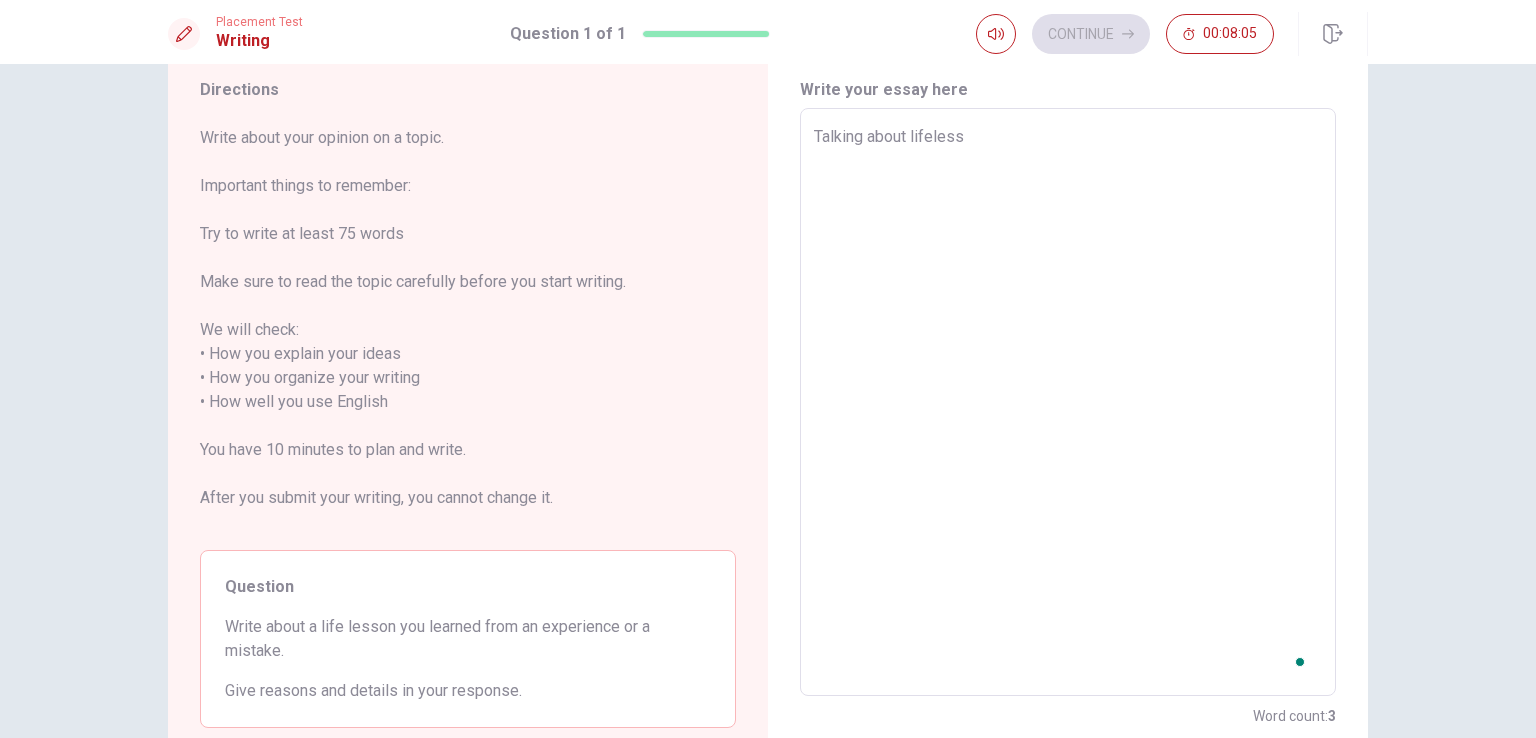 type on "x" 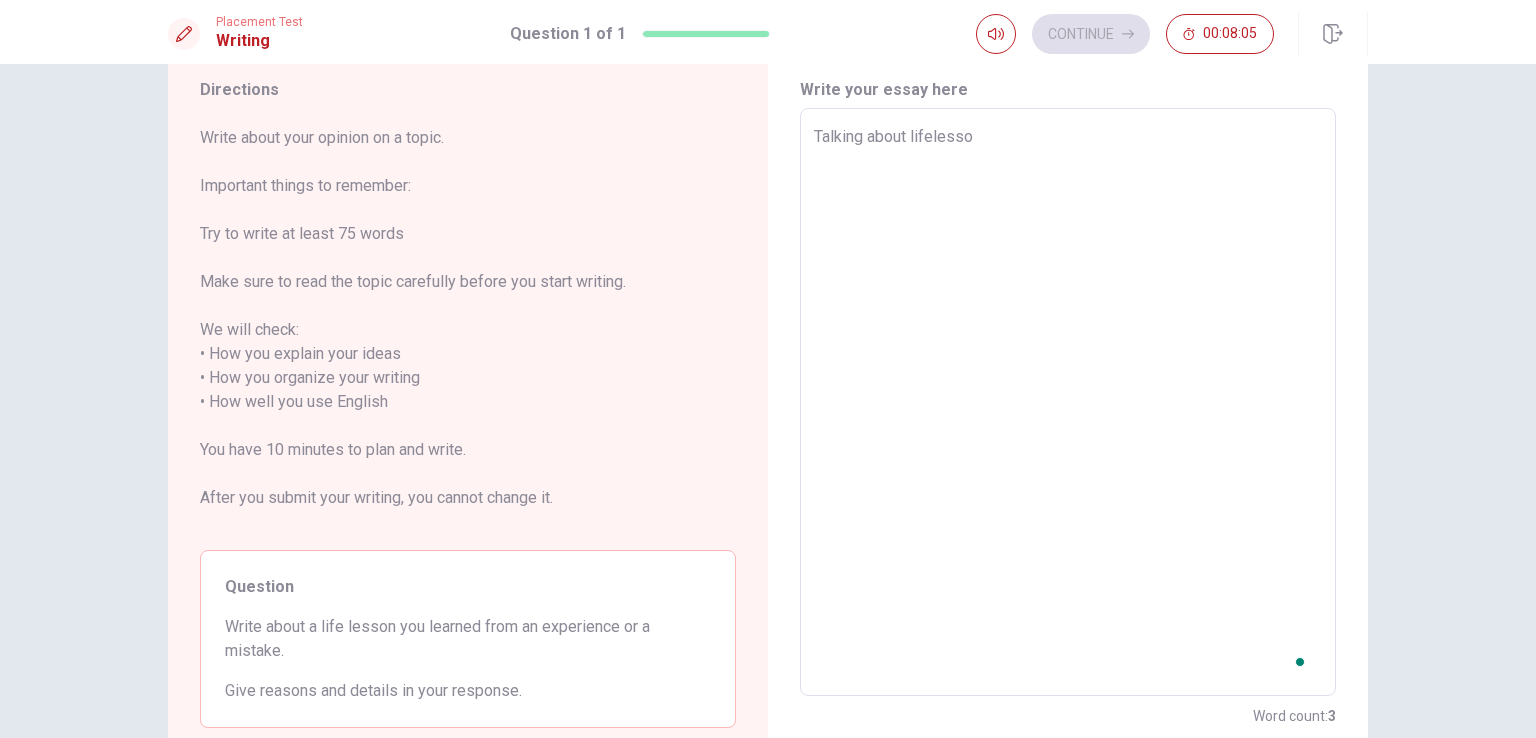 type on "x" 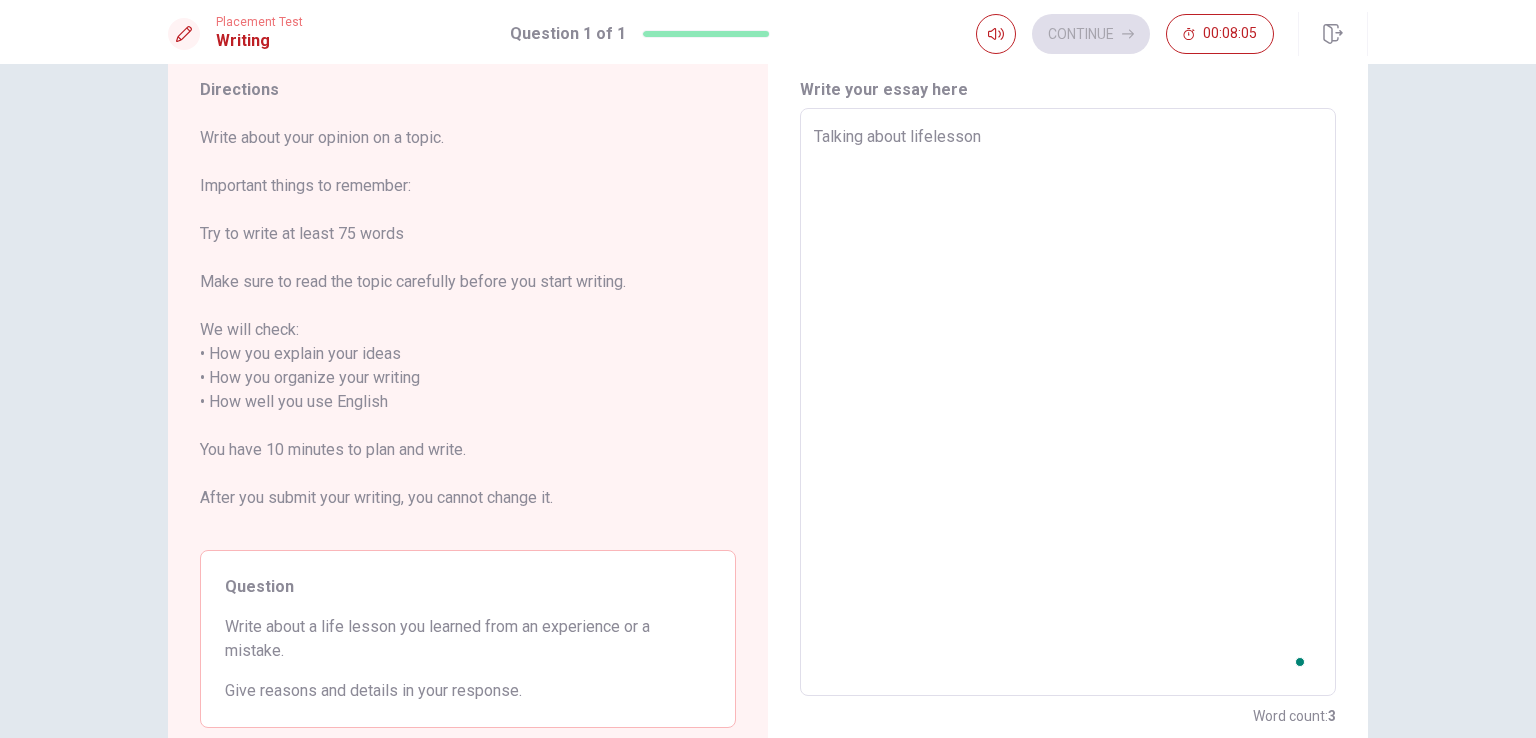 type on "x" 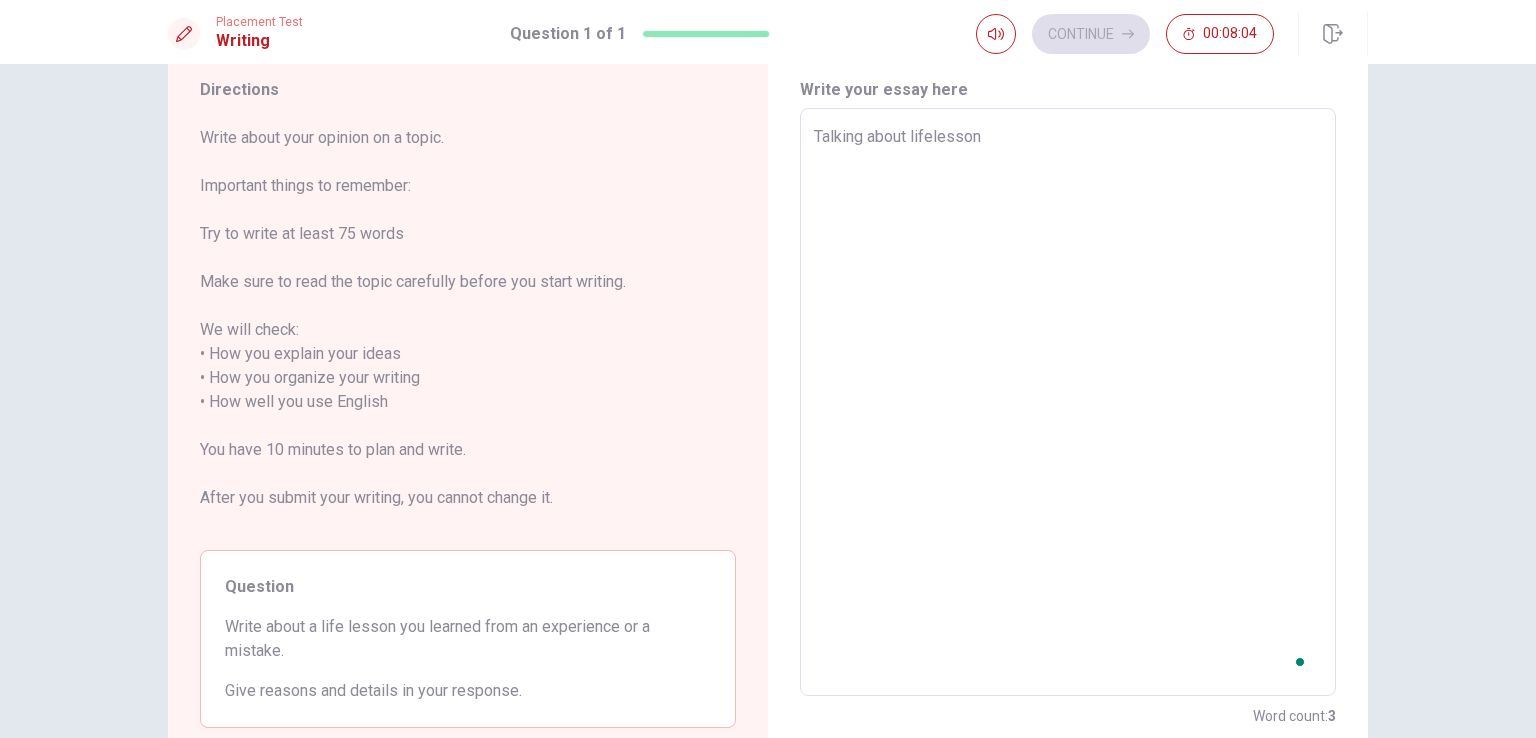 type on "Talking about lifelesson" 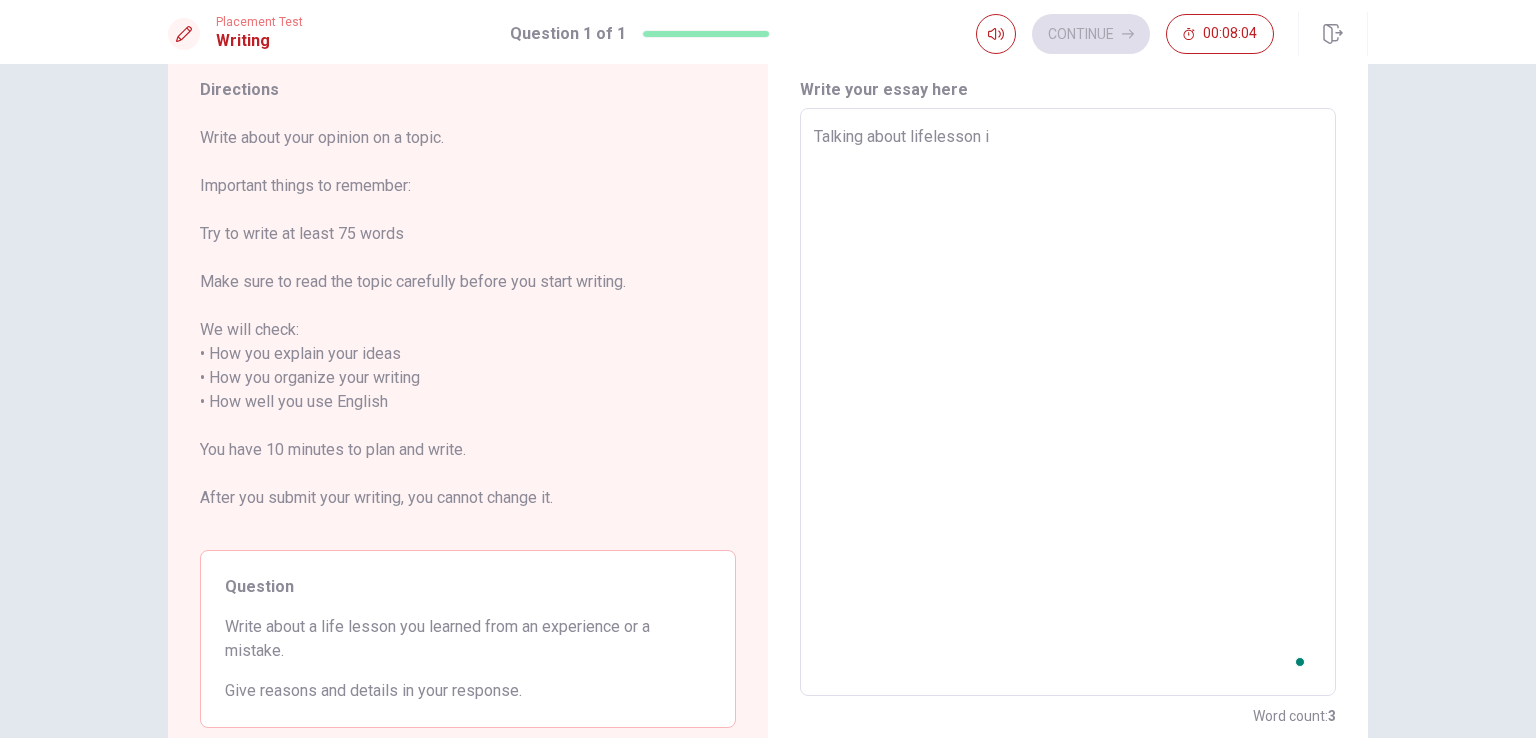 type on "x" 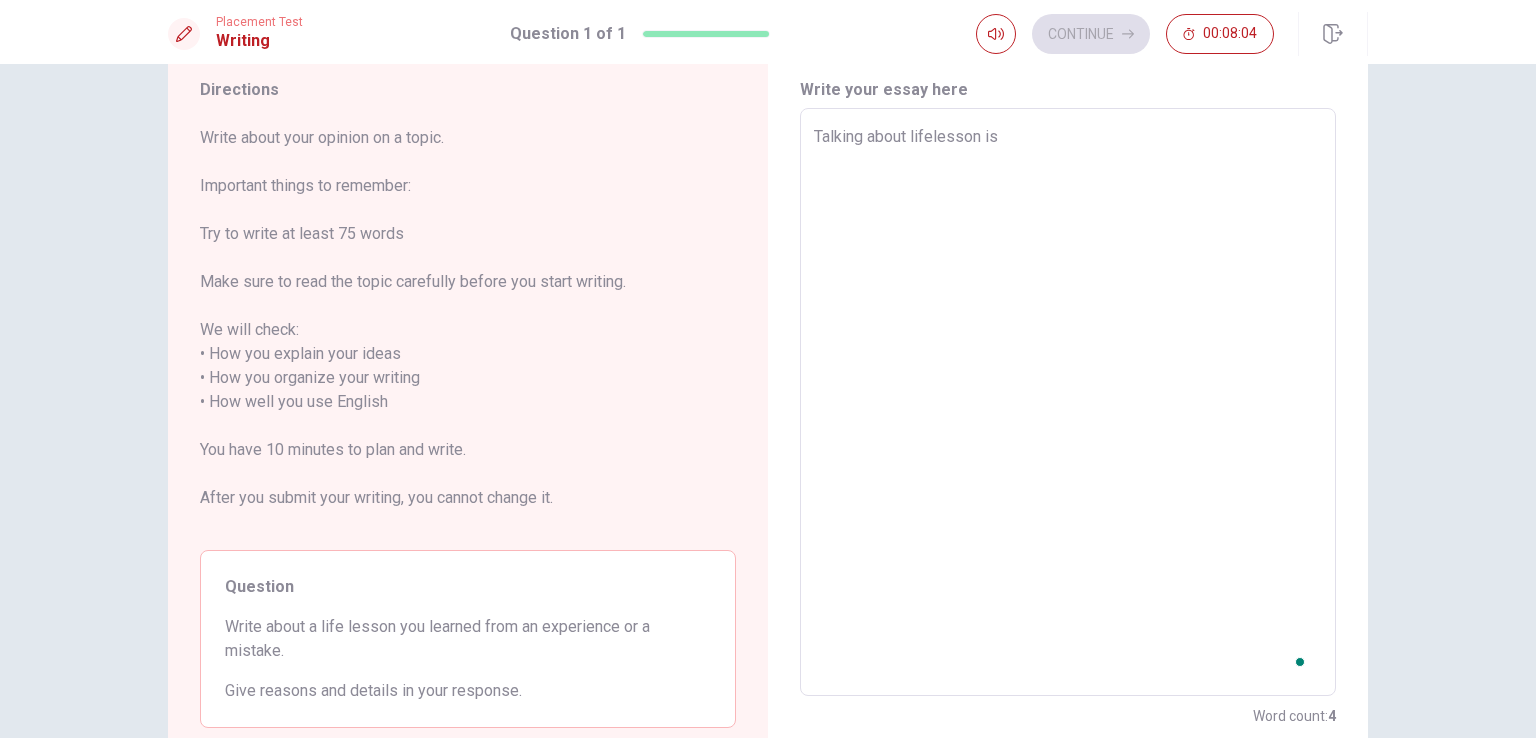 type on "Talking about lifelesson is" 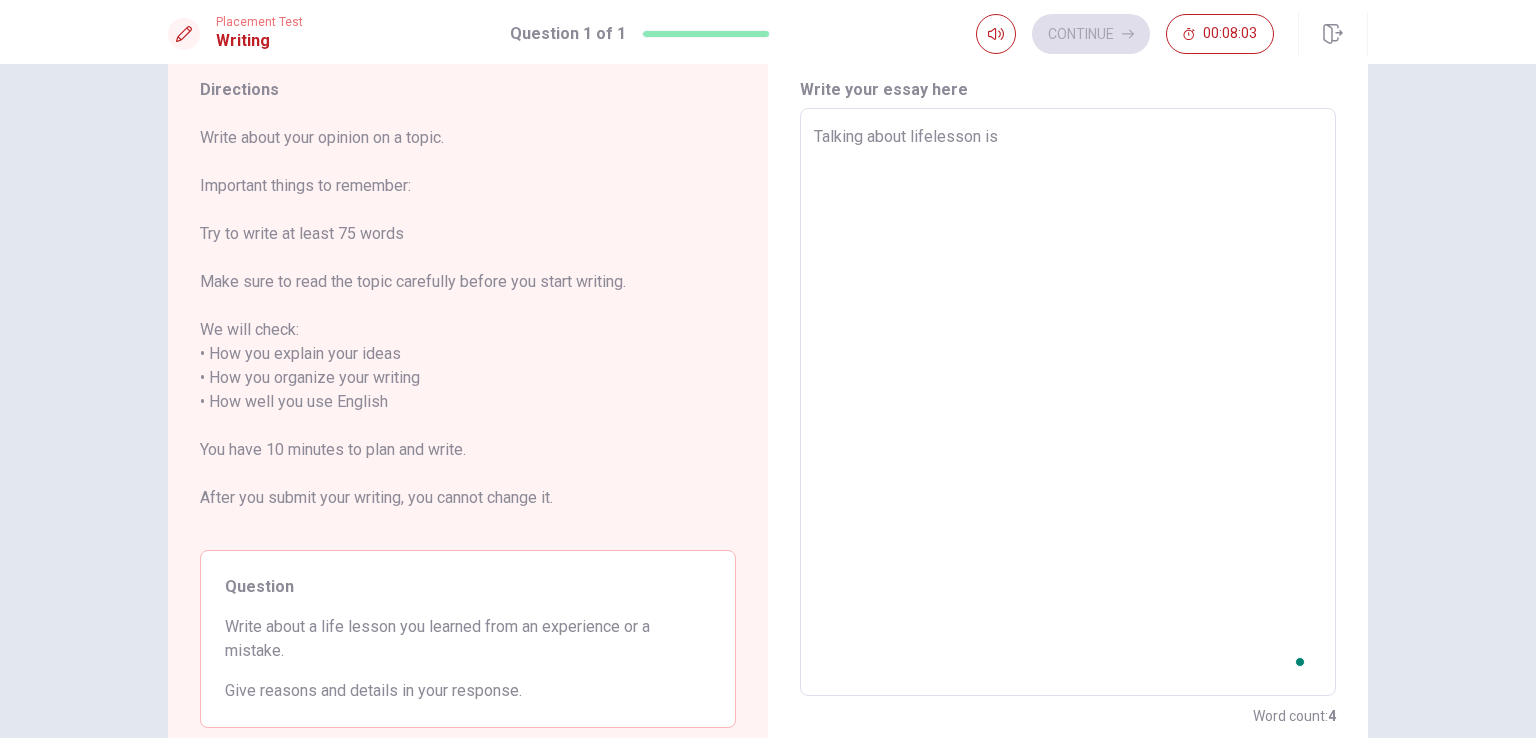 type on "Talking about lifelesson is a" 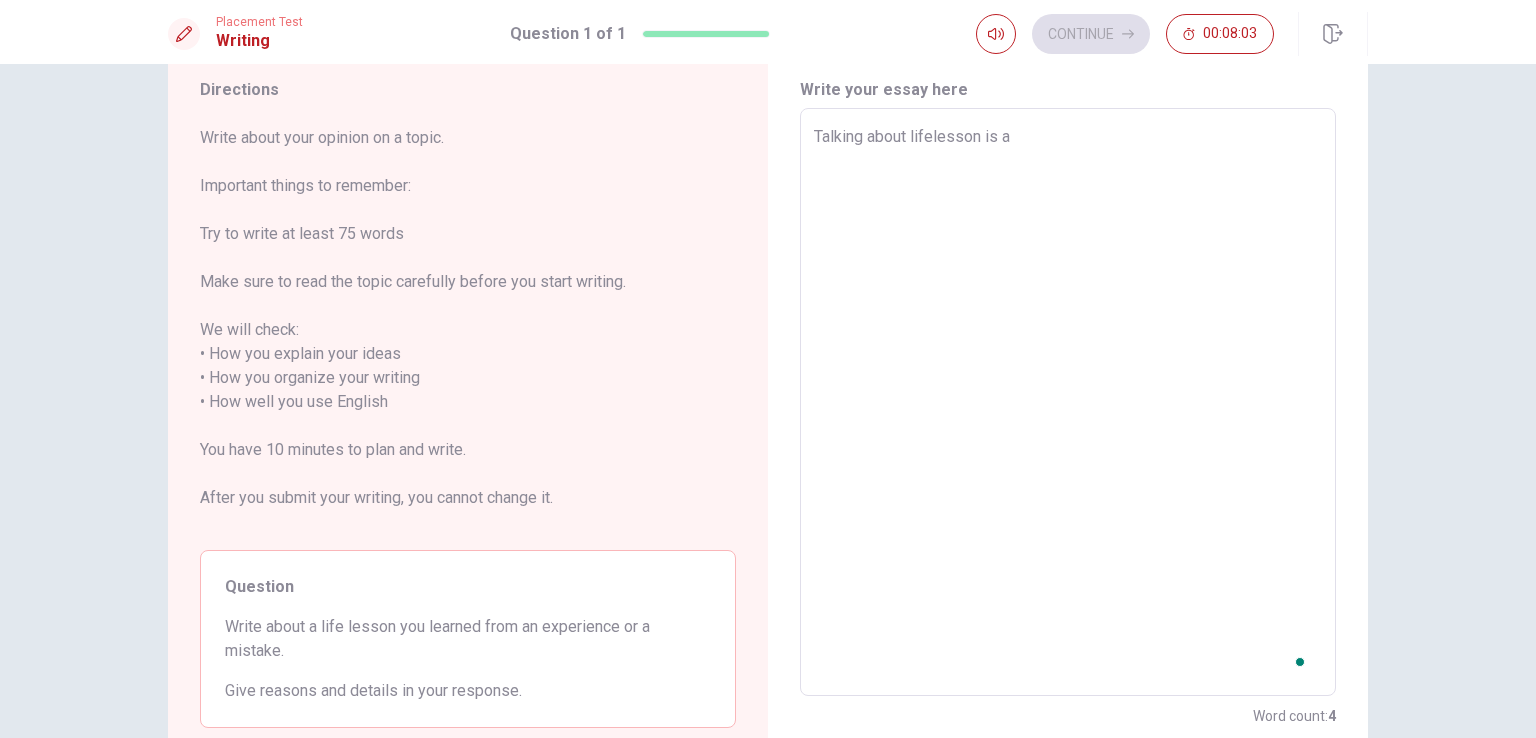 type on "x" 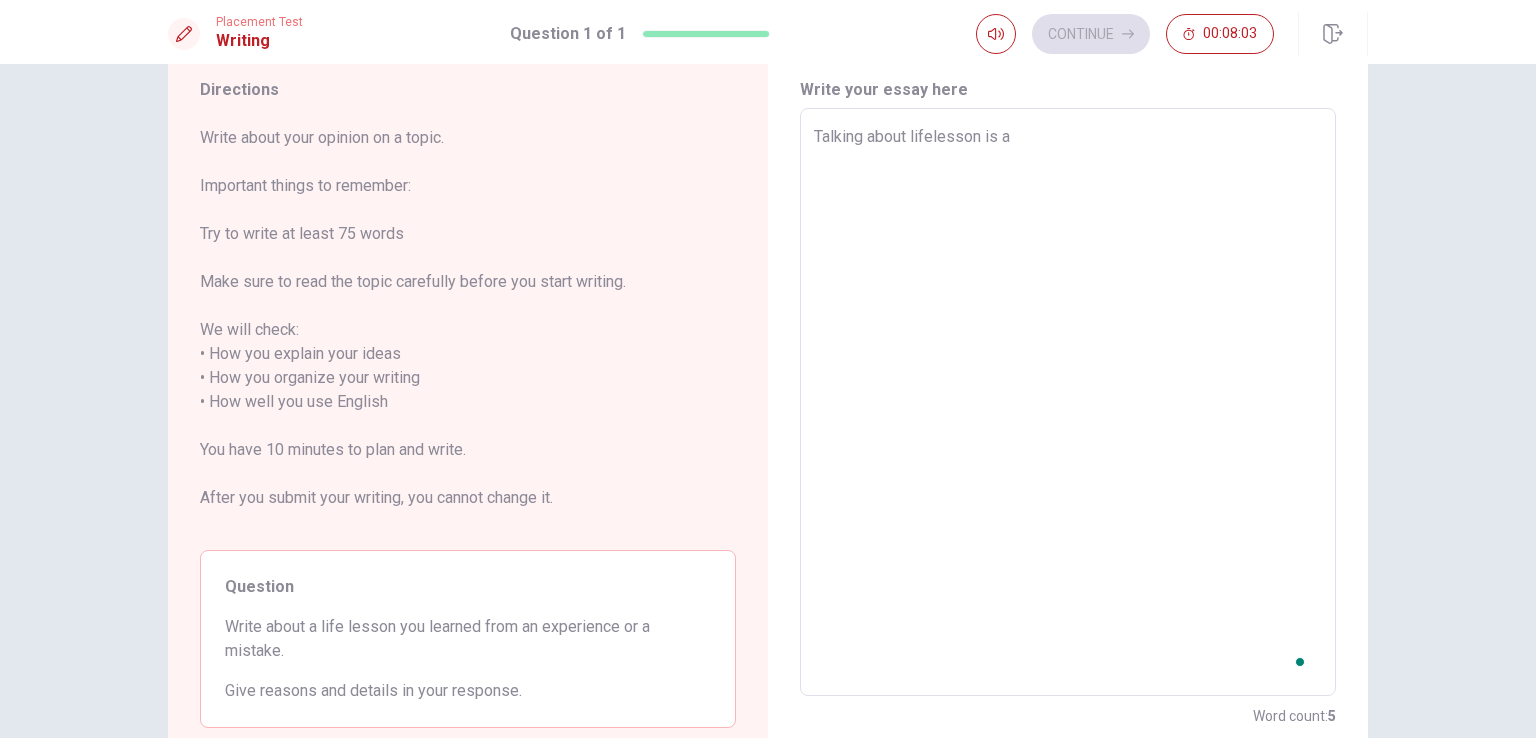 type on "Talking about lifelesson is a l" 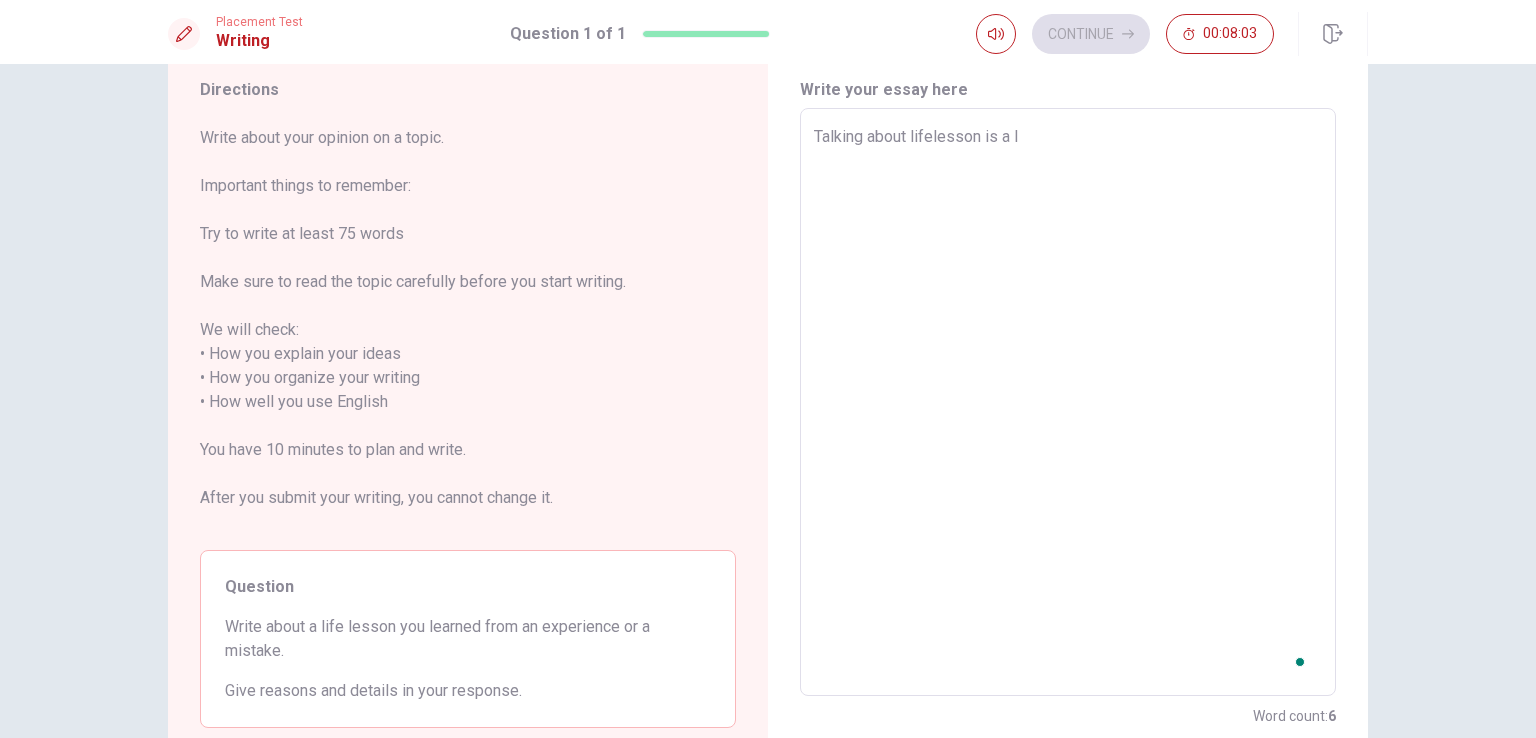 type on "x" 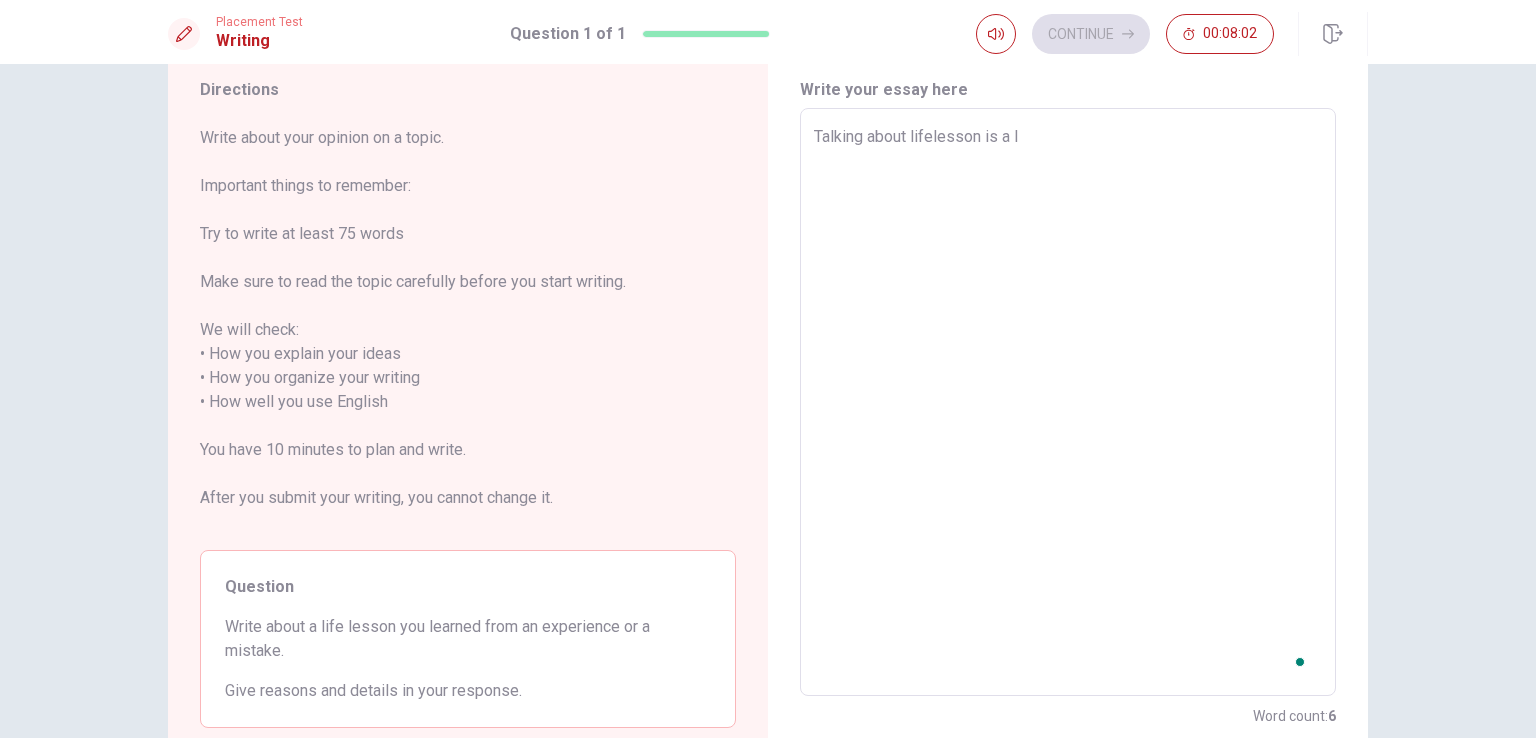 type on "Talking about lifelesson is a li" 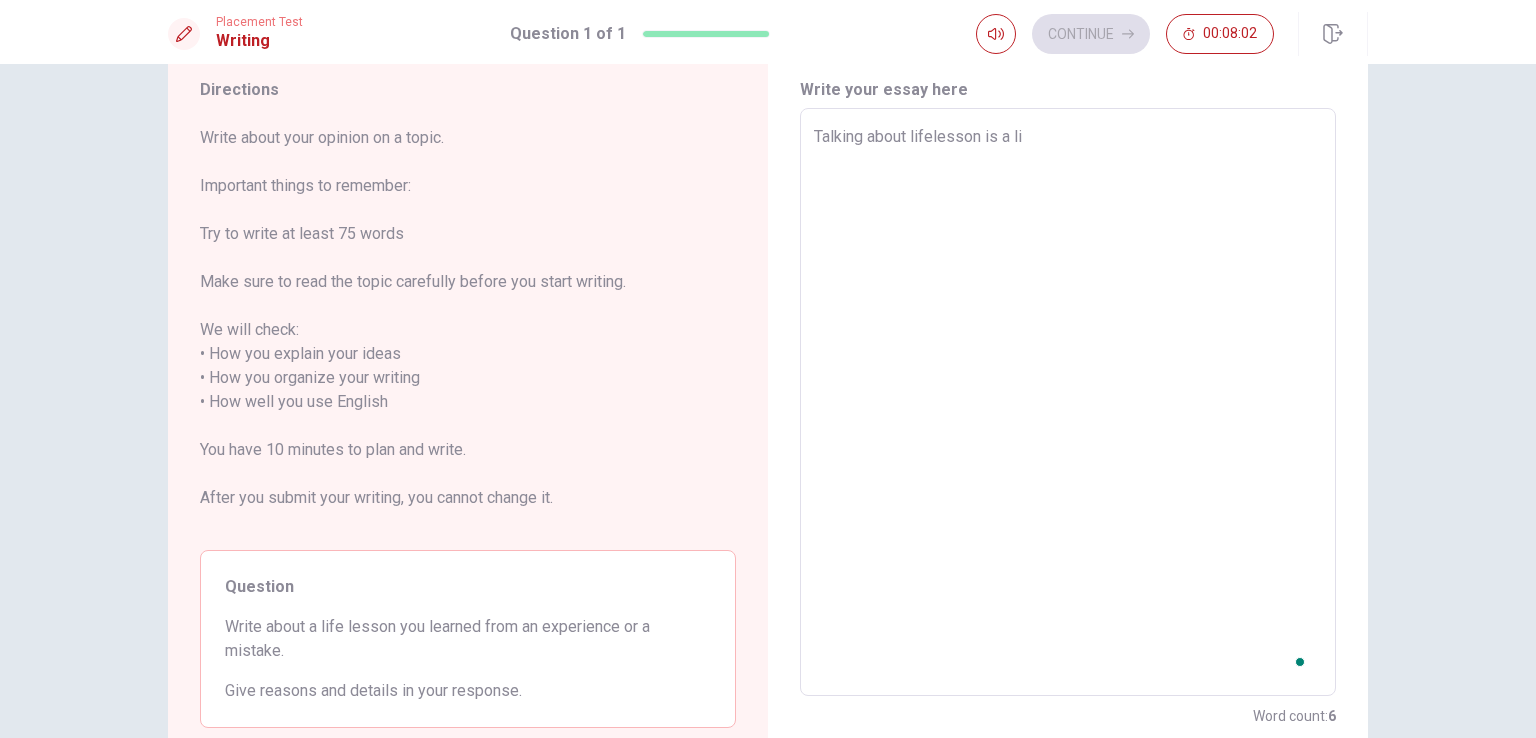 type on "x" 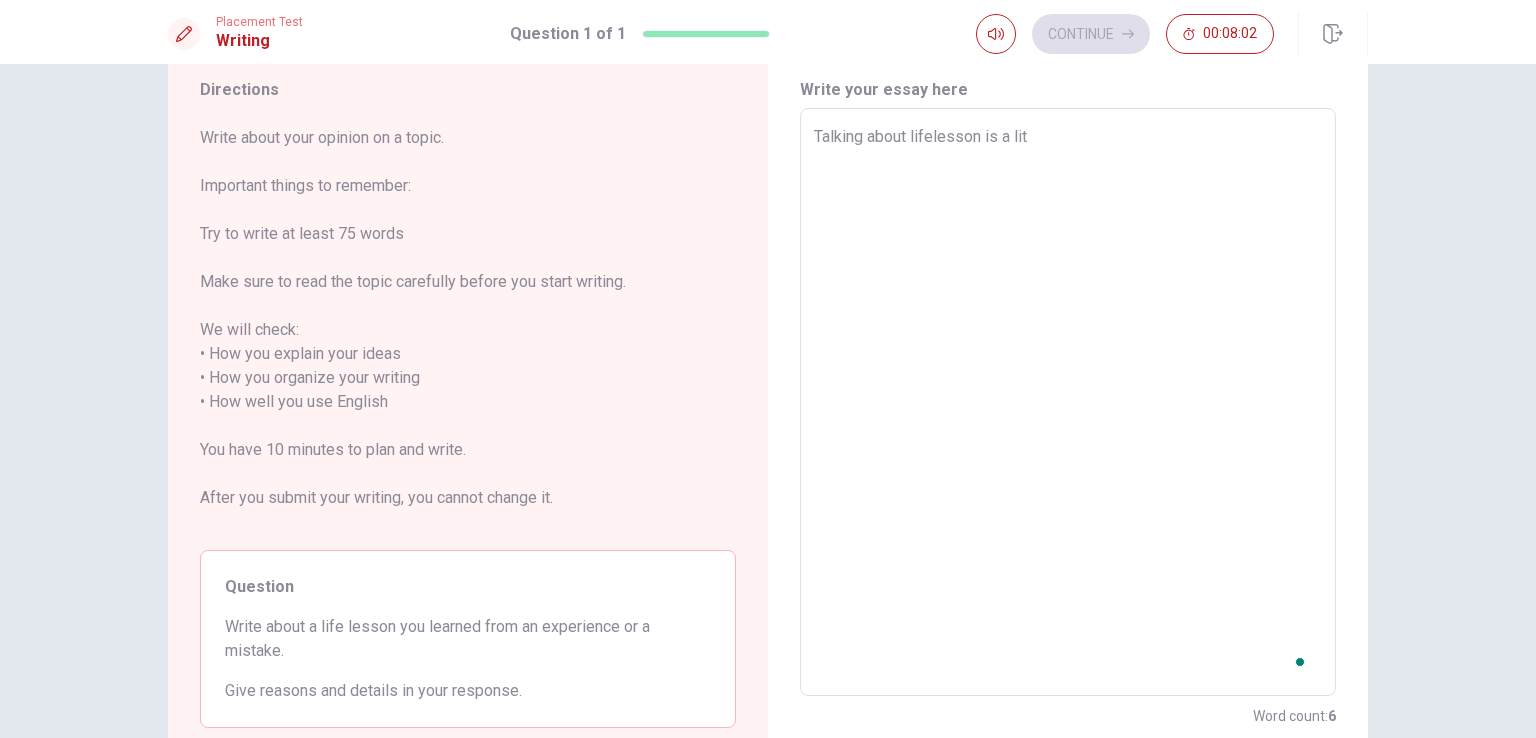 type on "x" 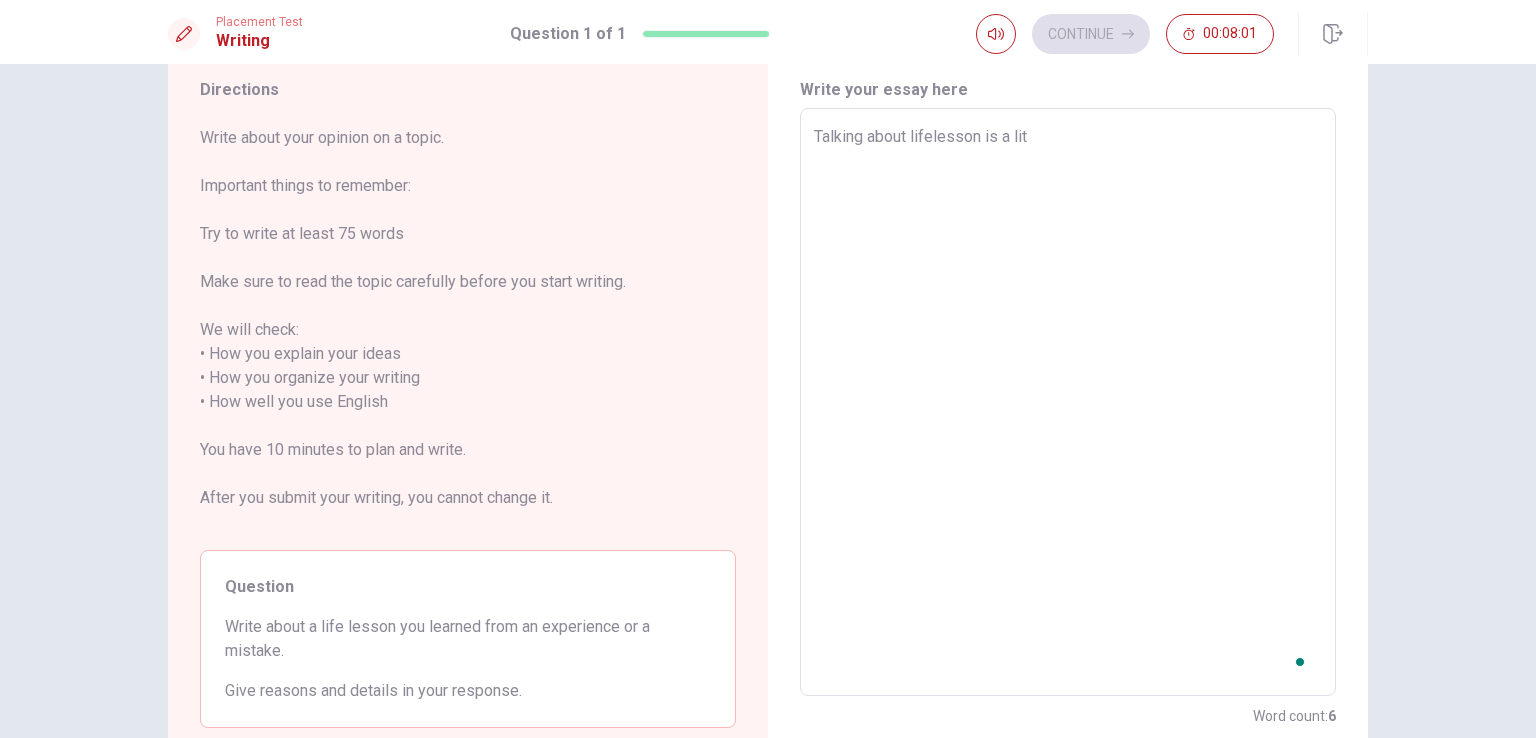 type on "Talking about lifelesson is a litt" 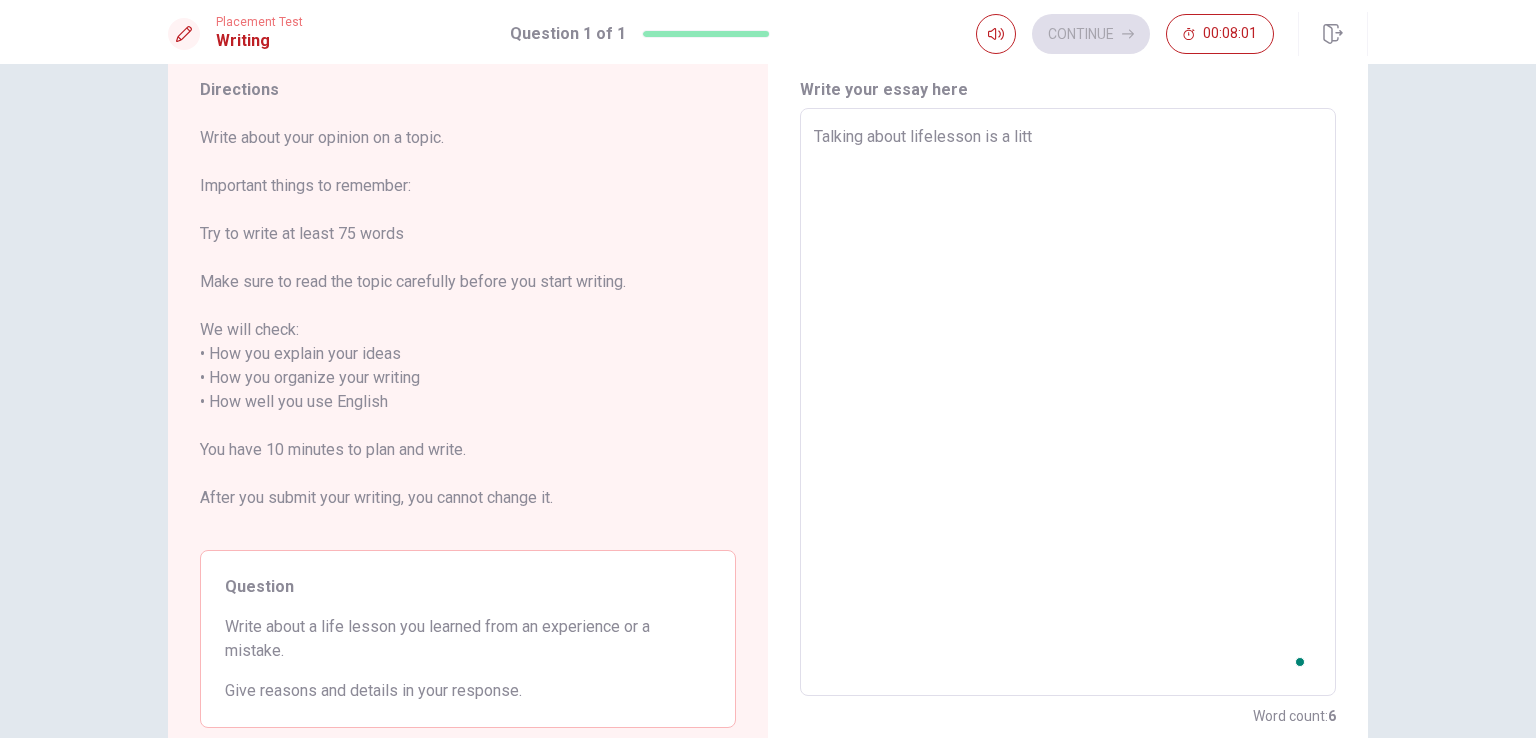 type on "x" 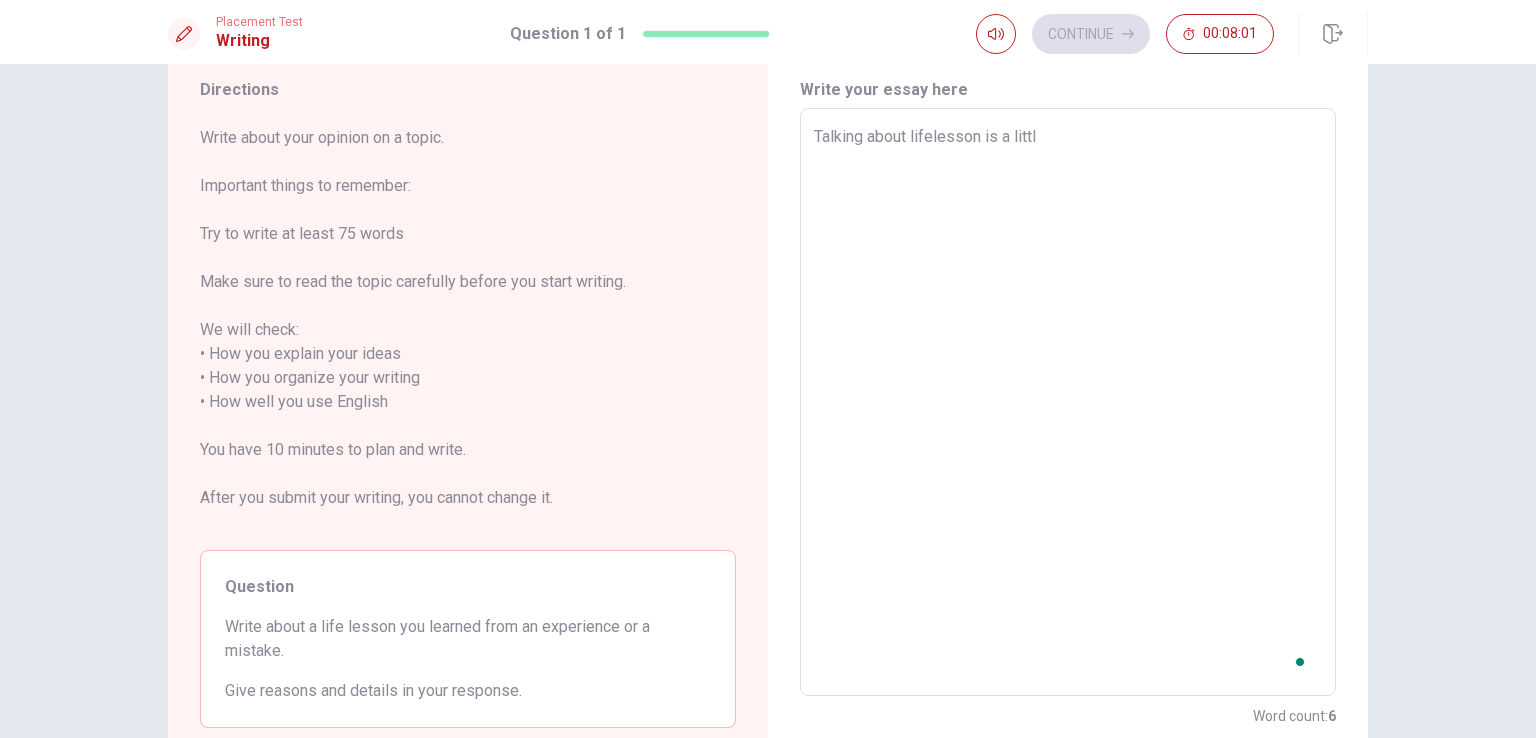 type on "x" 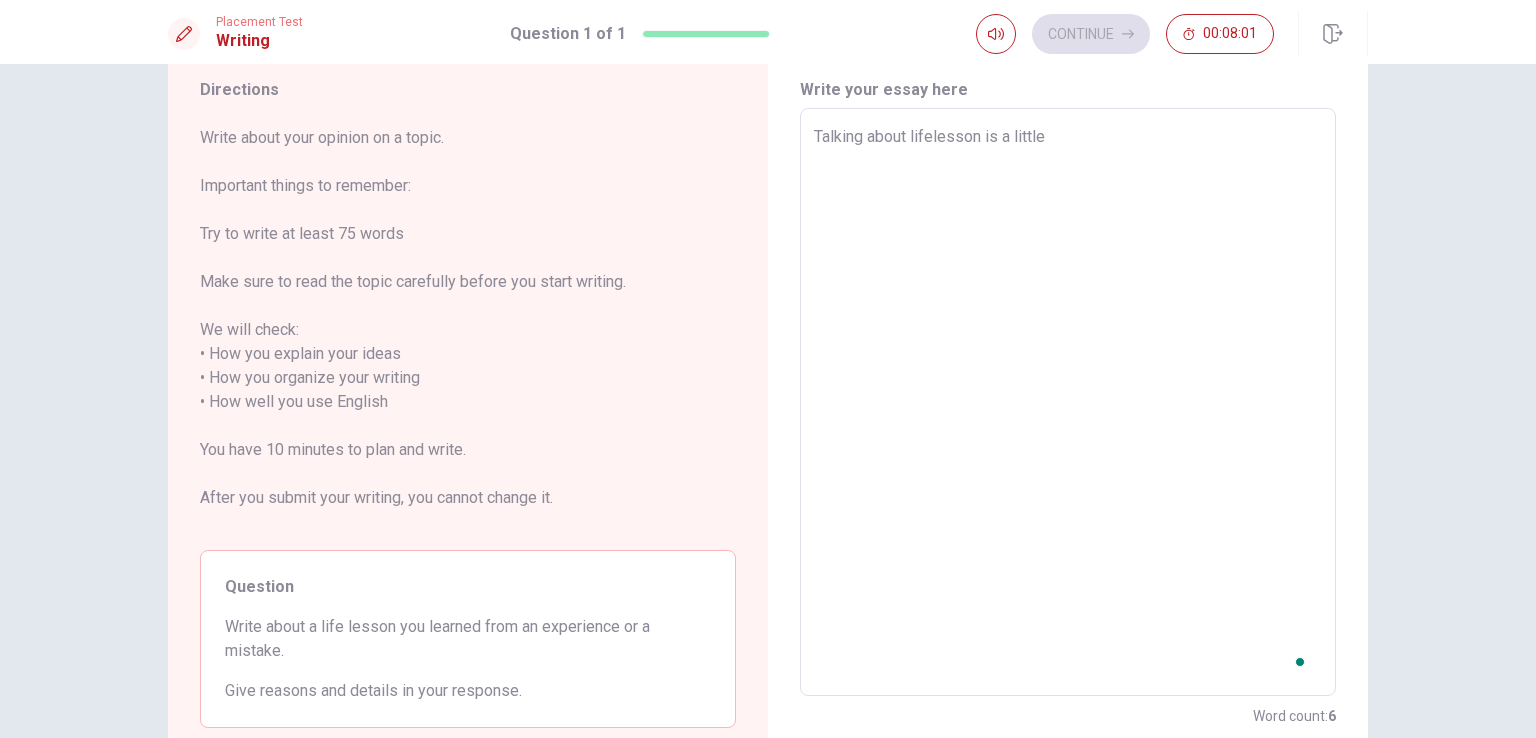type on "x" 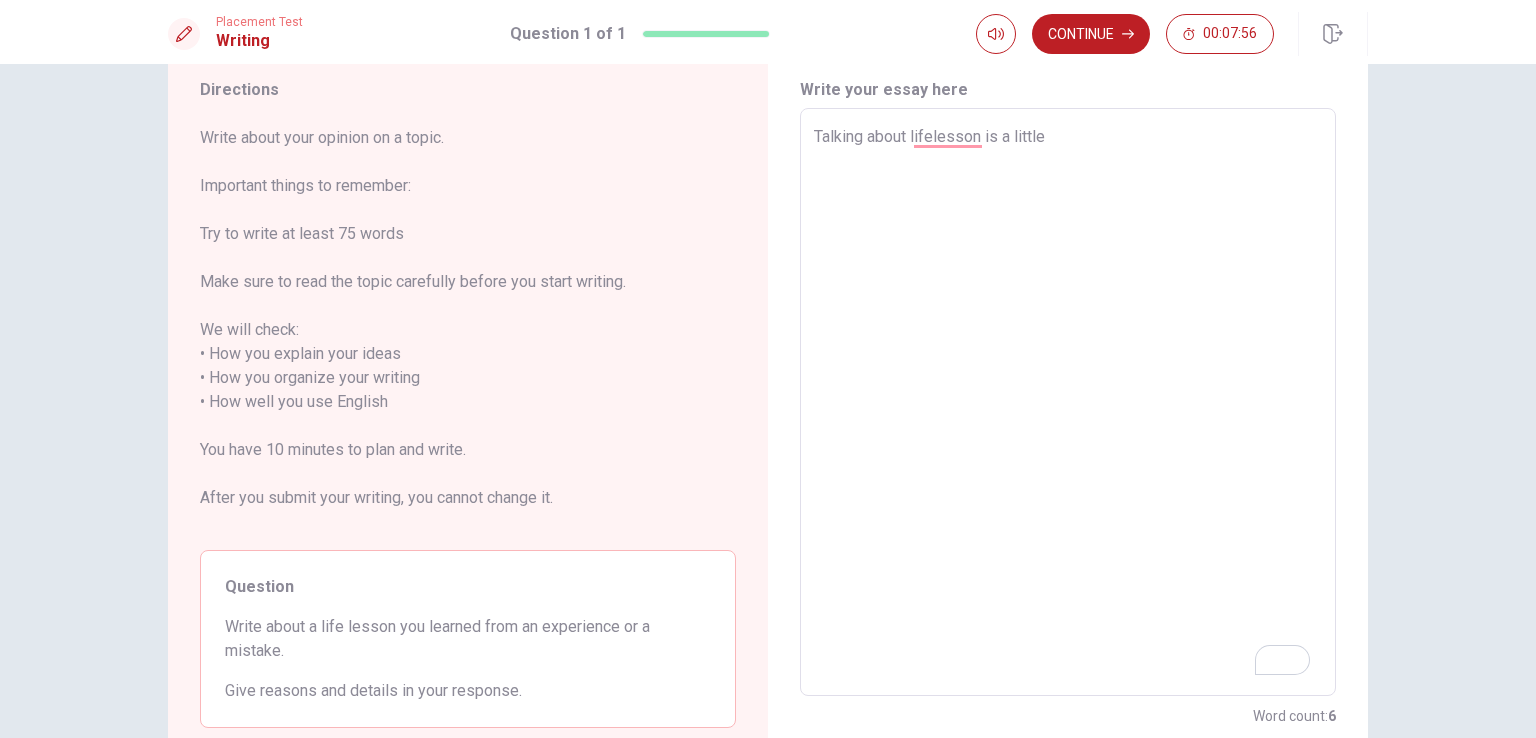 type on "x" 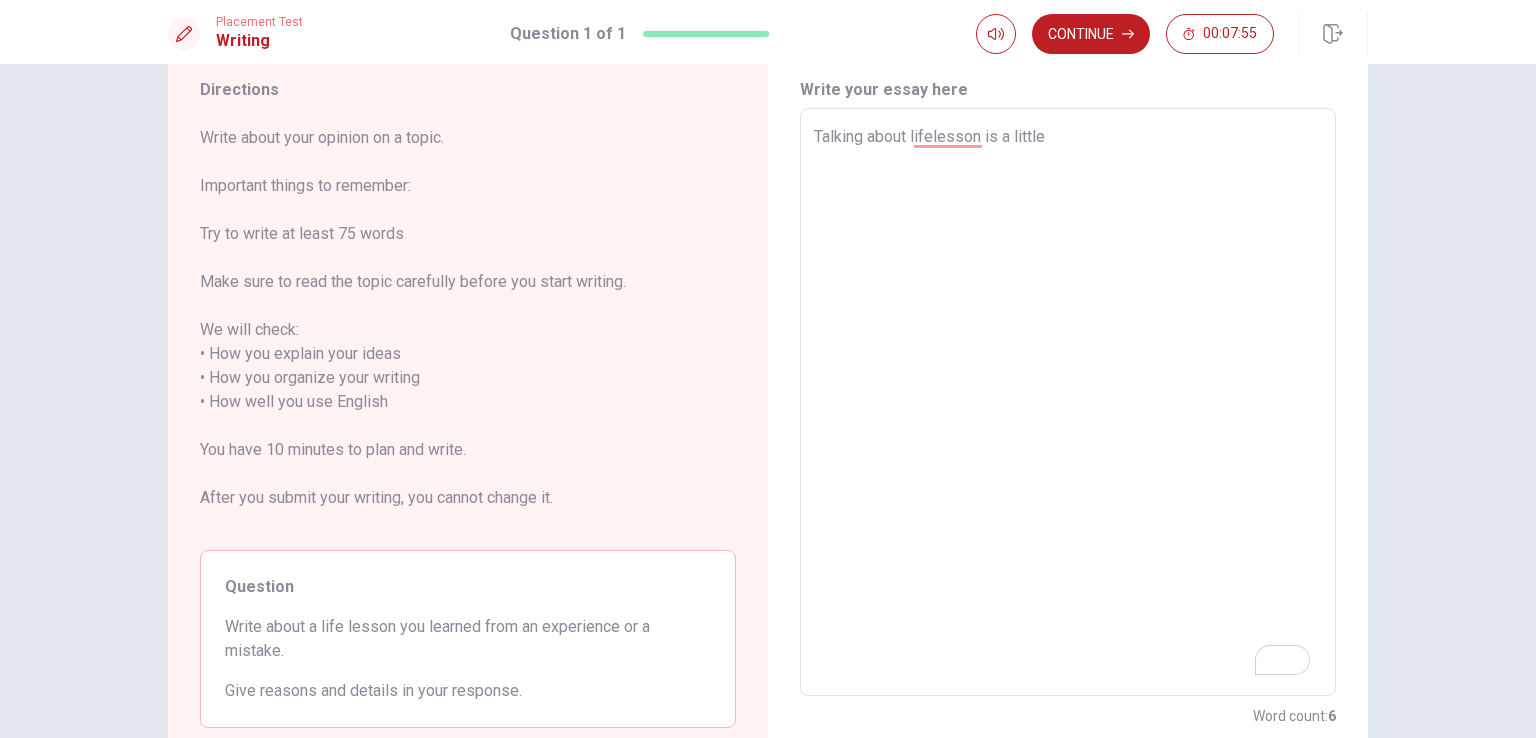 type on "Talking about lifelesson is a little" 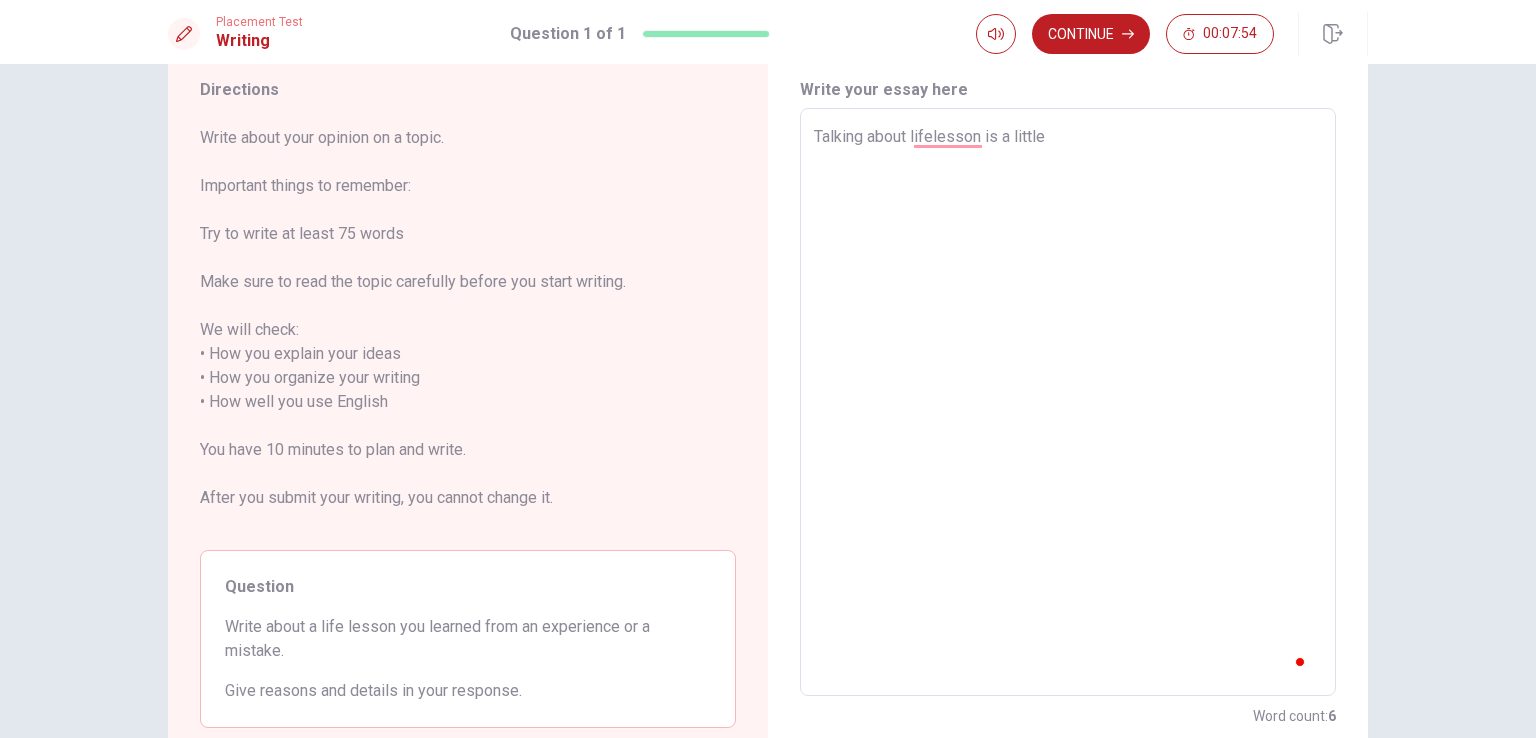 type on "Talking about lifelesson is a littl" 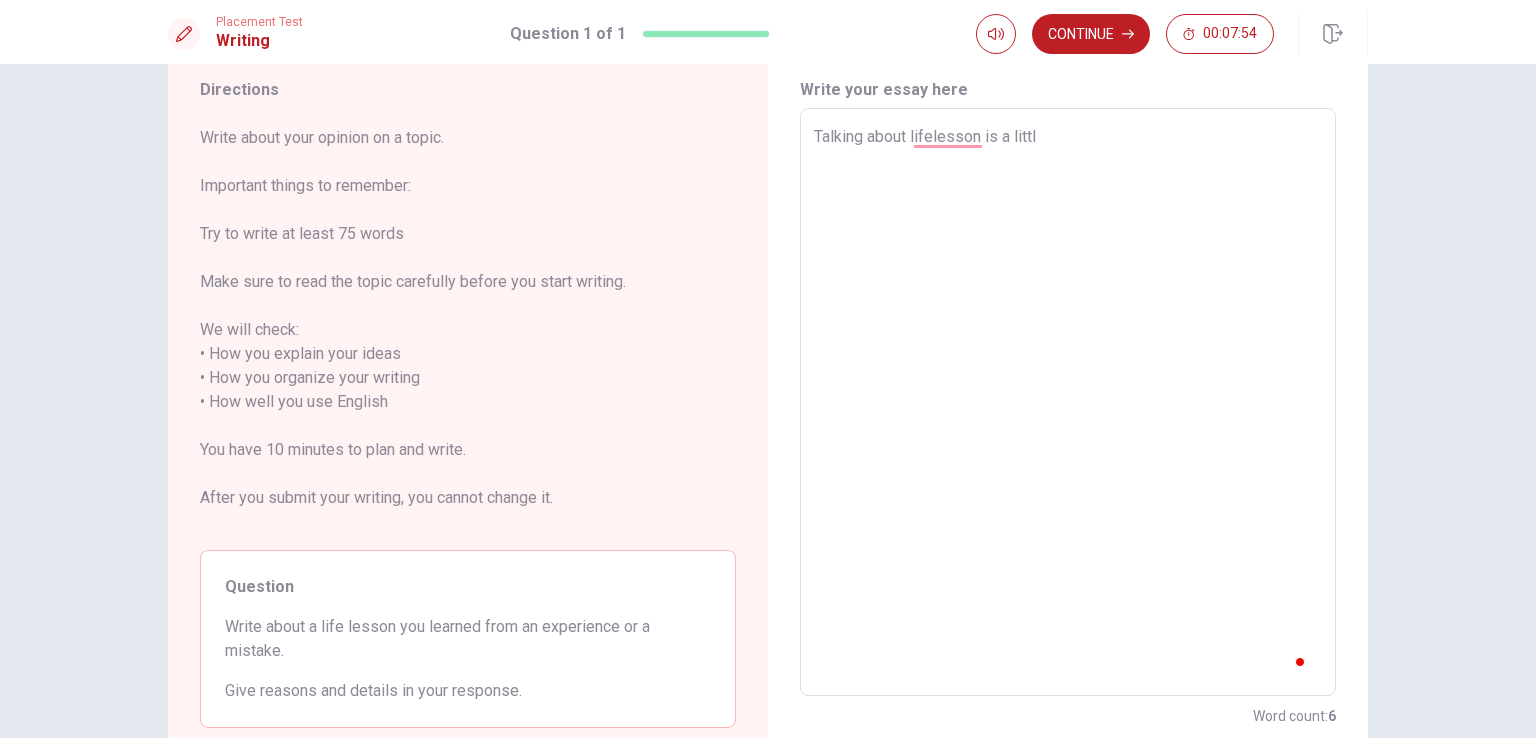 type on "x" 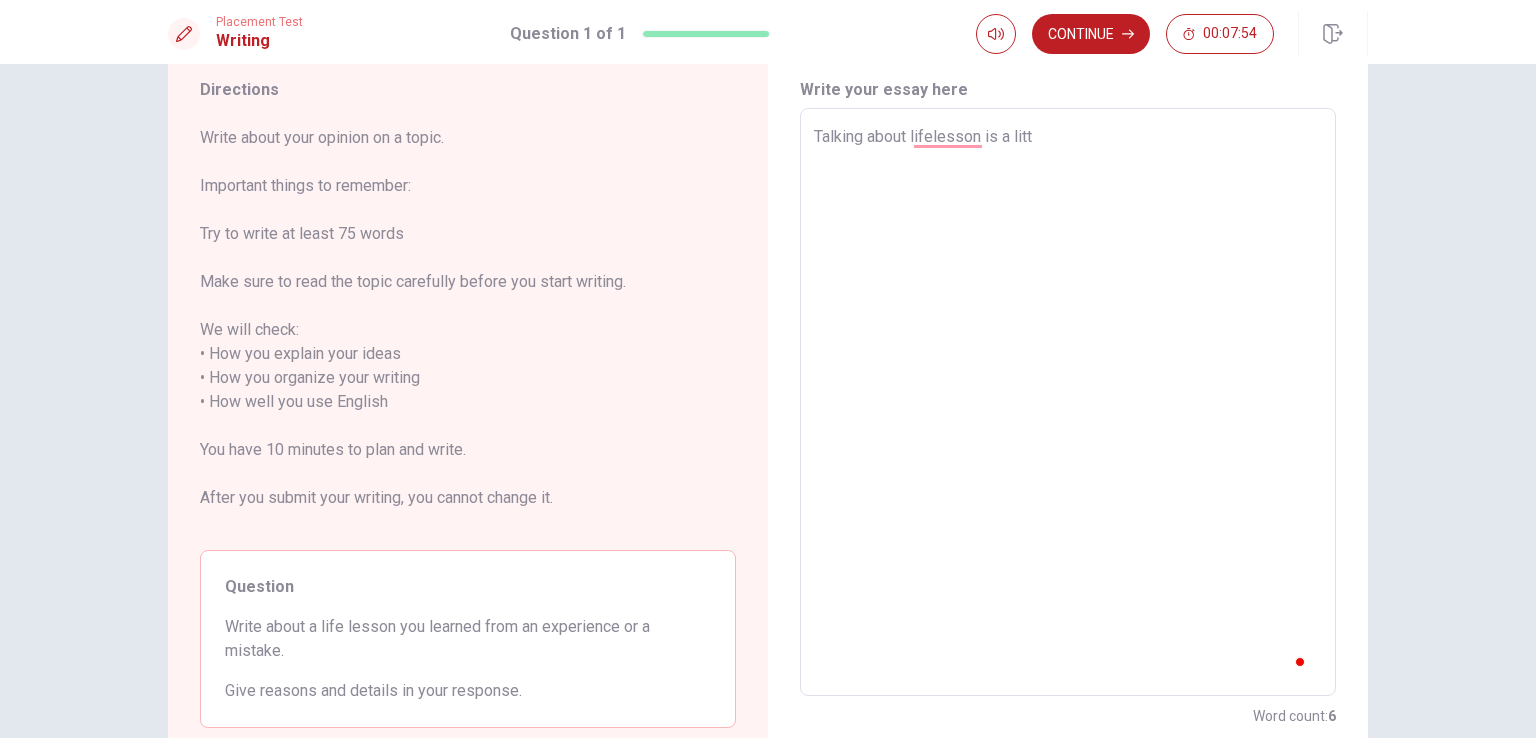 type on "x" 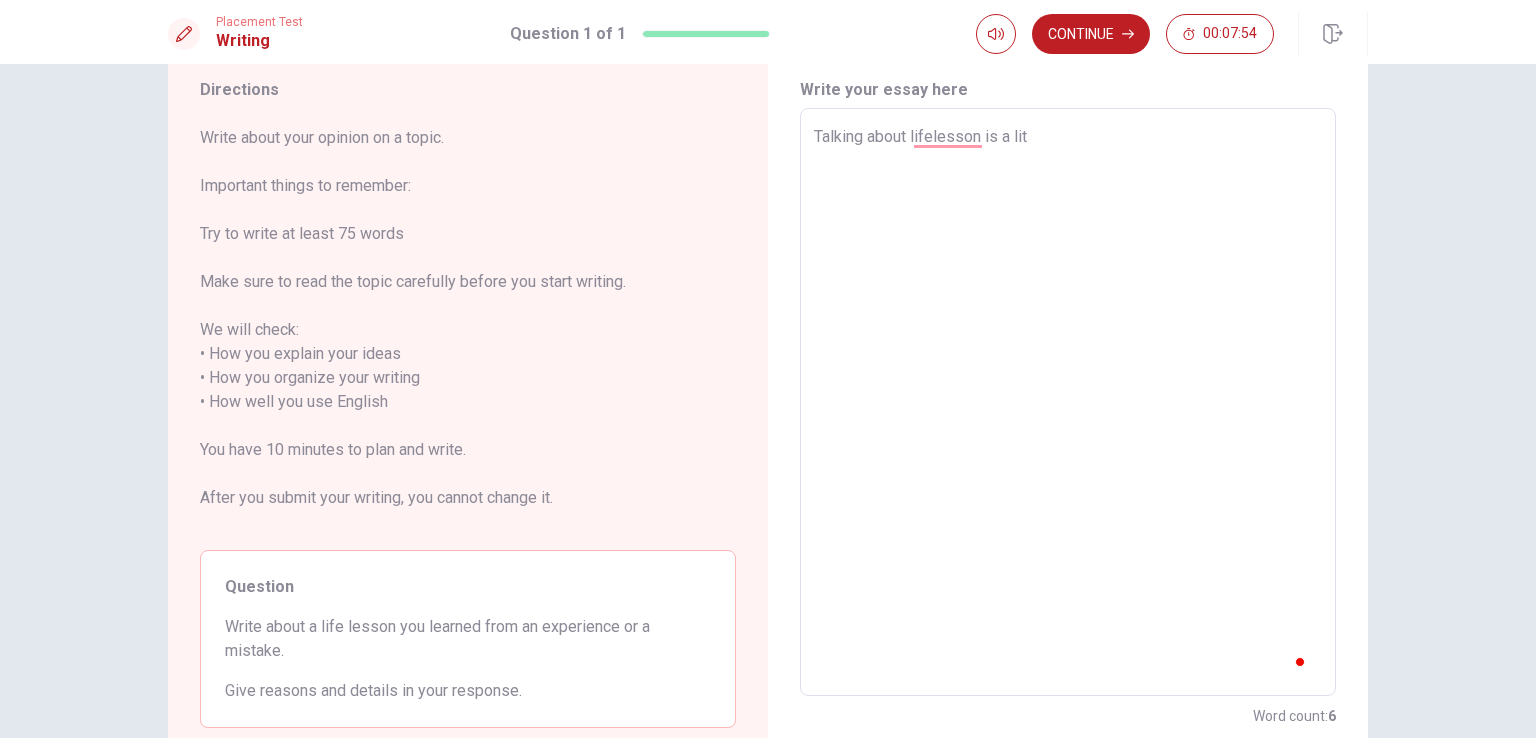 type on "x" 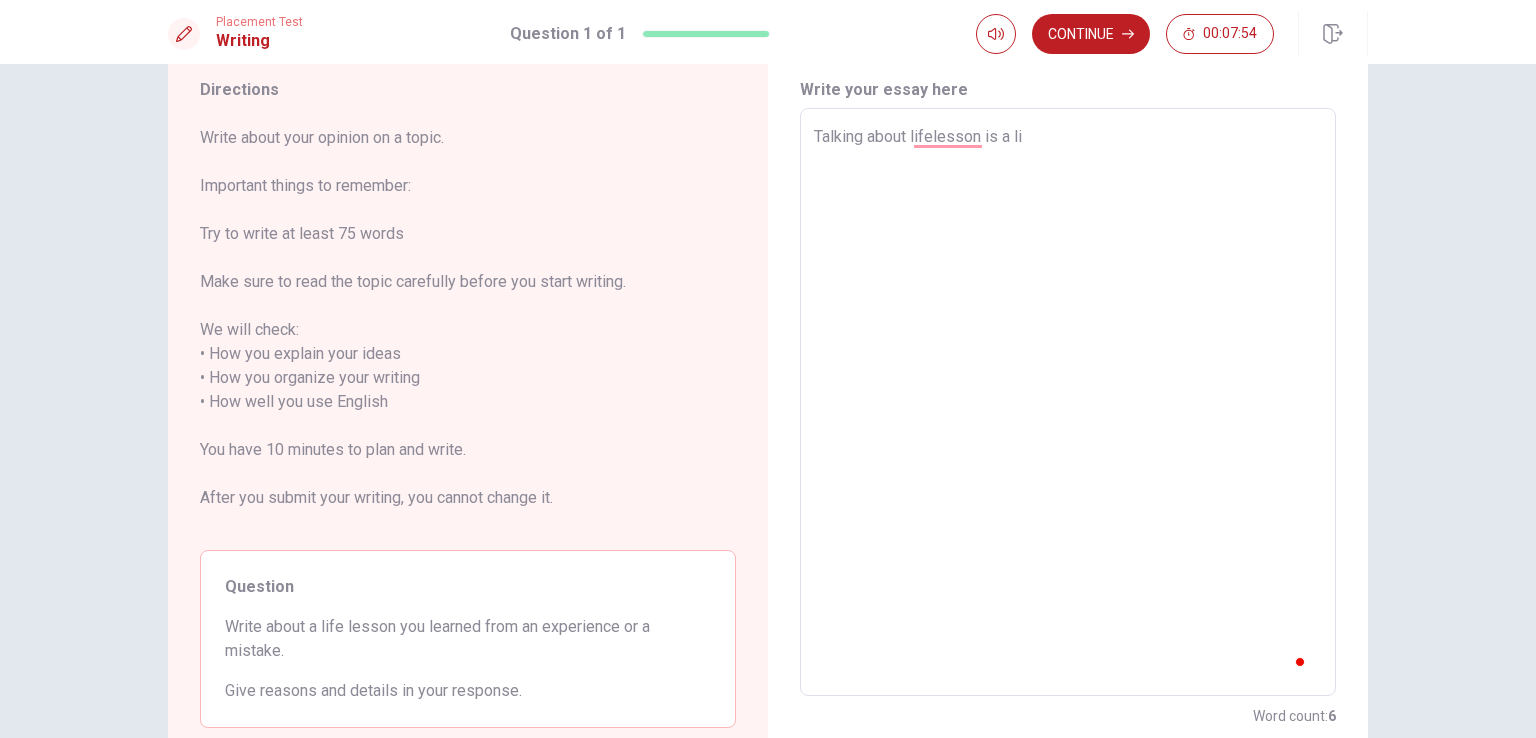 type on "x" 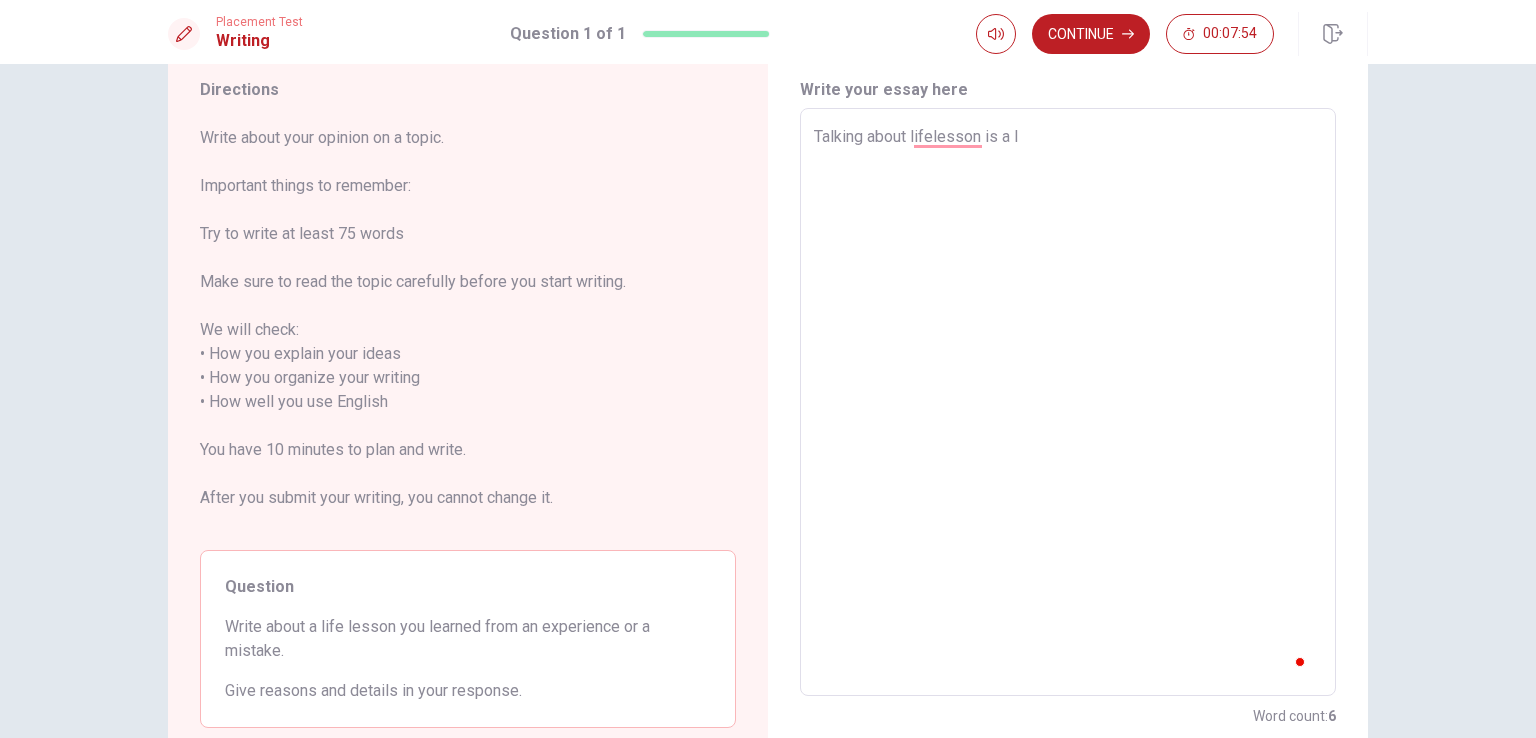 type on "x" 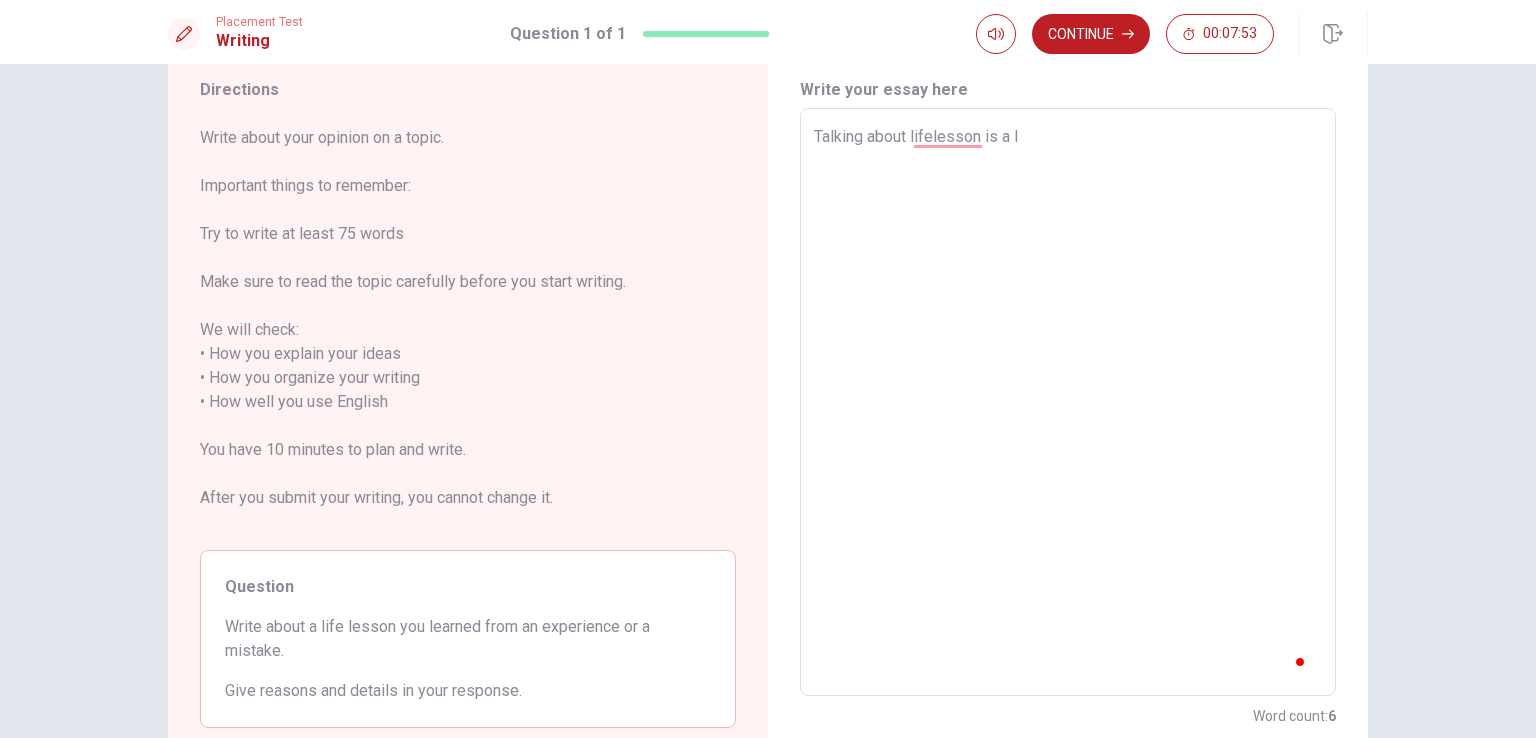 type on "Talking about lifelesson is a" 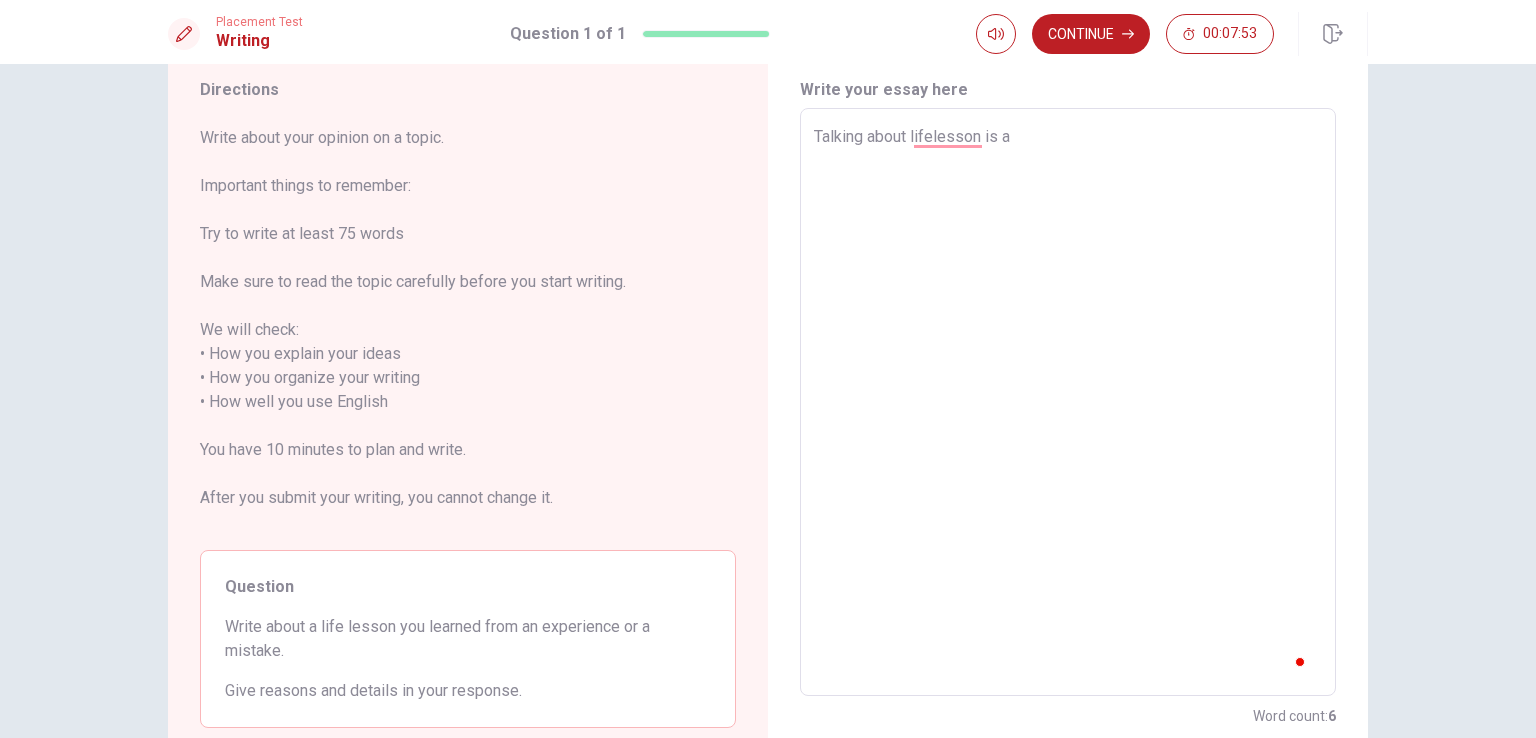 type on "Talking about lifelesson is a" 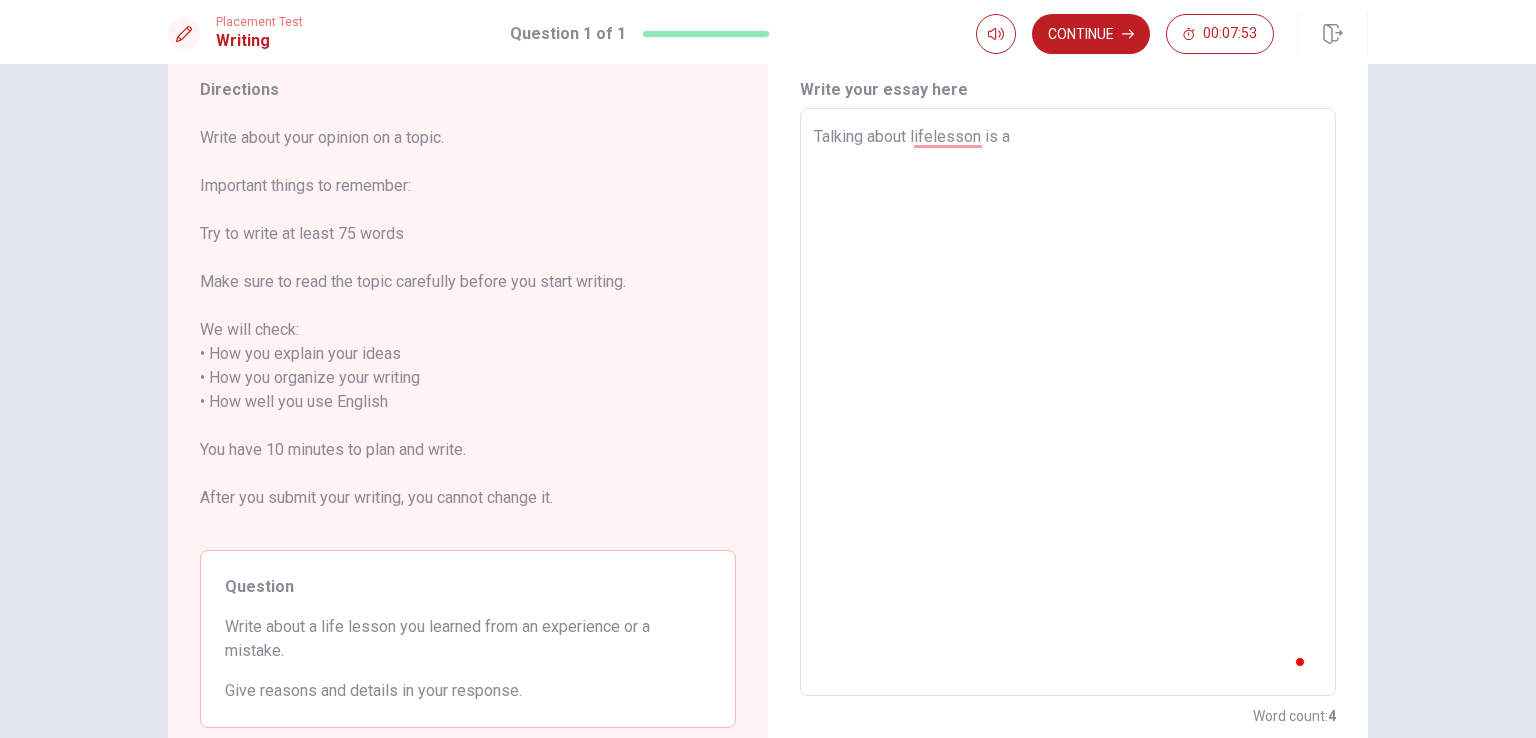type on "Talking about lifelesson is" 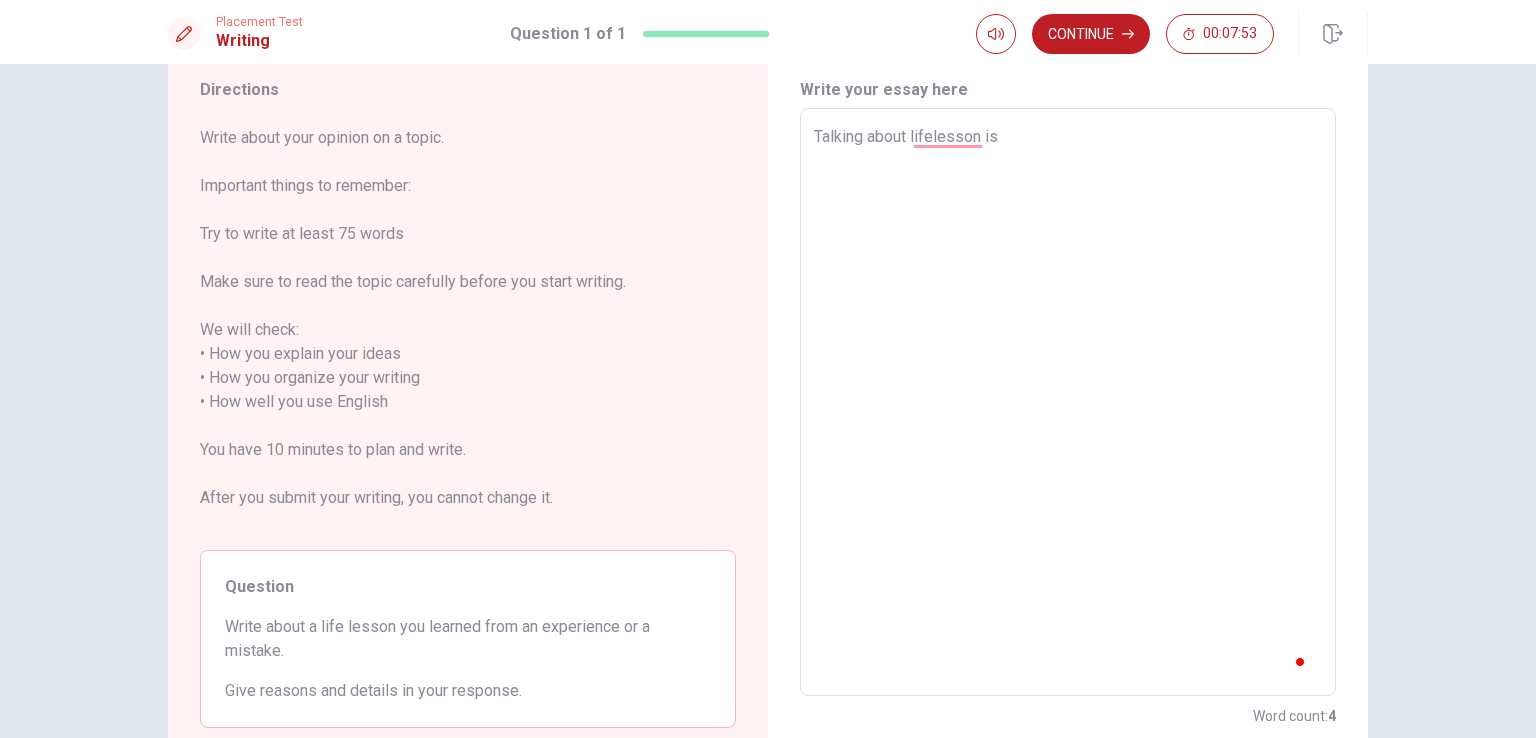 type on "Talking about lifelesson i" 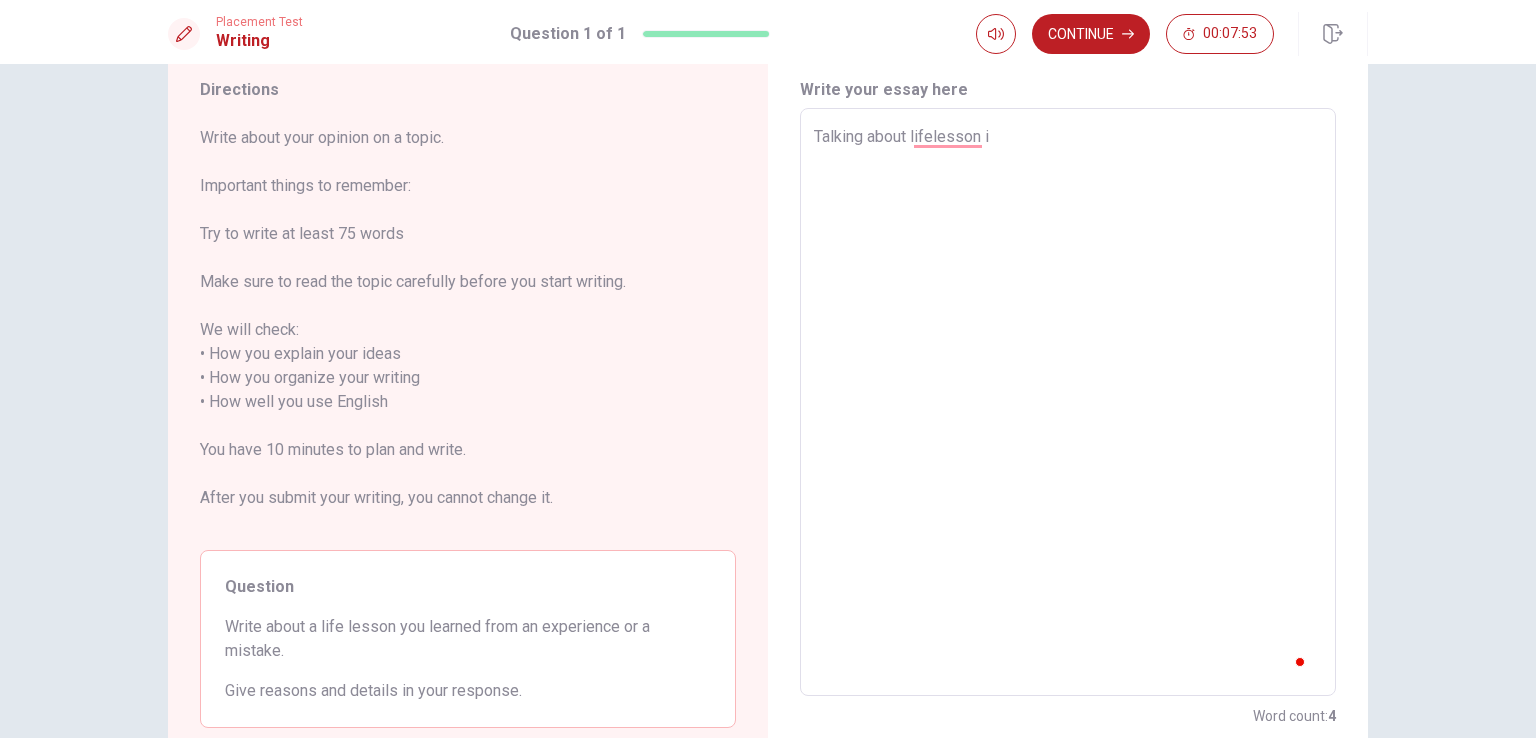 type on "Talking about lifelesson" 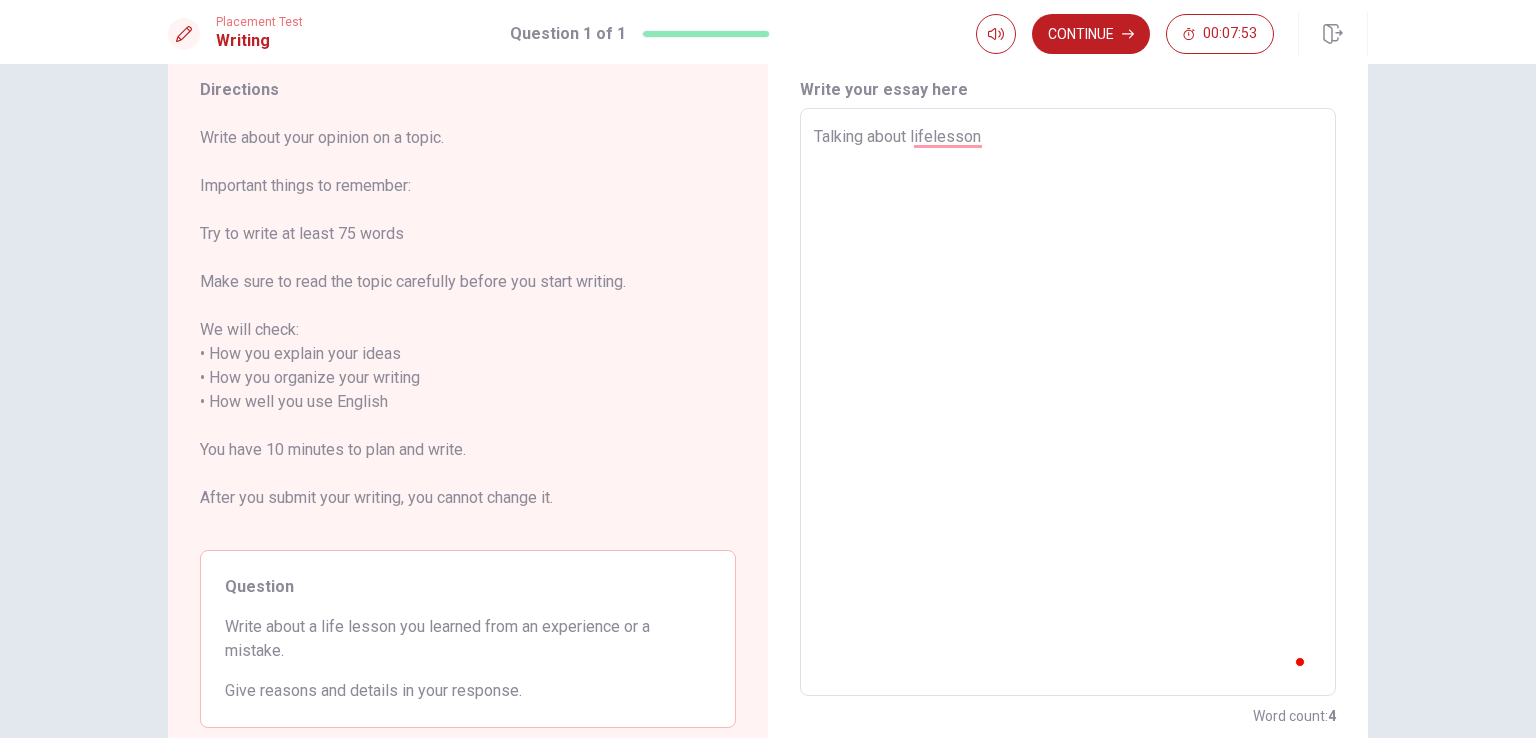 type on "Talking about lifelesson" 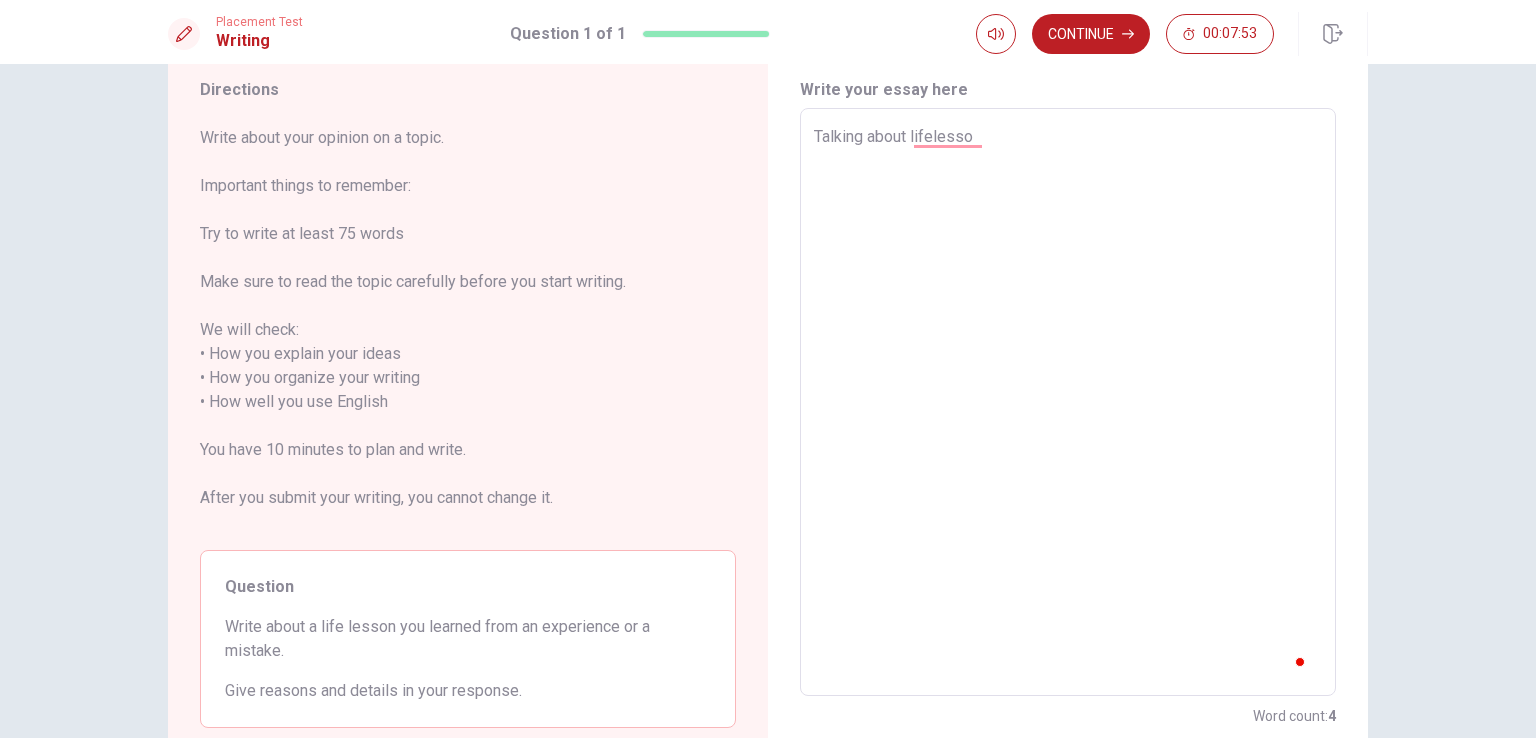 type on "Talking about lifeless" 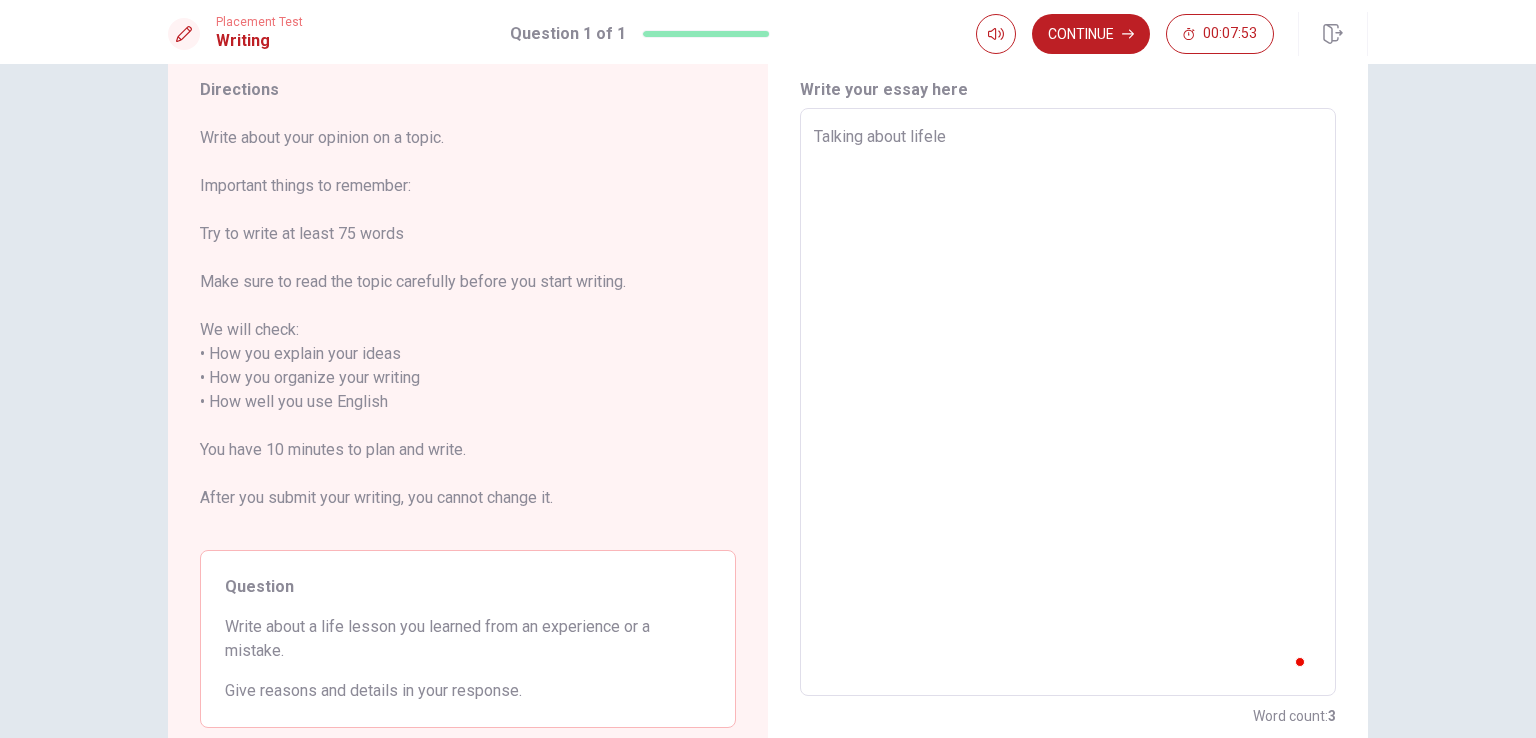 type on "Talking about lifel" 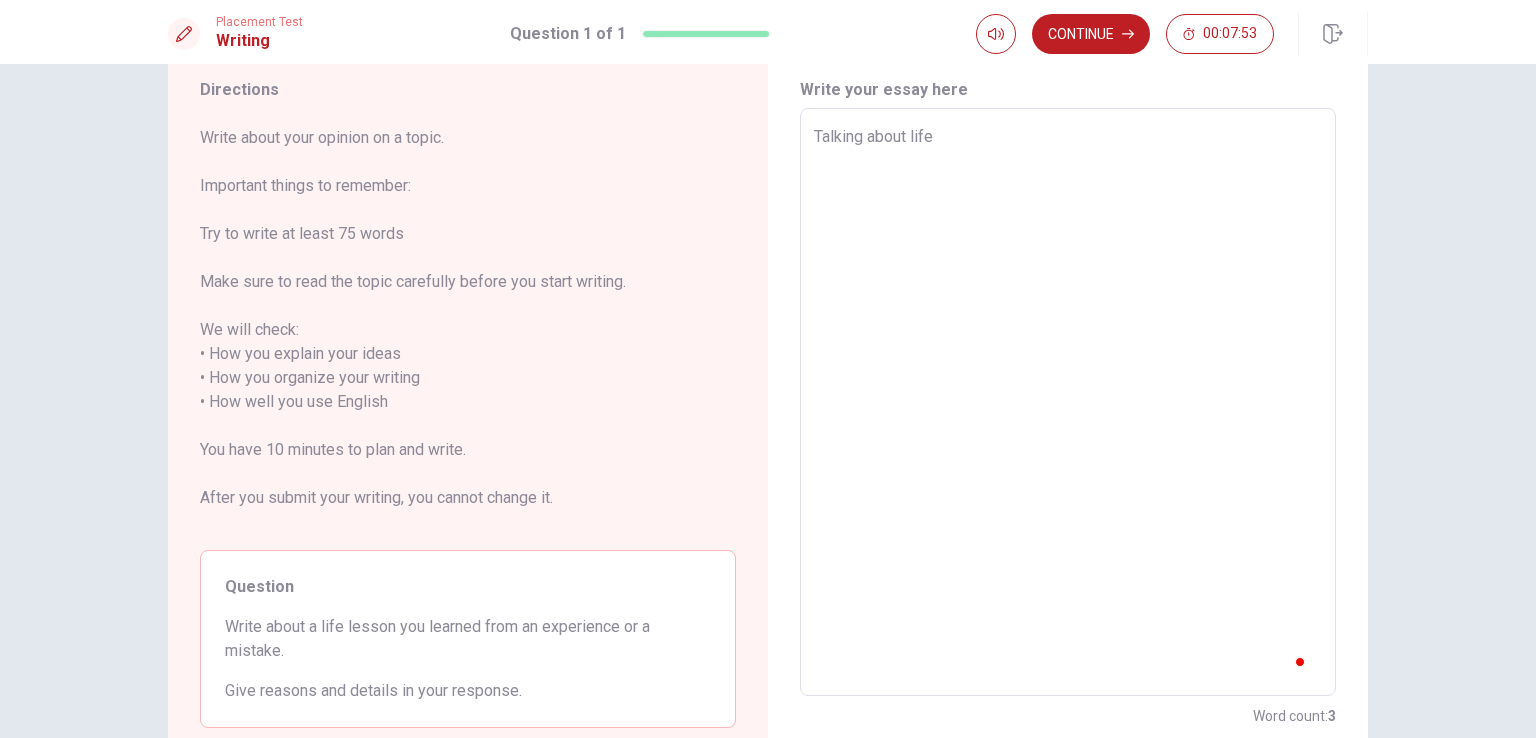 type on "Talking about lif" 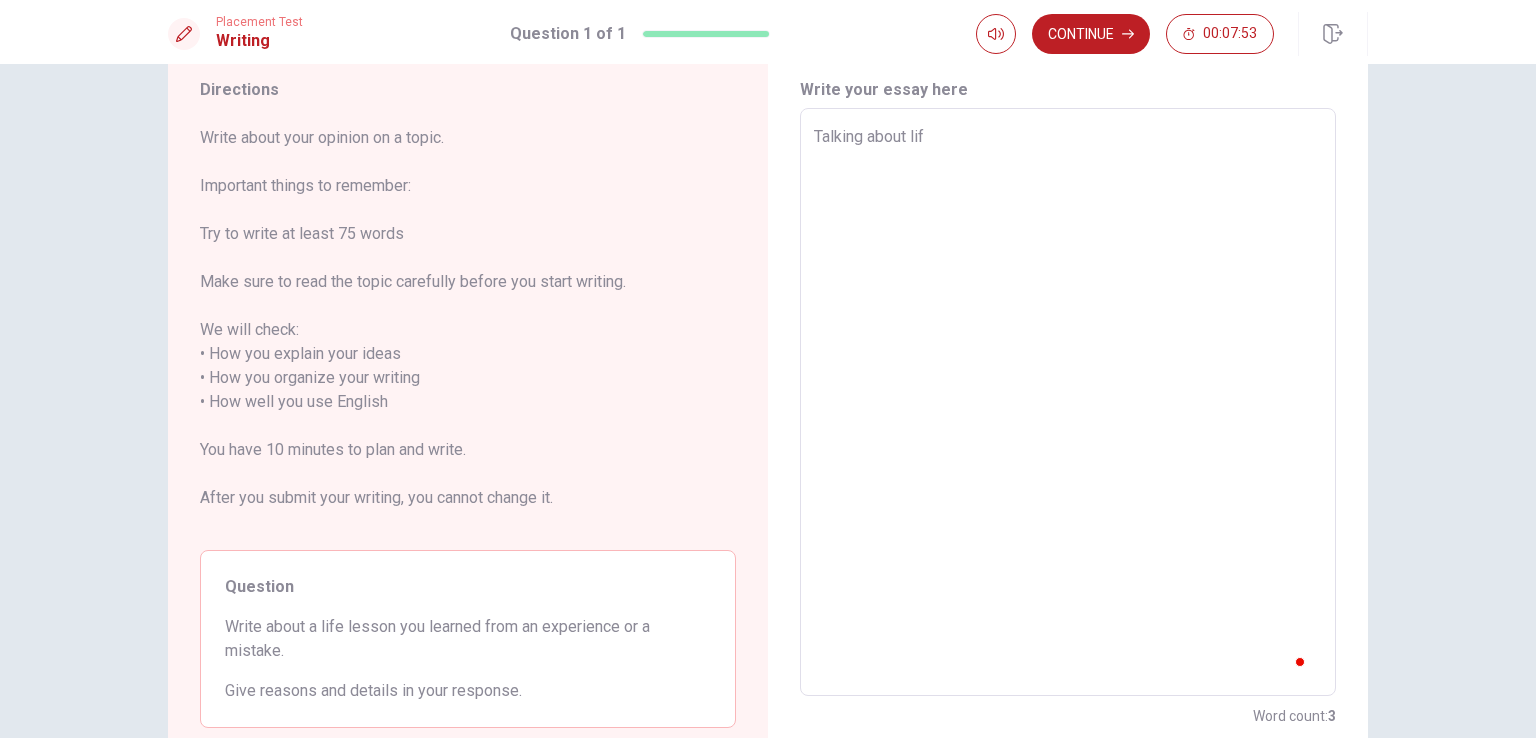 type on "Talking about li" 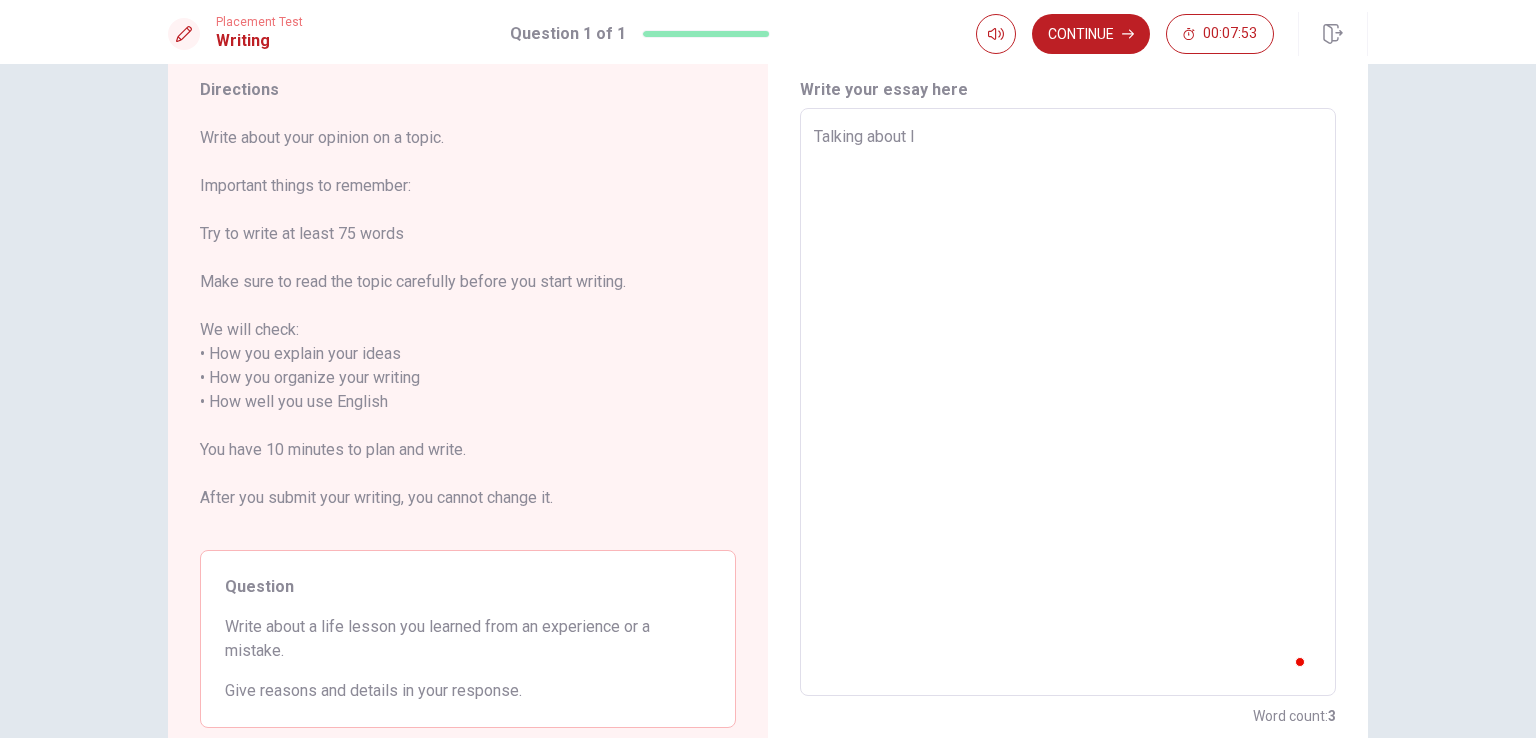 type on "Talking about" 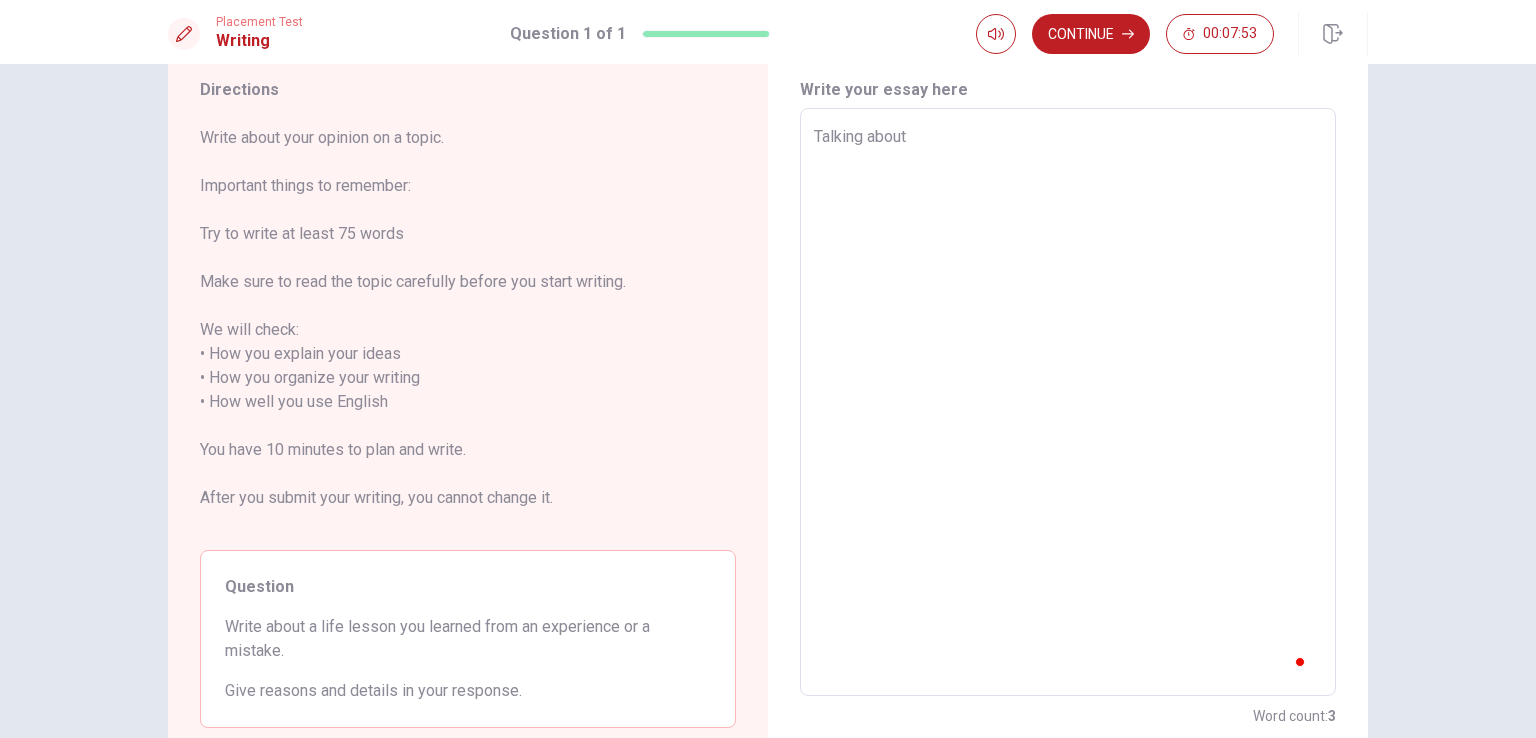 type on "Talking abou" 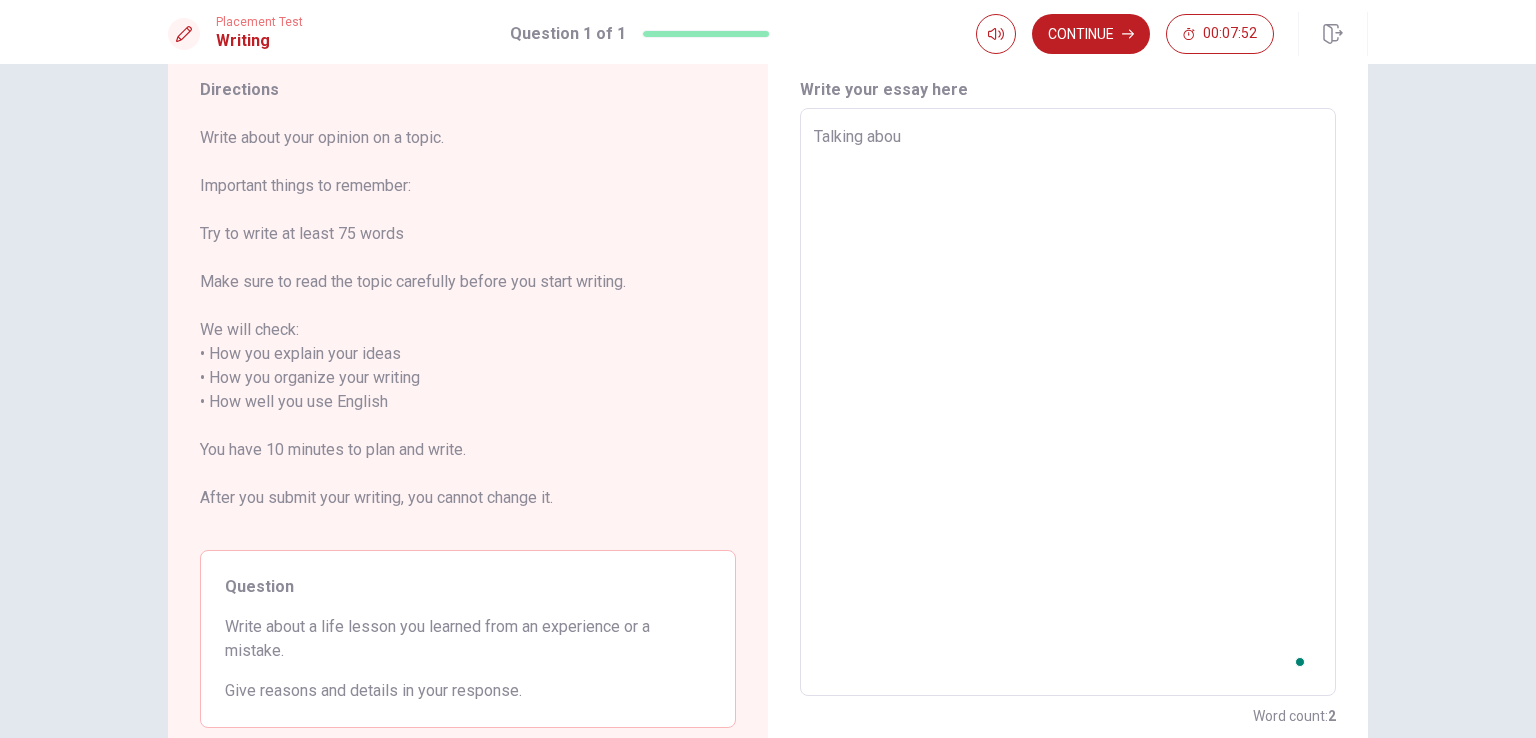 type on "x" 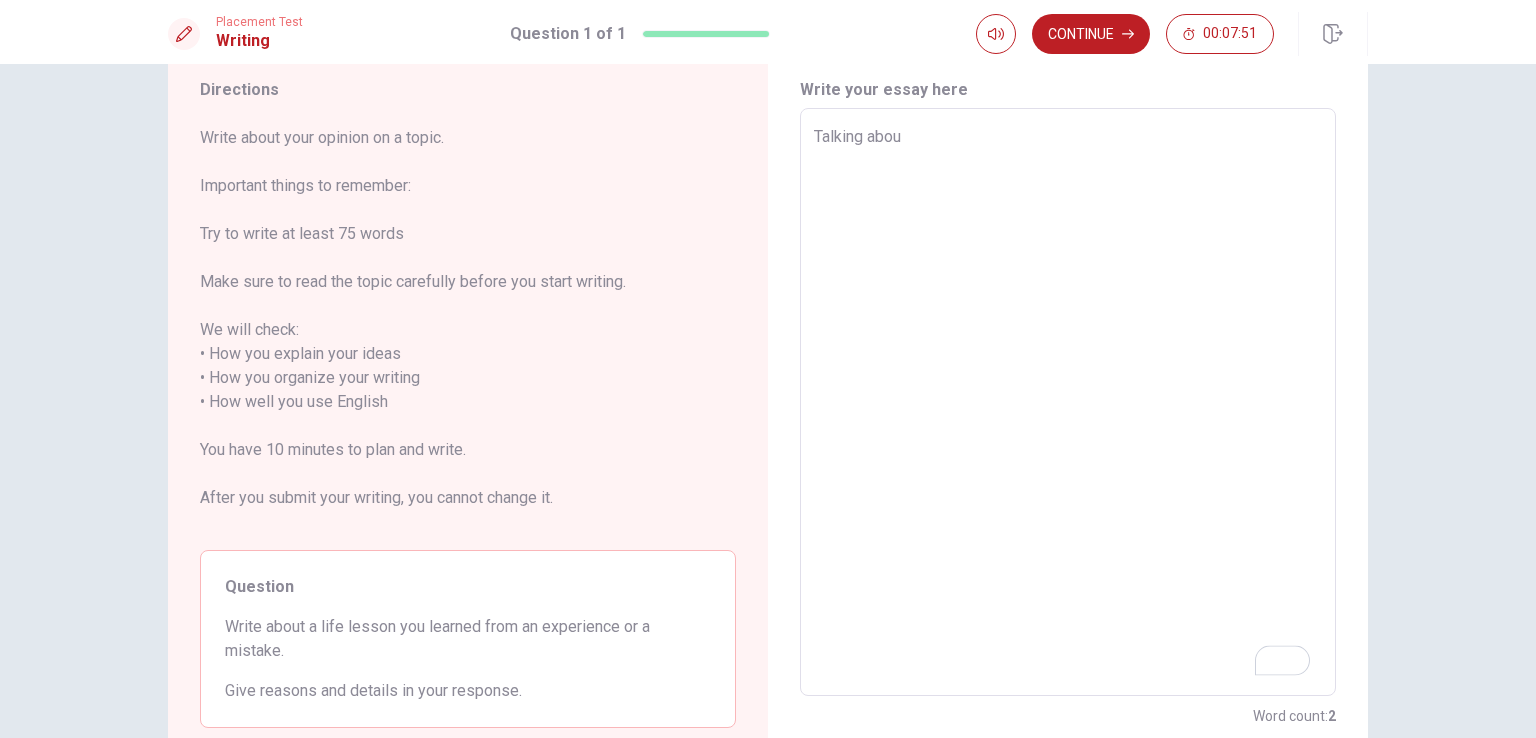 type on "Talking about" 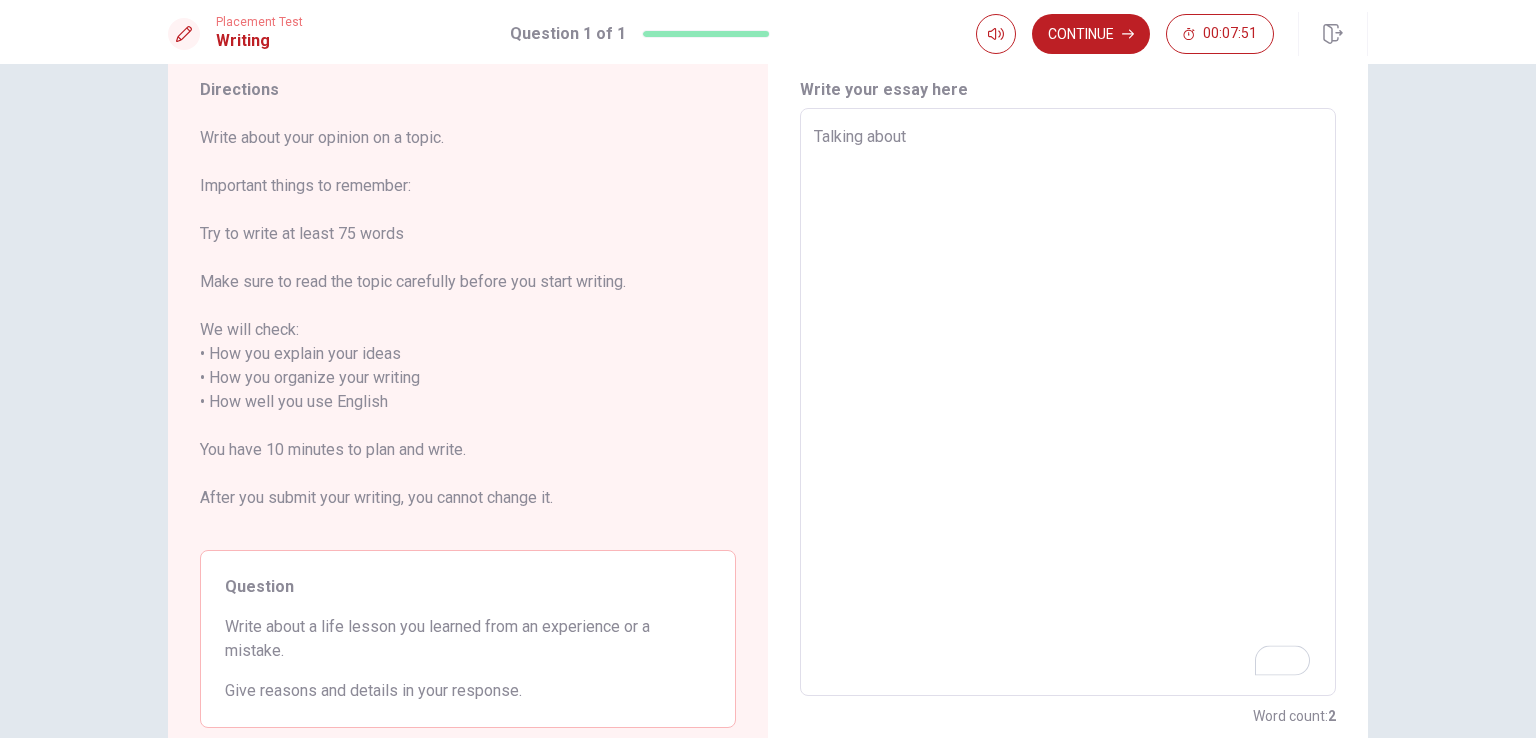 type on "x" 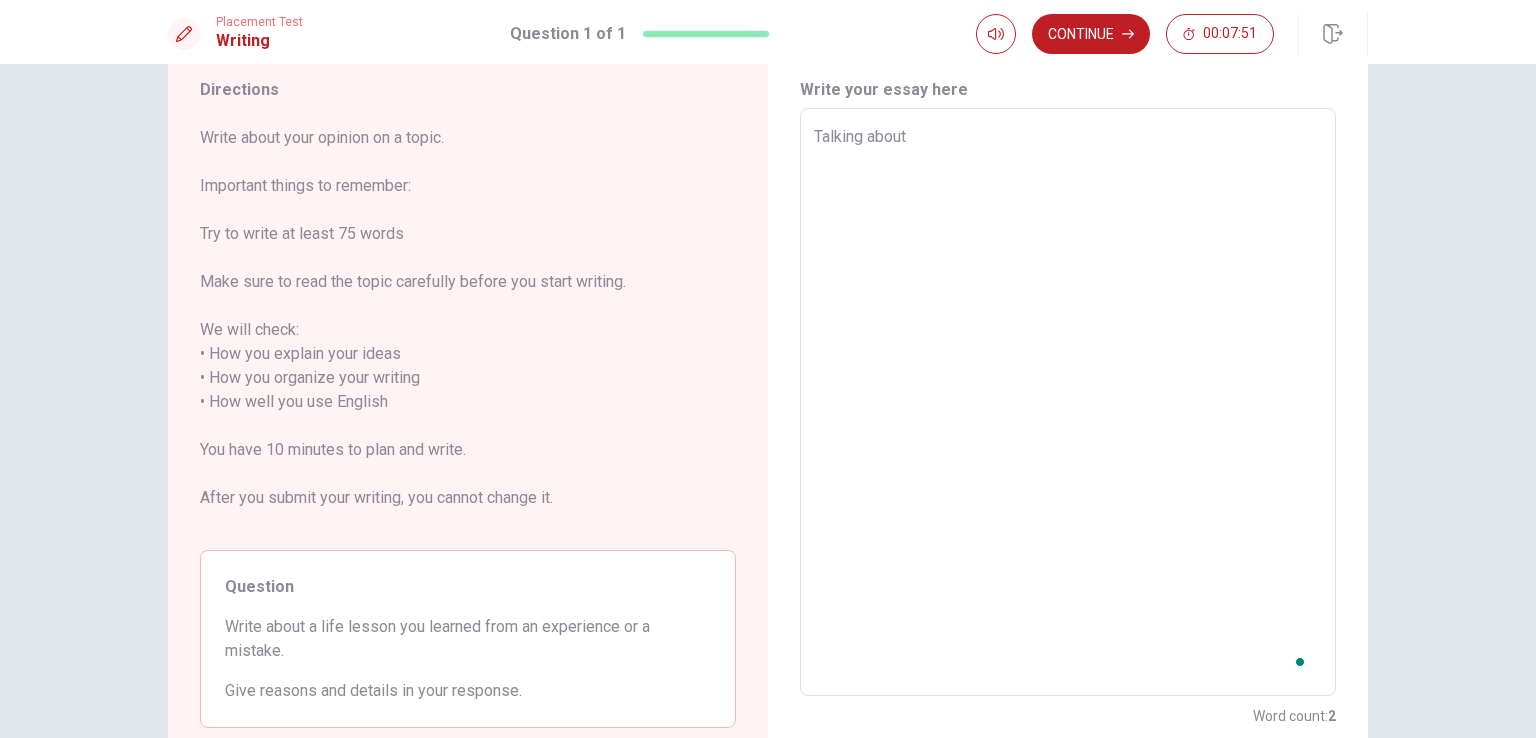 type on "Talking about l" 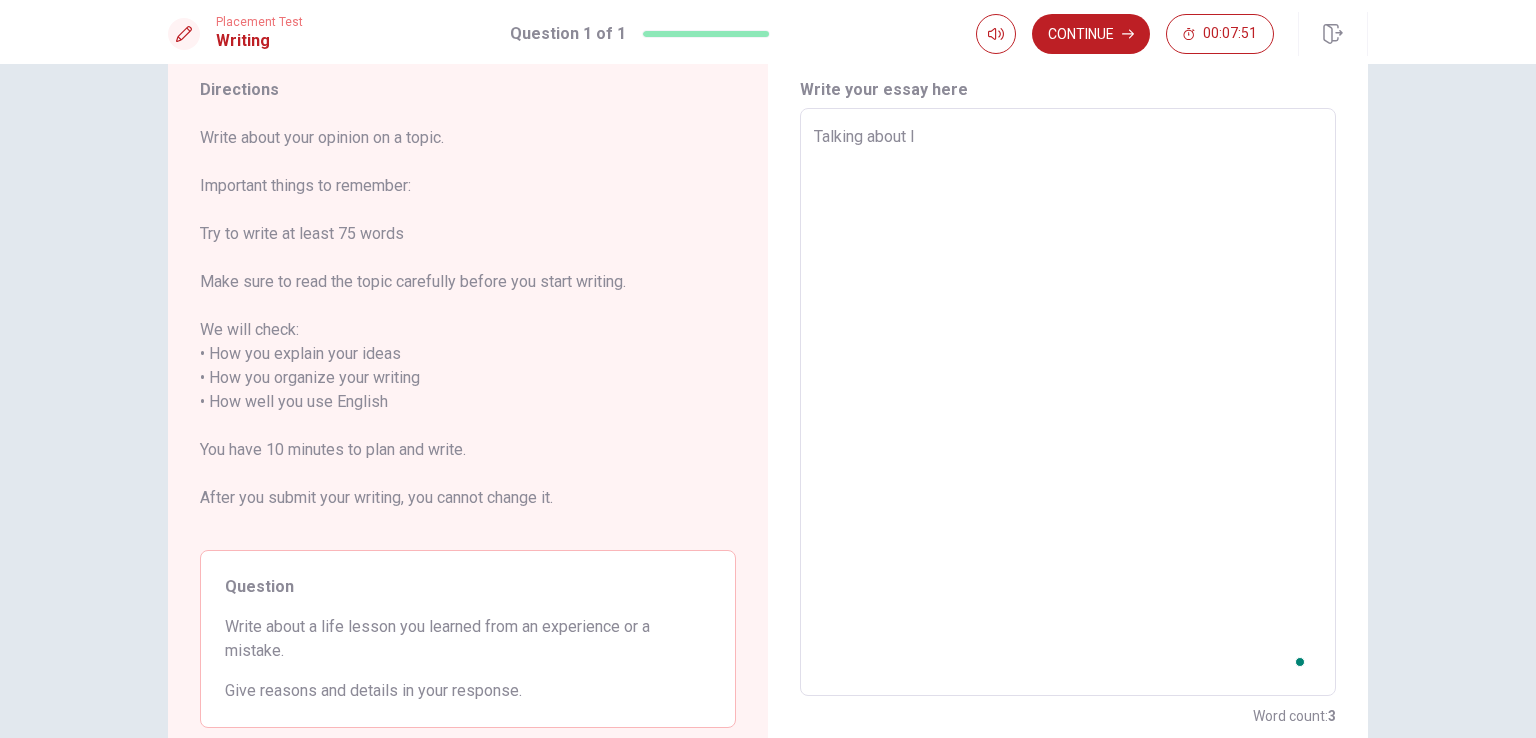 type on "x" 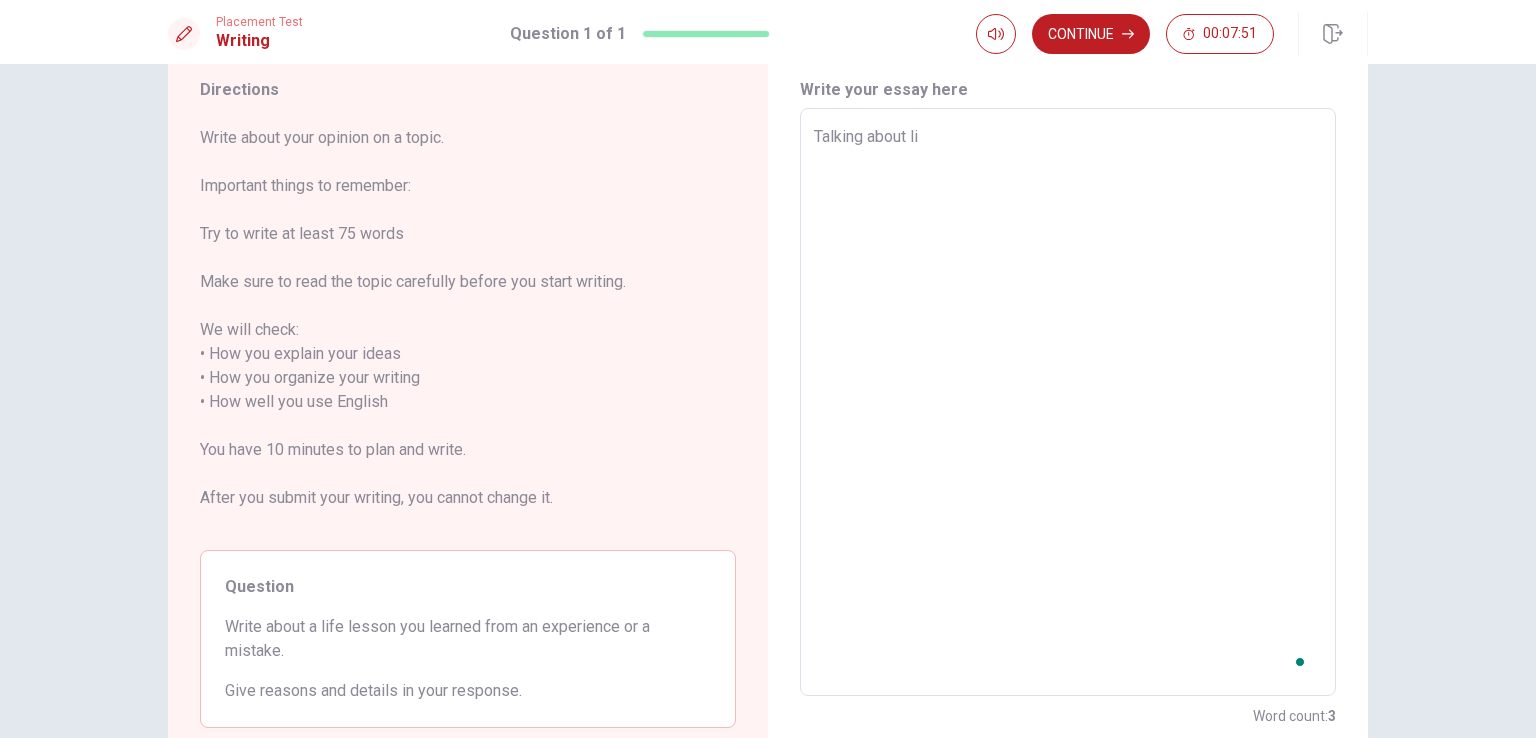 type on "x" 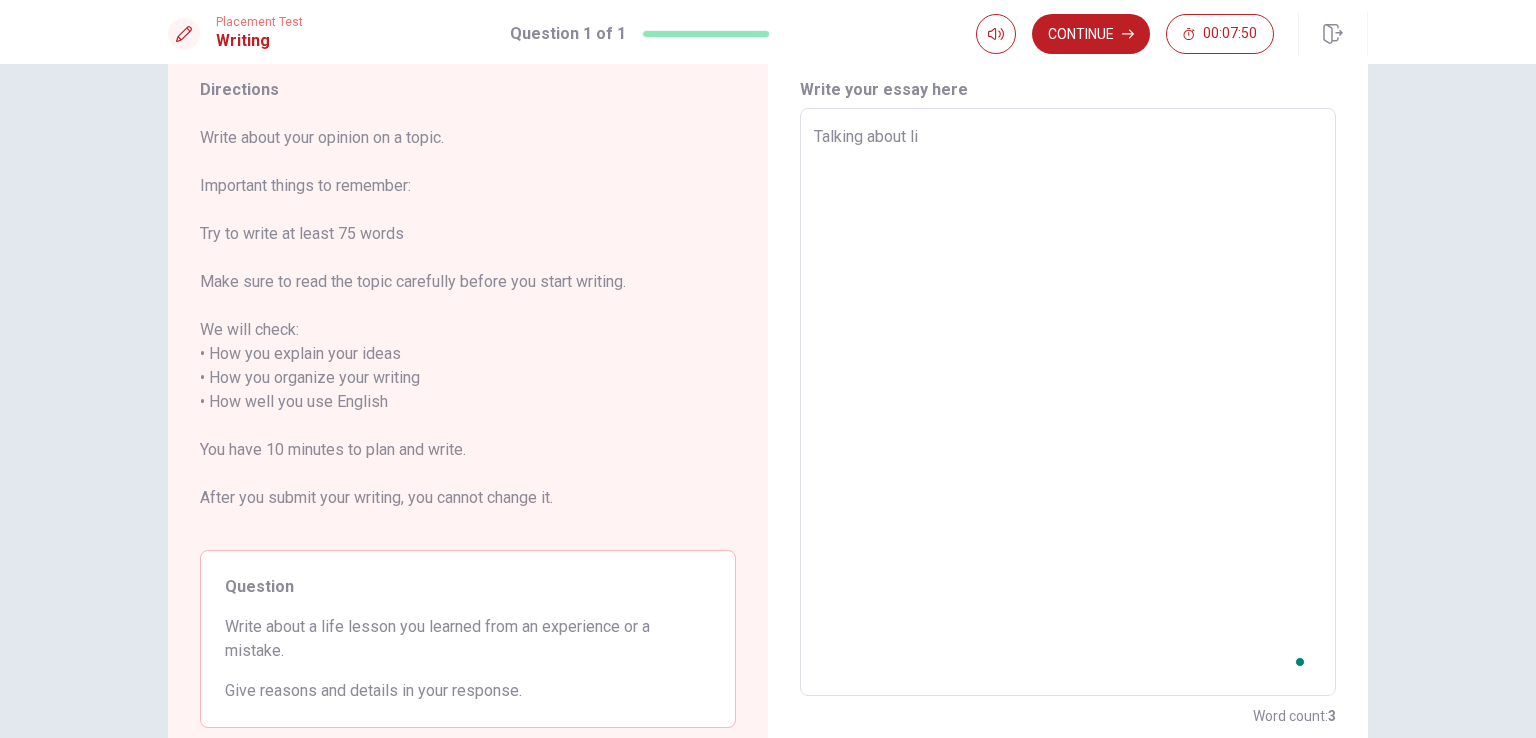 type on "Talking about lif" 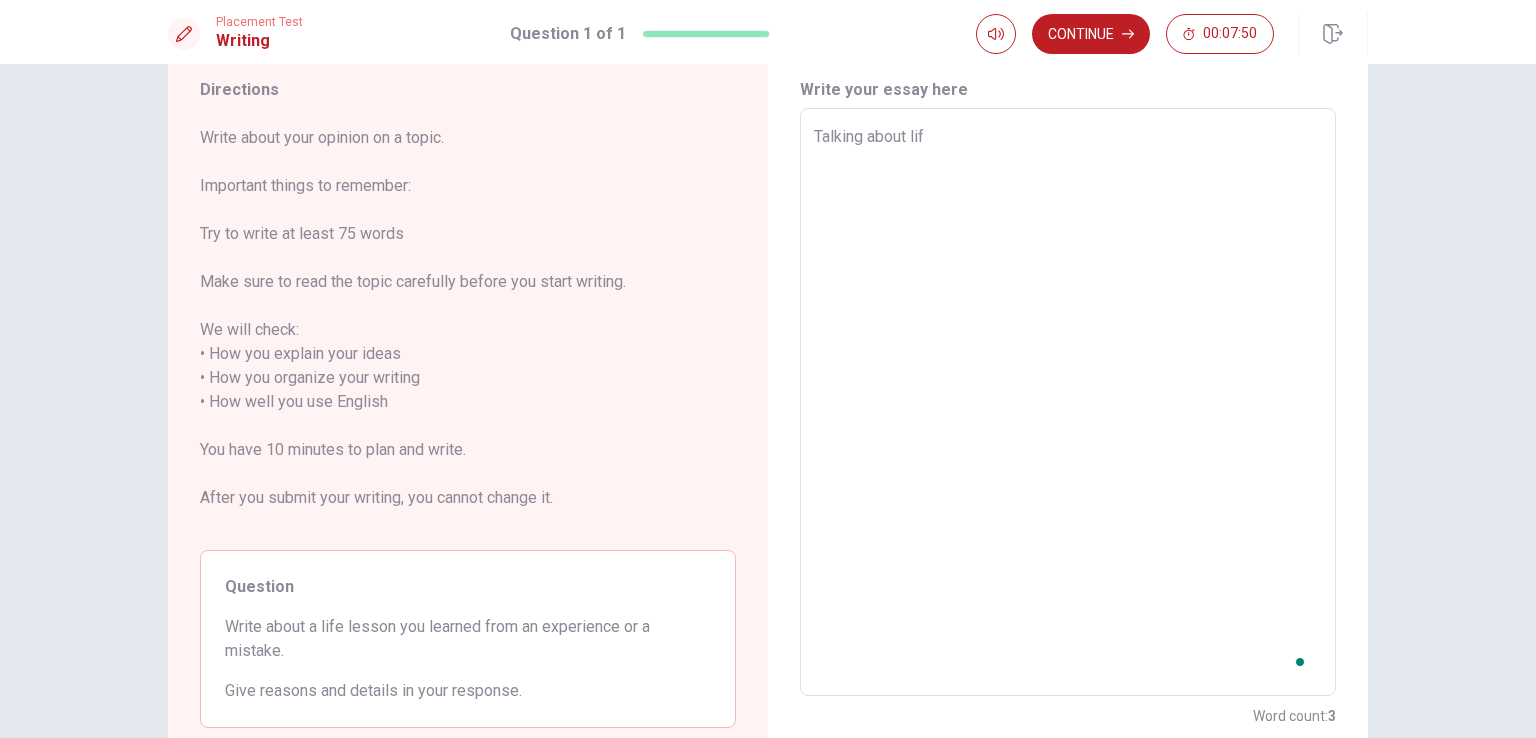 type on "x" 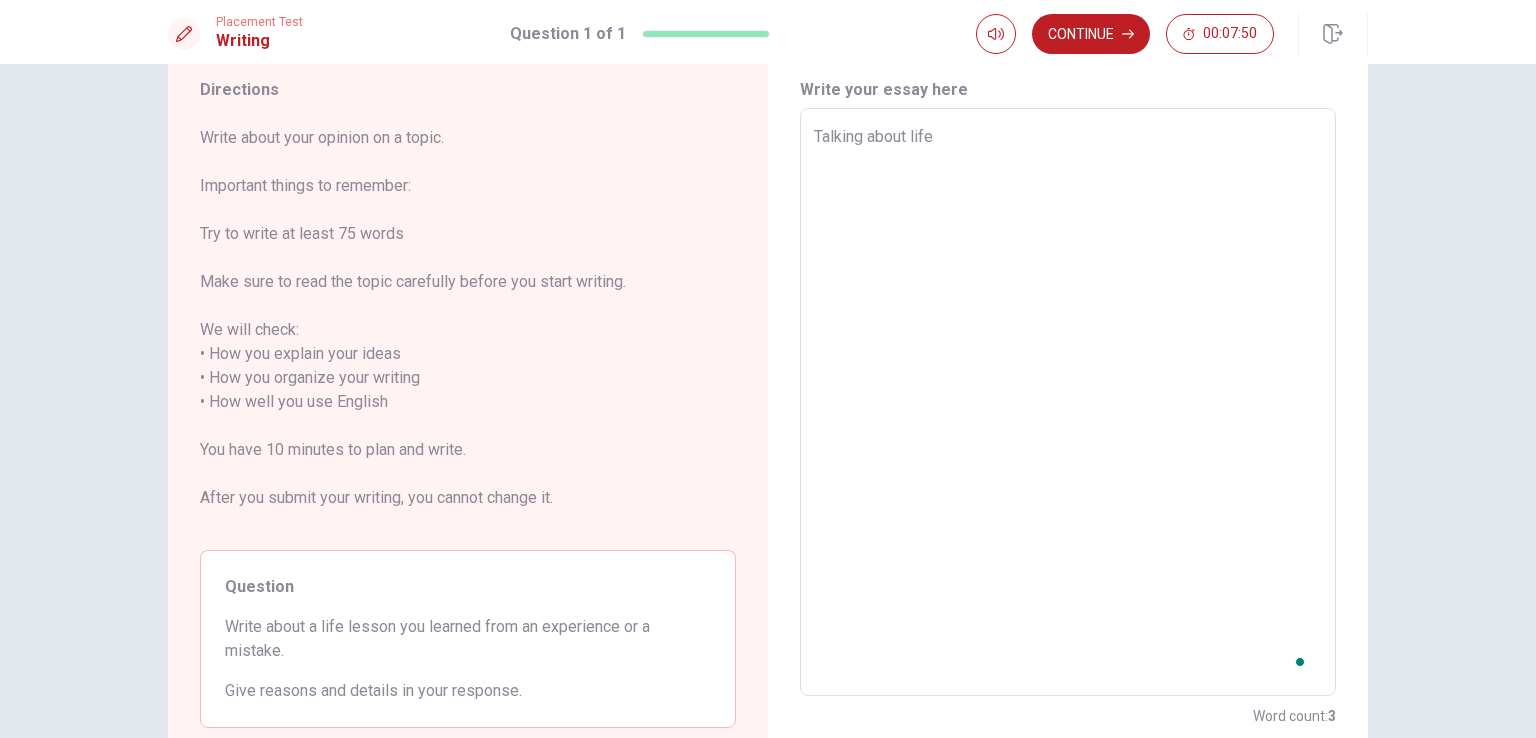 type on "x" 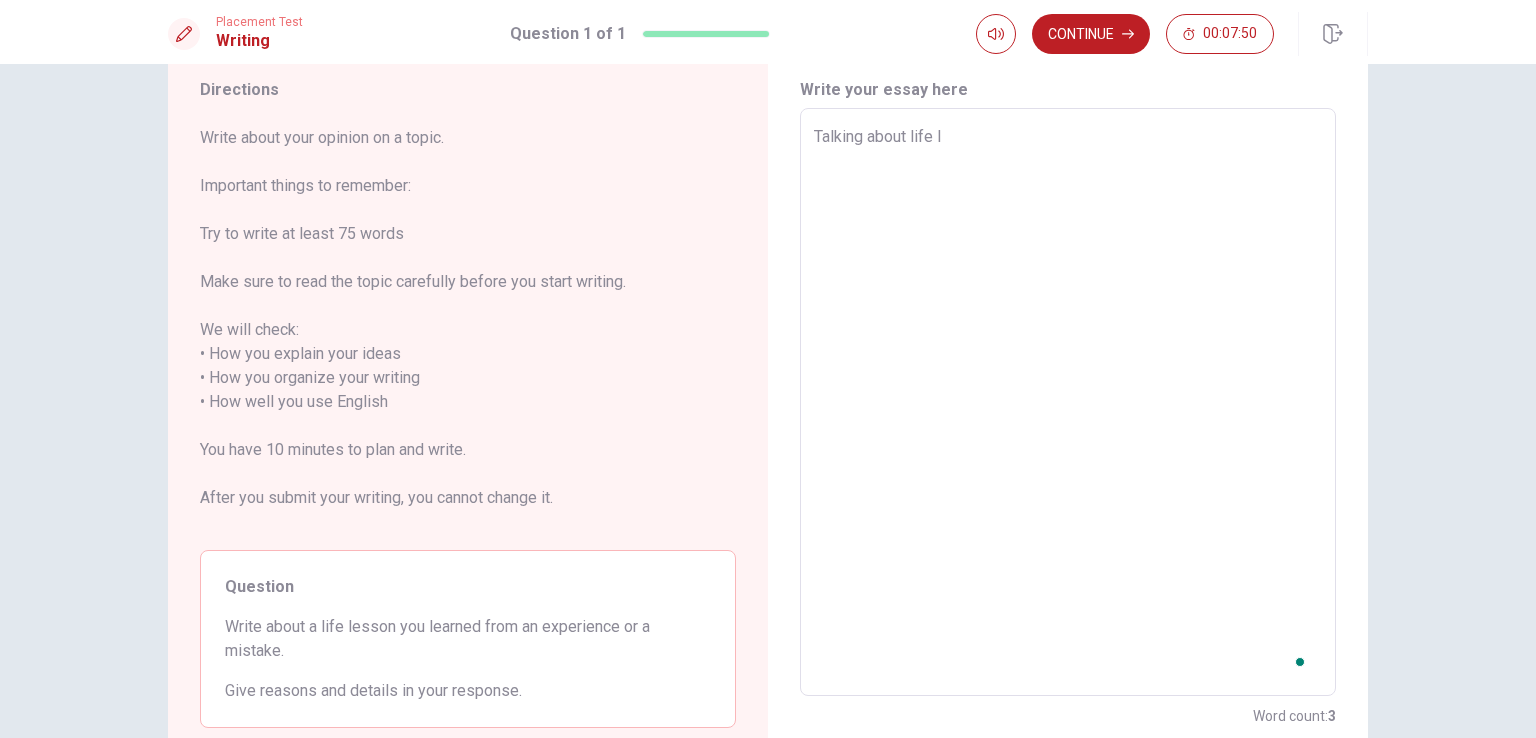 type on "x" 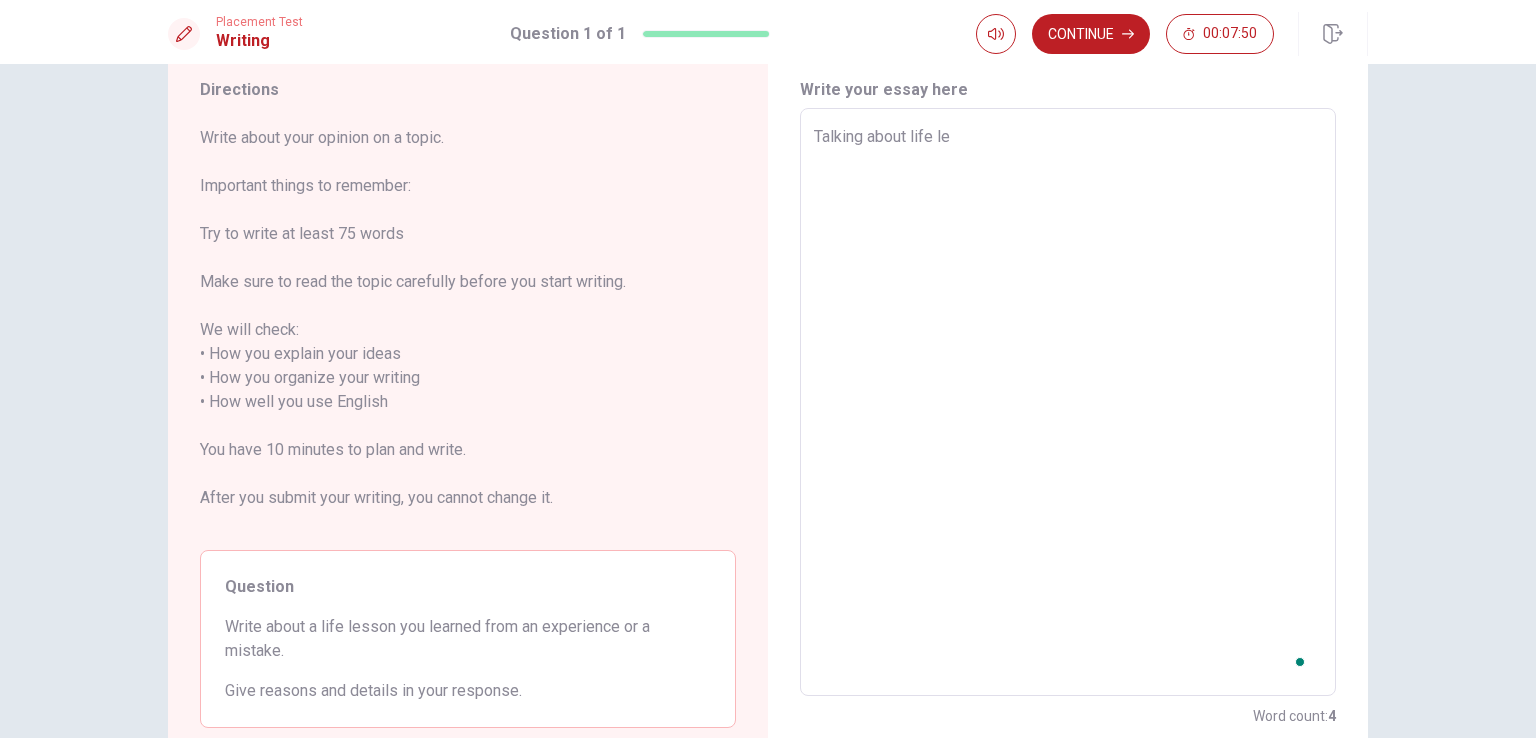 type on "x" 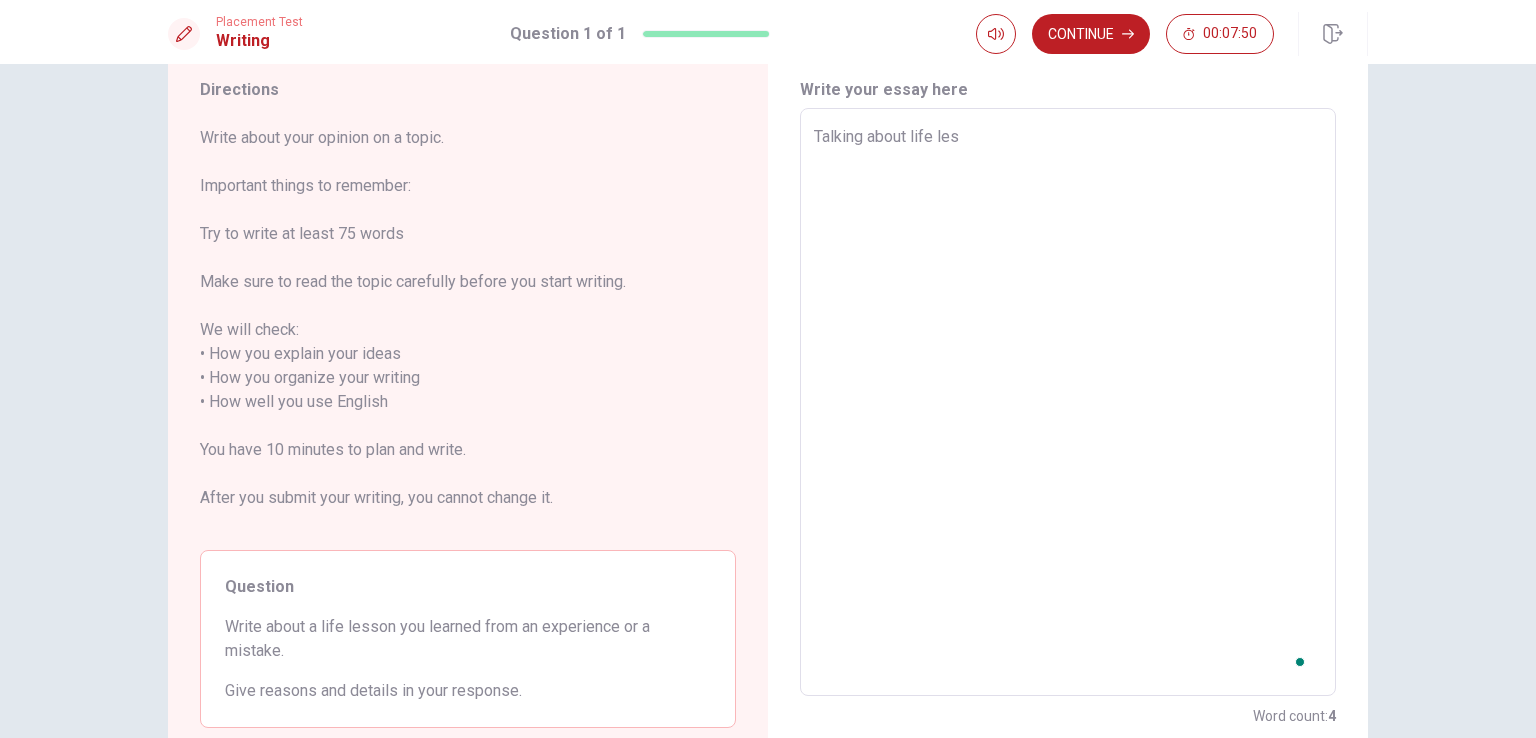type on "x" 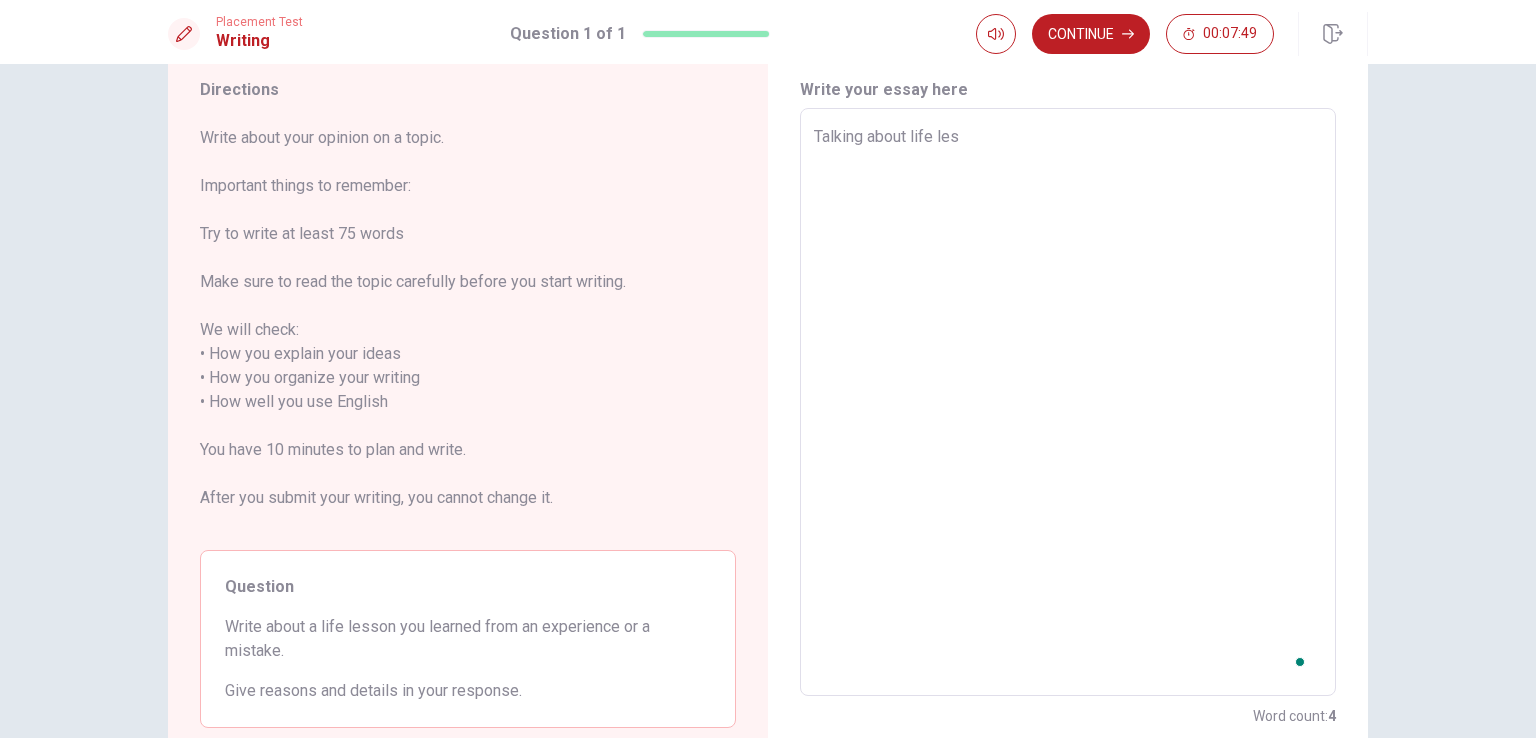 type on "Talking about life less" 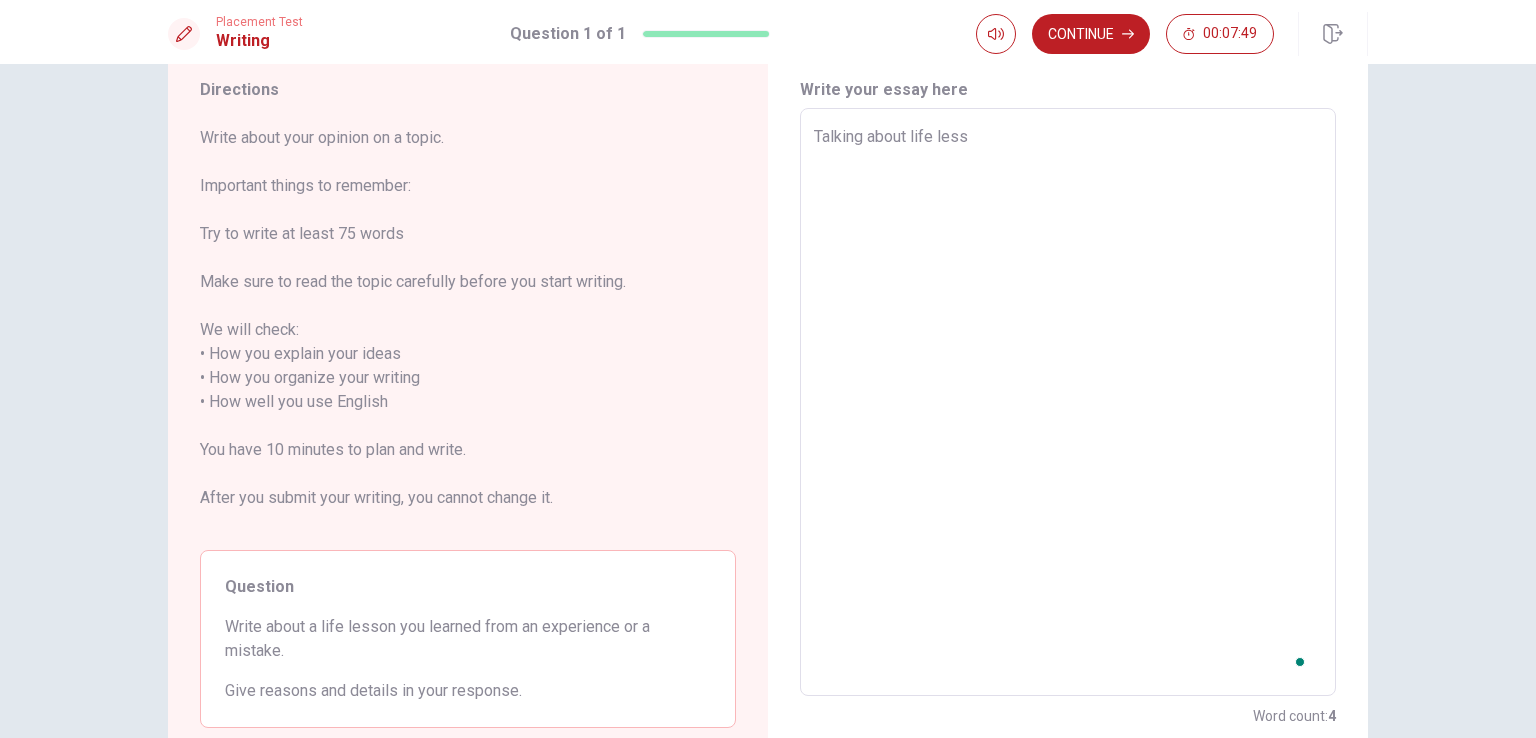 type on "x" 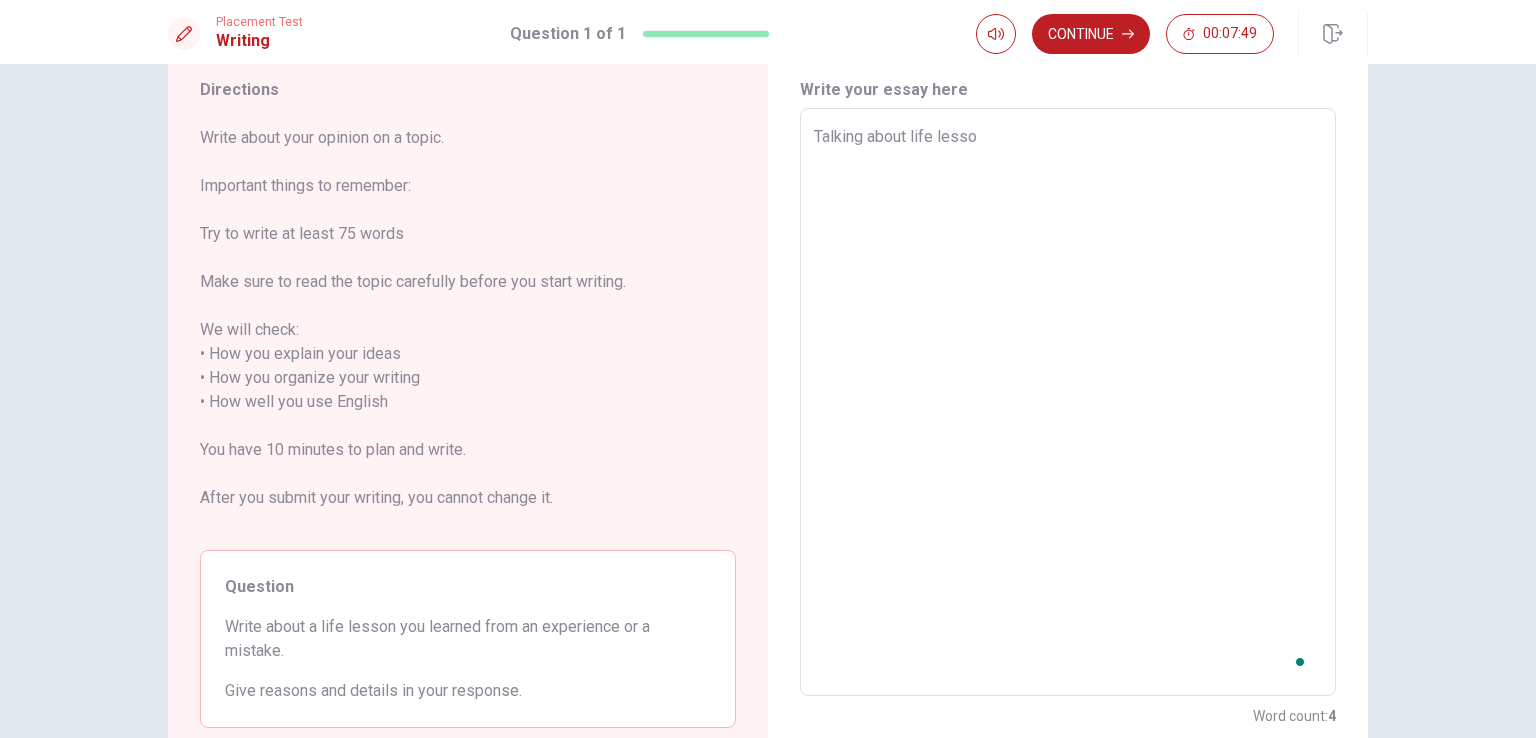 type on "x" 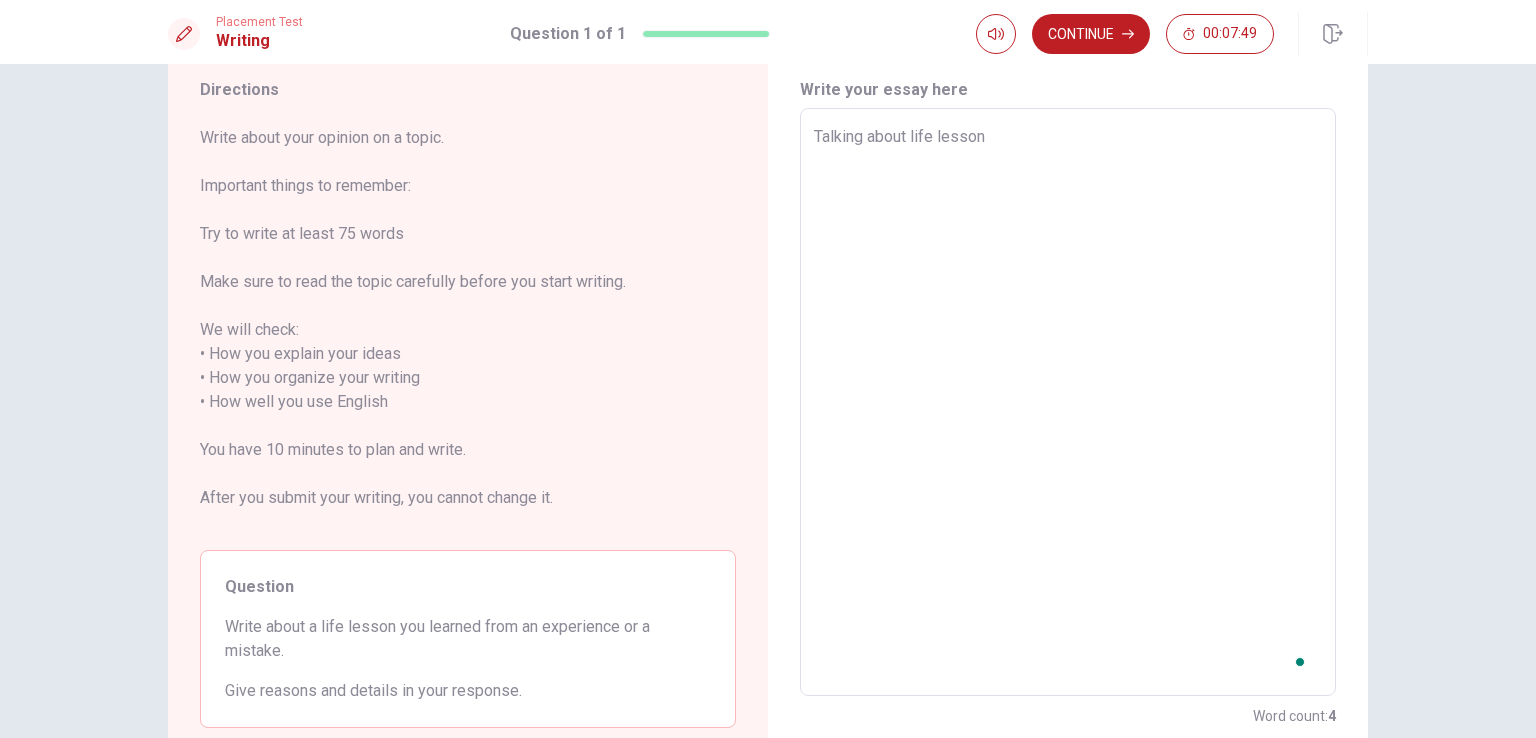 type on "x" 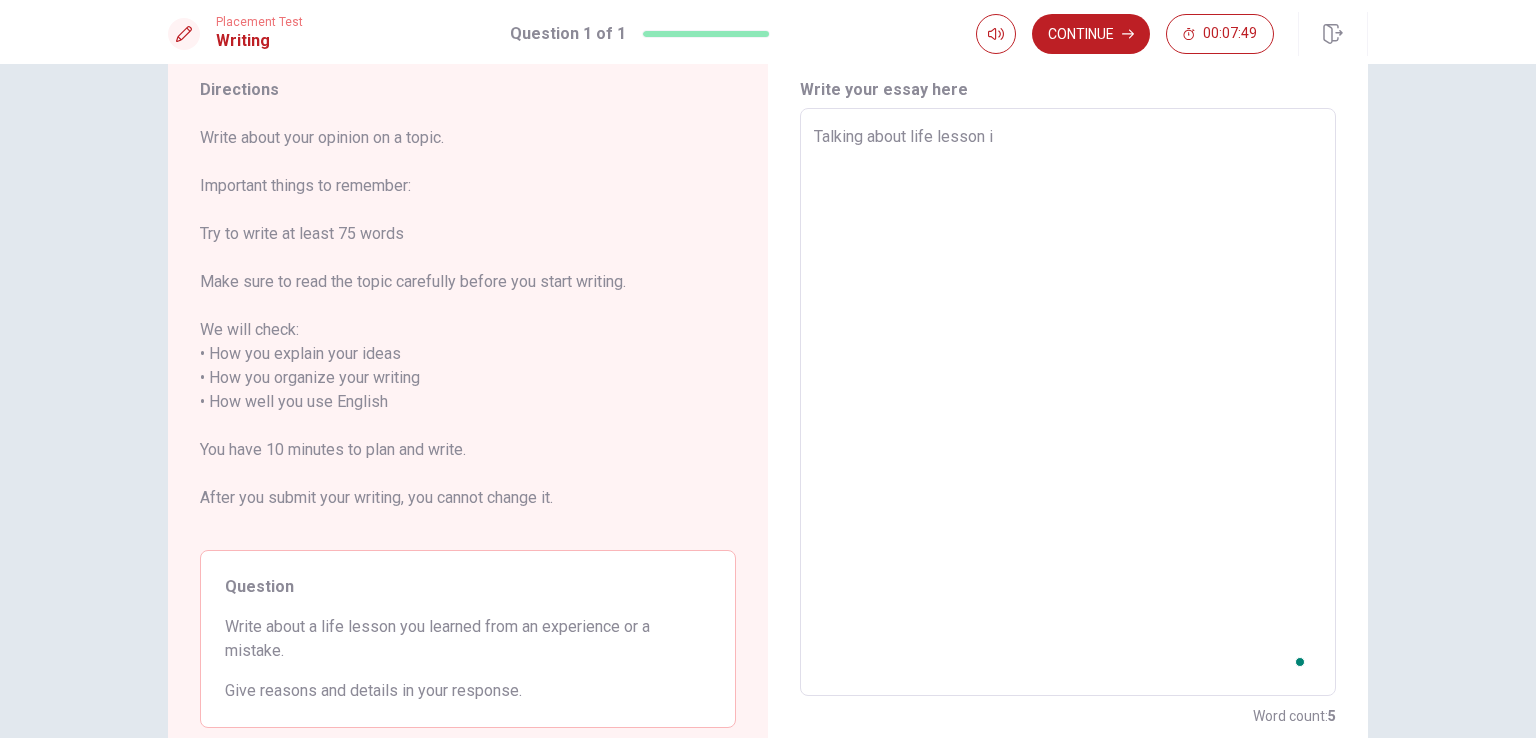type on "x" 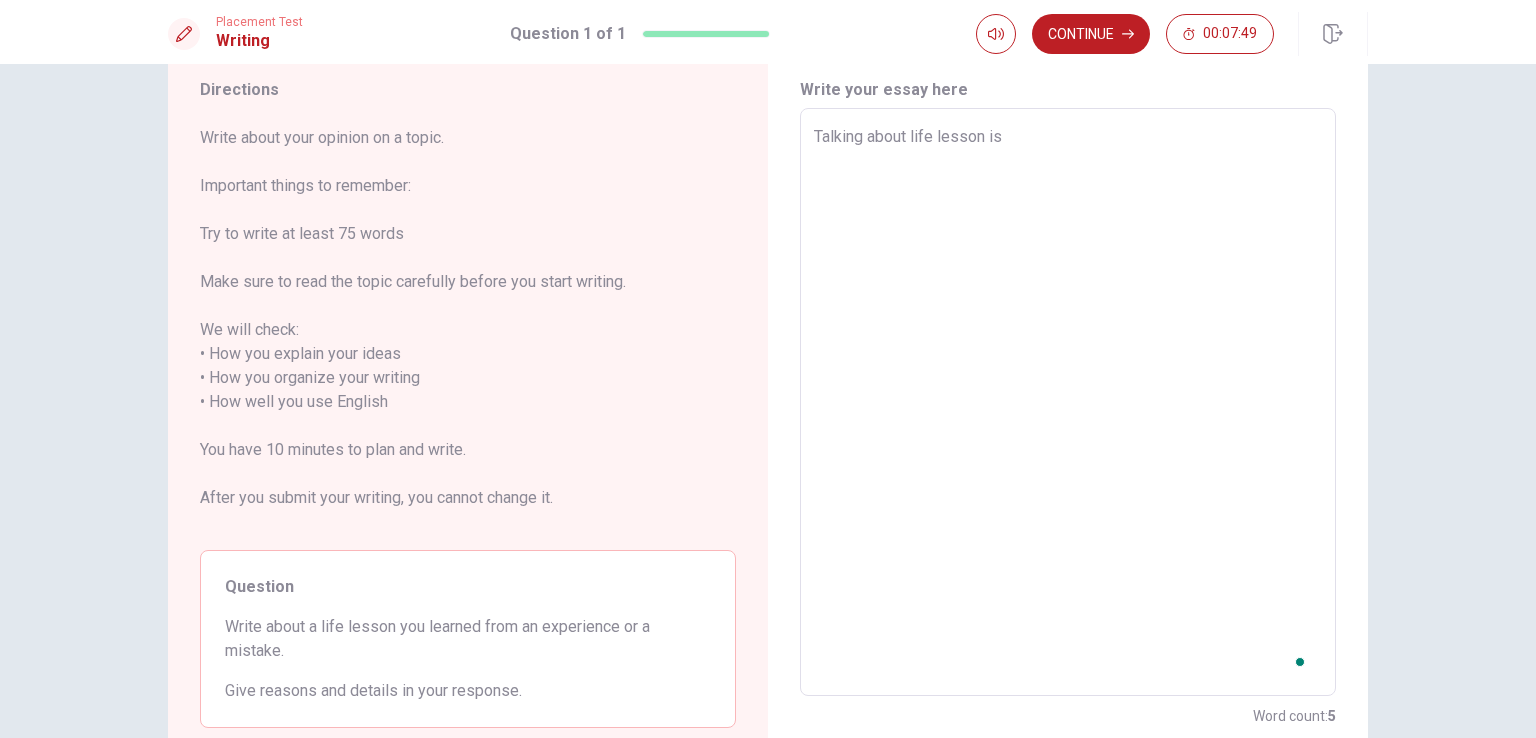 type on "x" 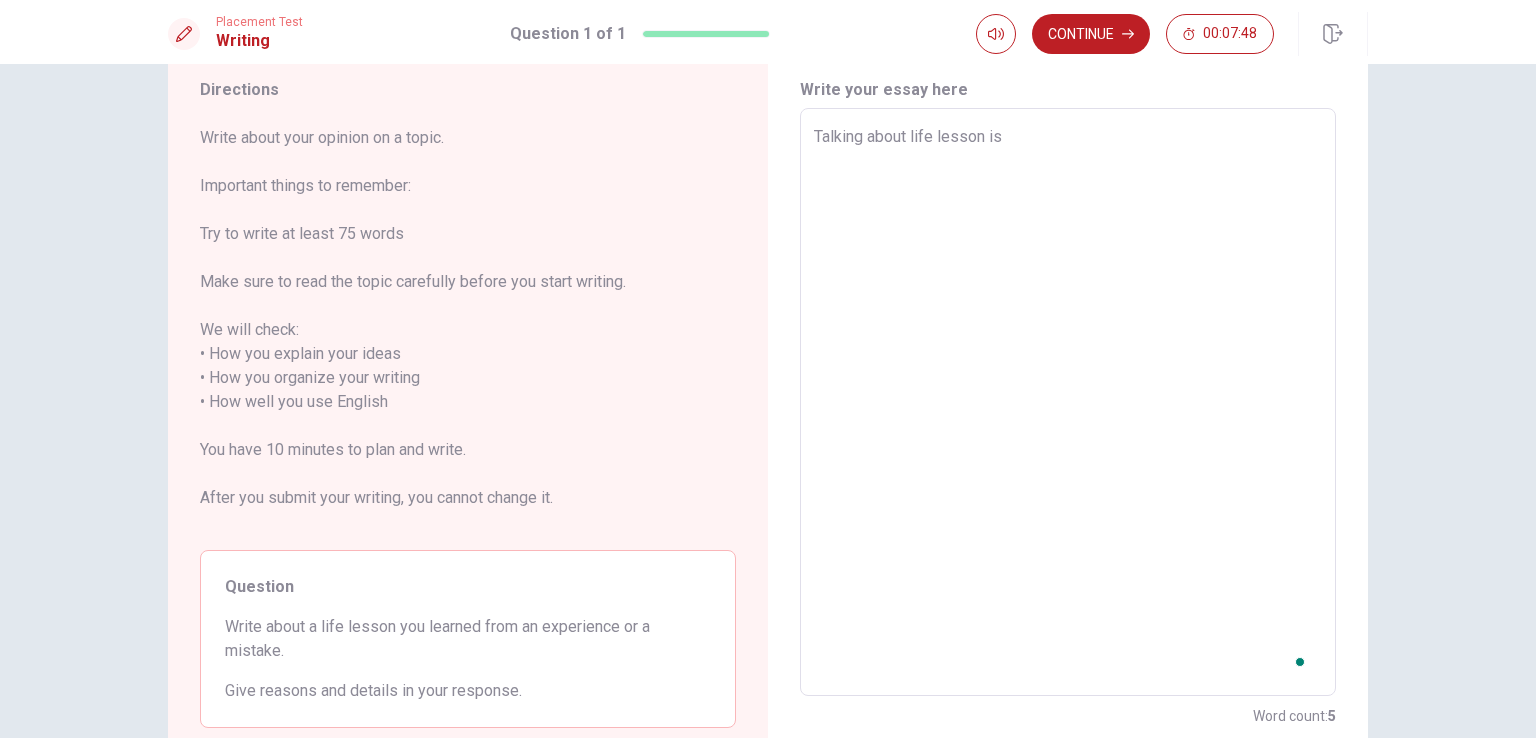 type on "Talking about life lesson is" 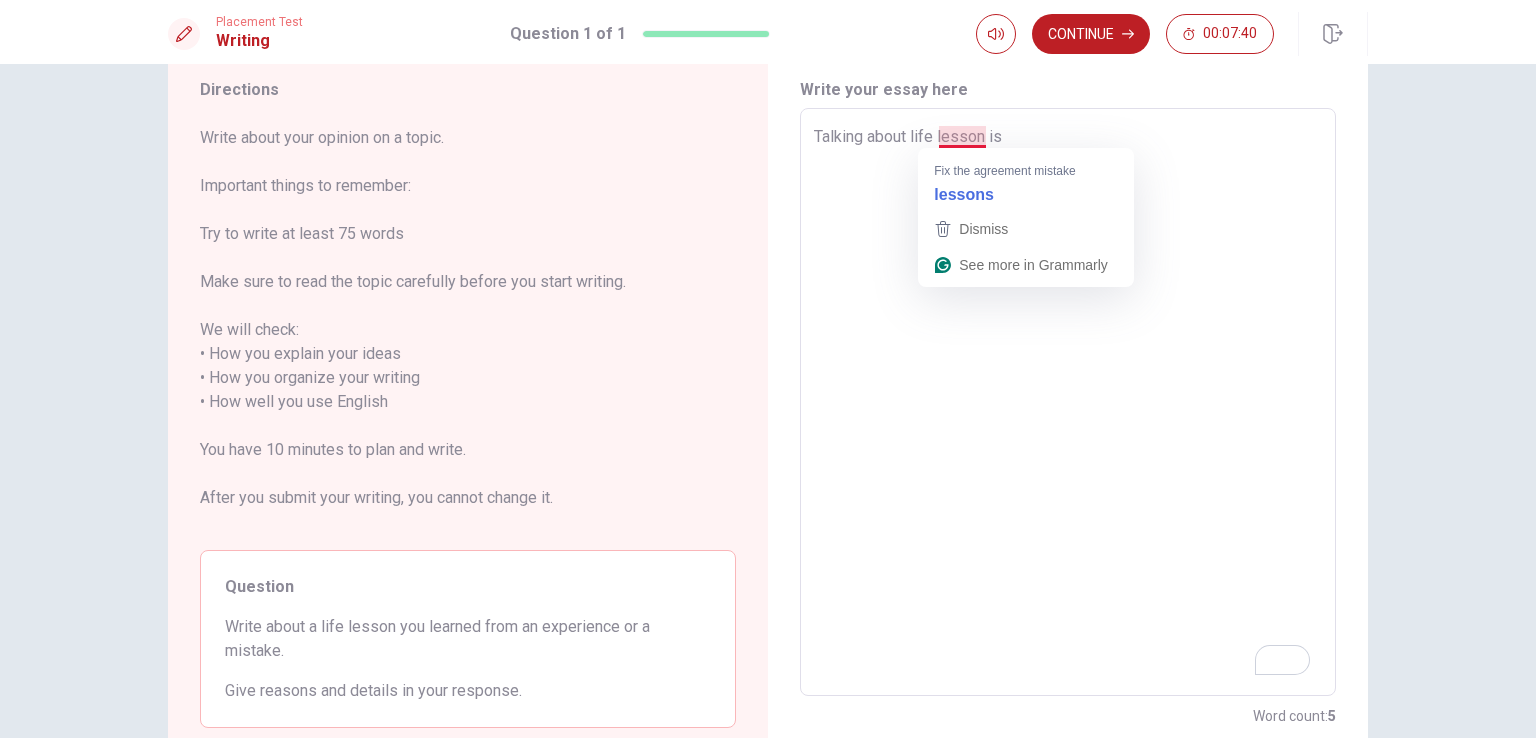 click on "Talking about life lesson is" at bounding box center (1068, 402) 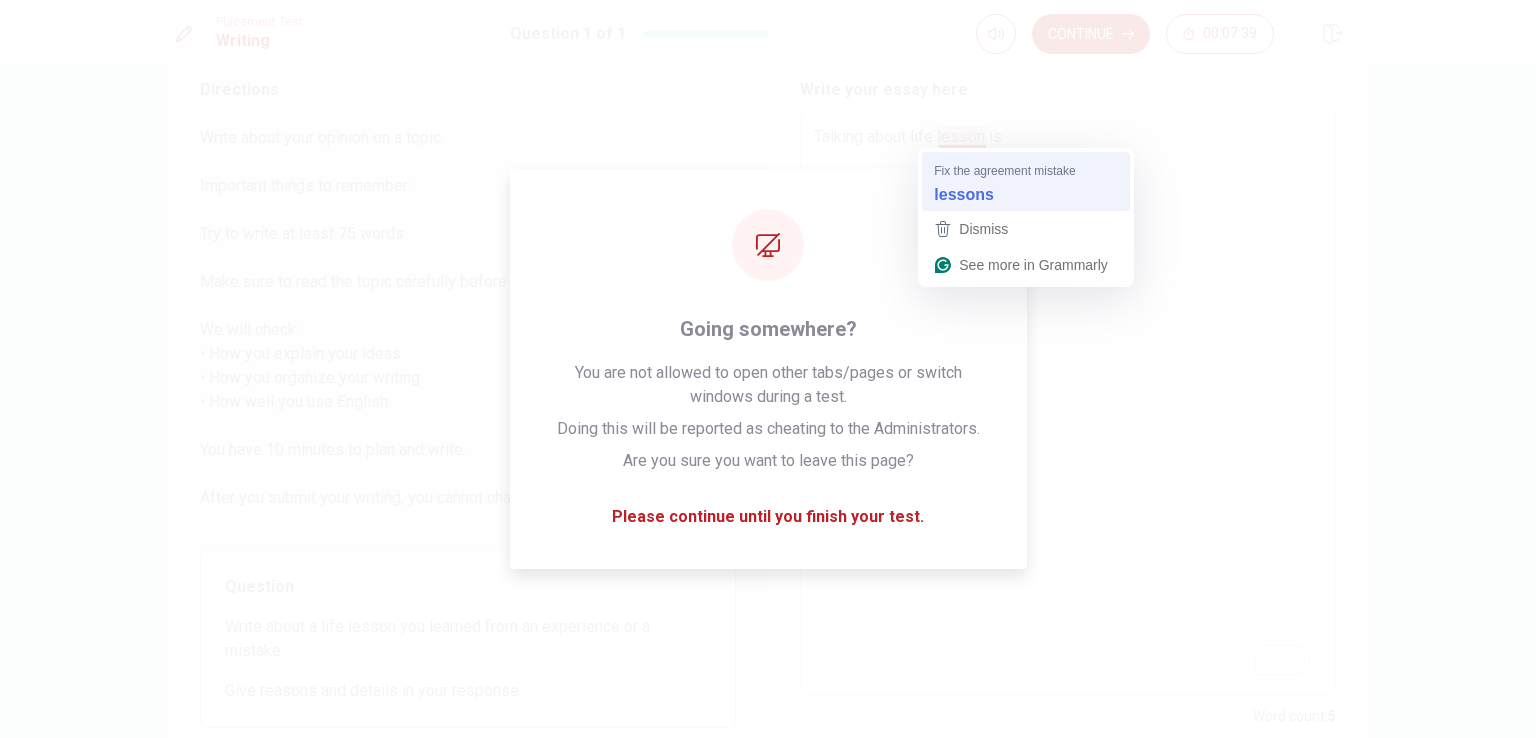 type on "x" 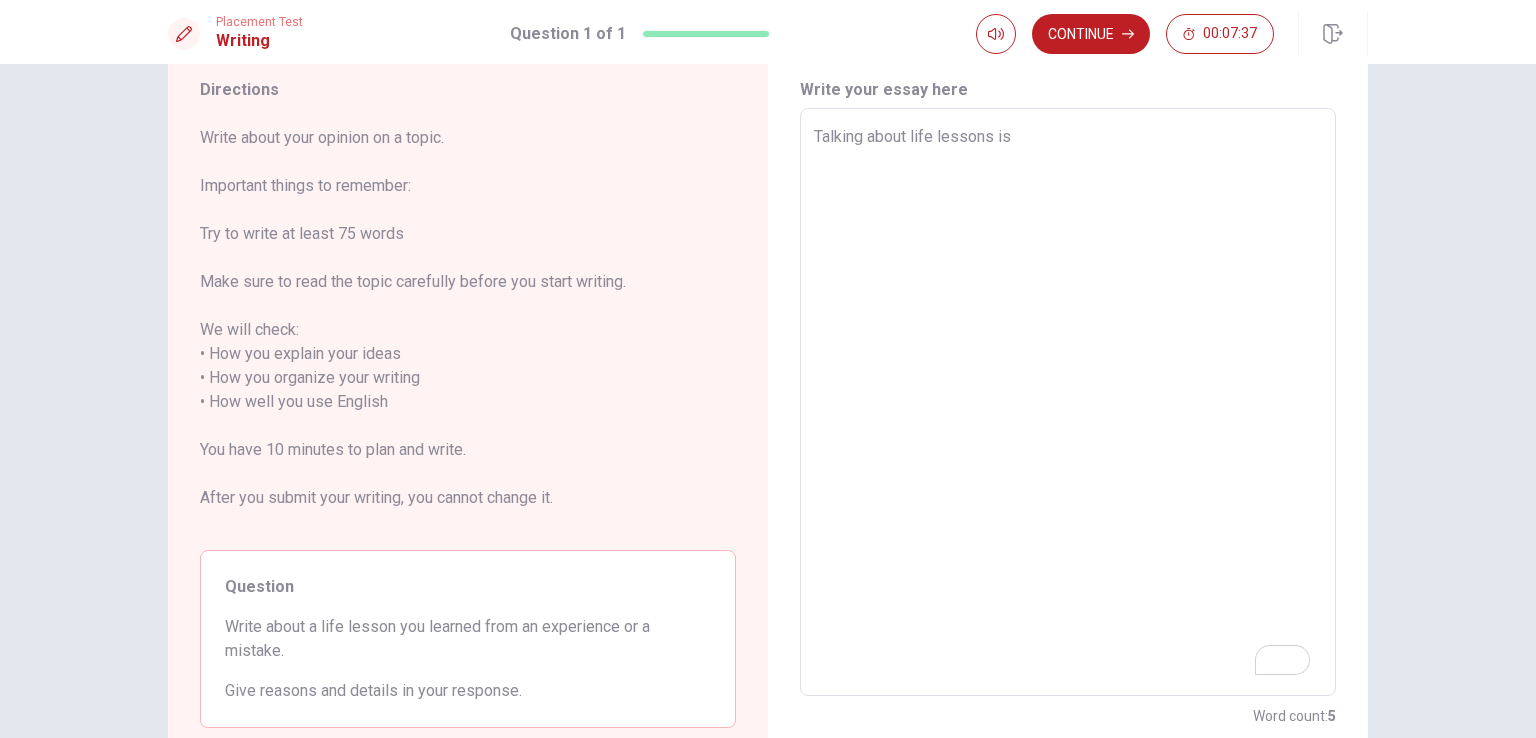 click on "Talking about life lessons is" at bounding box center [1068, 402] 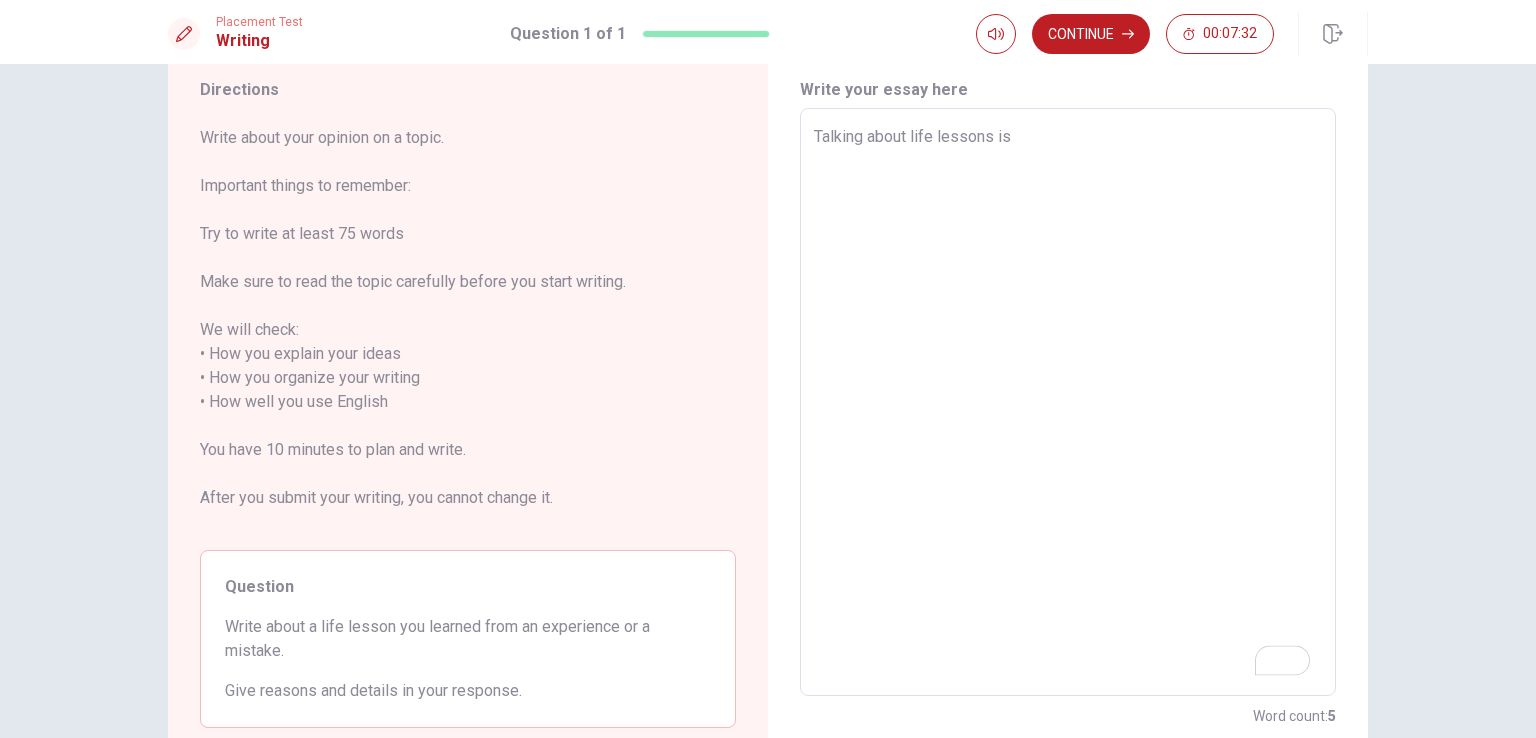 type on "x" 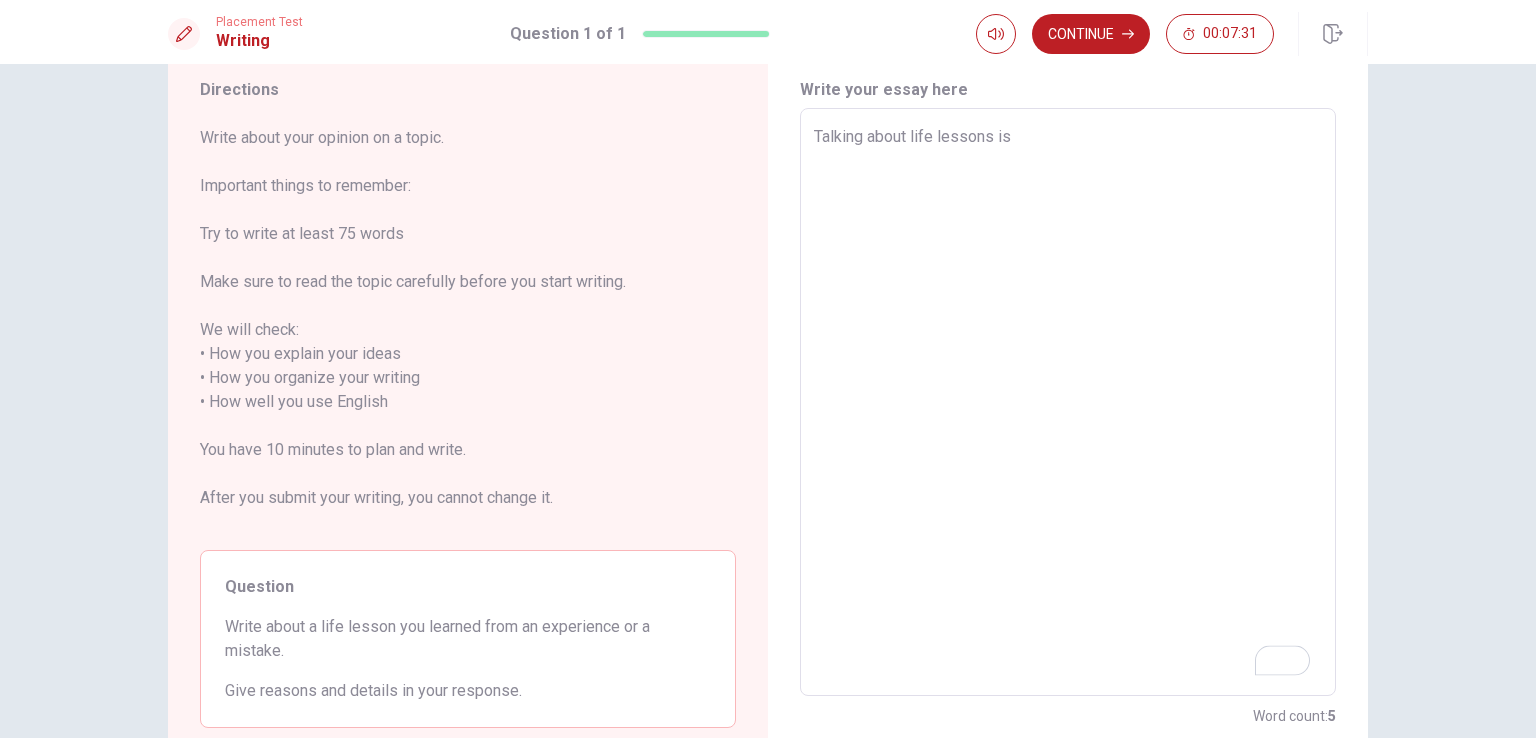 type on "Talking about life lessons is" 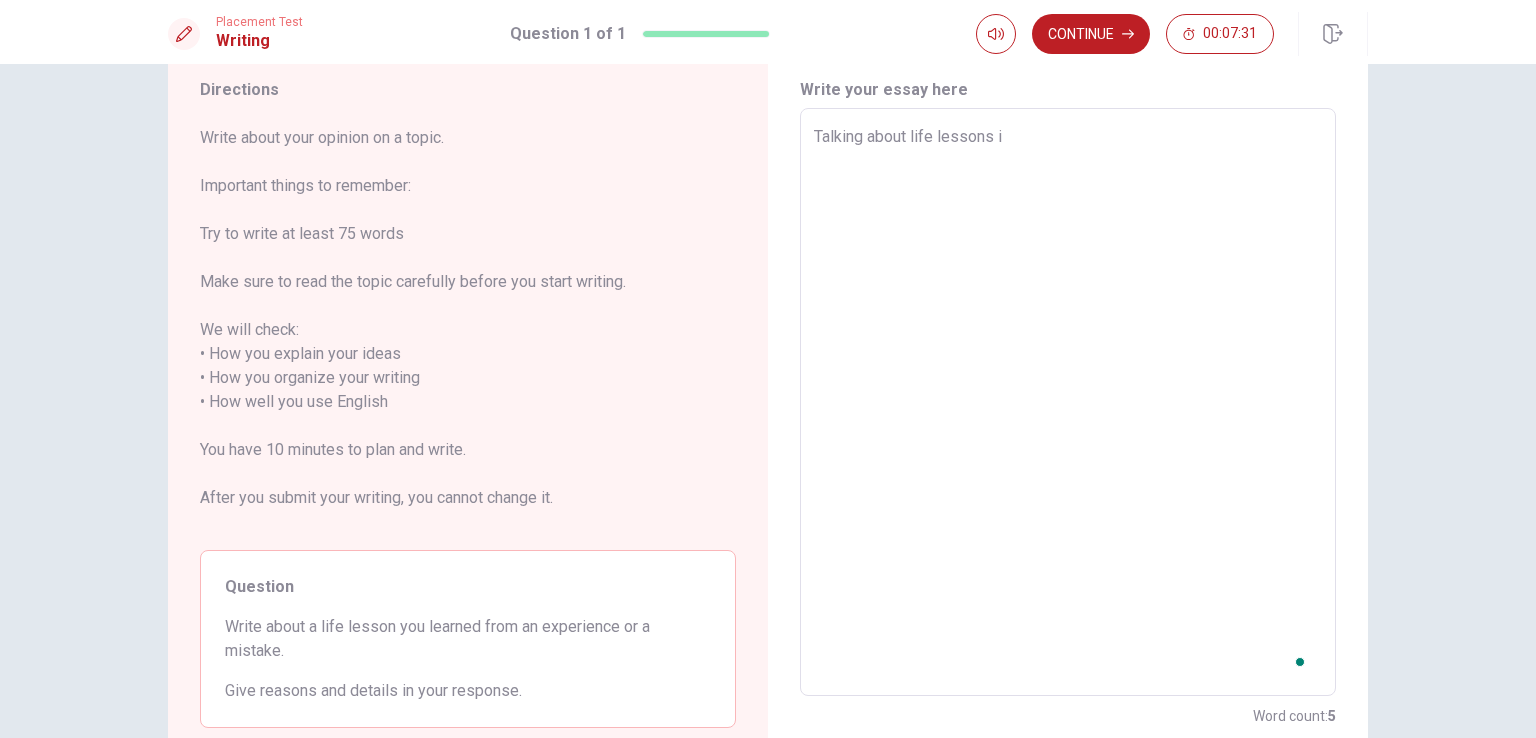 type on "x" 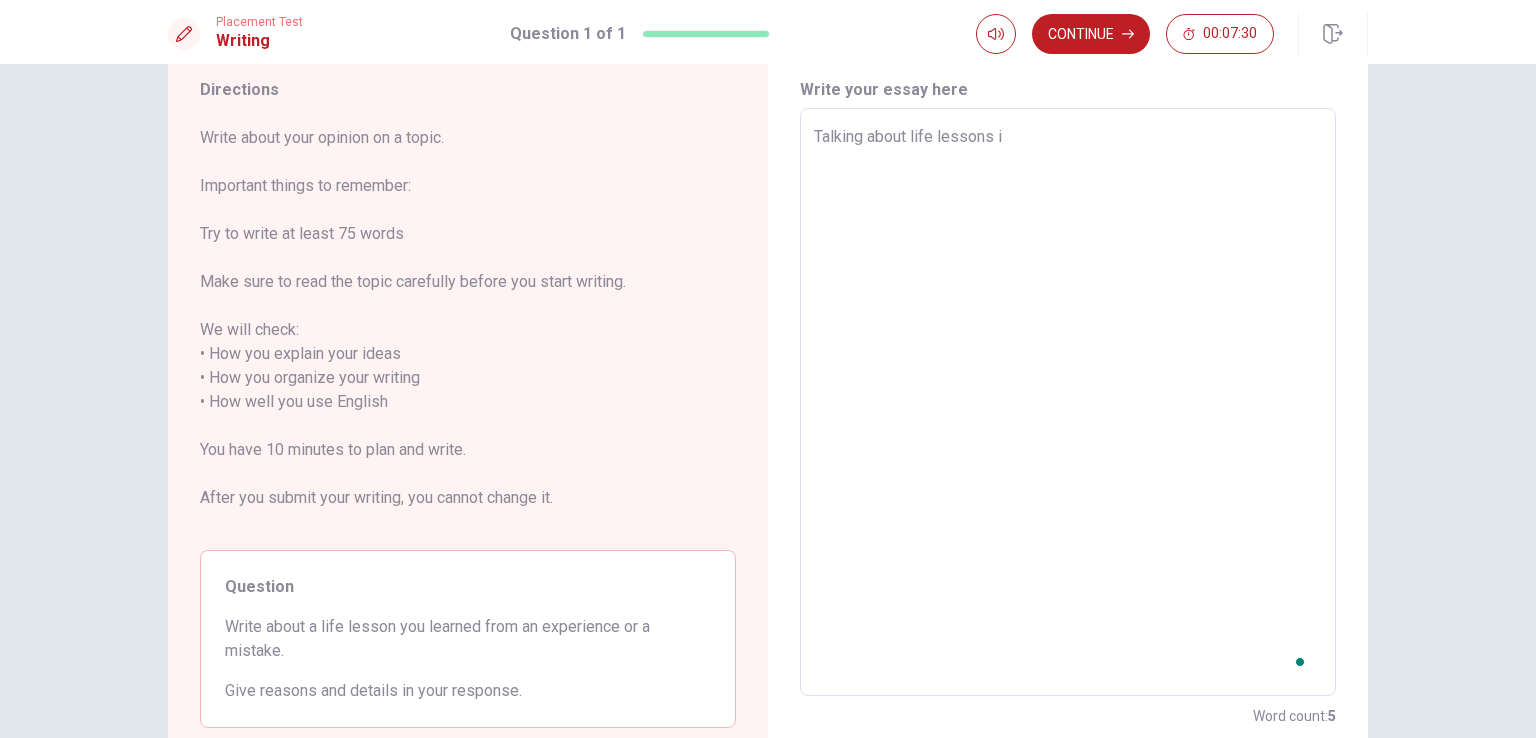 type on "Talking about life lessons" 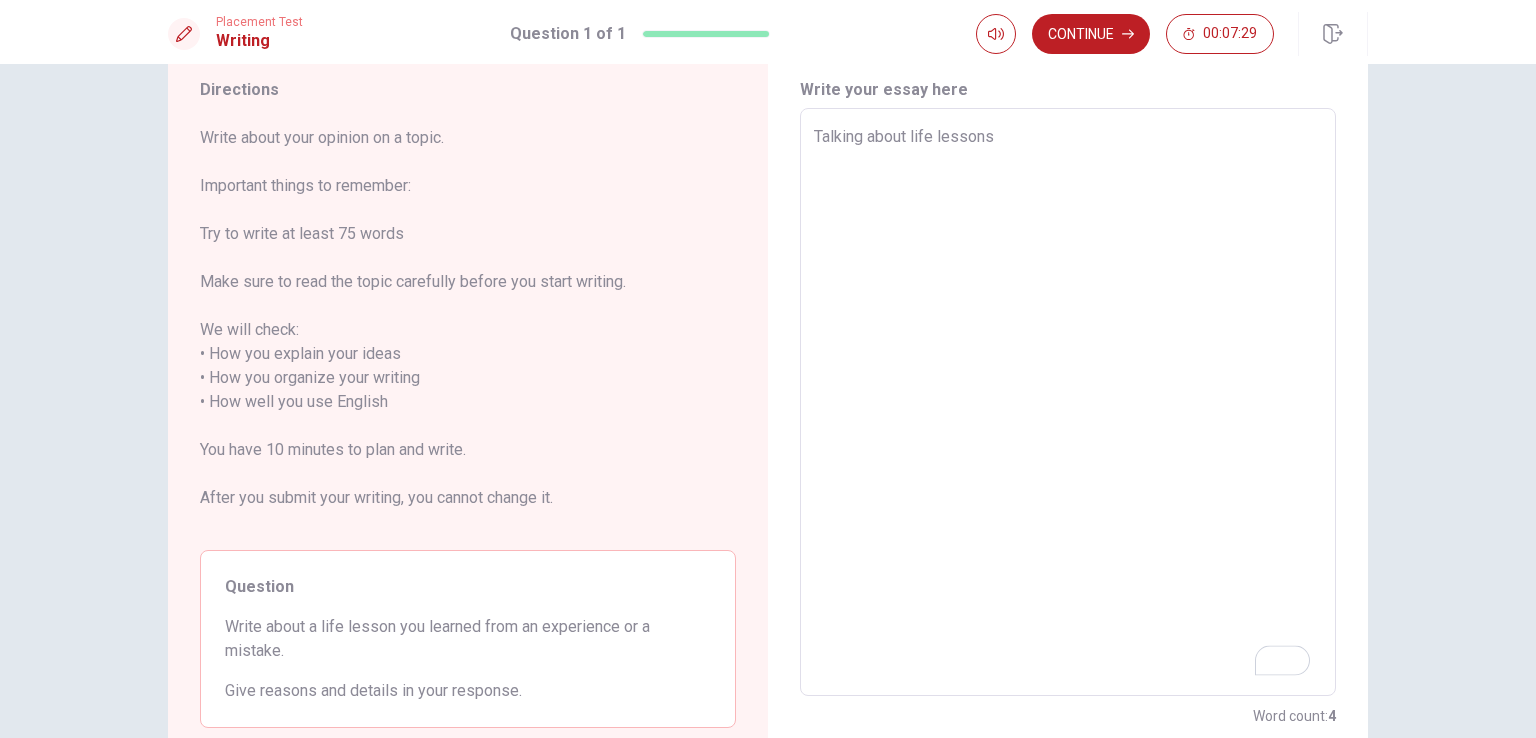 type on "x" 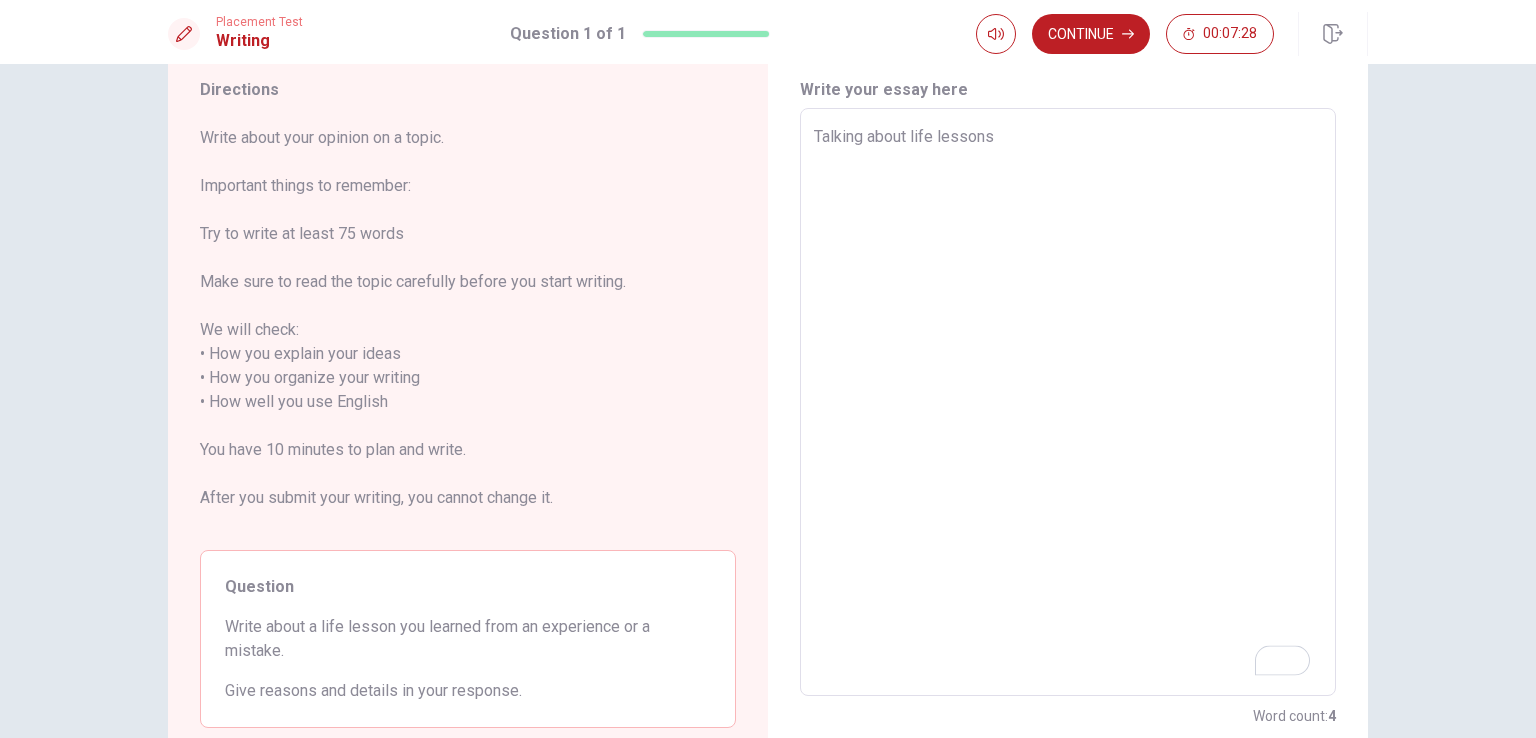 type on "Talking about life lessons r" 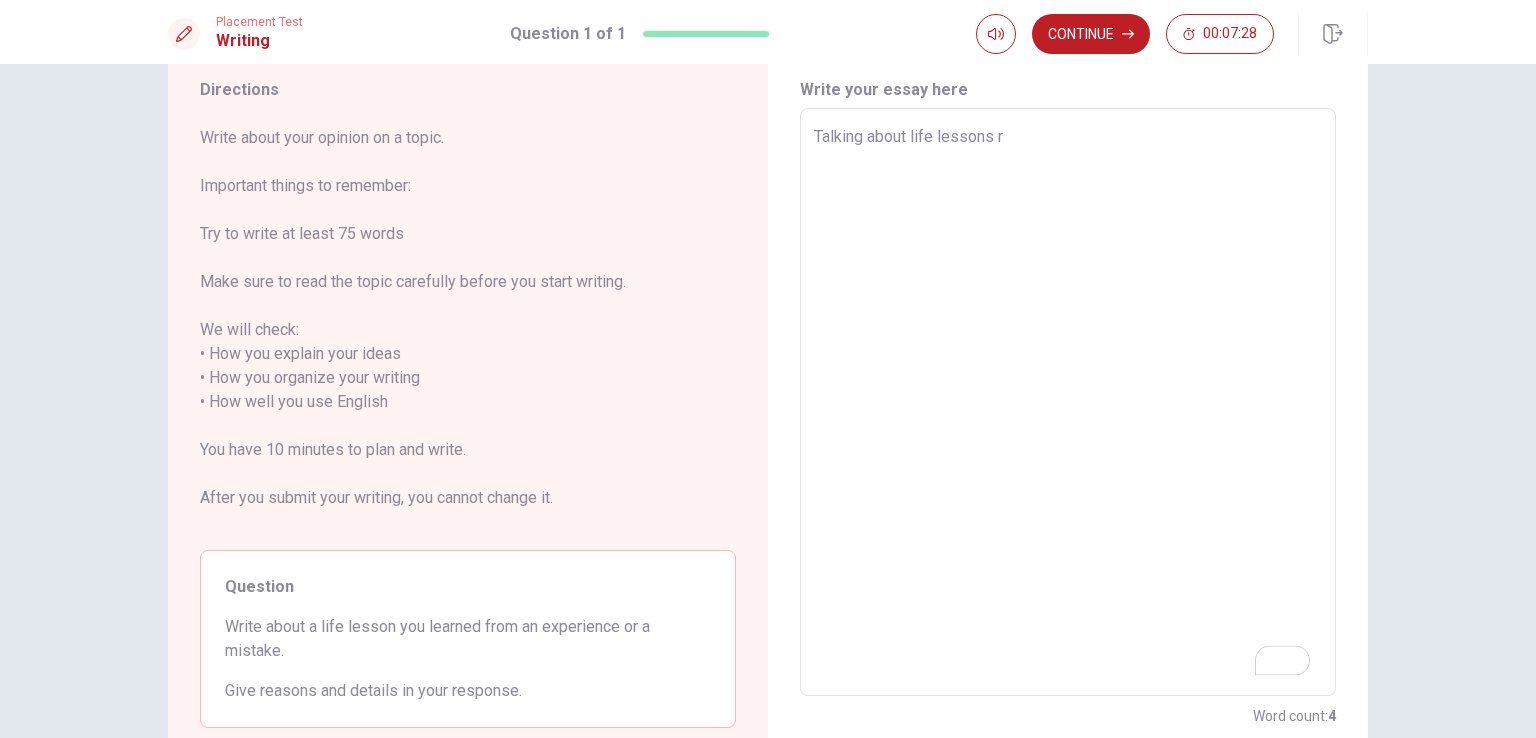 type on "x" 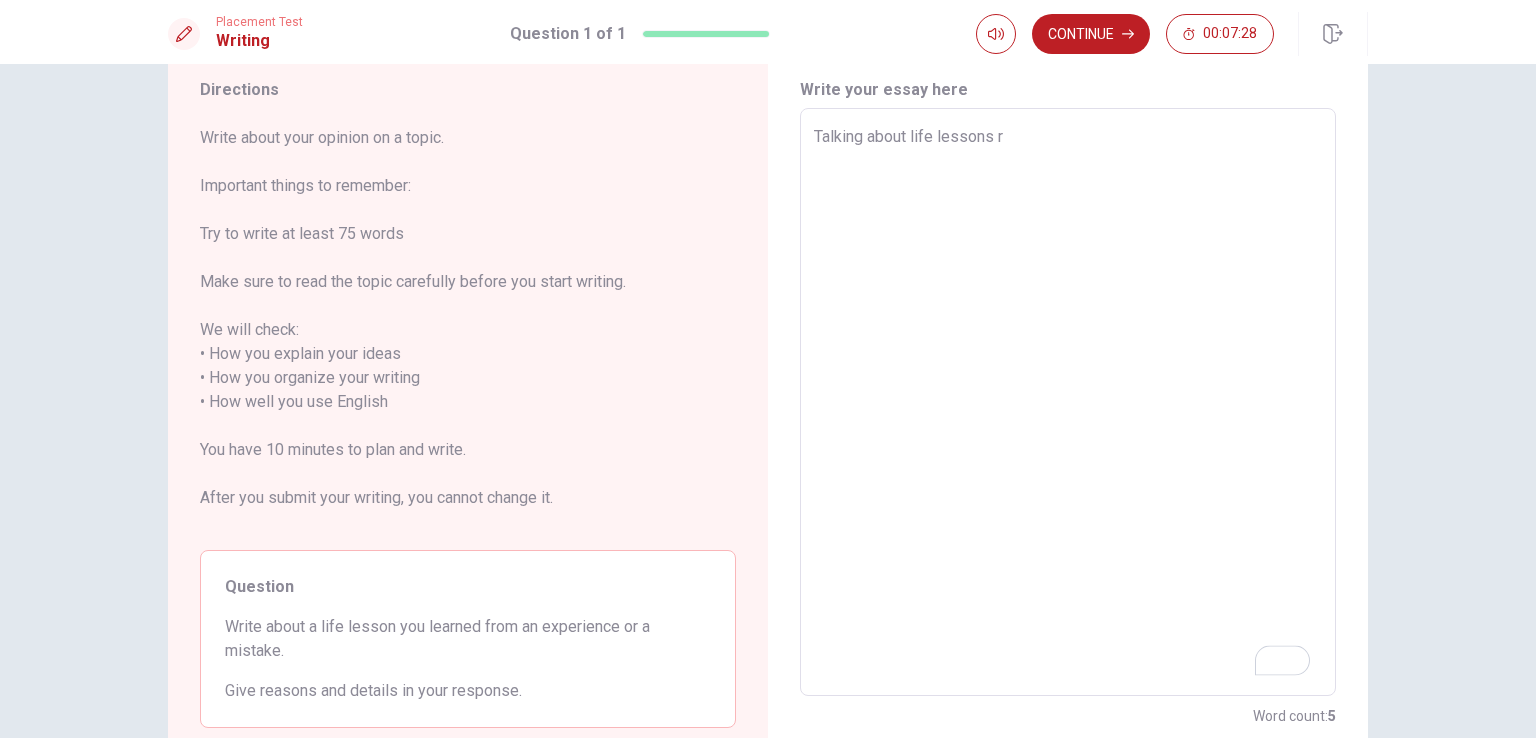 type on "Talking about life lessons re" 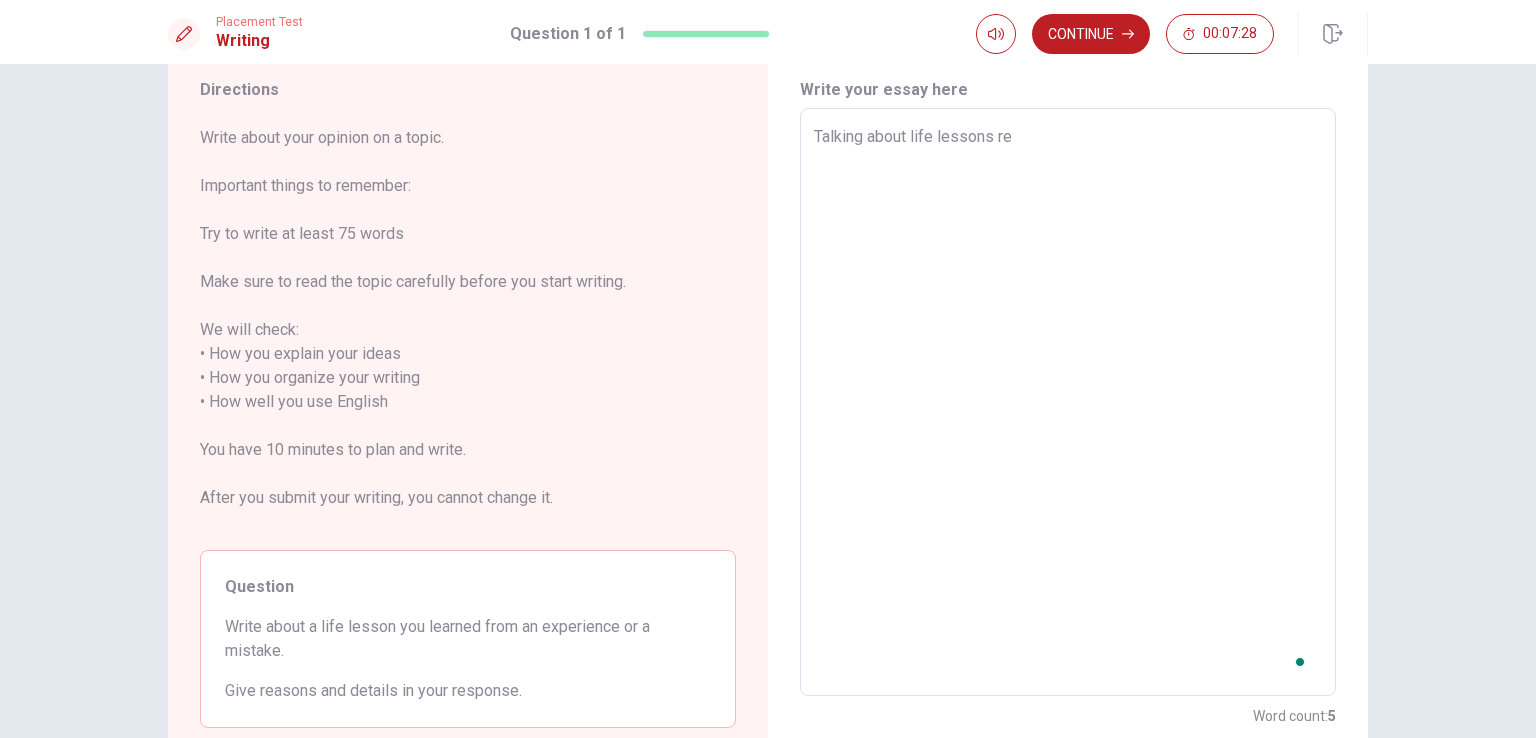 type on "x" 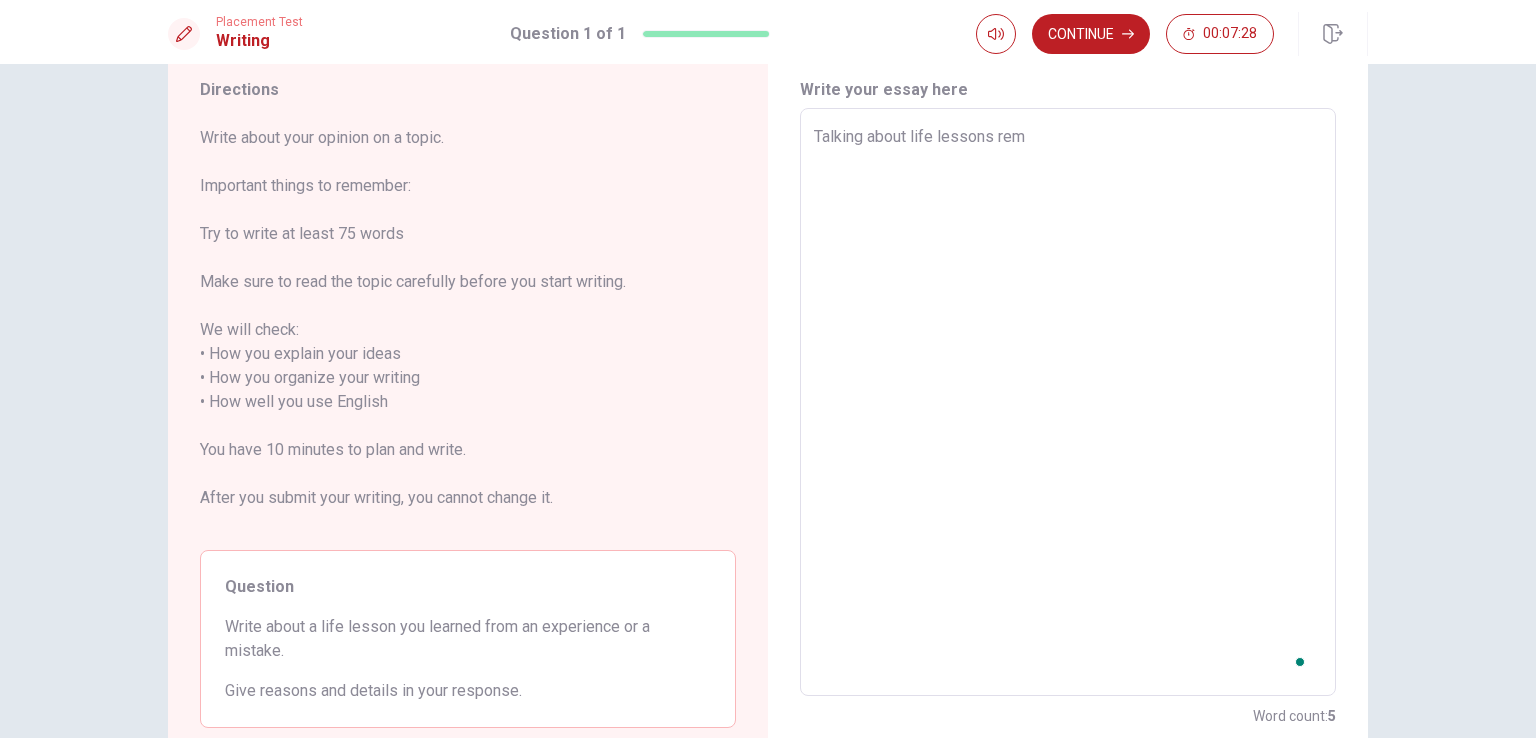 type on "x" 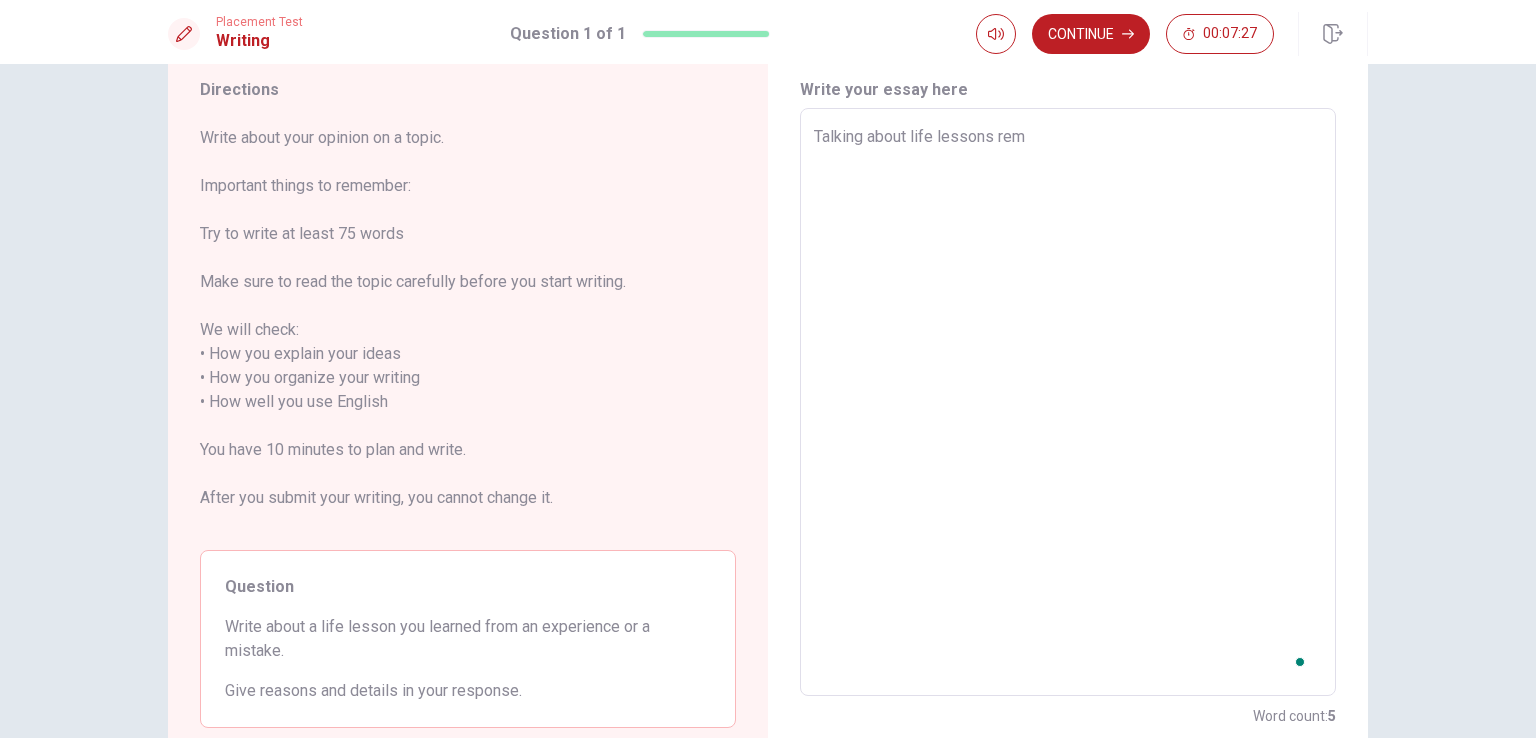 type on "Talking about life lessons remi" 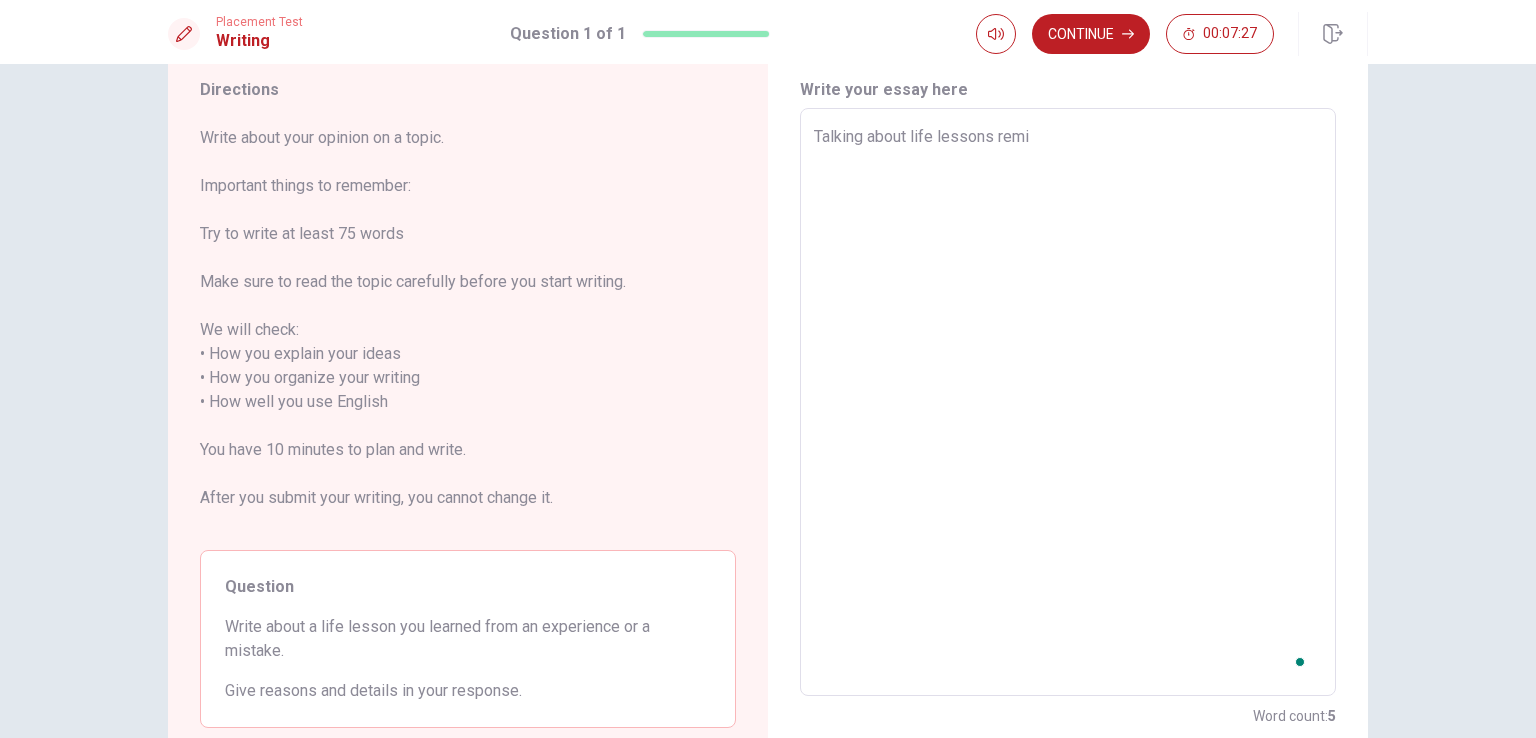 type on "x" 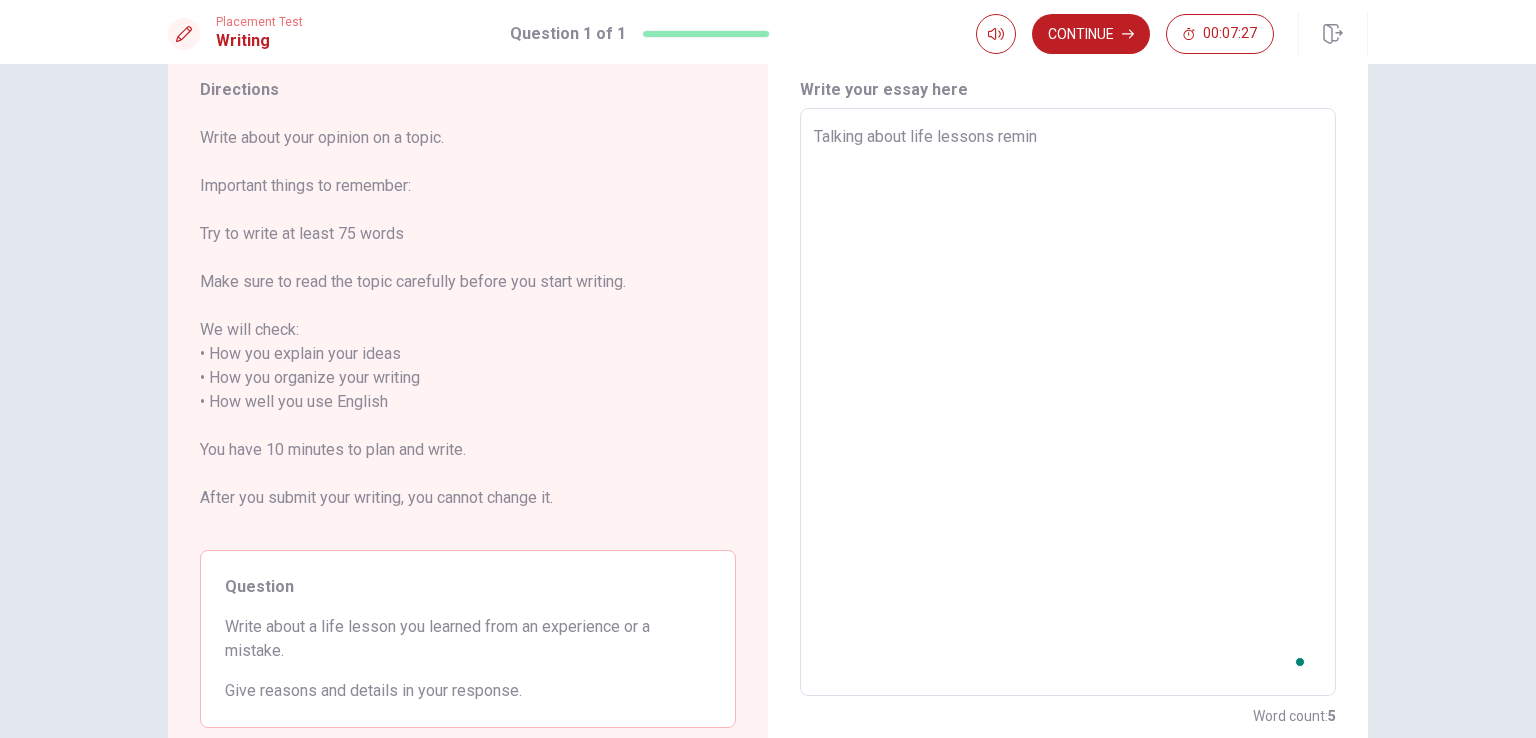type on "x" 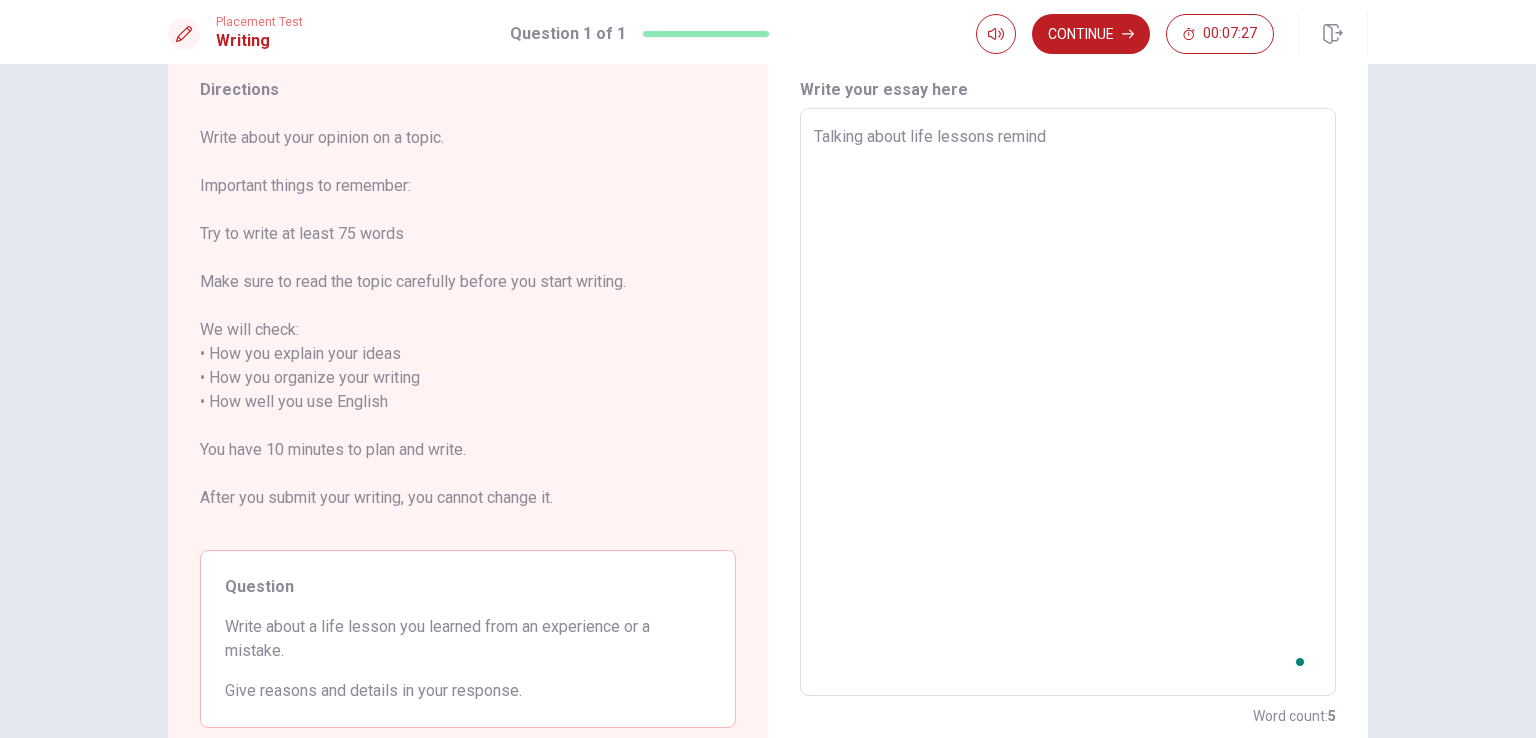 type on "x" 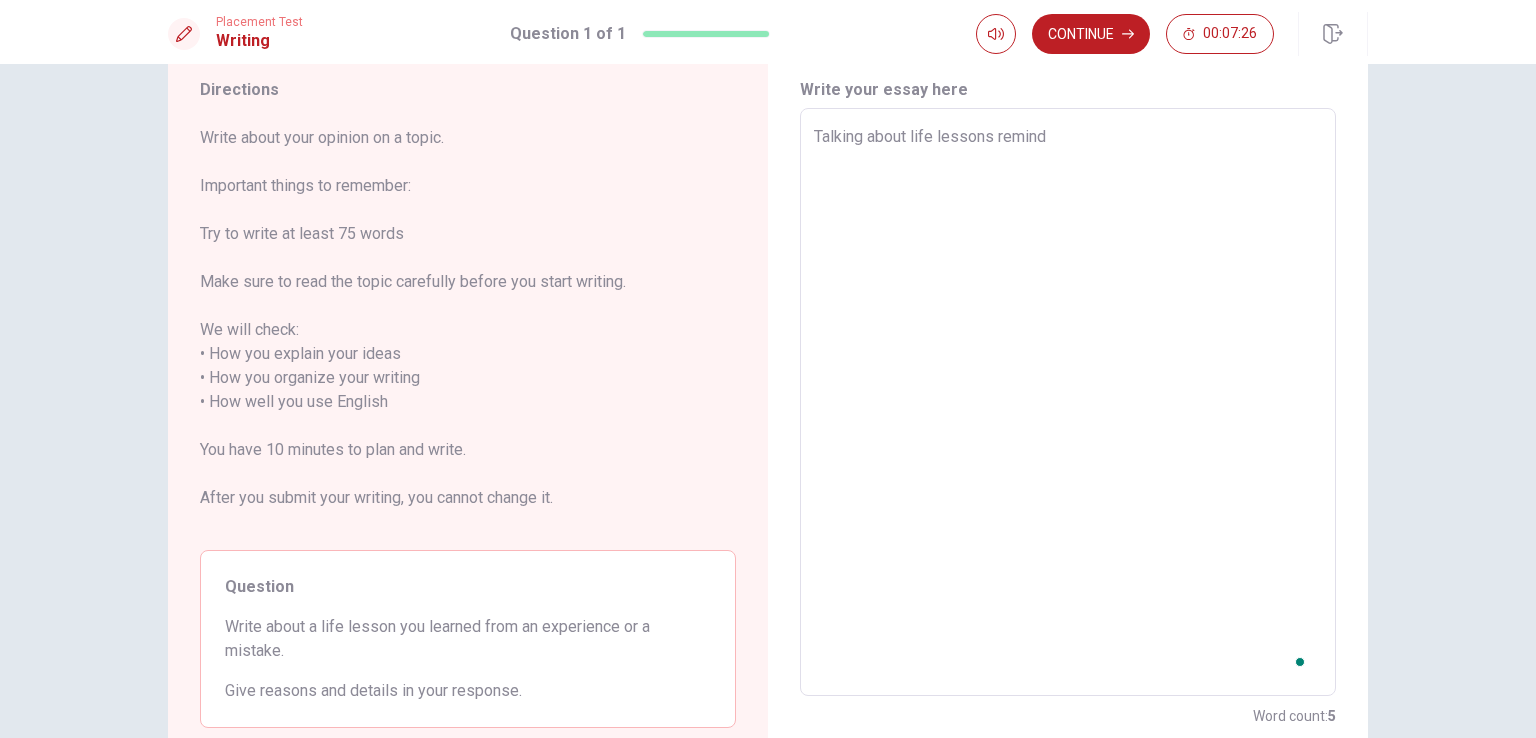 type on "Talking about life lessons reminds" 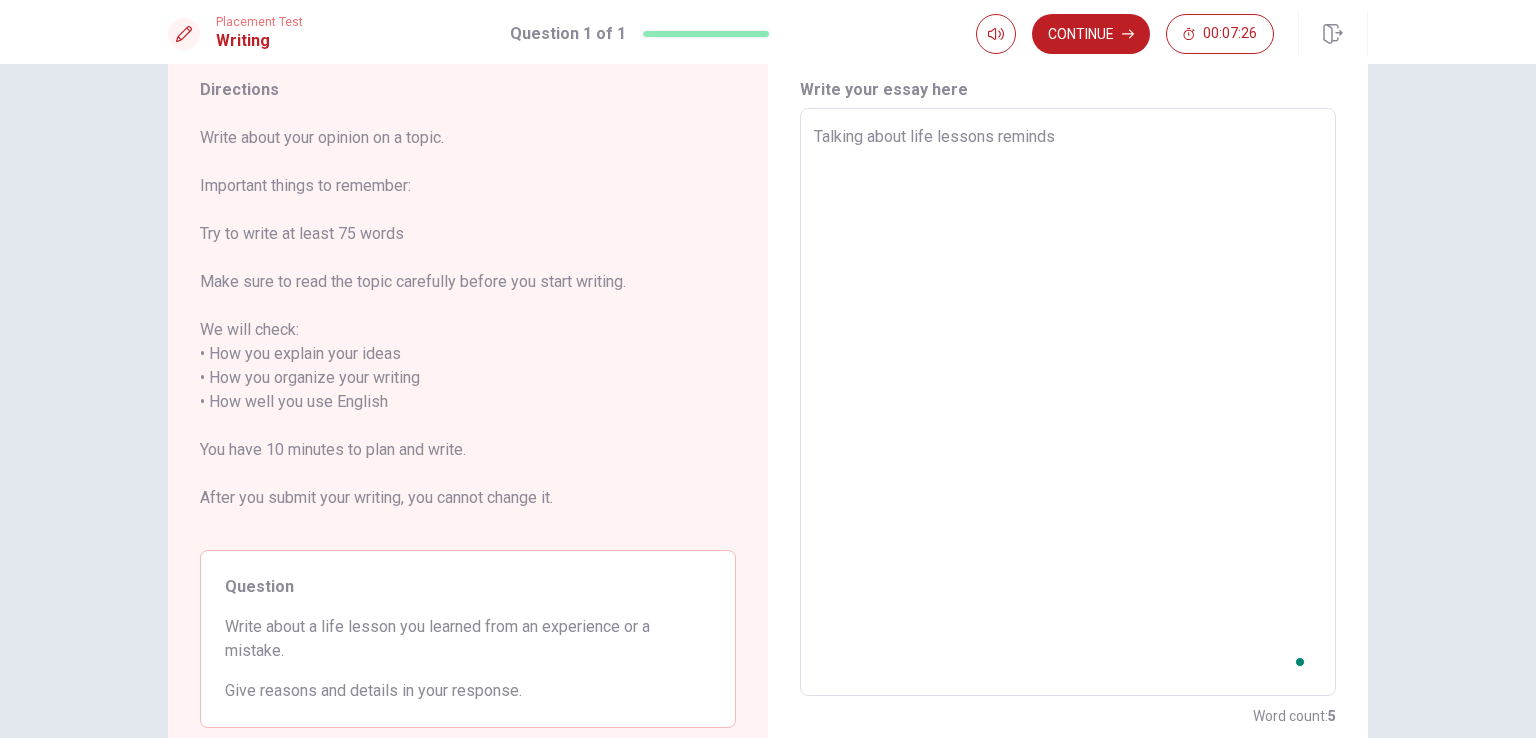 type on "x" 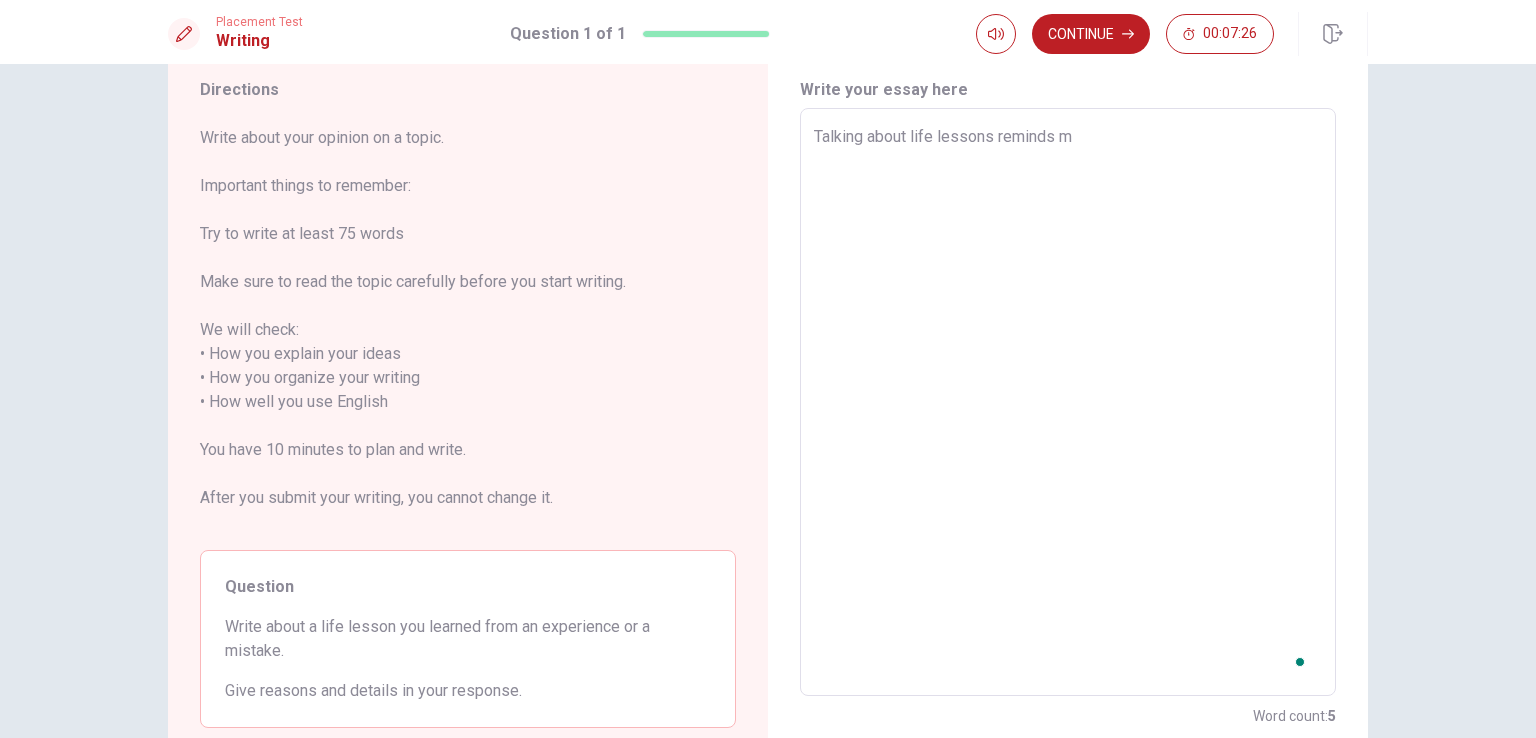 type on "x" 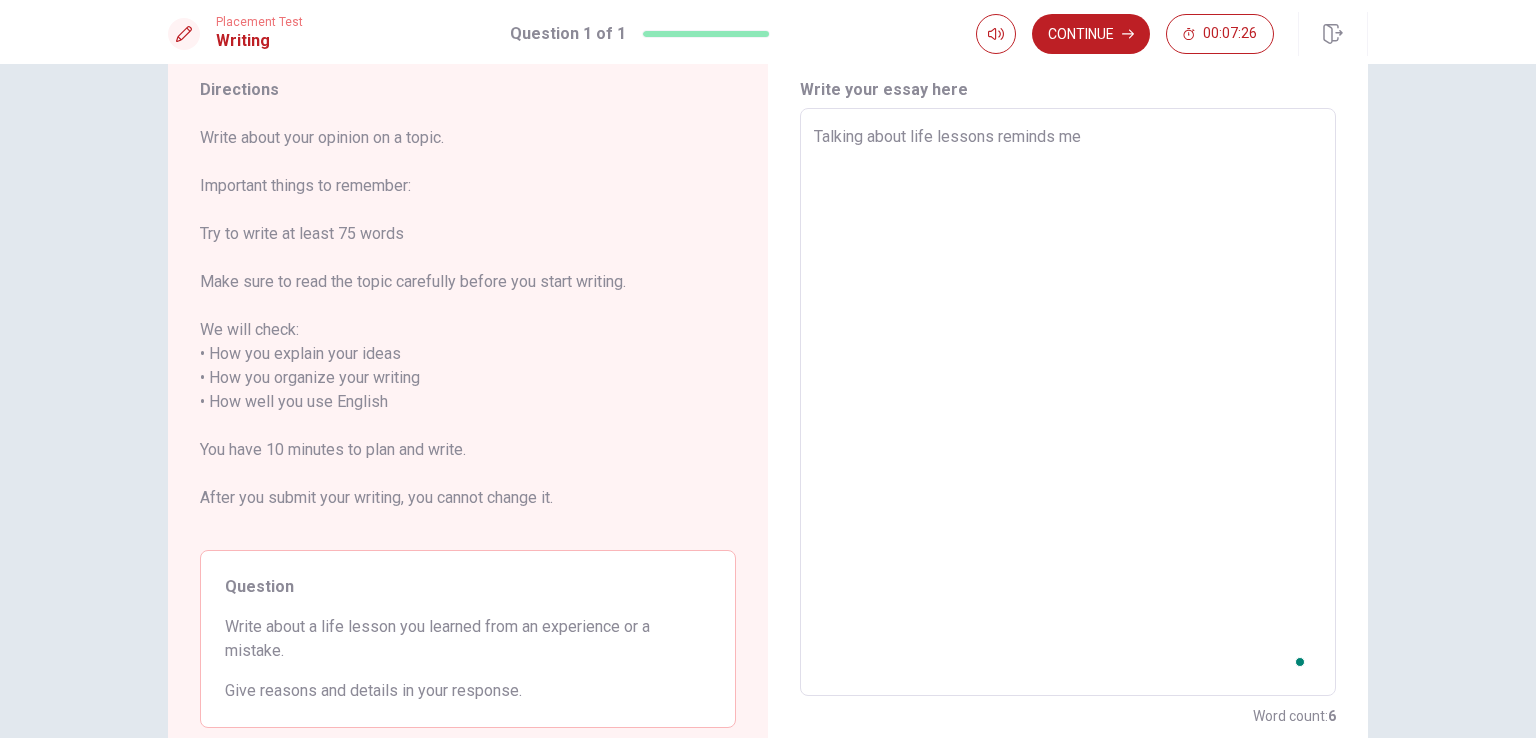 type on "x" 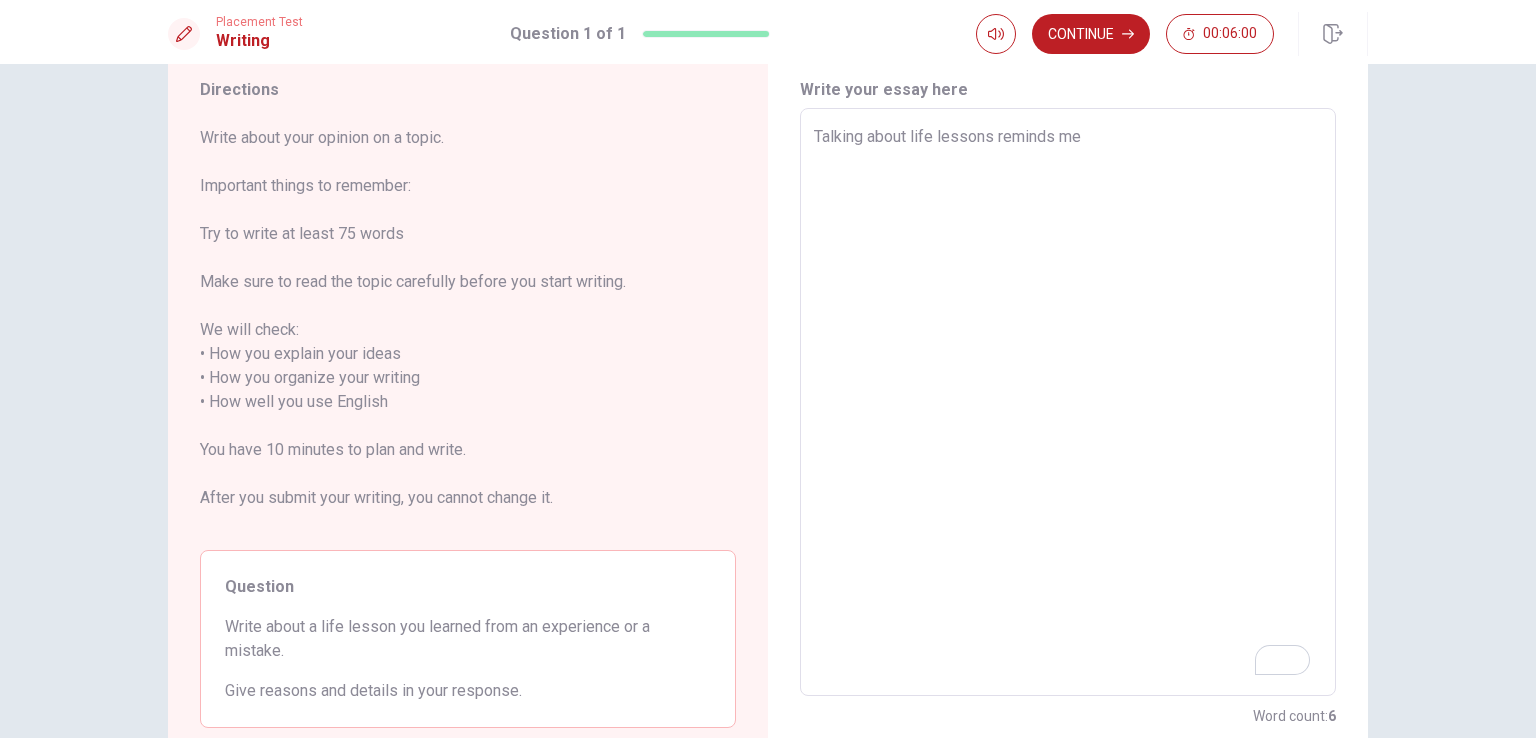 type on "x" 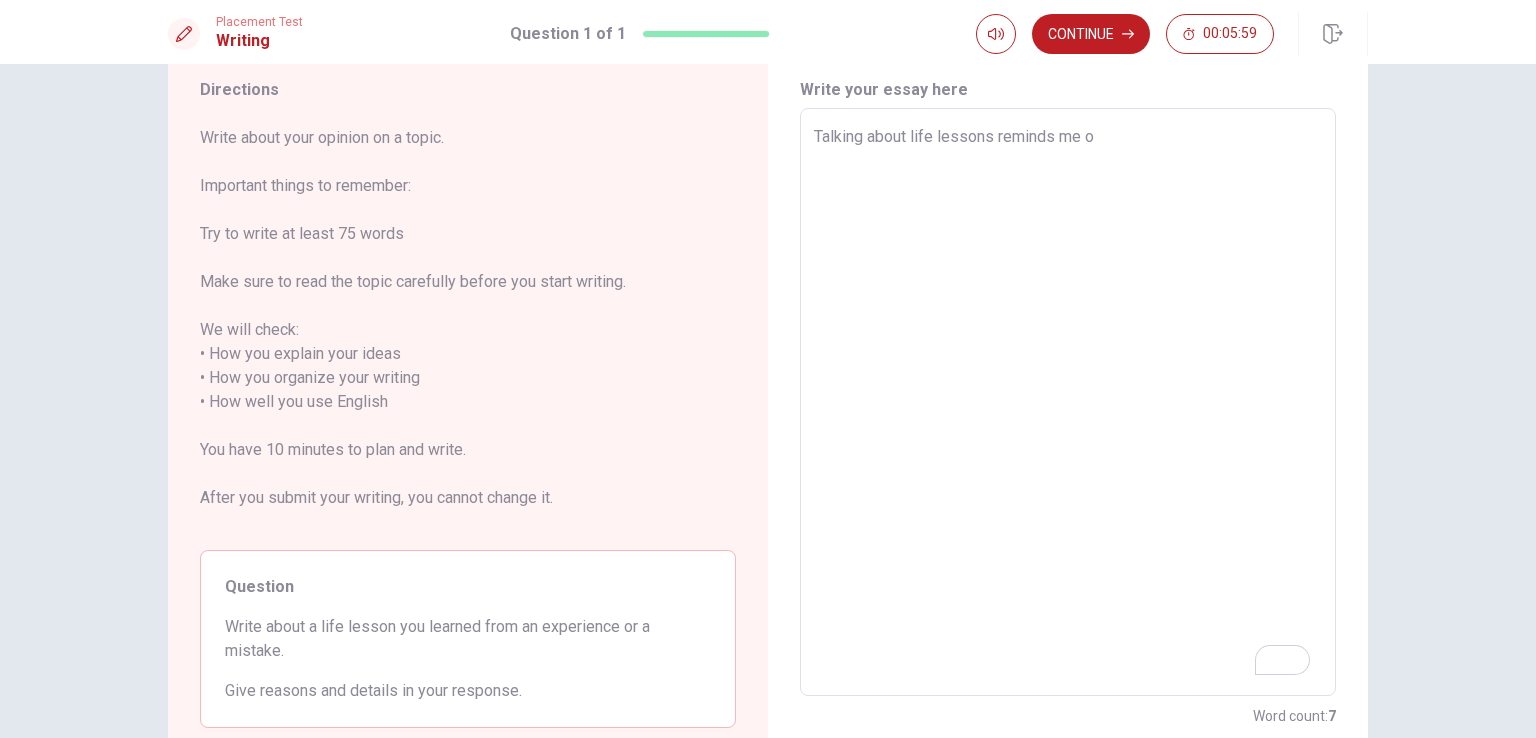 type on "x" 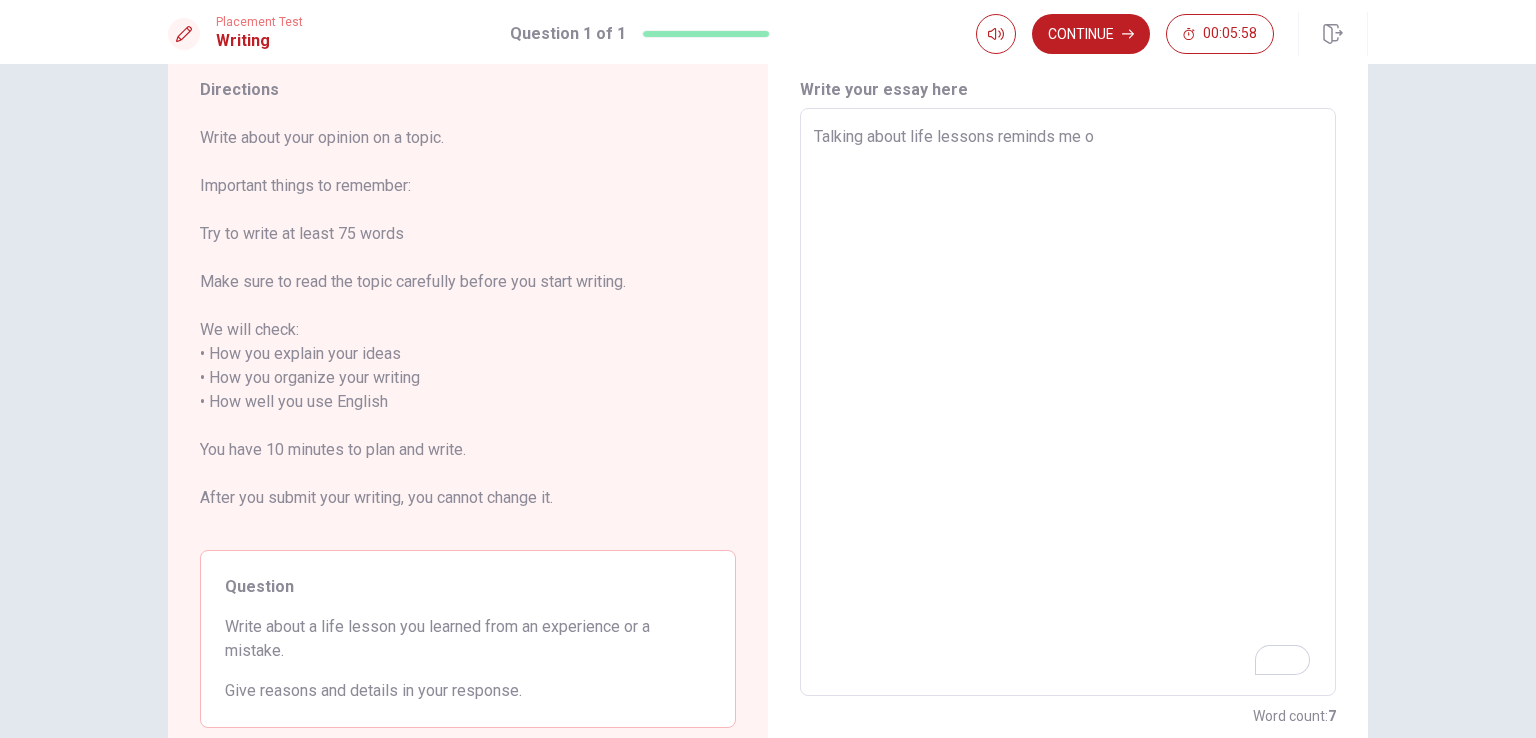 type on "Talking about life lessons reminds me of" 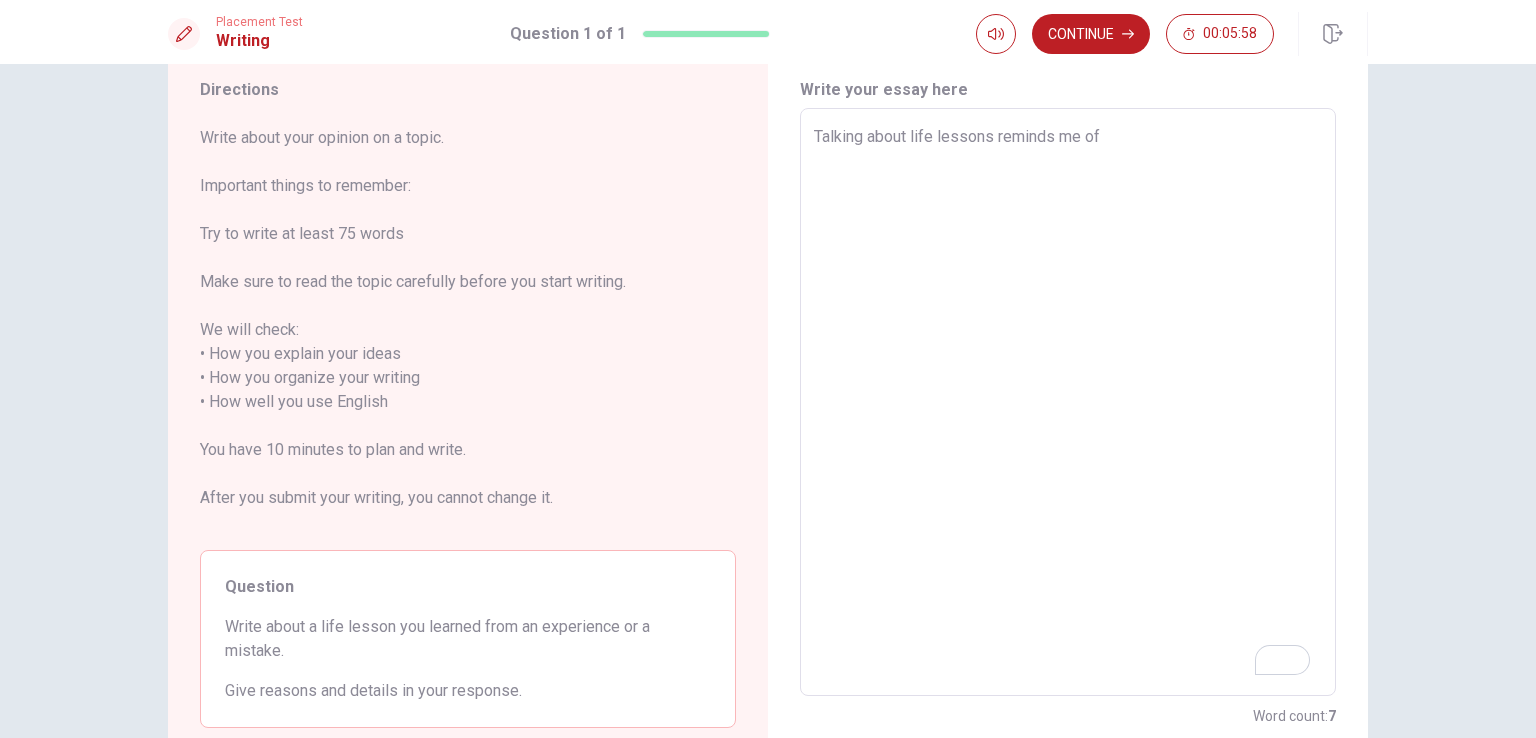 type on "x" 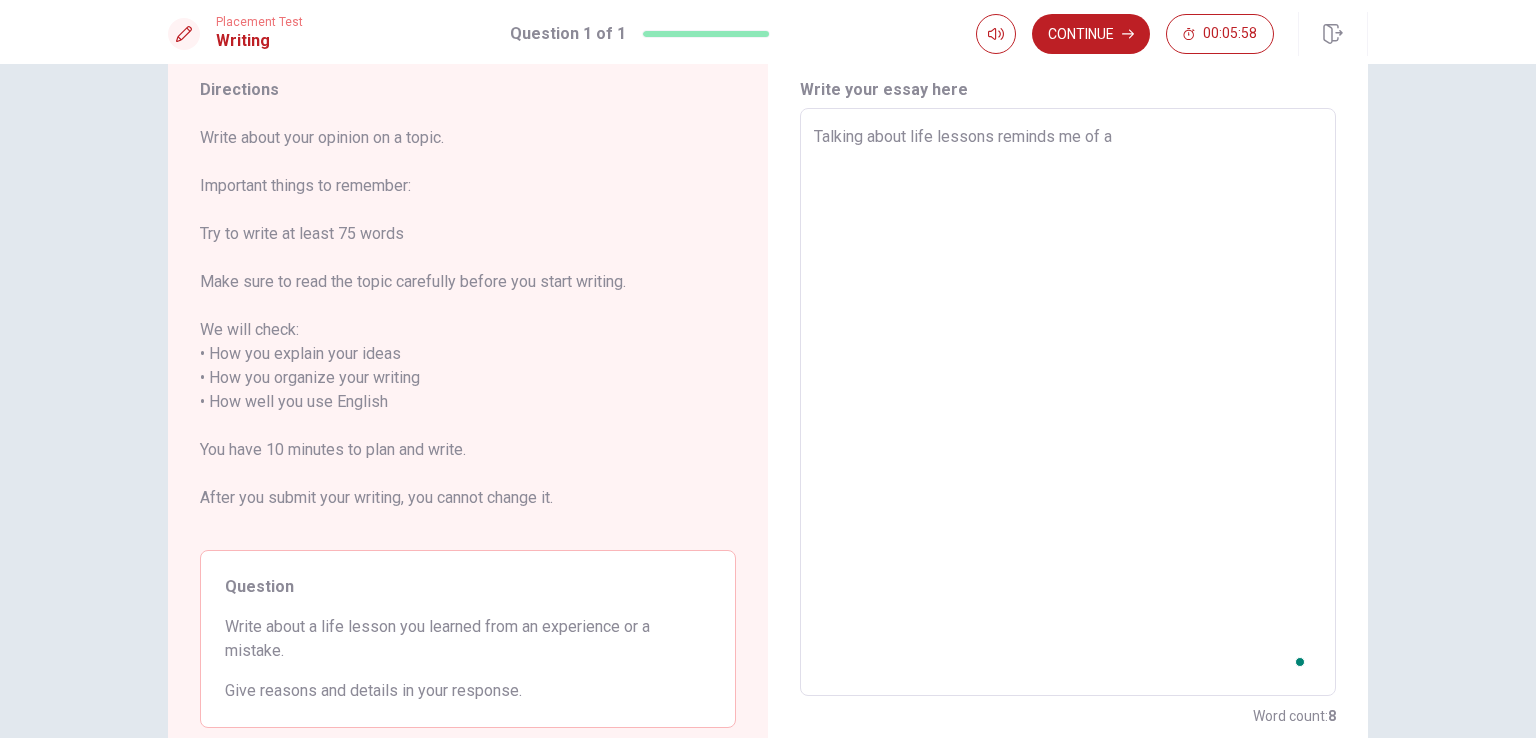 type on "Talking about life lessons reminds me of a" 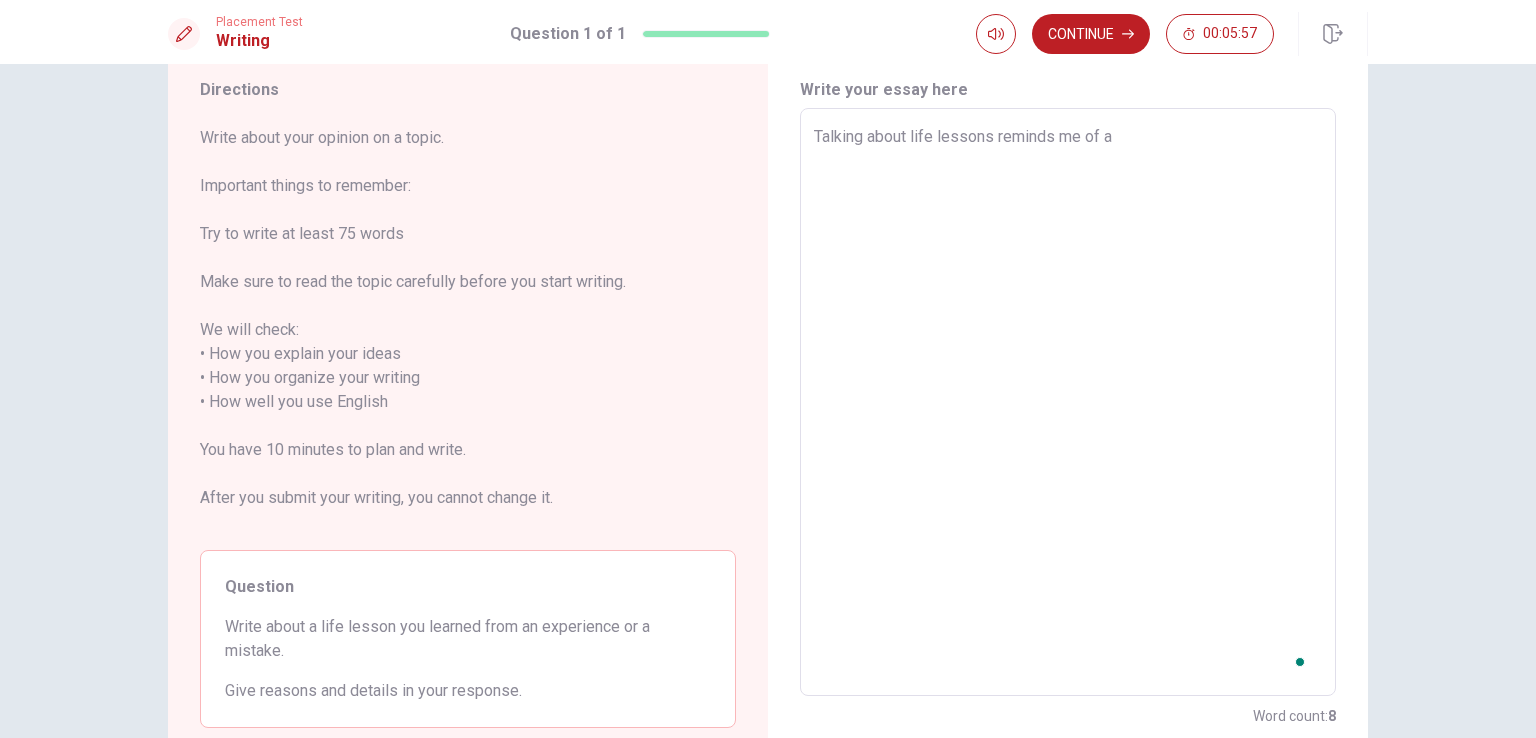 type on "Talking about life lessons reminds me of a t" 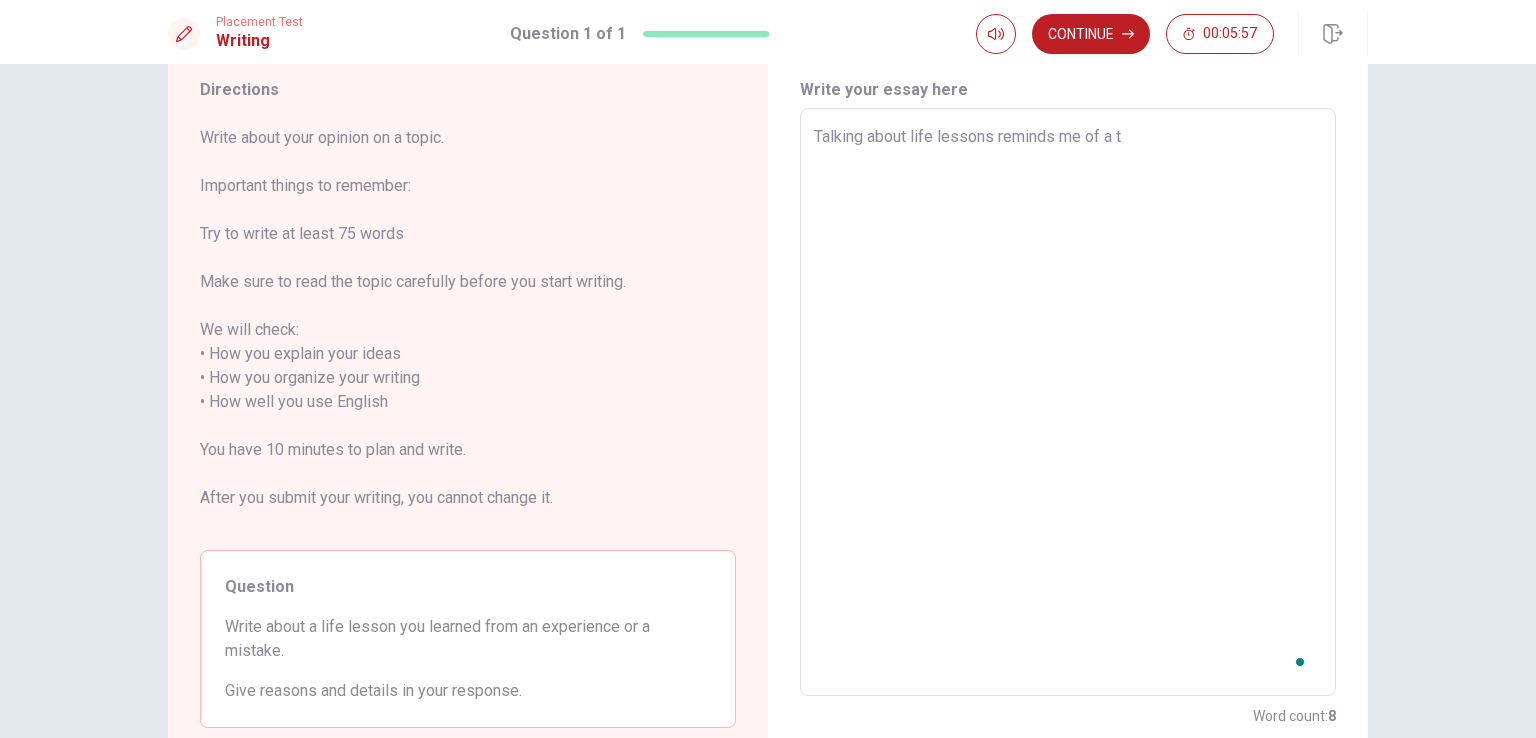 type on "x" 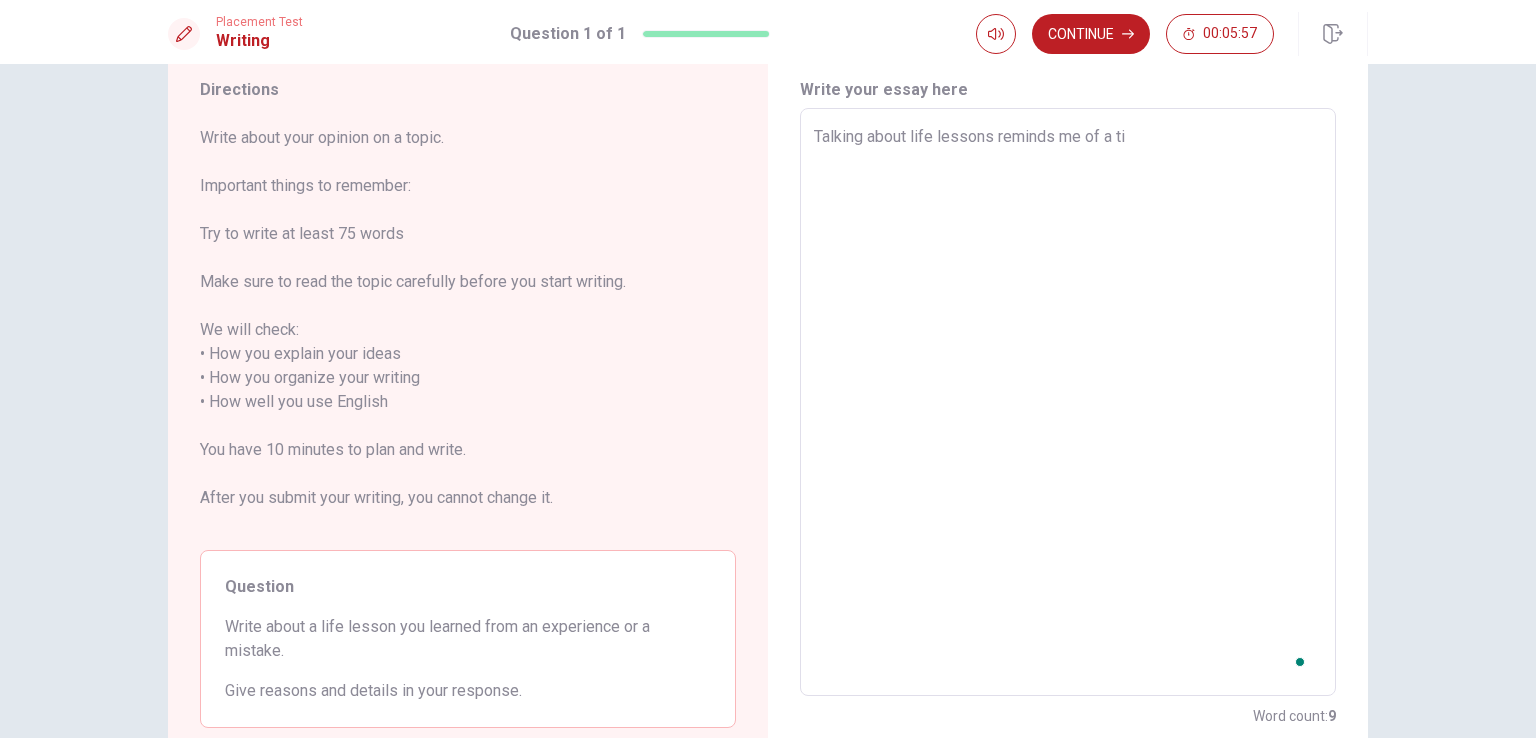 type on "x" 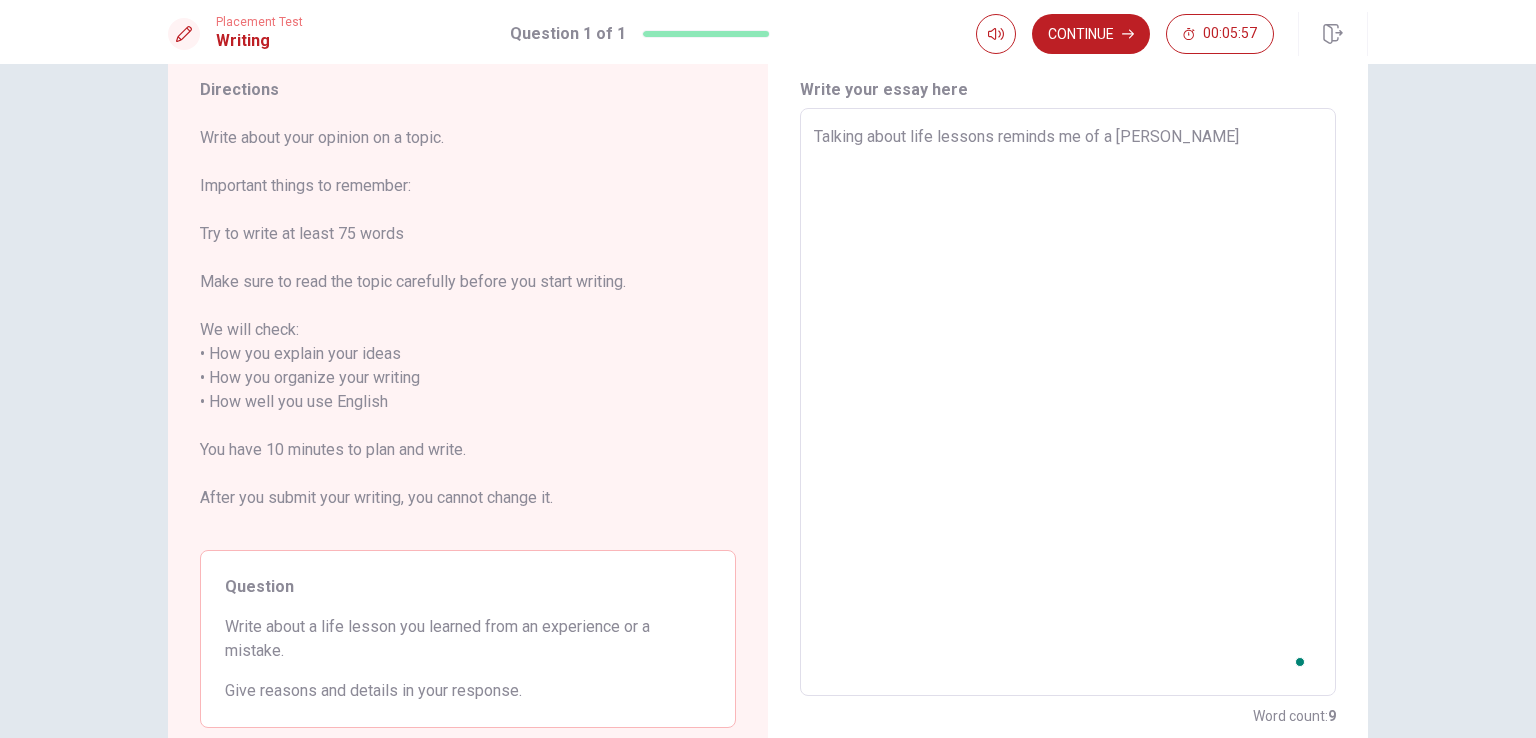 type on "x" 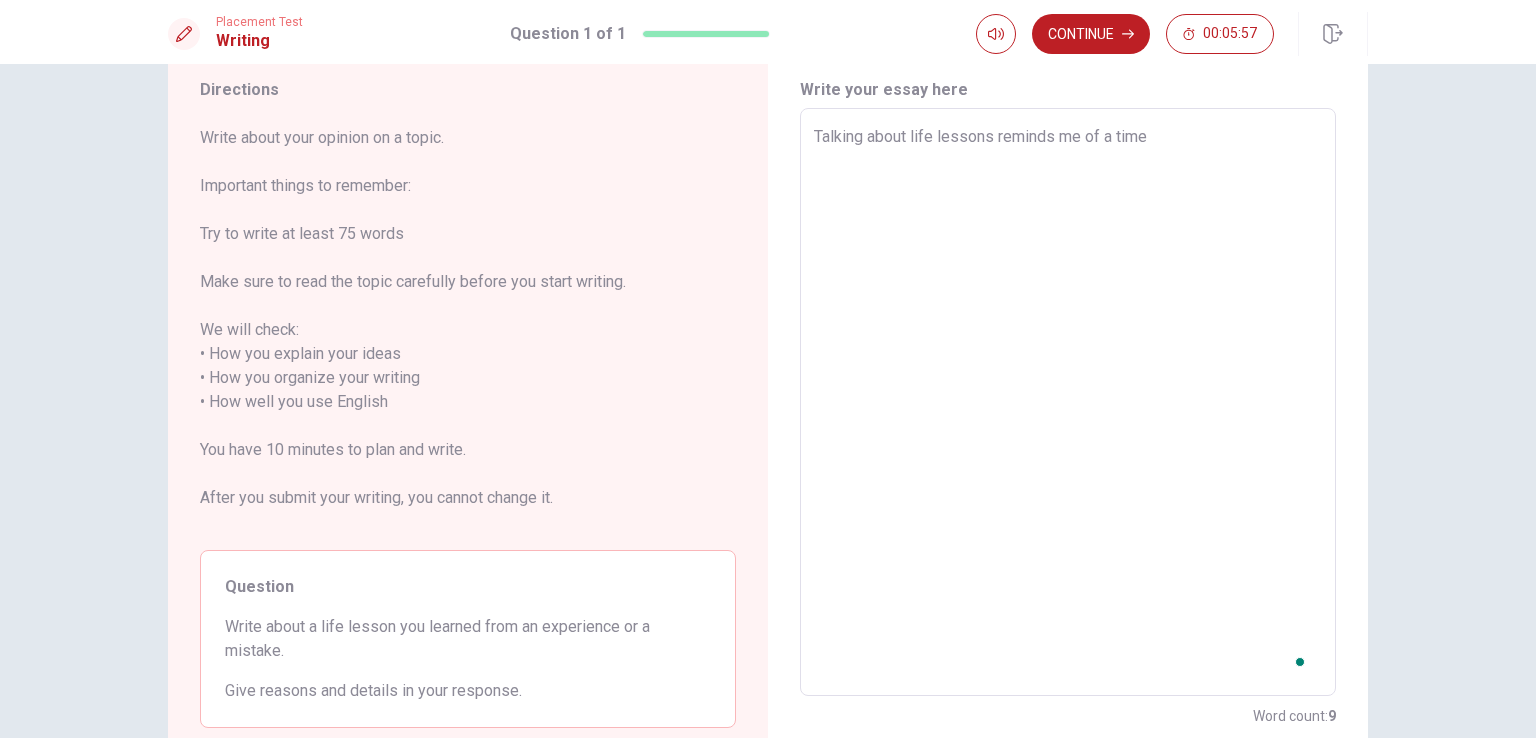 type on "x" 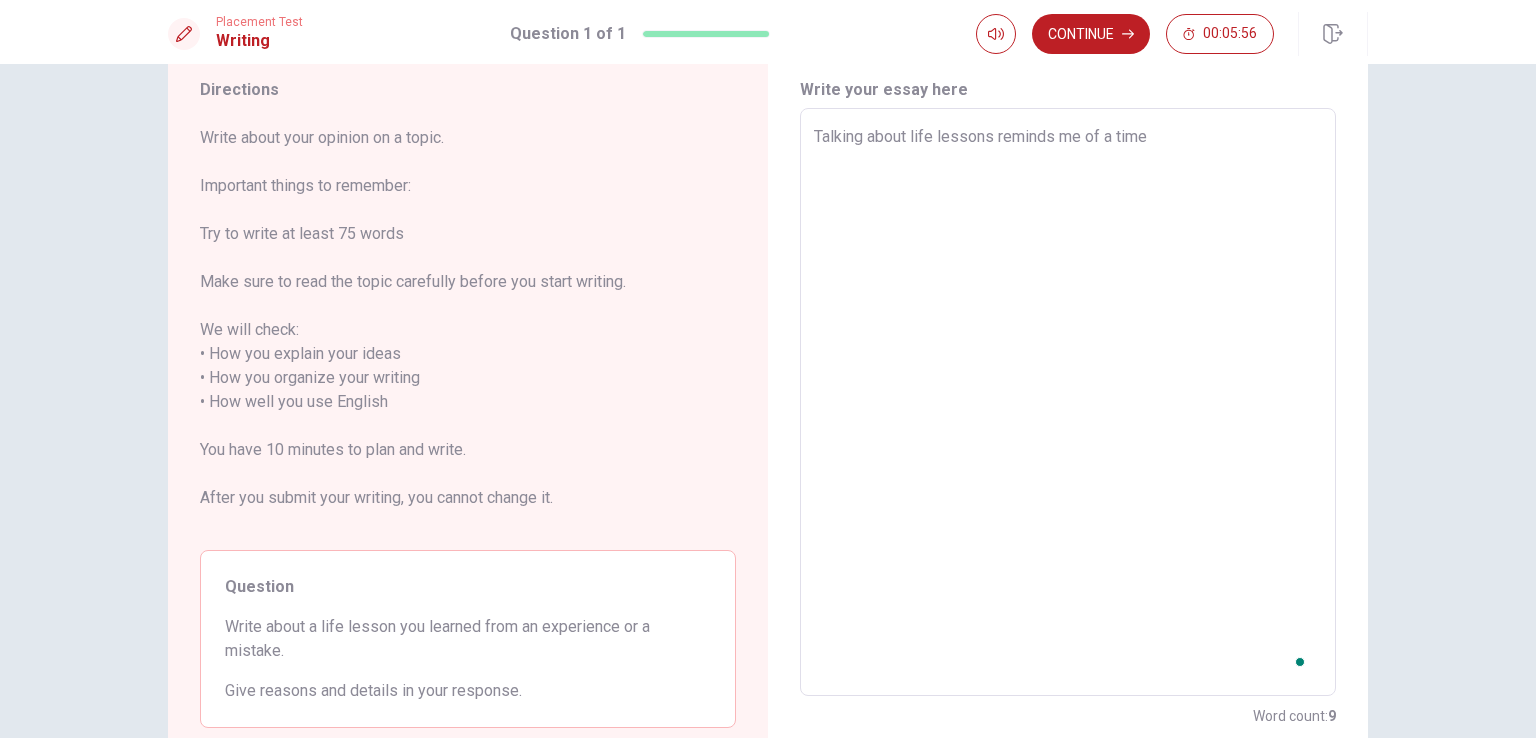 type on "Talking about life lessons reminds me of a time" 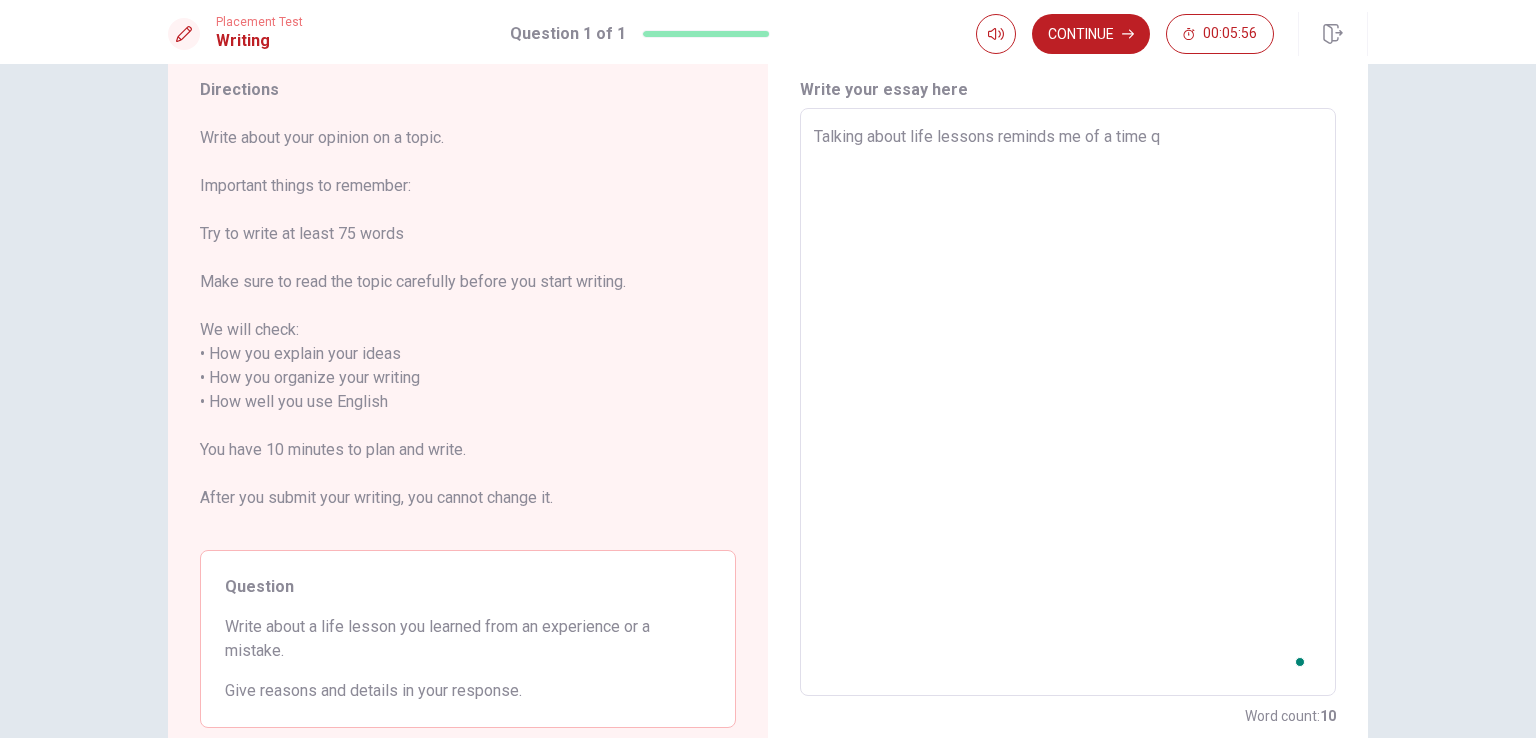 type 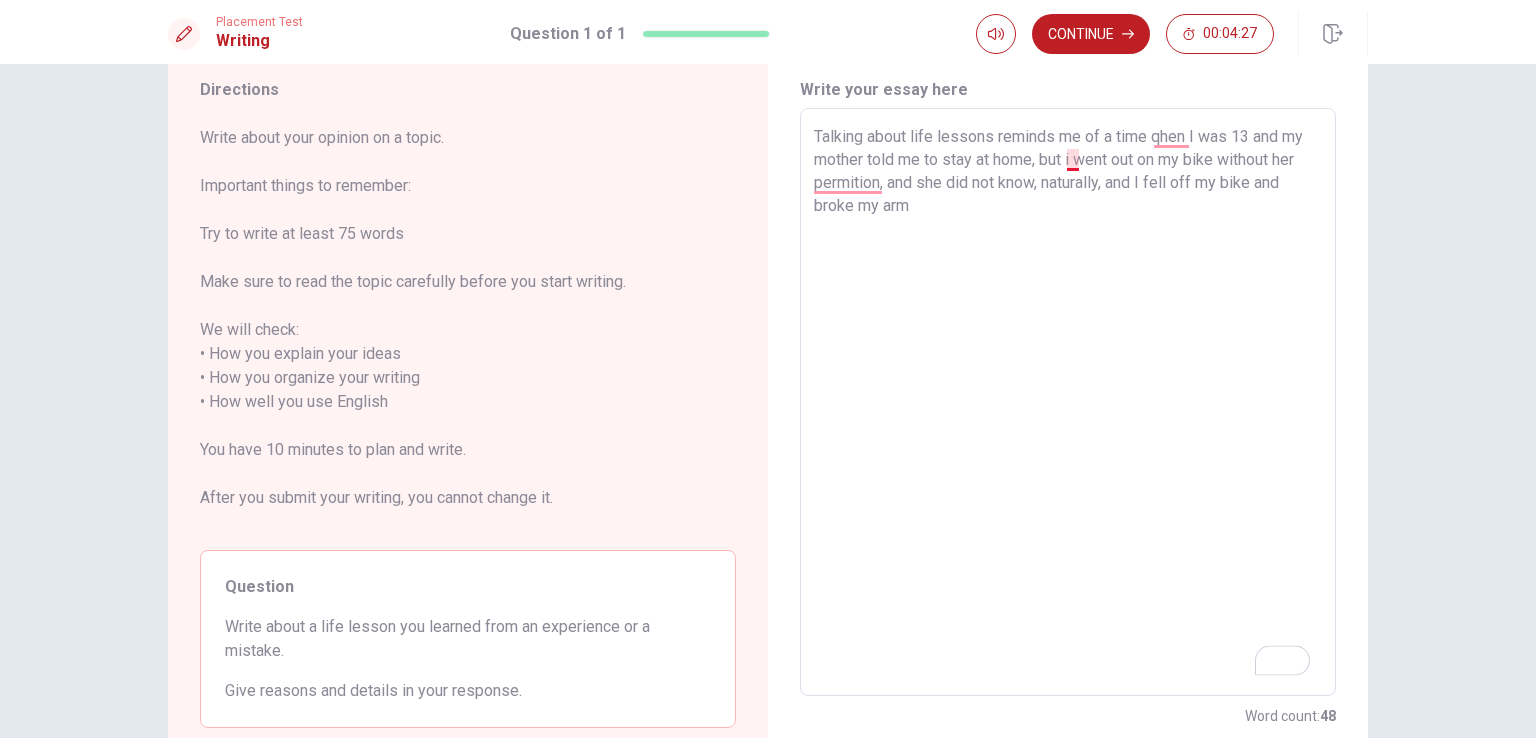 click on "Talking about life lessons reminds me of a time qhen I was 13 and my mother told me to stay at home, but i went out on my bike without her permition, and she did not know, naturally, and I fell off my bike and broke my arm" at bounding box center [1068, 402] 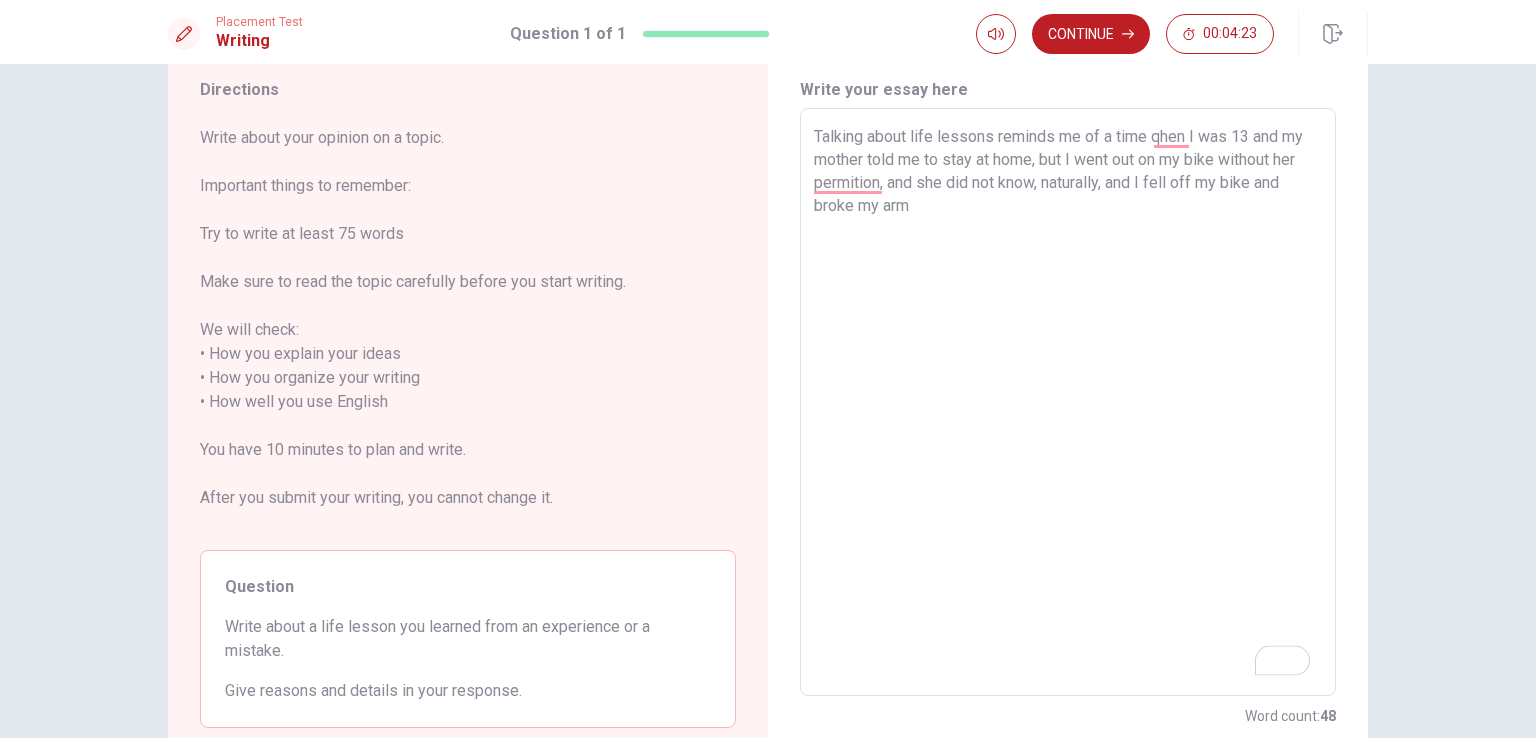 click on "Talking about life lessons reminds me of a time qhen I was 13 and my mother told me to stay at home, but I went out on my bike without her permition, and she did not know, naturally, and I fell off my bike and broke my arm" at bounding box center (1068, 402) 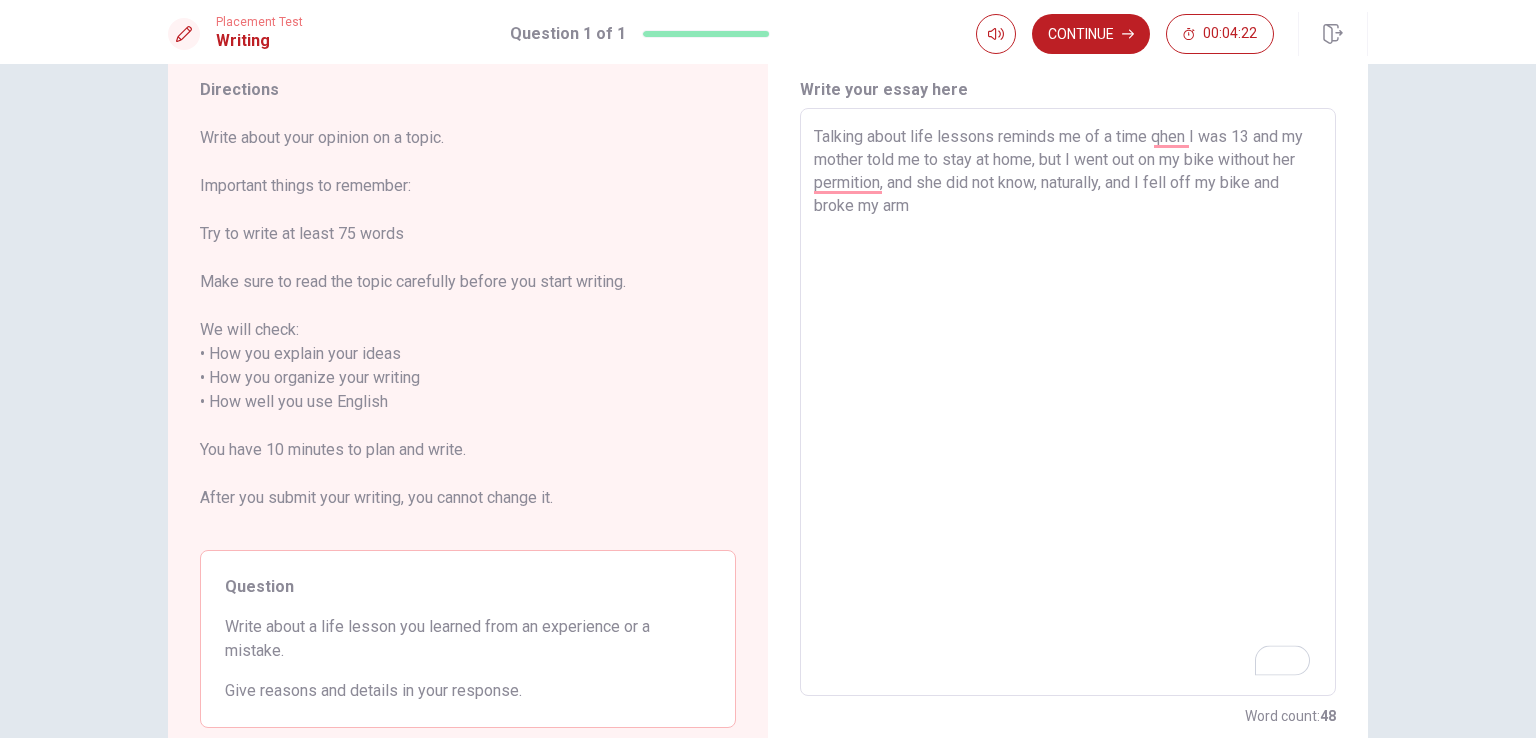 click on "Talking about life lessons reminds me of a time qhen I was 13 and my mother told me to stay at home, but I went out on my bike without her permition, and she did not know, naturally, and I fell off my bike and broke my arm" at bounding box center (1068, 402) 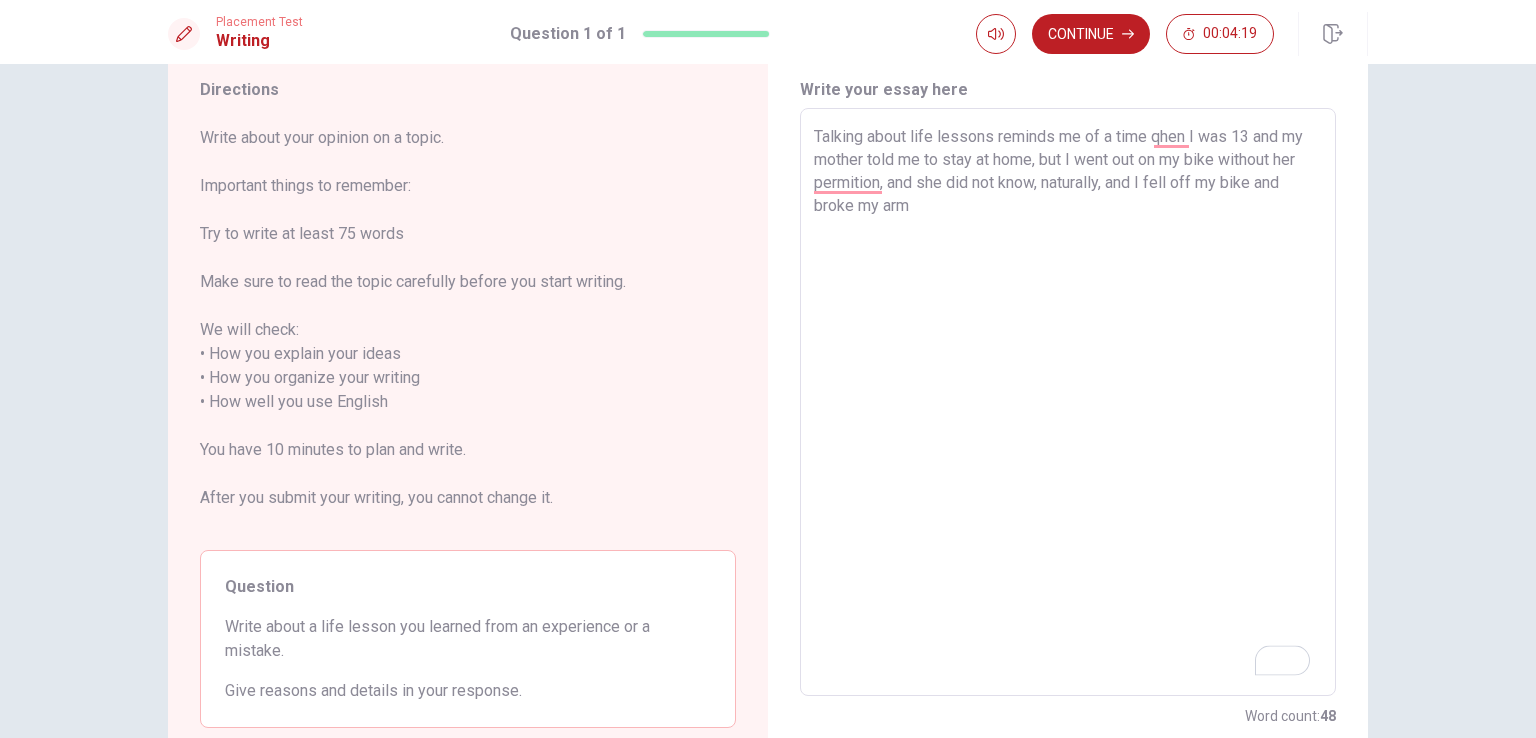 click on "Talking about life lessons reminds me of a time qhen I was 13 and my mother told me to stay at home, but I went out on my bike without her permition, and she did not know, naturally, and I fell off my bike and broke my arm" at bounding box center [1068, 402] 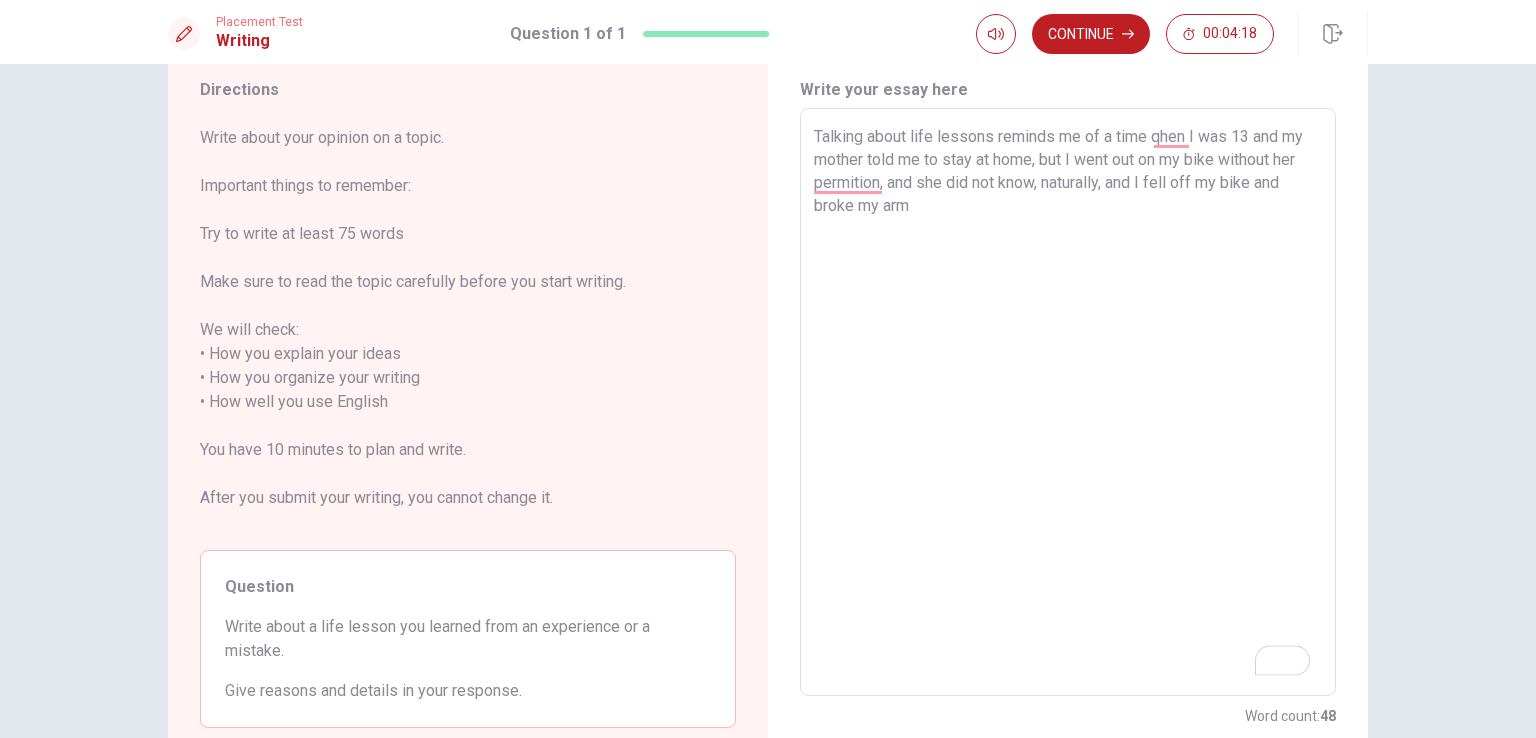 click on "Talking about life lessons reminds me of a time qhen I was 13 and my mother told me to stay at home, but I went out on my bike without her permition, and she did not know, naturally, and I fell off my bike and broke my arm" at bounding box center (1068, 402) 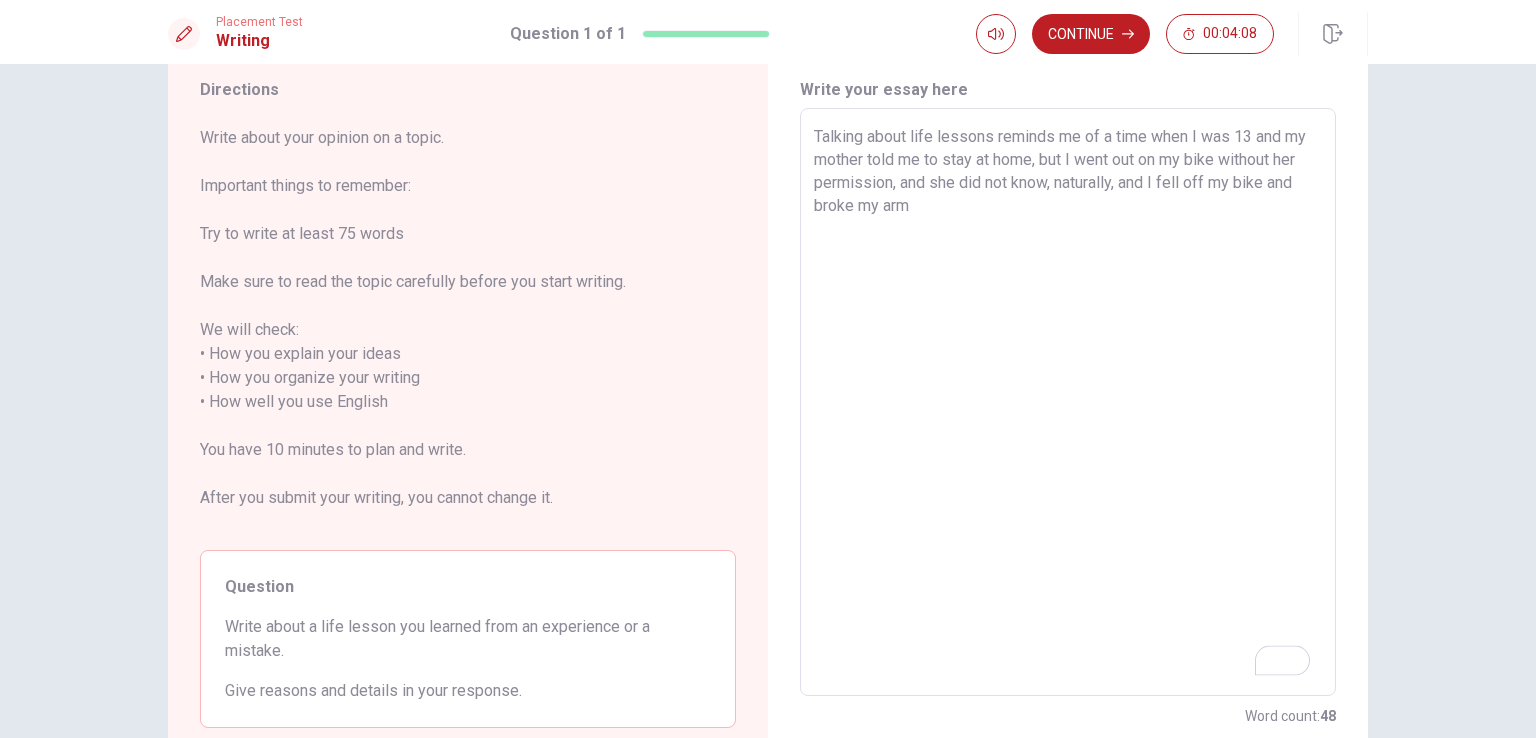 click on "Talking about life lessons reminds me of a time when I was 13 and my mother told me to stay at home, but I went out on my bike without her permission, and she did not know, naturally, and I fell off my bike and broke my arm" at bounding box center (1068, 402) 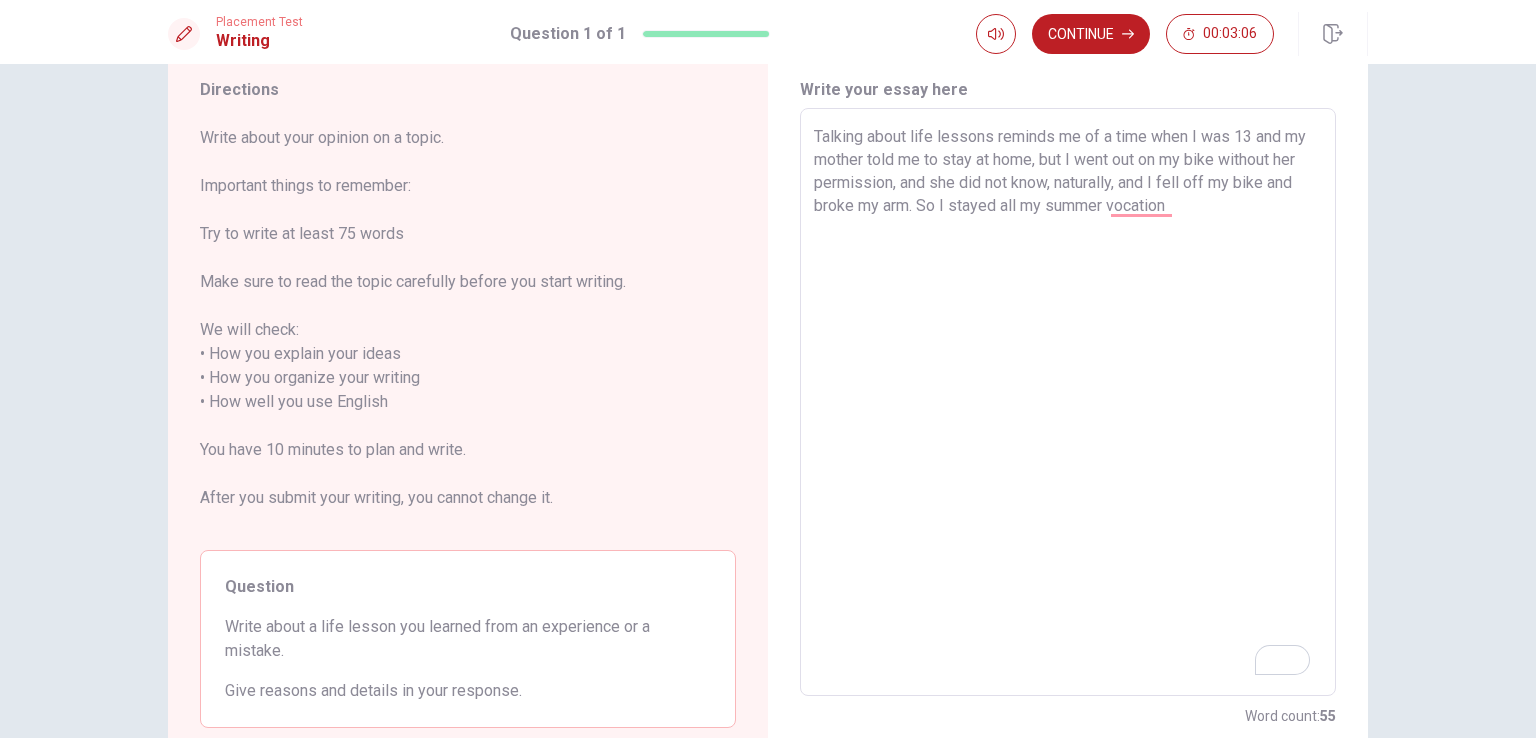 click on "Talking about life lessons reminds me of a time when I was 13 and my mother told me to stay at home, but I went out on my bike without her permission, and she did not know, naturally, and I fell off my bike and broke my arm. So I stayed all my summer vocation" at bounding box center [1068, 402] 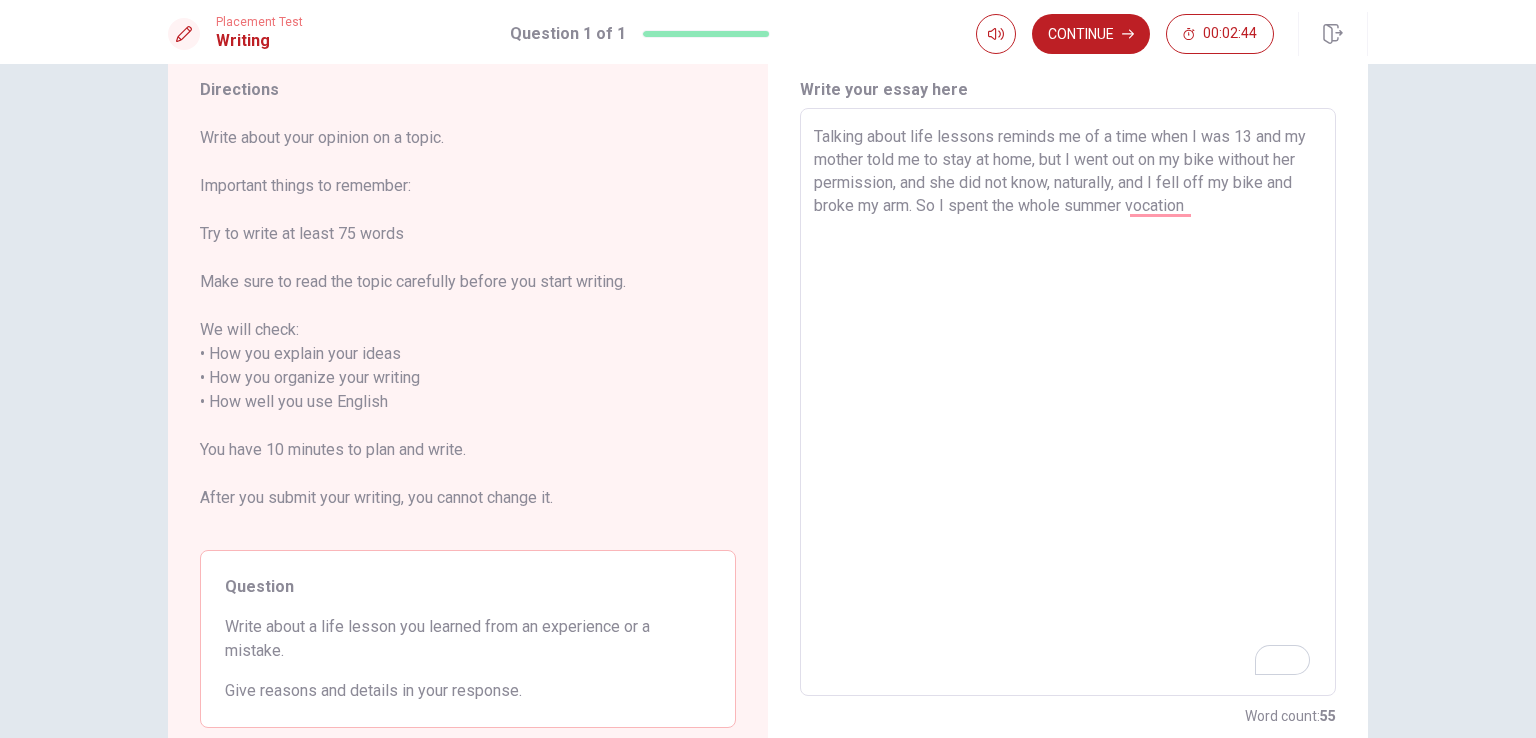 click on "Talking about life lessons reminds me of a time when I was 13 and my mother told me to stay at home, but I went out on my bike without her permission, and she did not know, naturally, and I fell off my bike and broke my arm. So I spent the whole summer vocation" at bounding box center (1068, 402) 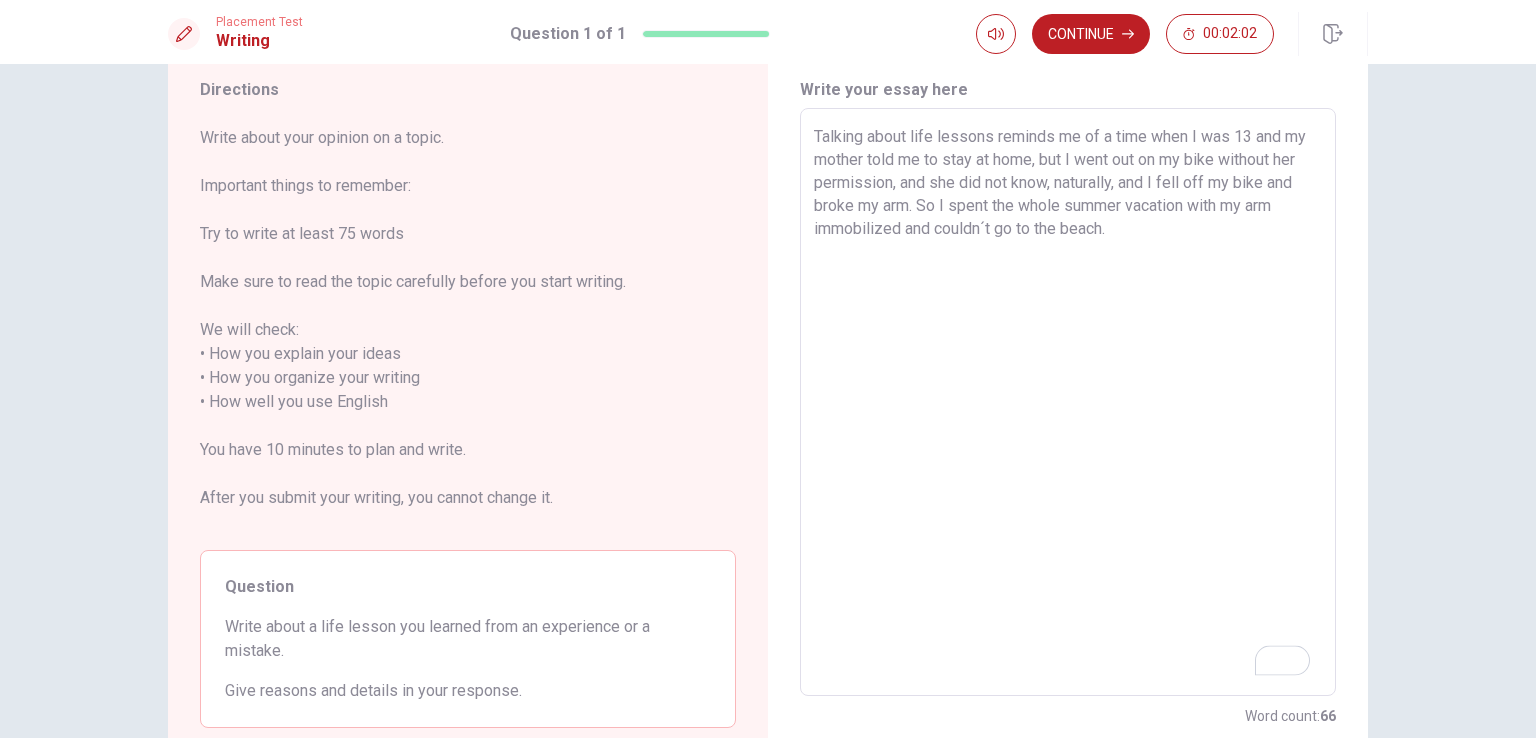 click on "Talking about life lessons reminds me of a time when I was 13 and my mother told me to stay at home, but I went out on my bike without her permission, and she did not know, naturally, and I fell off my bike and broke my arm. So I spent the whole summer vacation with my arm immobilized and couldn´t go to the beach." at bounding box center (1068, 402) 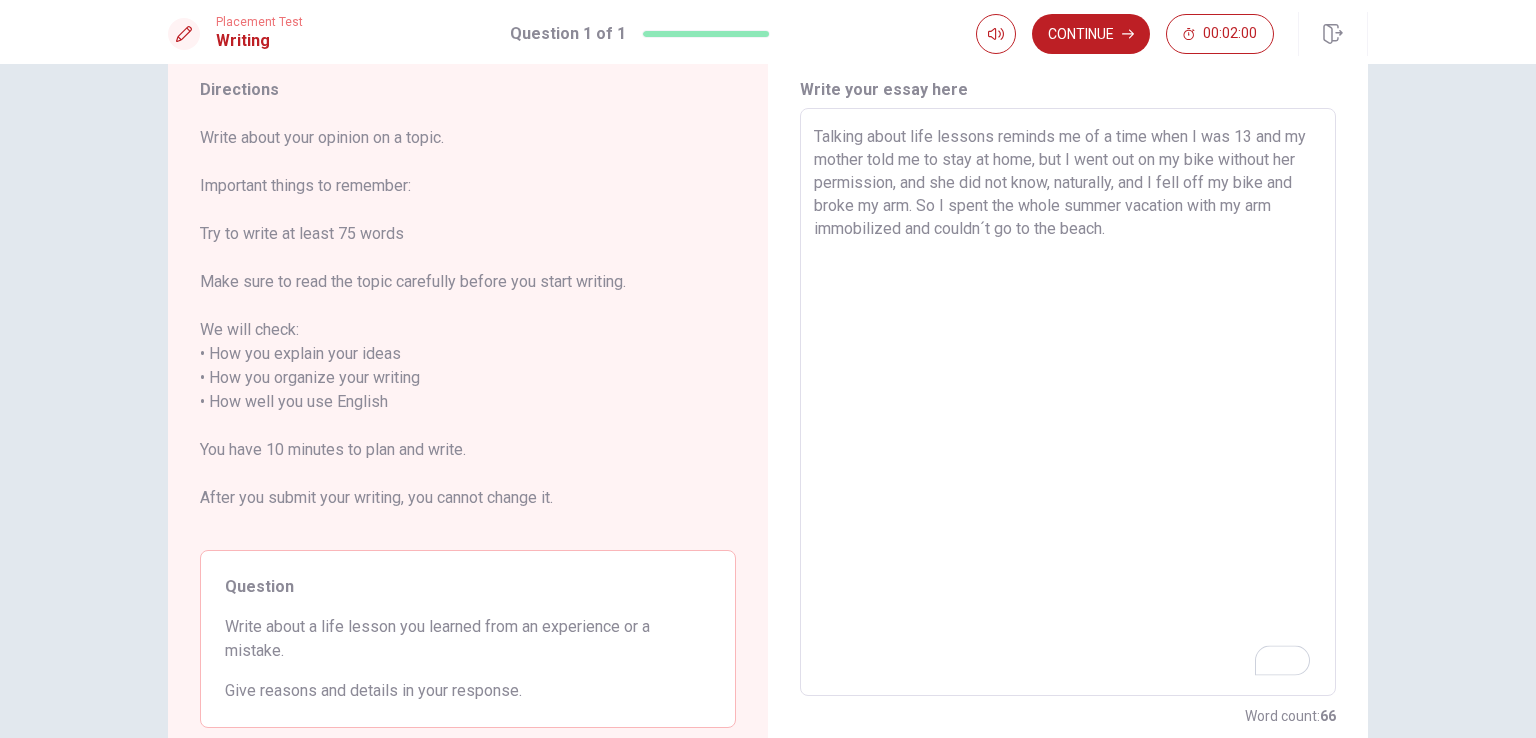 click on "Talking about life lessons reminds me of a time when I was 13 and my mother told me to stay at home, but I went out on my bike without her permission, and she did not know, naturally, and I fell off my bike and broke my arm. So I spent the whole summer vacation with my arm immobilized and couldn´t go to the beach." at bounding box center (1068, 402) 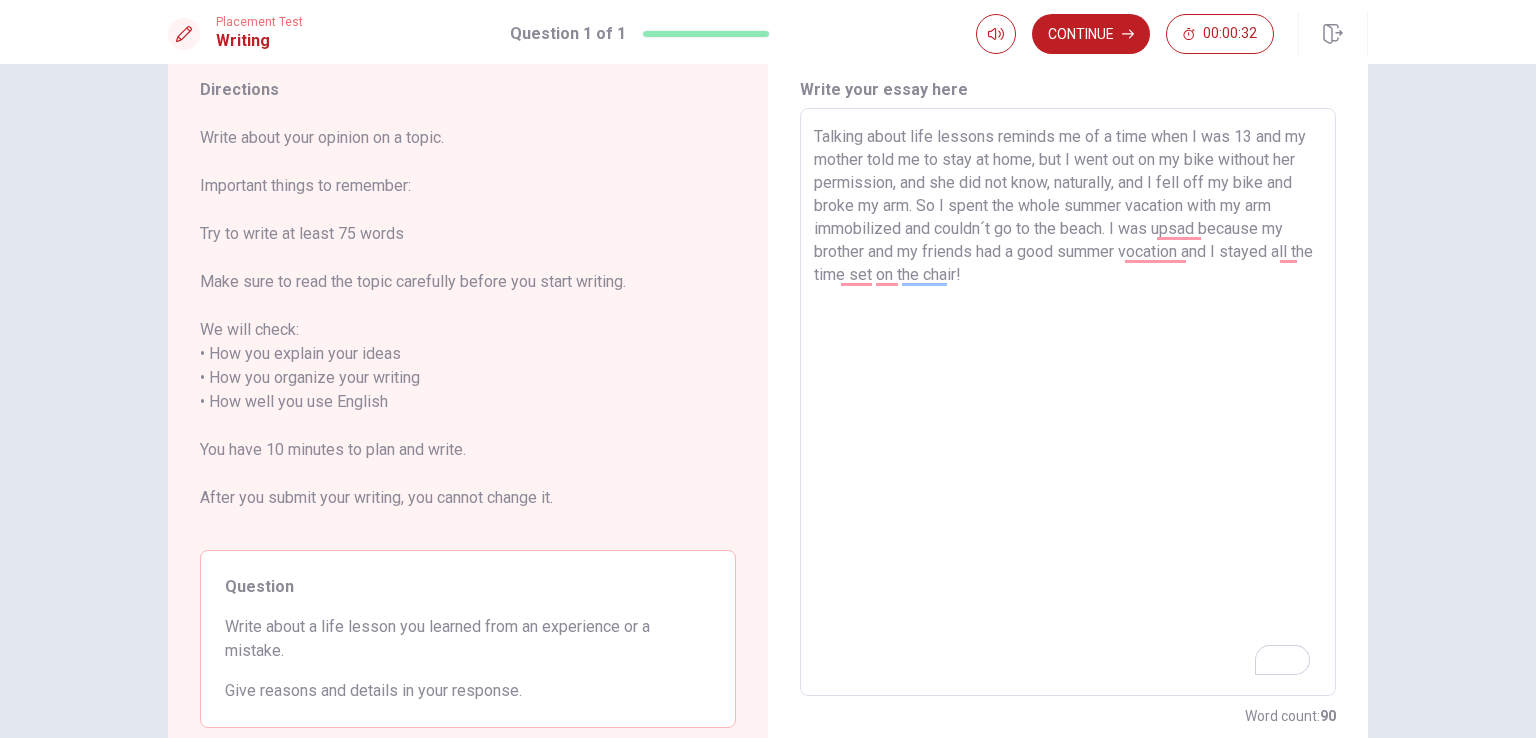 click on "Talking about life lessons reminds me of a time when I was 13 and my mother told me to stay at home, but I went out on my bike without her permission, and she did not know, naturally, and I fell off my bike and broke my arm. So I spent the whole summer vacation with my arm immobilized and couldn´t go to the beach. I was upsad because my brother and my friends had a good summer vocation and I stayed all the time set on the chair!" at bounding box center (1068, 402) 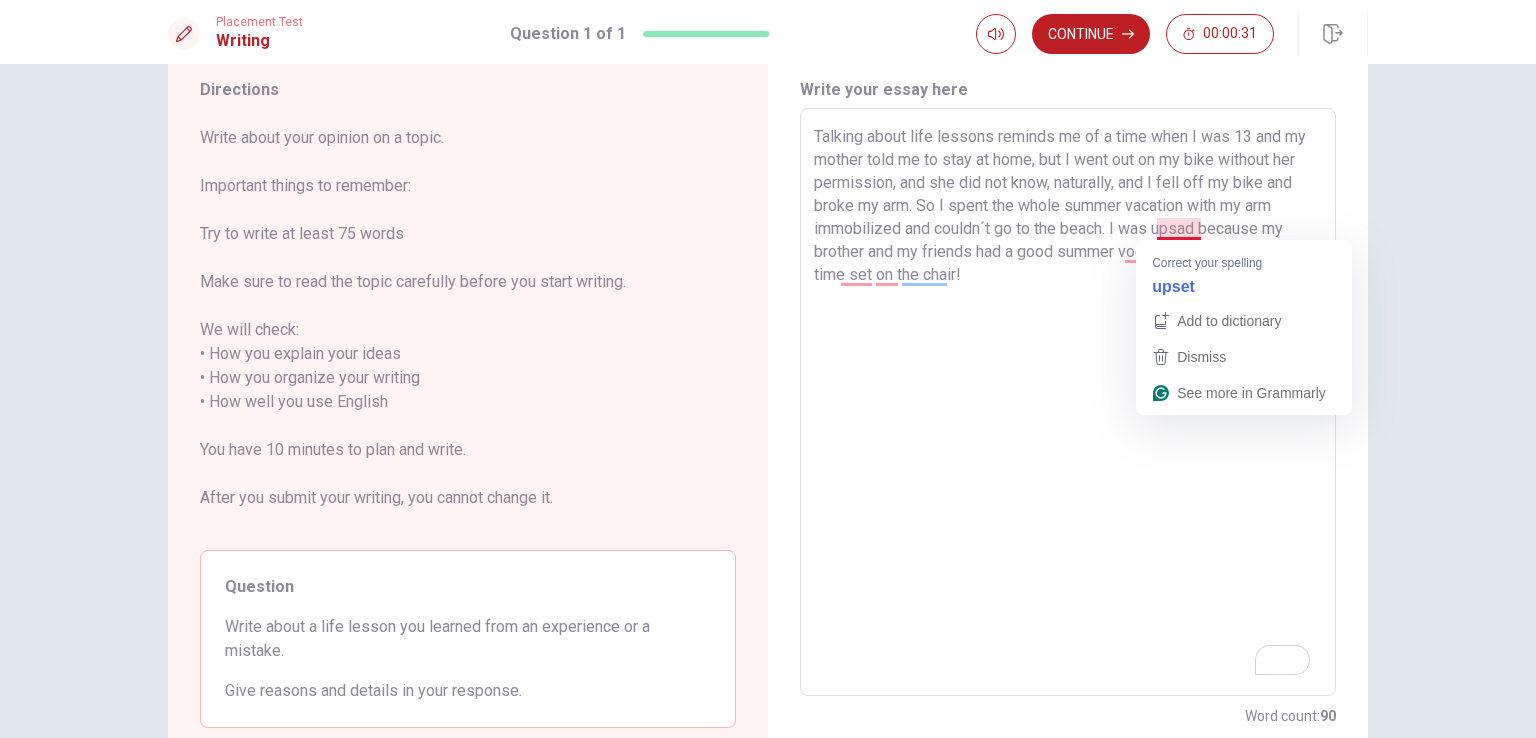 click on "Talking about life lessons reminds me of a time when I was 13 and my mother told me to stay at home, but I went out on my bike without her permission, and she did not know, naturally, and I fell off my bike and broke my arm. So I spent the whole summer vacation with my arm immobilized and couldn´t go to the beach. I was upsad because my brother and my friends had a good summer vocation and I stayed all the time set on the chair!" at bounding box center [1068, 402] 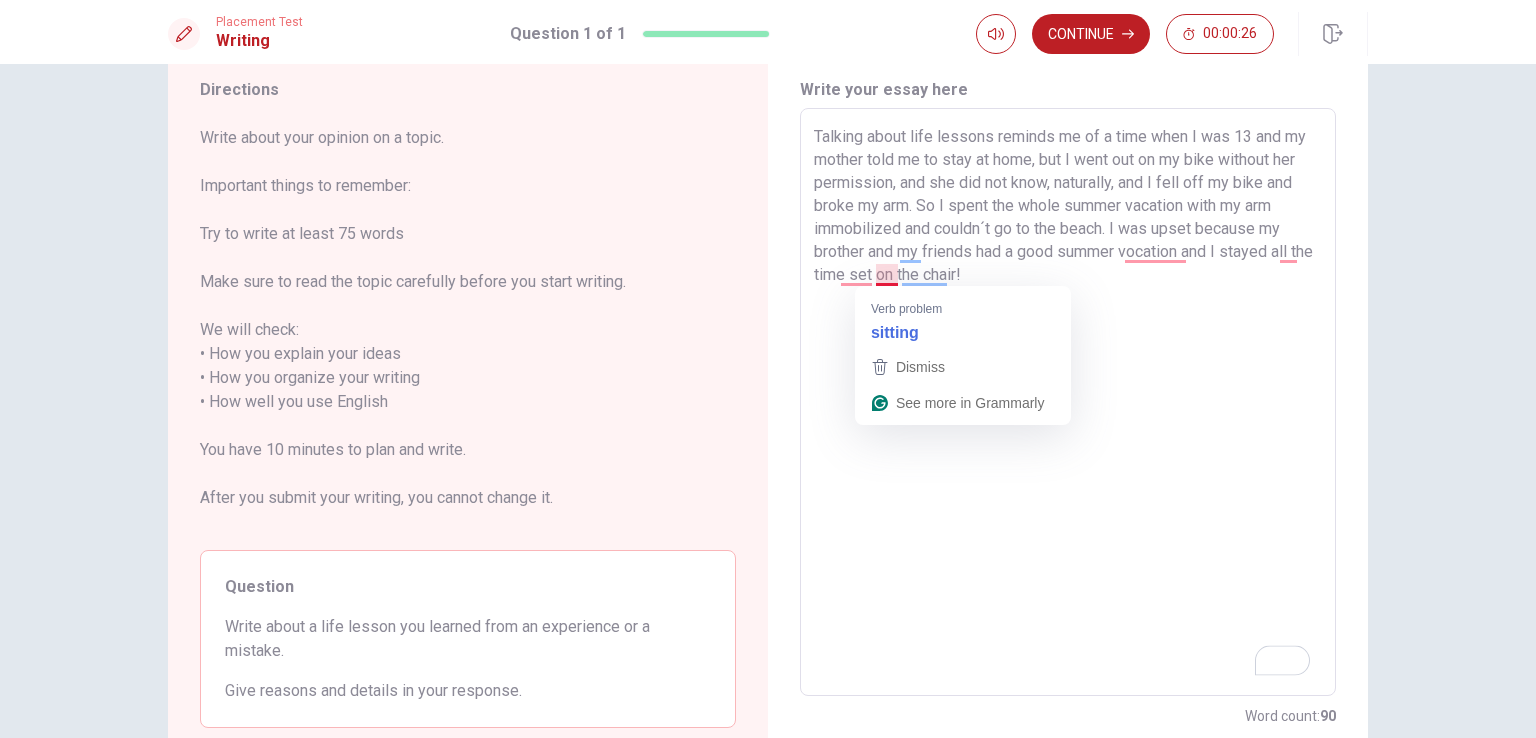 click on "Talking about life lessons reminds me of a time when I was 13 and my mother told me to stay at home, but I went out on my bike without her permission, and she did not know, naturally, and I fell off my bike and broke my arm. So I spent the whole summer vacation with my arm immobilized and couldn´t go to the beach. I was upset because my brother and my friends had a good summer vocation and I stayed all the time set on the chair!" at bounding box center (1068, 402) 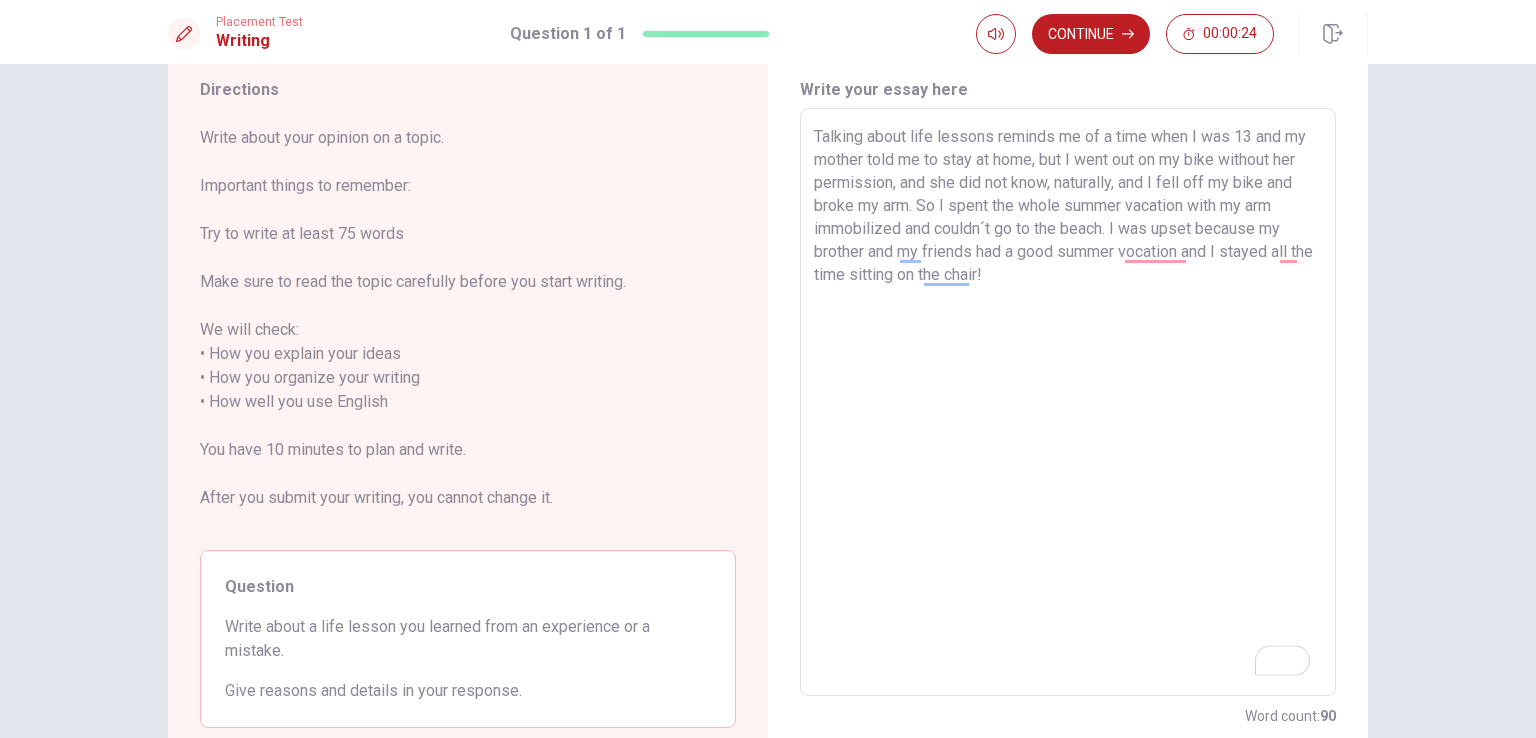 click on "Talking about life lessons reminds me of a time when I was 13 and my mother told me to stay at home, but I went out on my bike without her permission, and she did not know, naturally, and I fell off my bike and broke my arm. So I spent the whole summer vacation with my arm immobilized and couldn´t go to the beach. I was upset because my brother and my friends had a good summer vocation and I stayed all the time sitting on the chair!" at bounding box center (1068, 402) 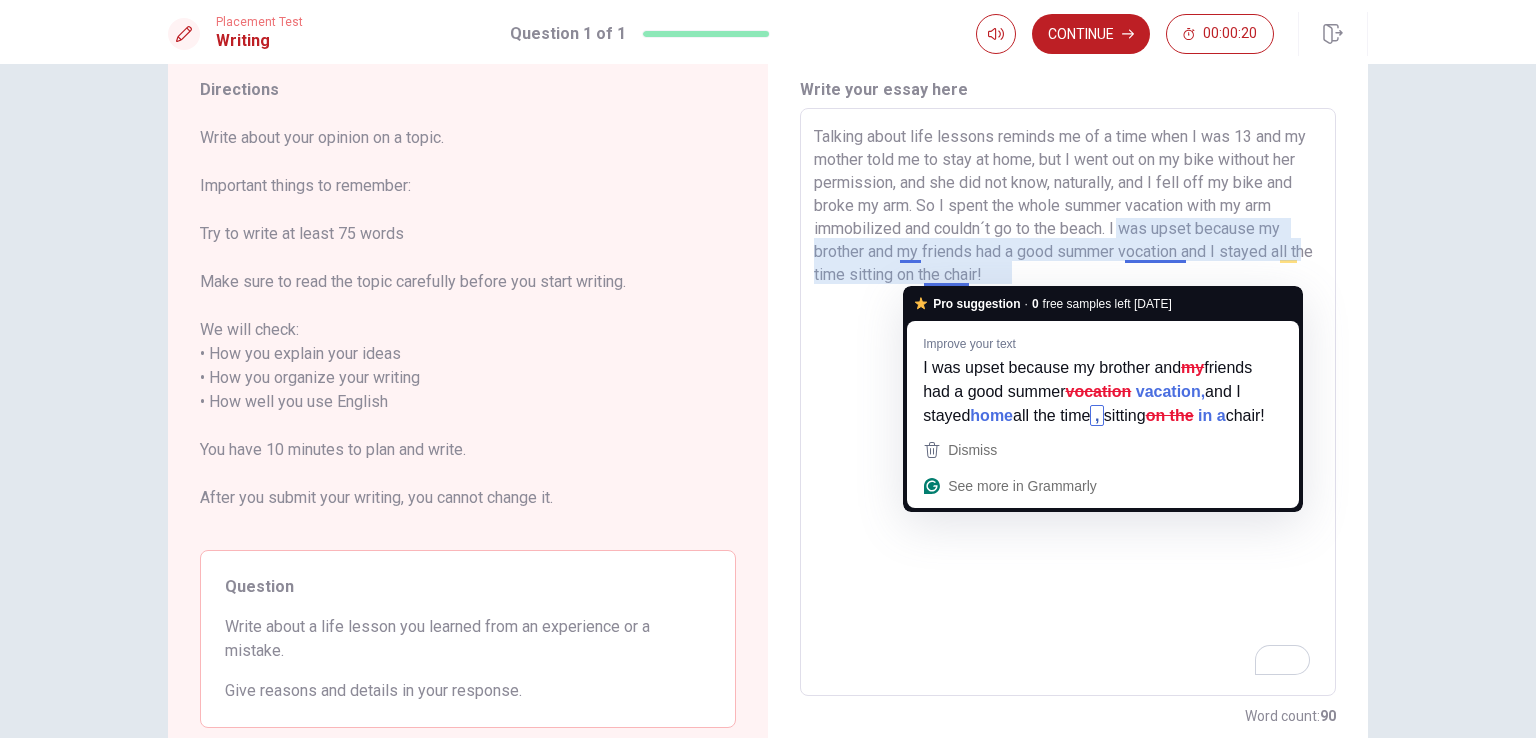 click on "Talking about life lessons reminds me of a time when I was 13 and my mother told me to stay at home, but I went out on my bike without her permission, and she did not know, naturally, and I fell off my bike and broke my arm. So I spent the whole summer vacation with my arm immobilized and couldn´t go to the beach. I was upset because my brother and my friends had a good summer vocation and I stayed all the time sitting on the chair!" at bounding box center (1068, 402) 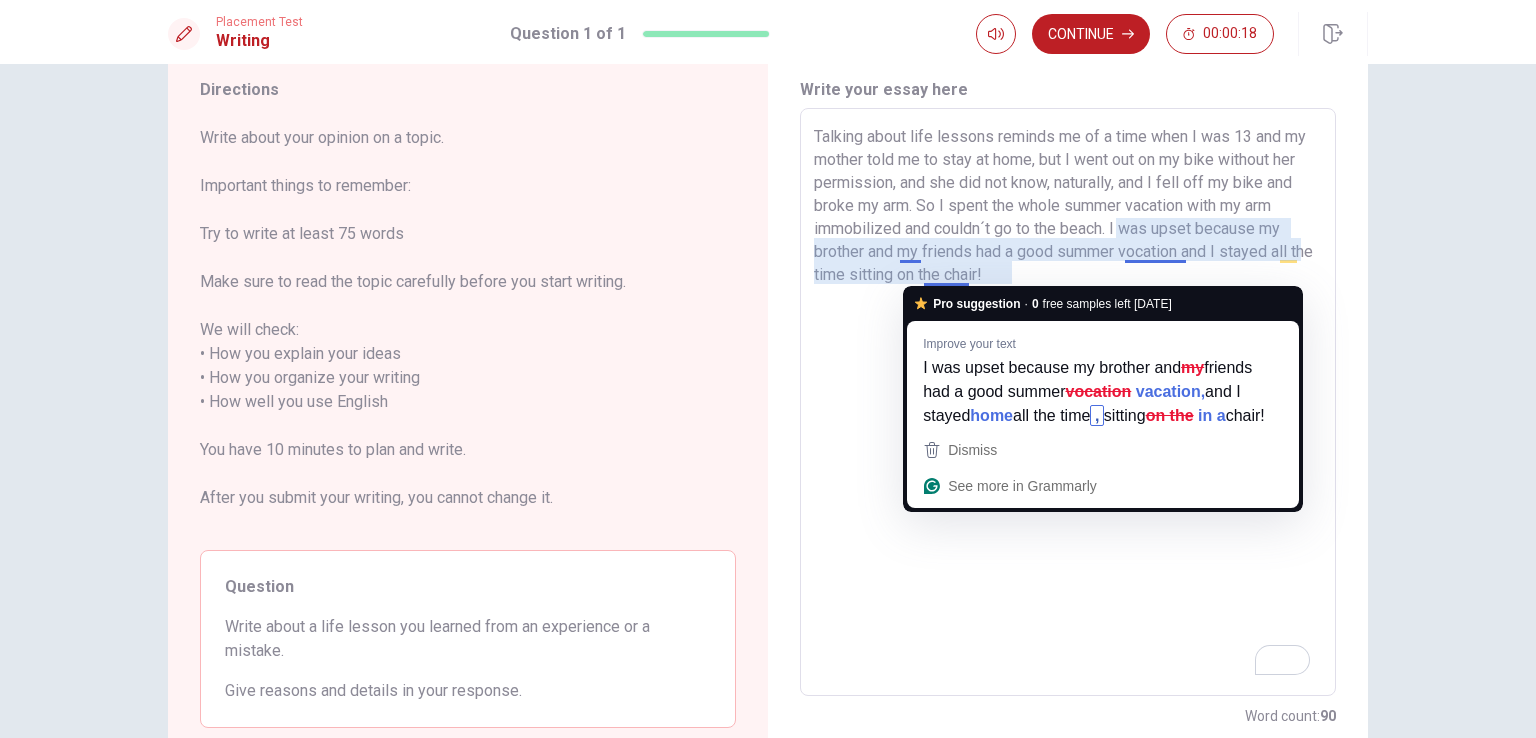 click on "Talking about life lessons reminds me of a time when I was 13 and my mother told me to stay at home, but I went out on my bike without her permission, and she did not know, naturally, and I fell off my bike and broke my arm. So I spent the whole summer vacation with my arm immobilized and couldn´t go to the beach. I was upset because my brother and my friends had a good summer vocation and I stayed all the time sitting on the chair!" at bounding box center [1068, 402] 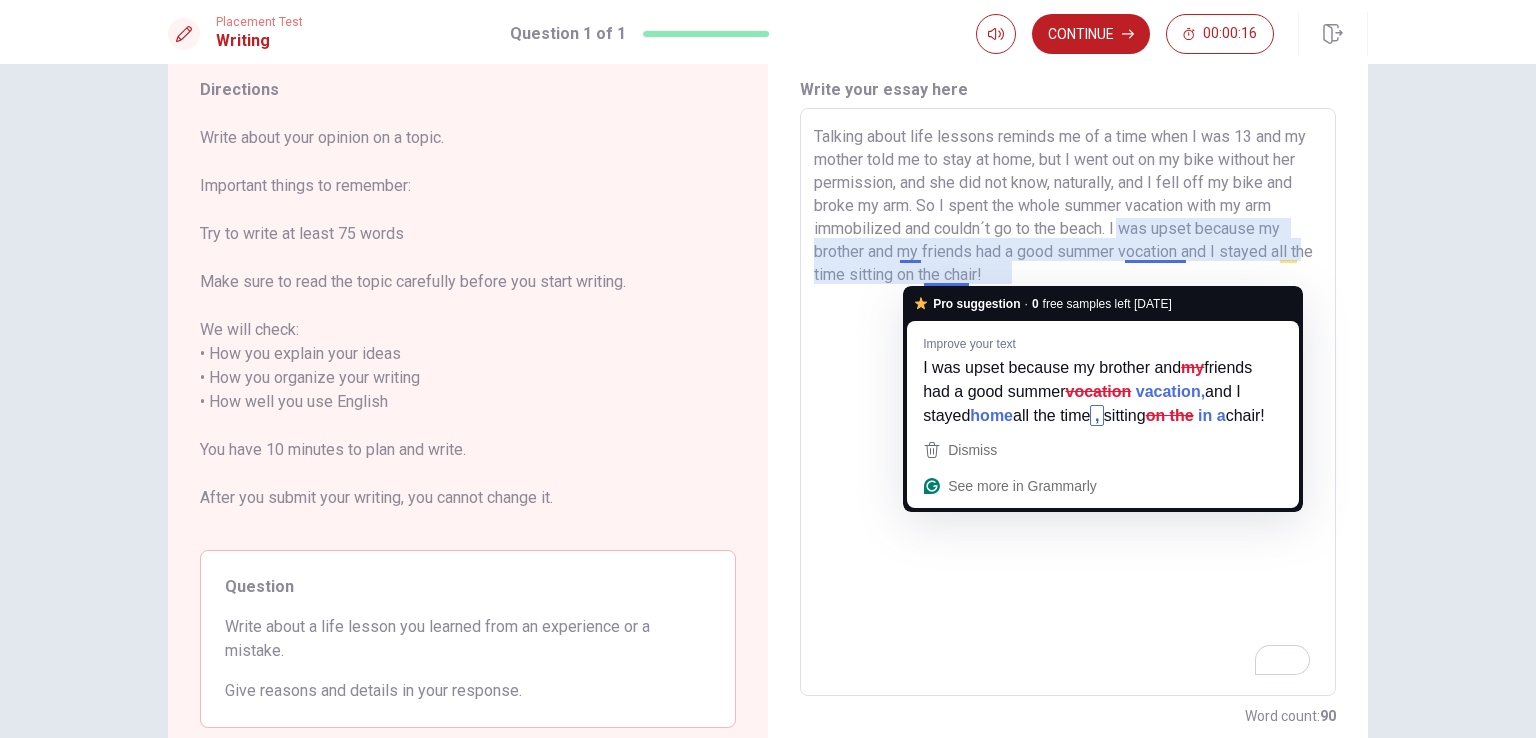 click on "Talking about life lessons reminds me of a time when I was 13 and my mother told me to stay at home, but I went out on my bike without her permission, and she did not know, naturally, and I fell off my bike and broke my arm. So I spent the whole summer vacation with my arm immobilized and couldn´t go to the beach. I was upset because my brother and my friends had a good summer vocation and I stayed all the time sitting on the chair!" at bounding box center [1068, 402] 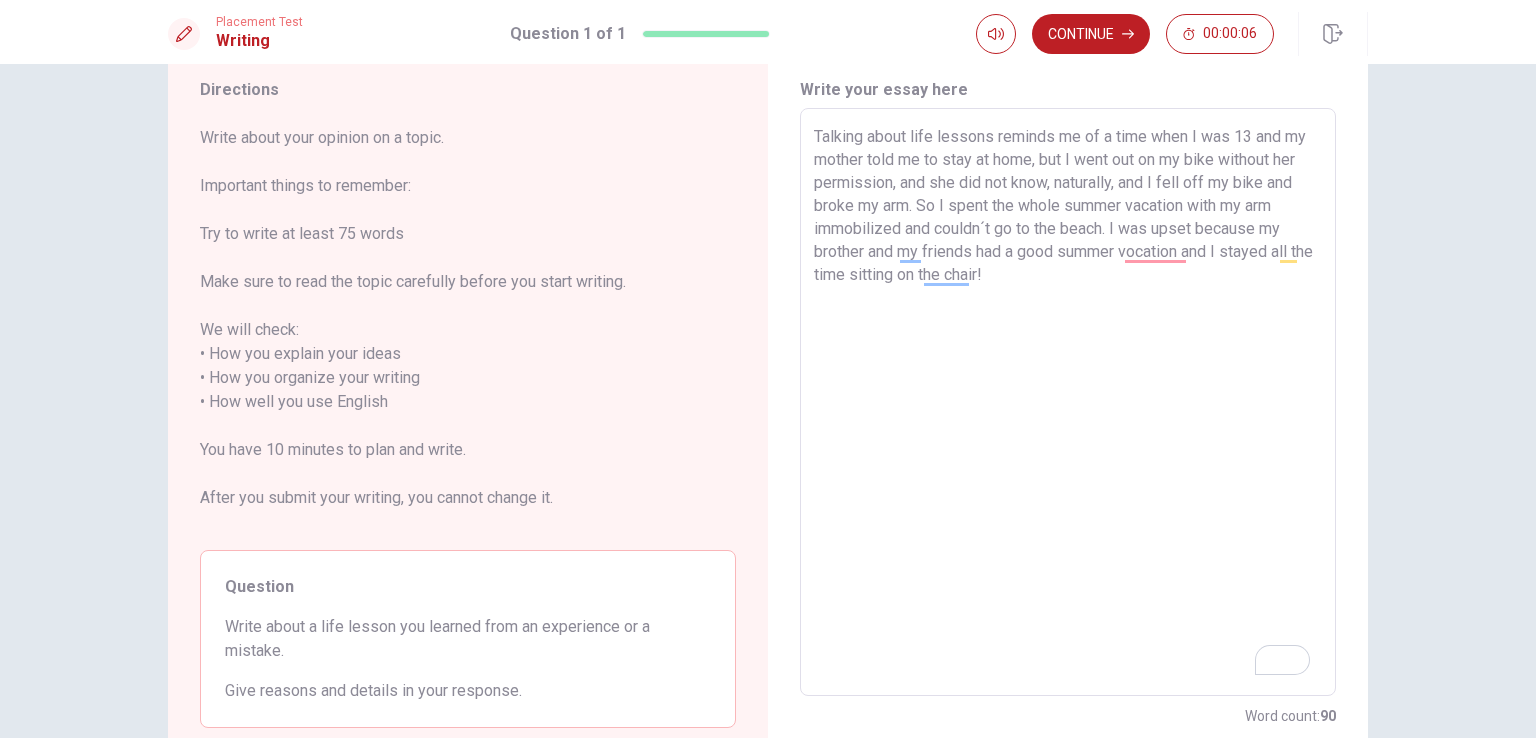 click on "Talking about life lessons reminds me of a time when I was 13 and my mother told me to stay at home, but I went out on my bike without her permission, and she did not know, naturally, and I fell off my bike and broke my arm. So I spent the whole summer vacation with my arm immobilized and couldn´t go to the beach. I was upset because my brother and my friends had a good summer vocation and I stayed all the time sitting on the chair!" at bounding box center [1068, 402] 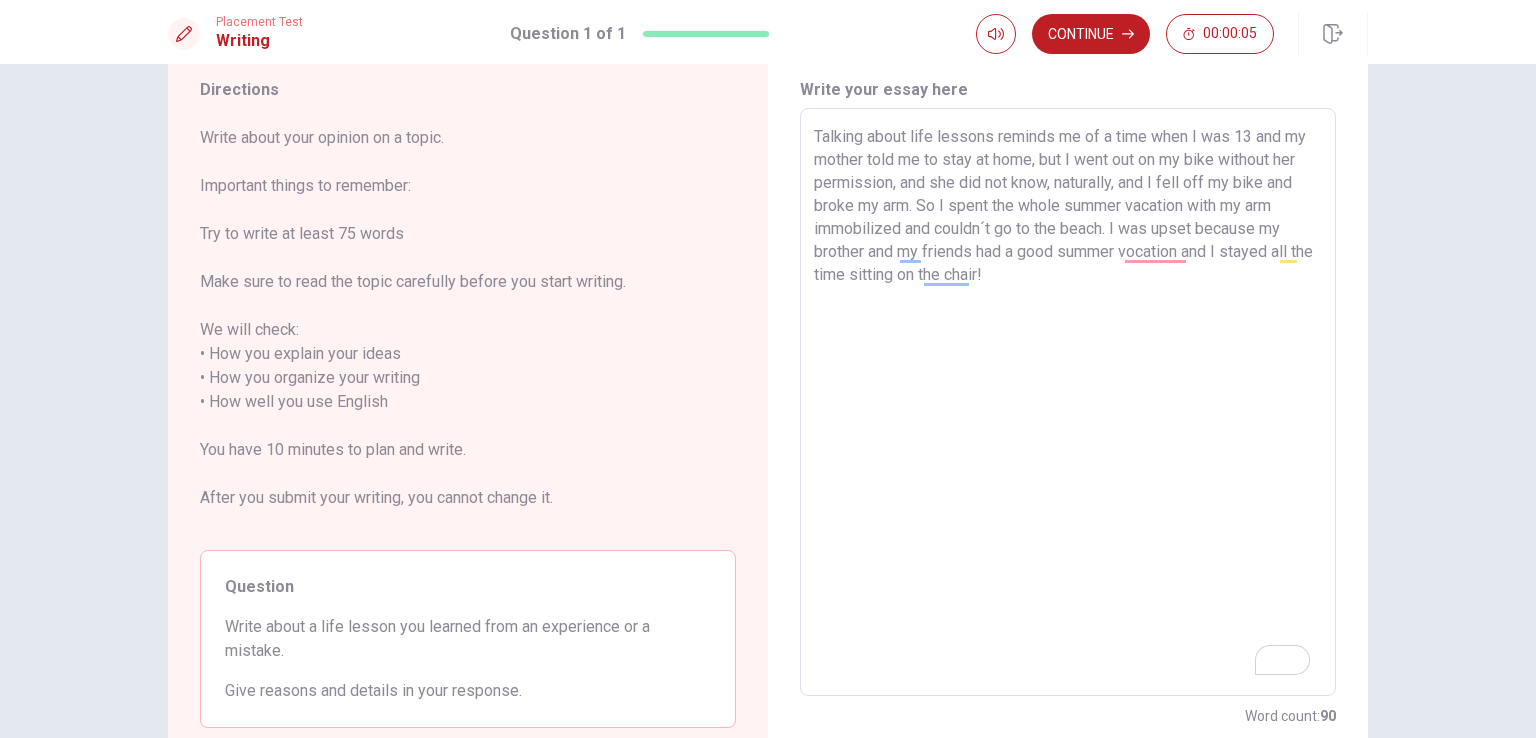 click on "Talking about life lessons reminds me of a time when I was 13 and my mother told me to stay at home, but I went out on my bike without her permission, and she did not know, naturally, and I fell off my bike and broke my arm. So I spent the whole summer vacation with my arm immobilized and couldn´t go to the beach. I was upset because my brother and my friends had a good summer vocation and I stayed all the time sitting on the chair!" at bounding box center [1068, 402] 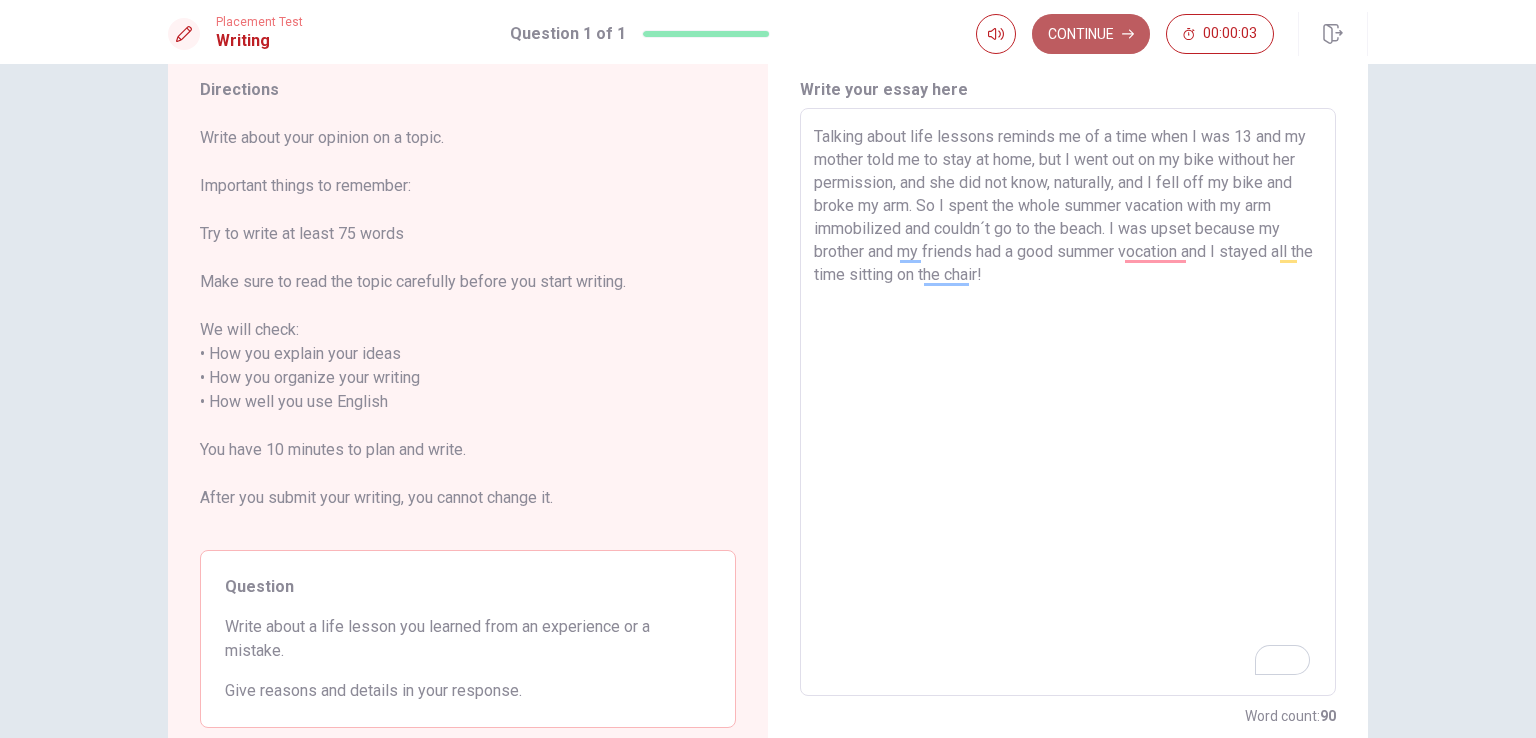 click on "Continue" at bounding box center [1091, 34] 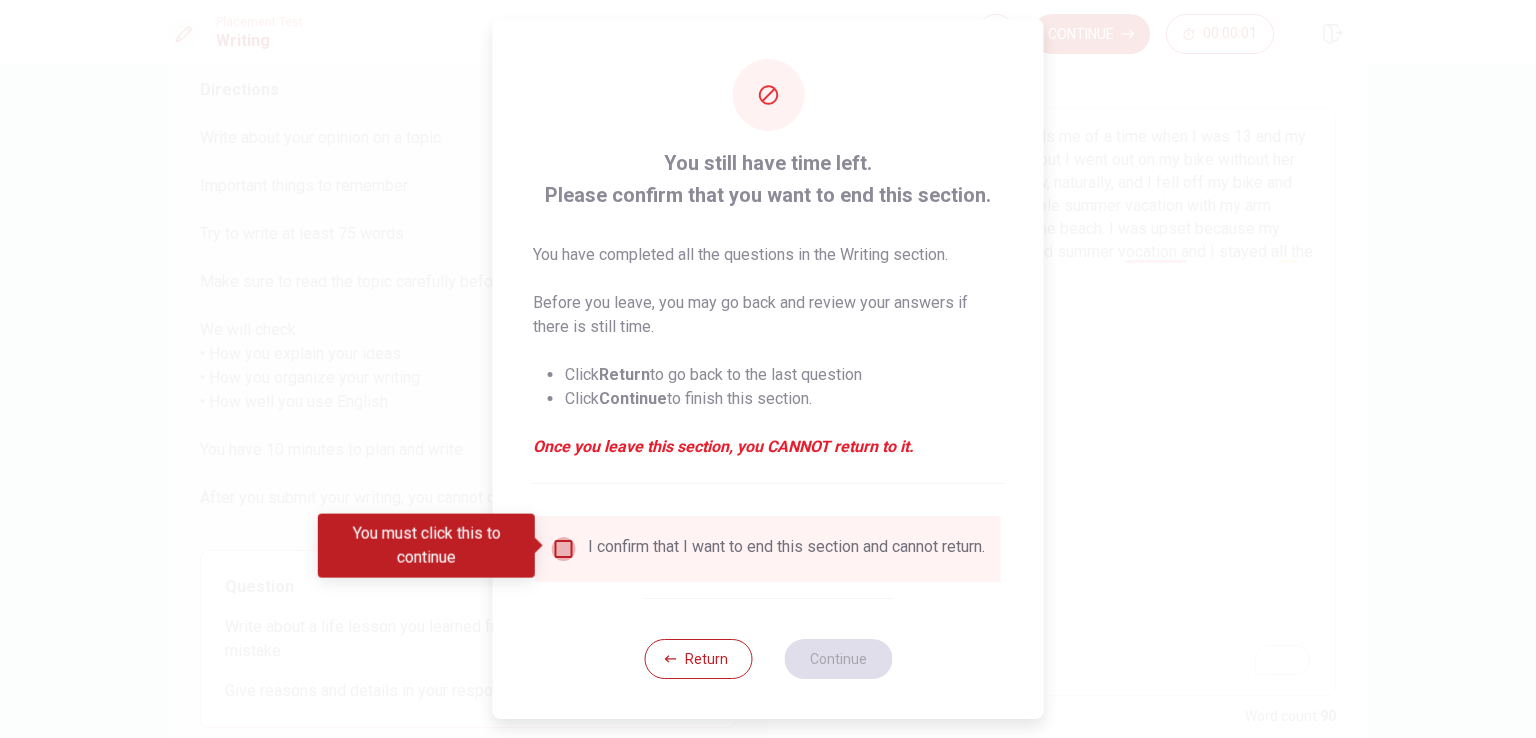 click at bounding box center (564, 549) 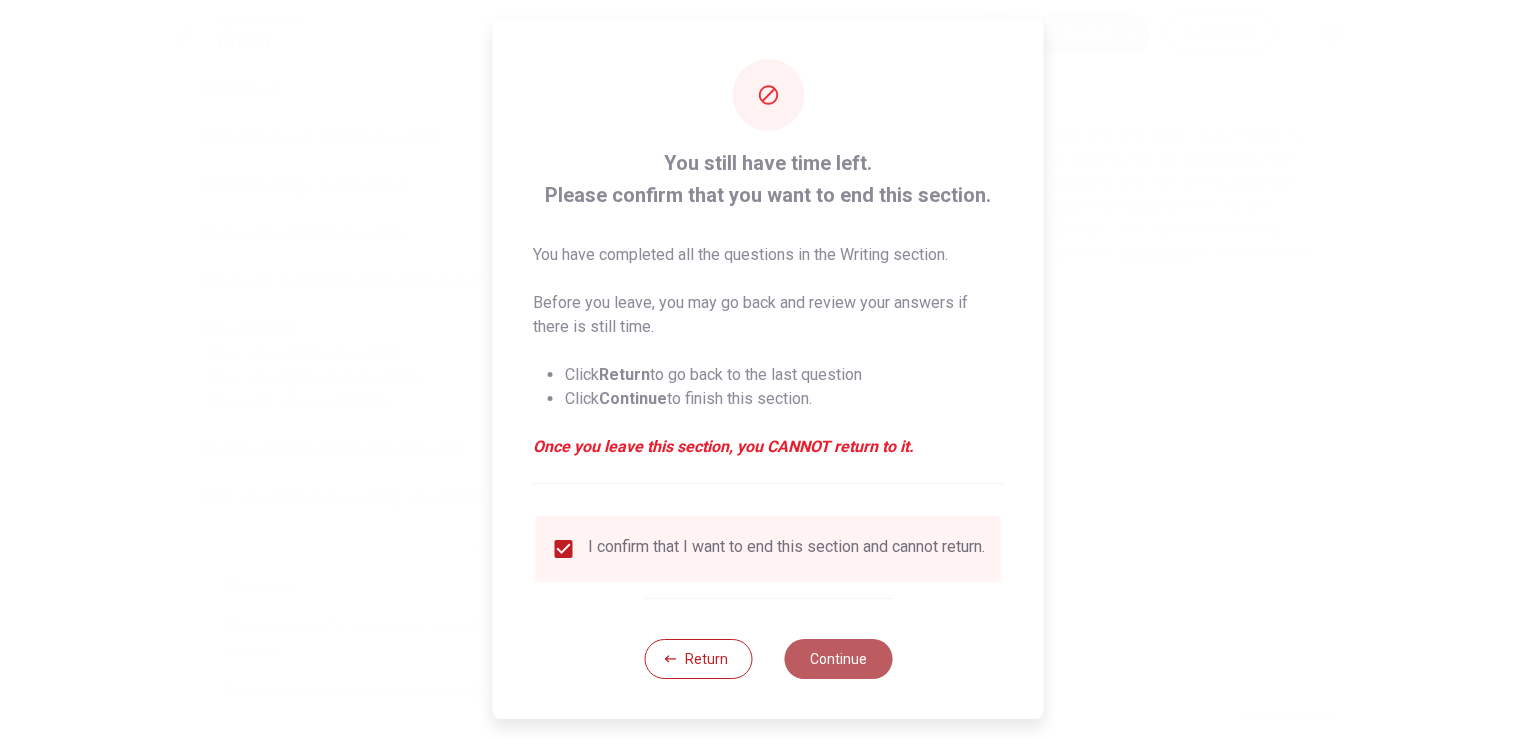 click on "Continue" at bounding box center [838, 659] 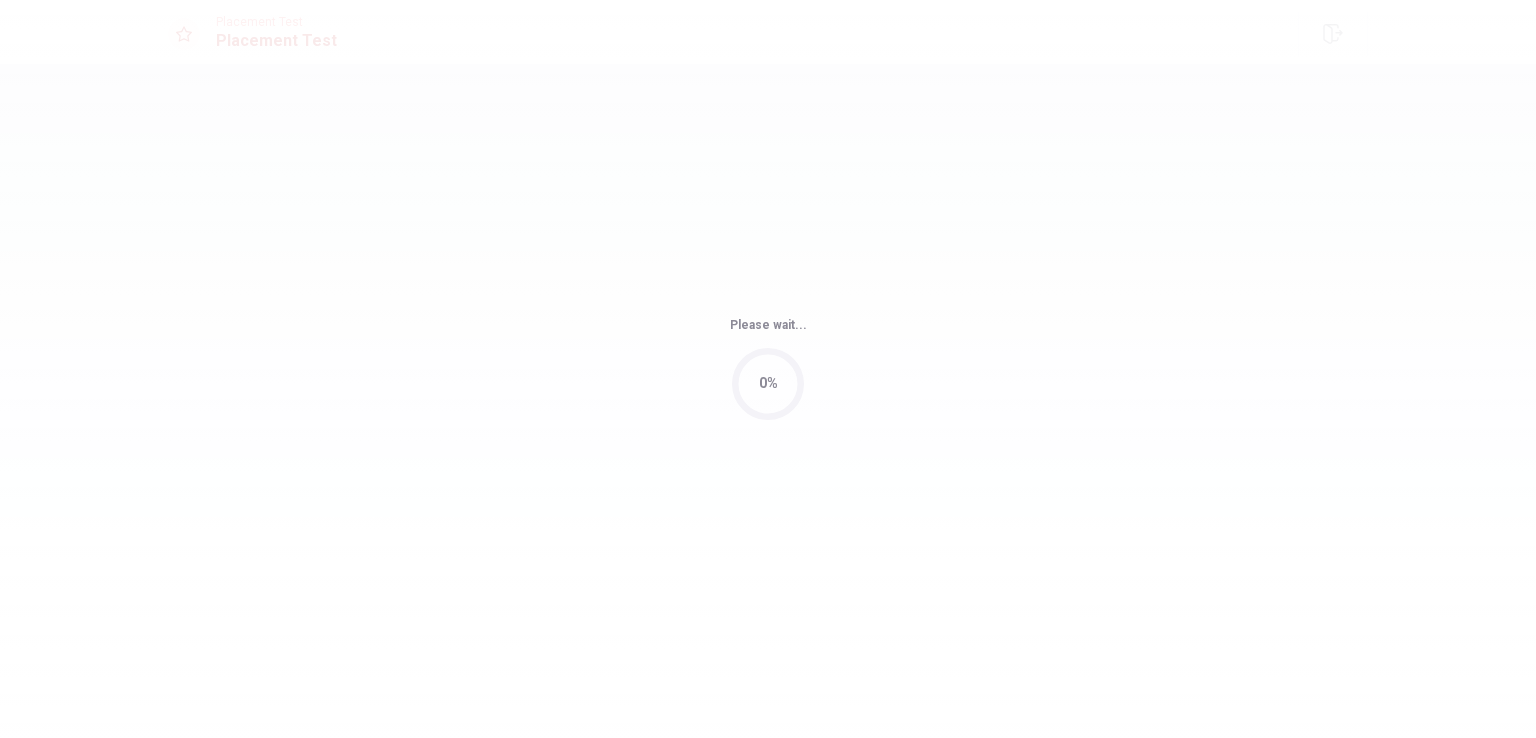scroll, scrollTop: 0, scrollLeft: 0, axis: both 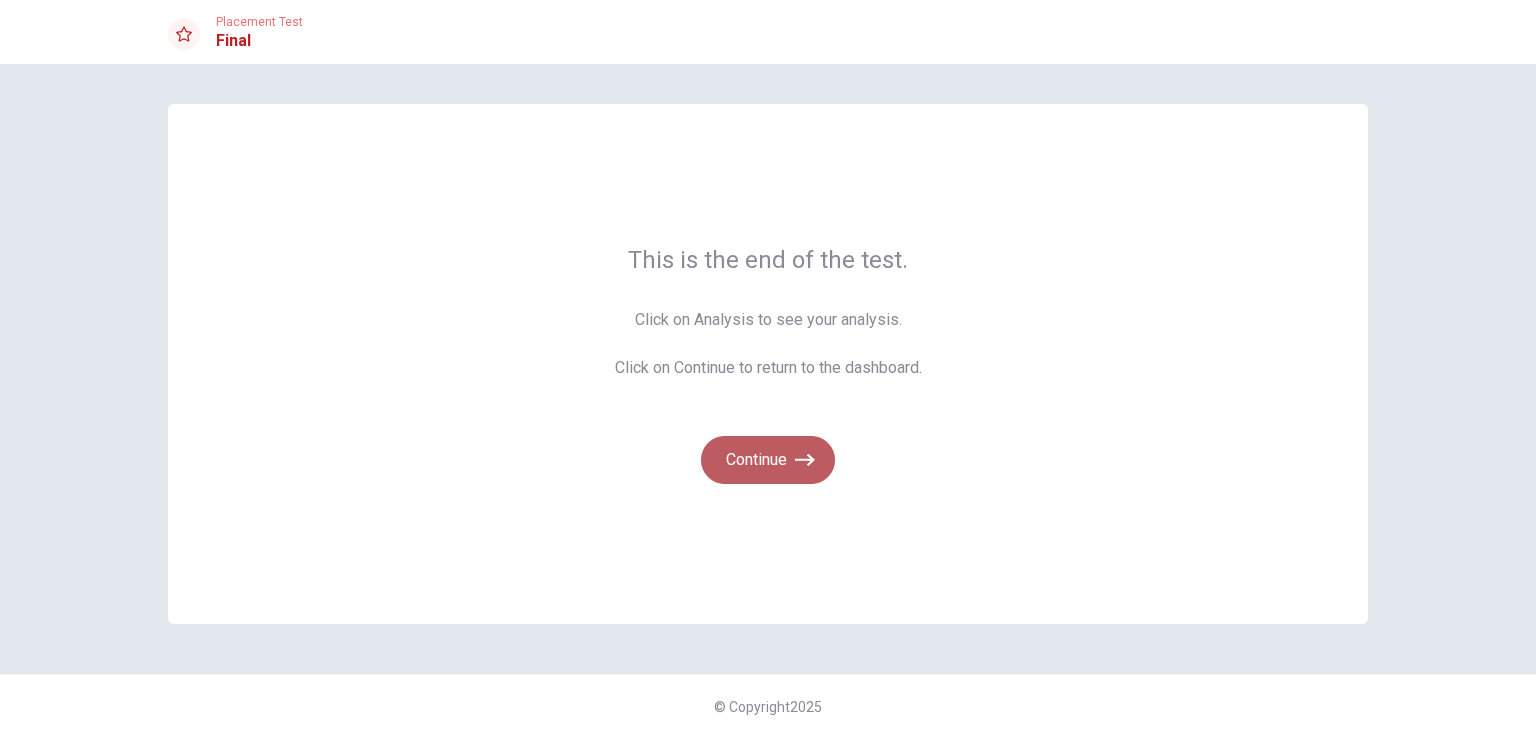 click on "Continue" at bounding box center (768, 460) 